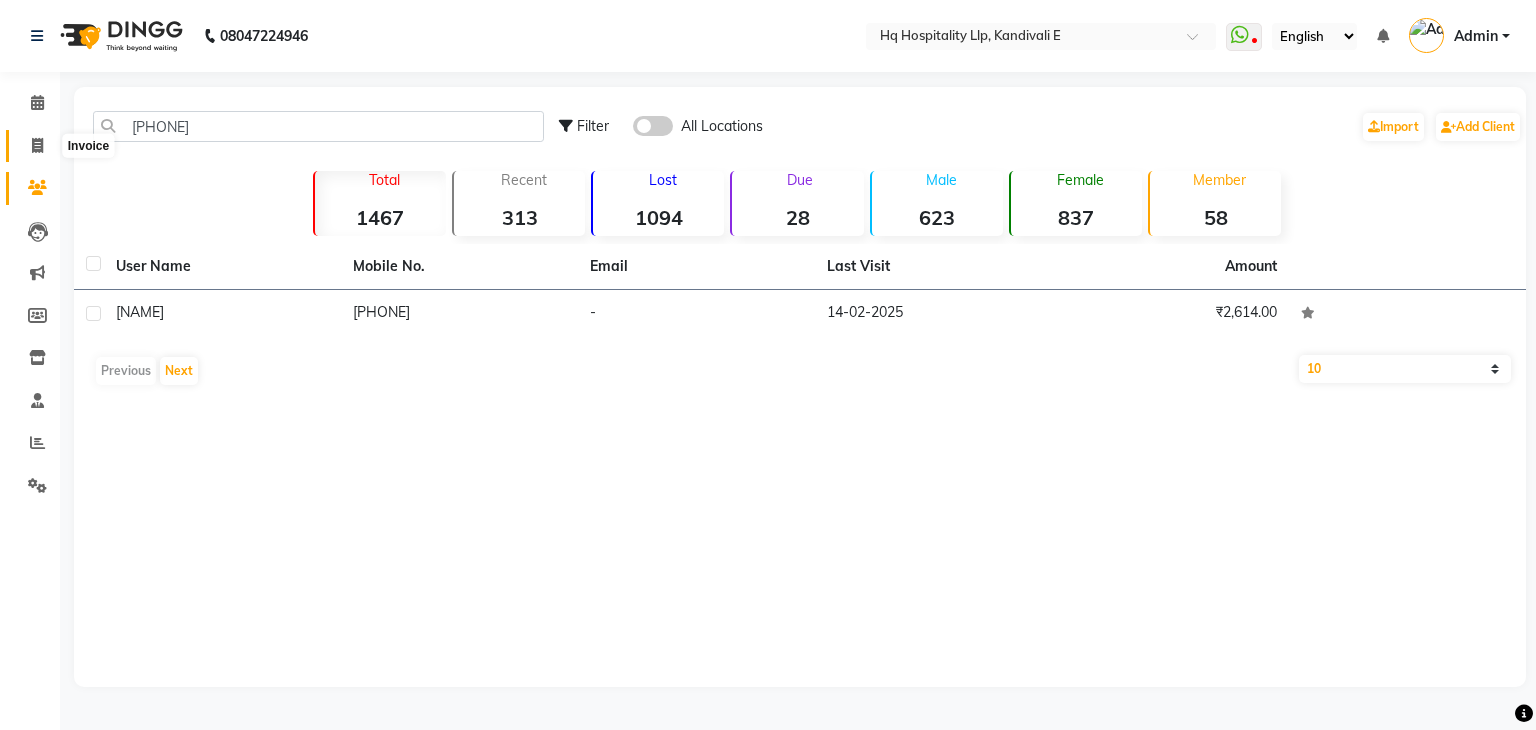 scroll, scrollTop: 0, scrollLeft: 0, axis: both 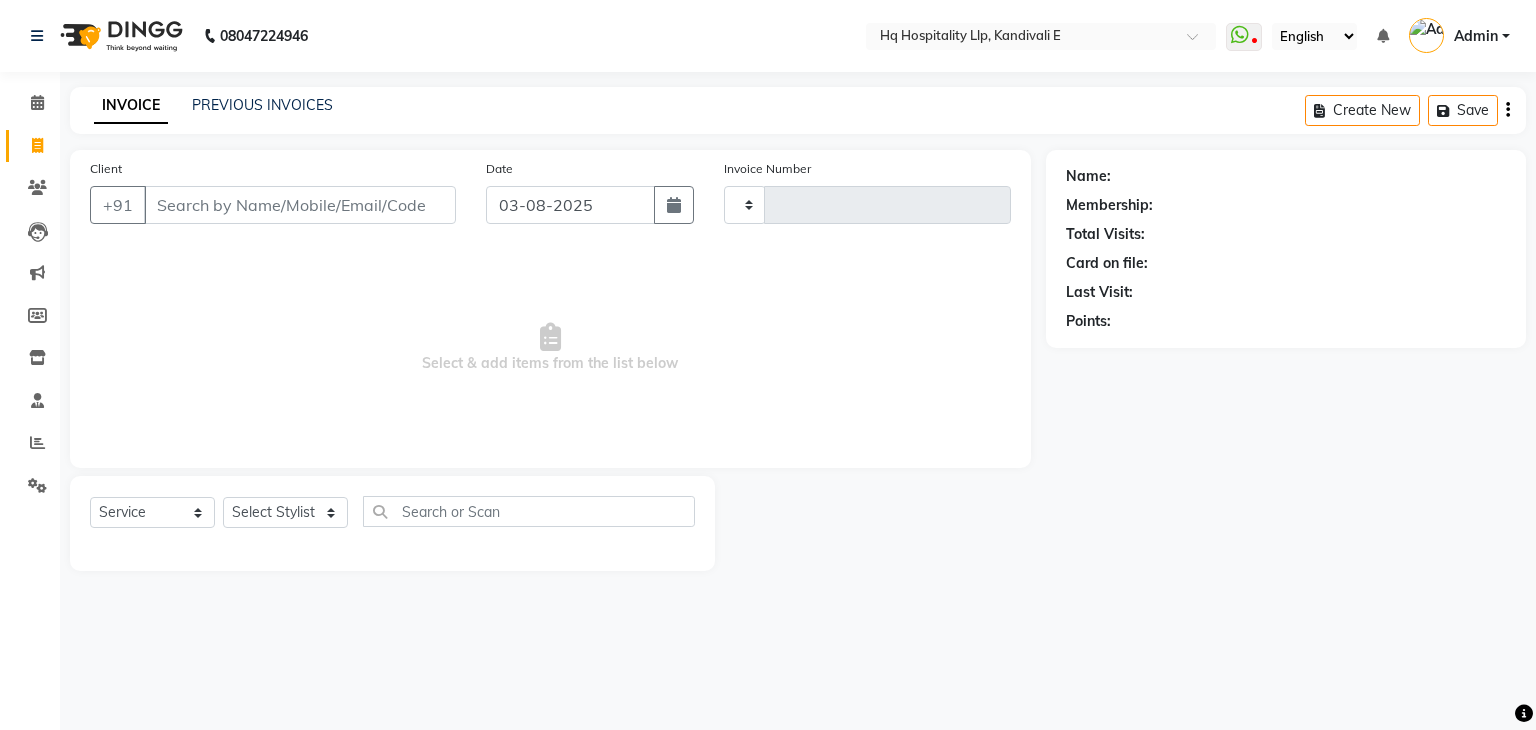 type on "0801" 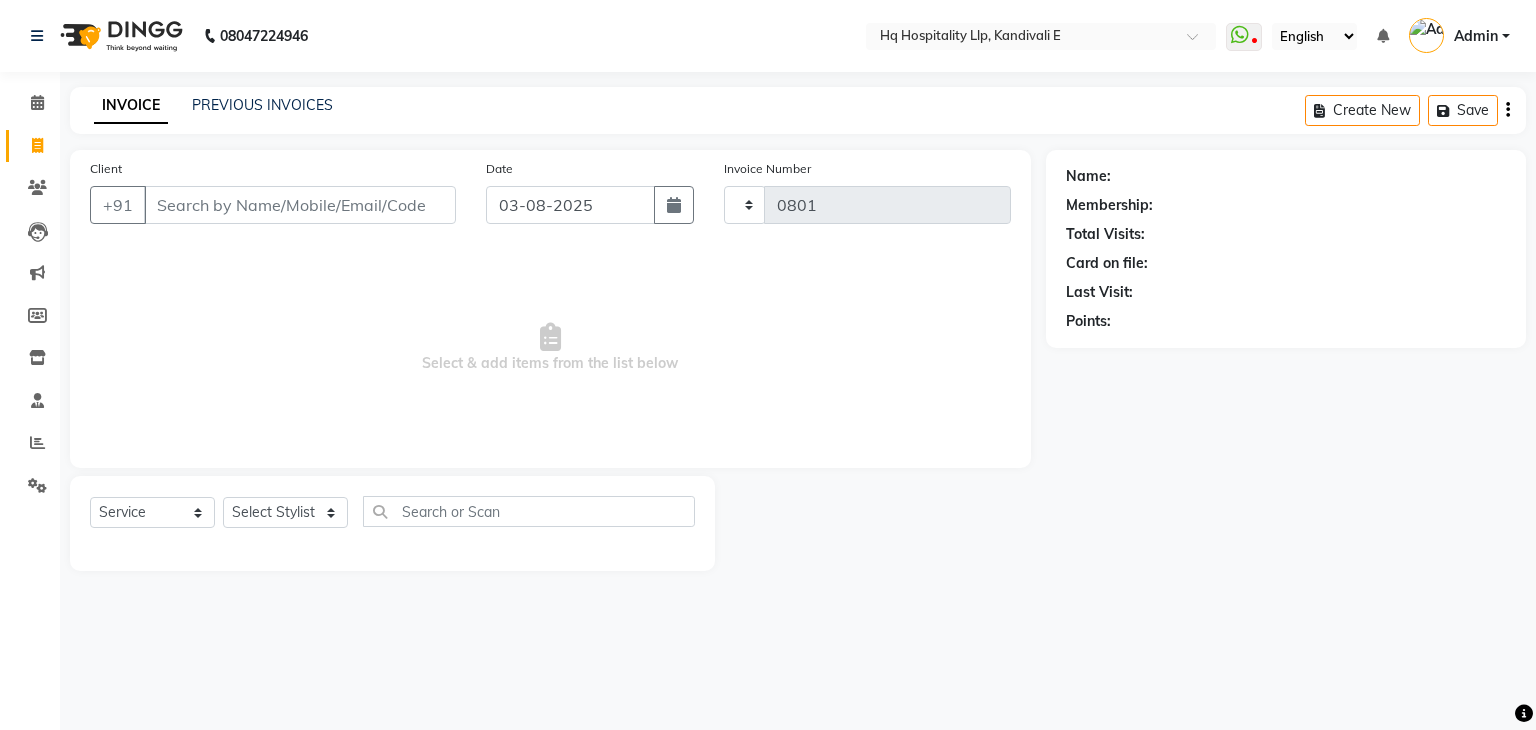 select on "5407" 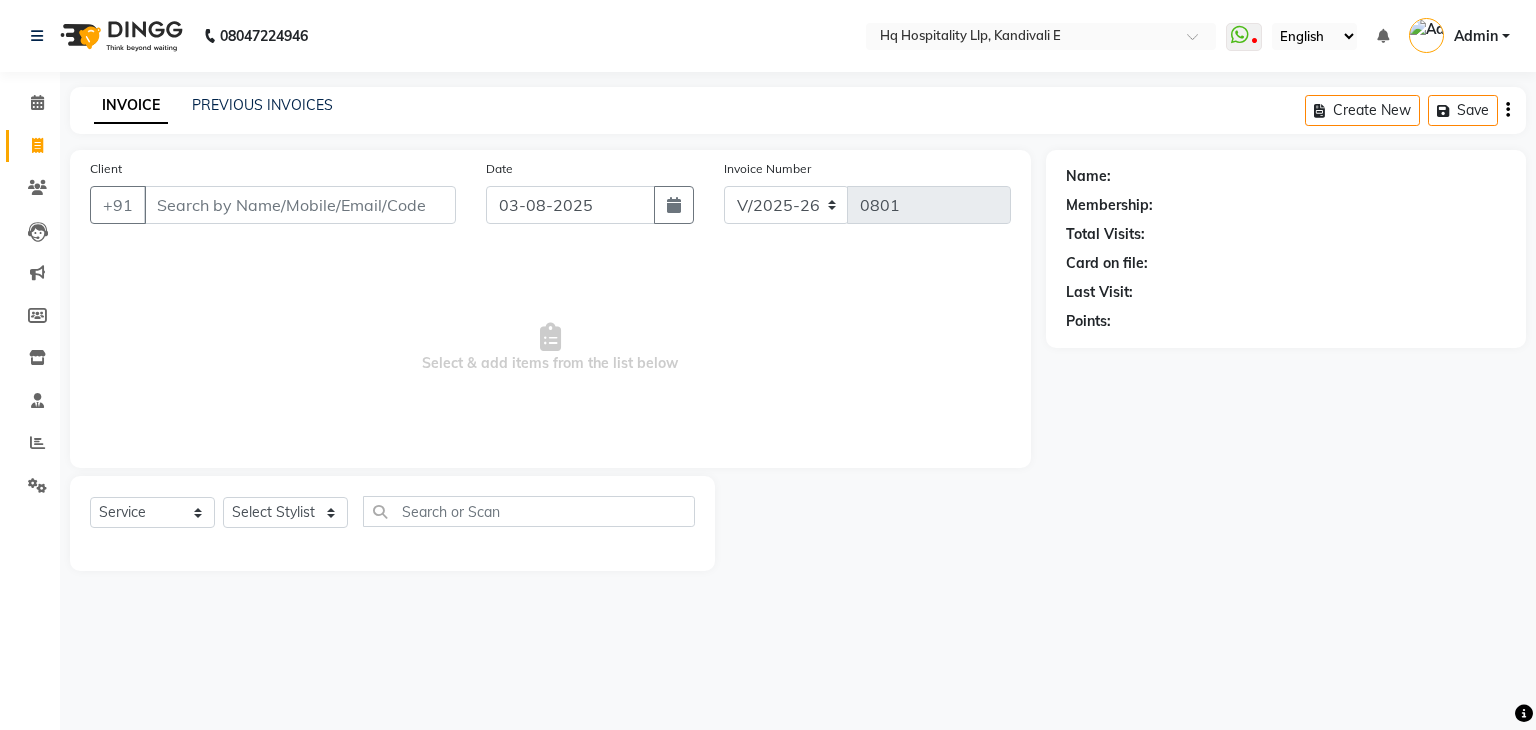 click on "Client +91" 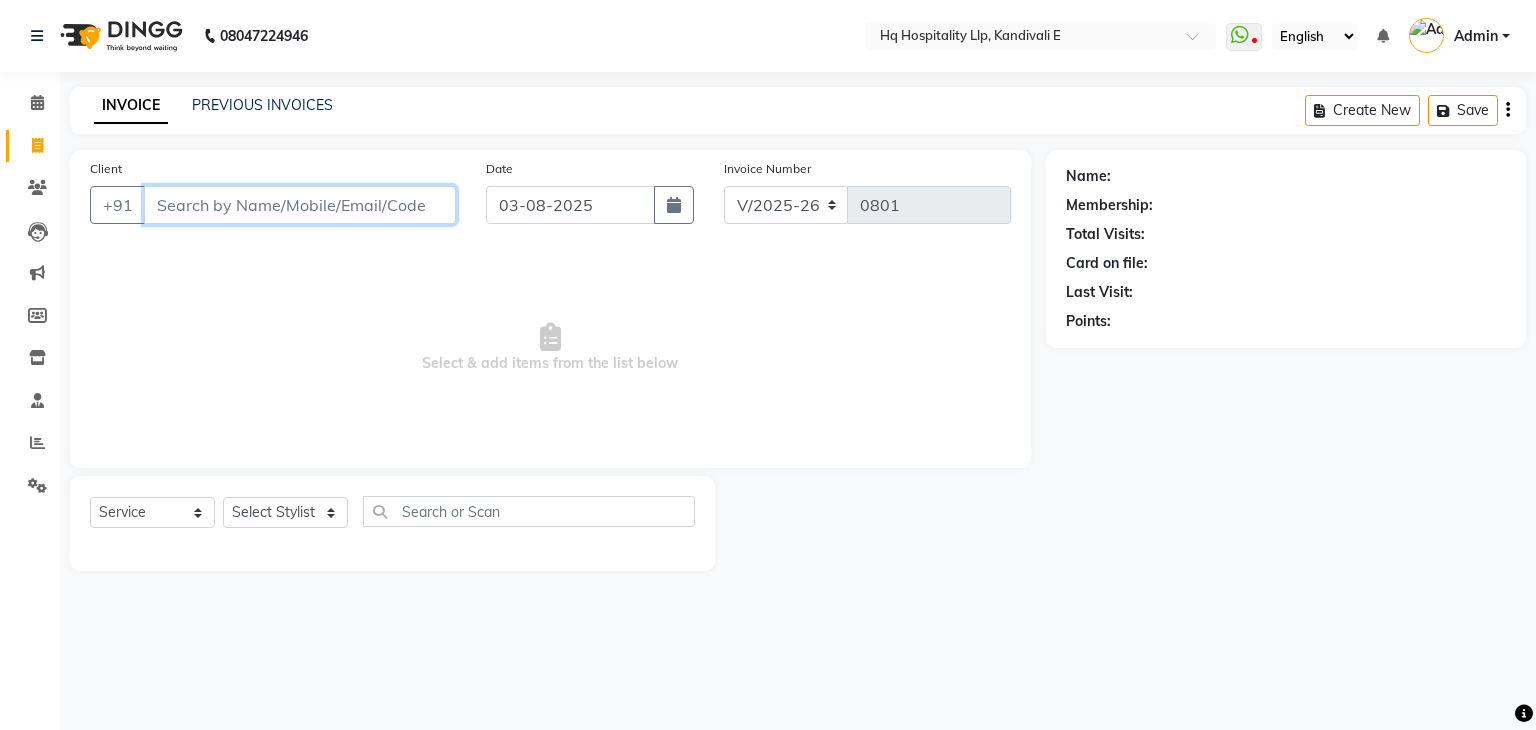 click on "Client" at bounding box center [300, 205] 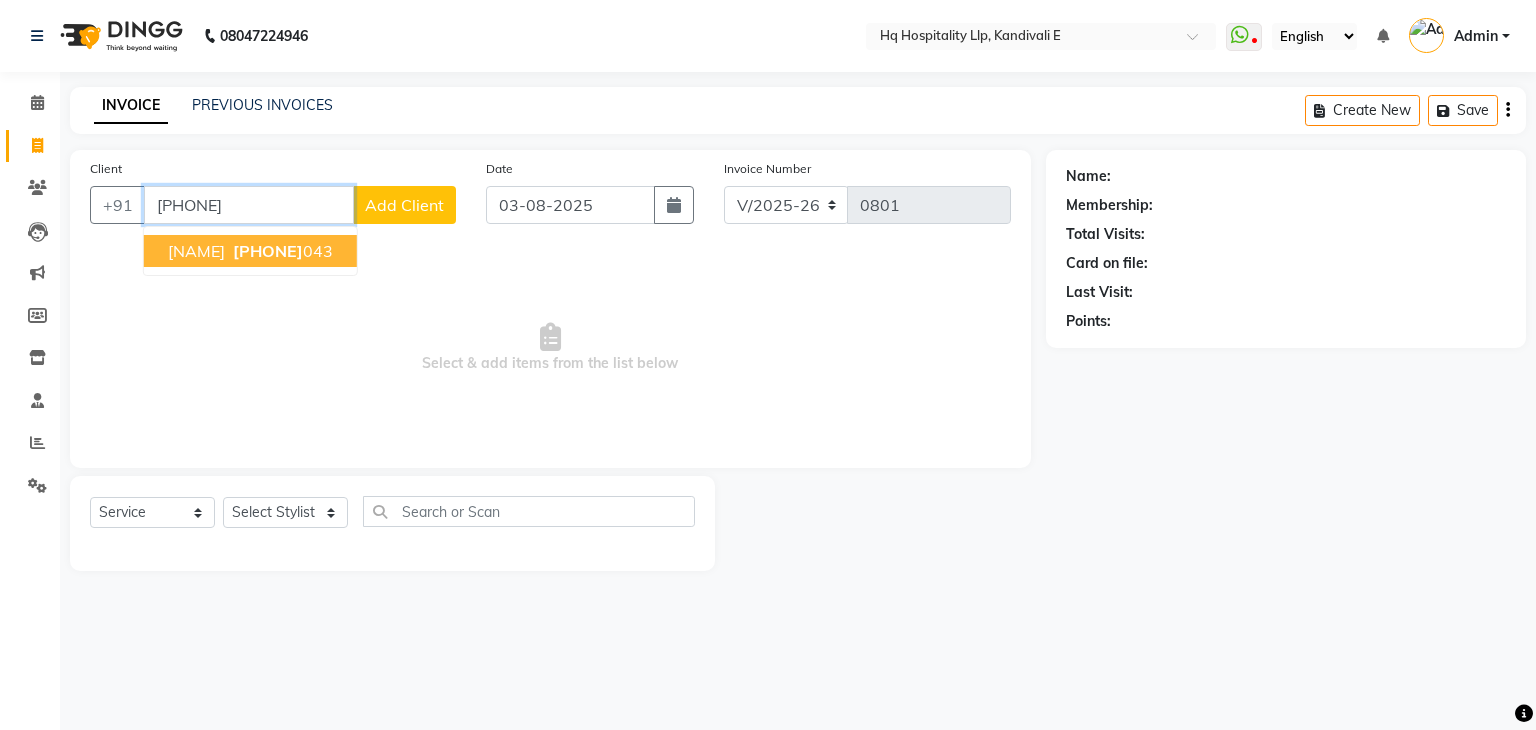 click on "[PHONE]" at bounding box center (268, 251) 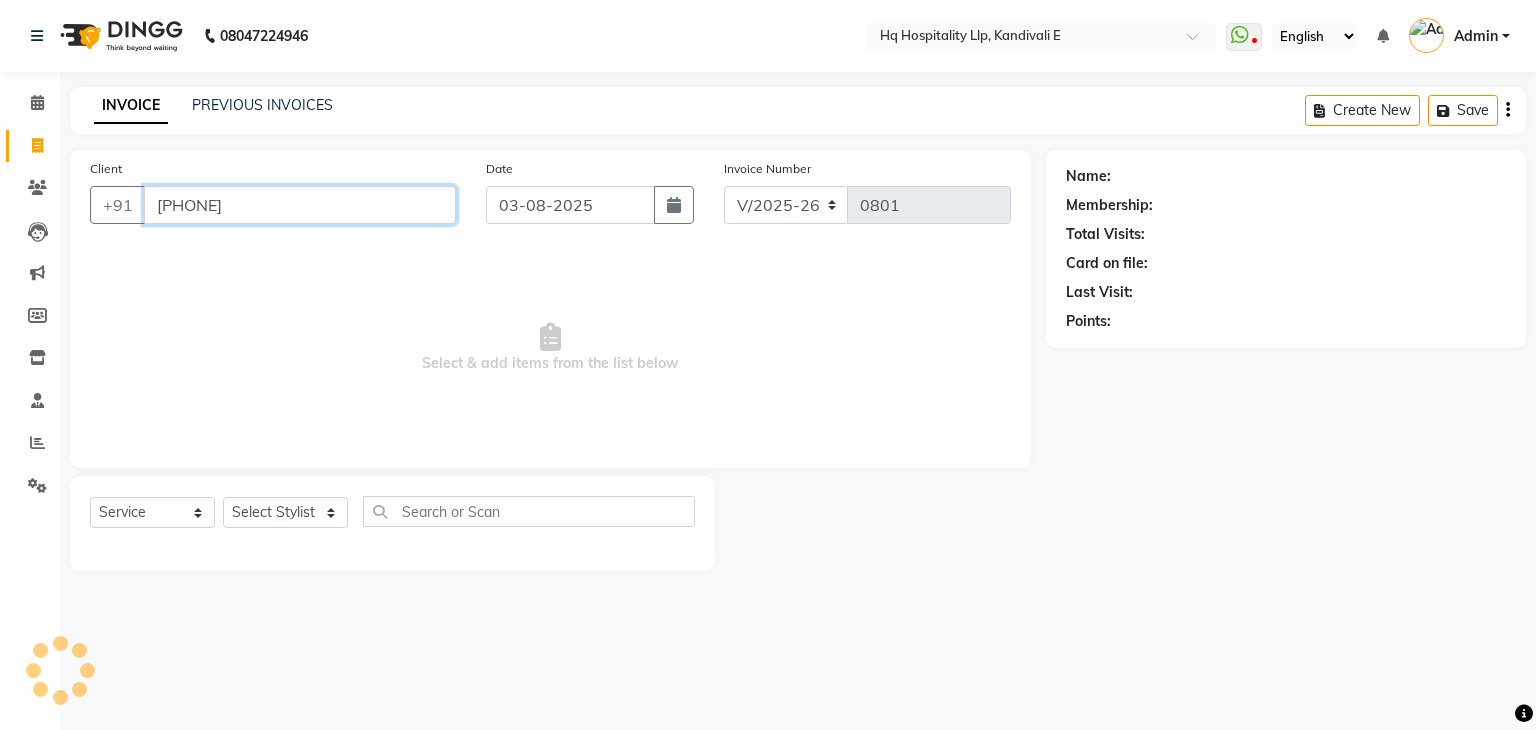 type on "[PHONE]" 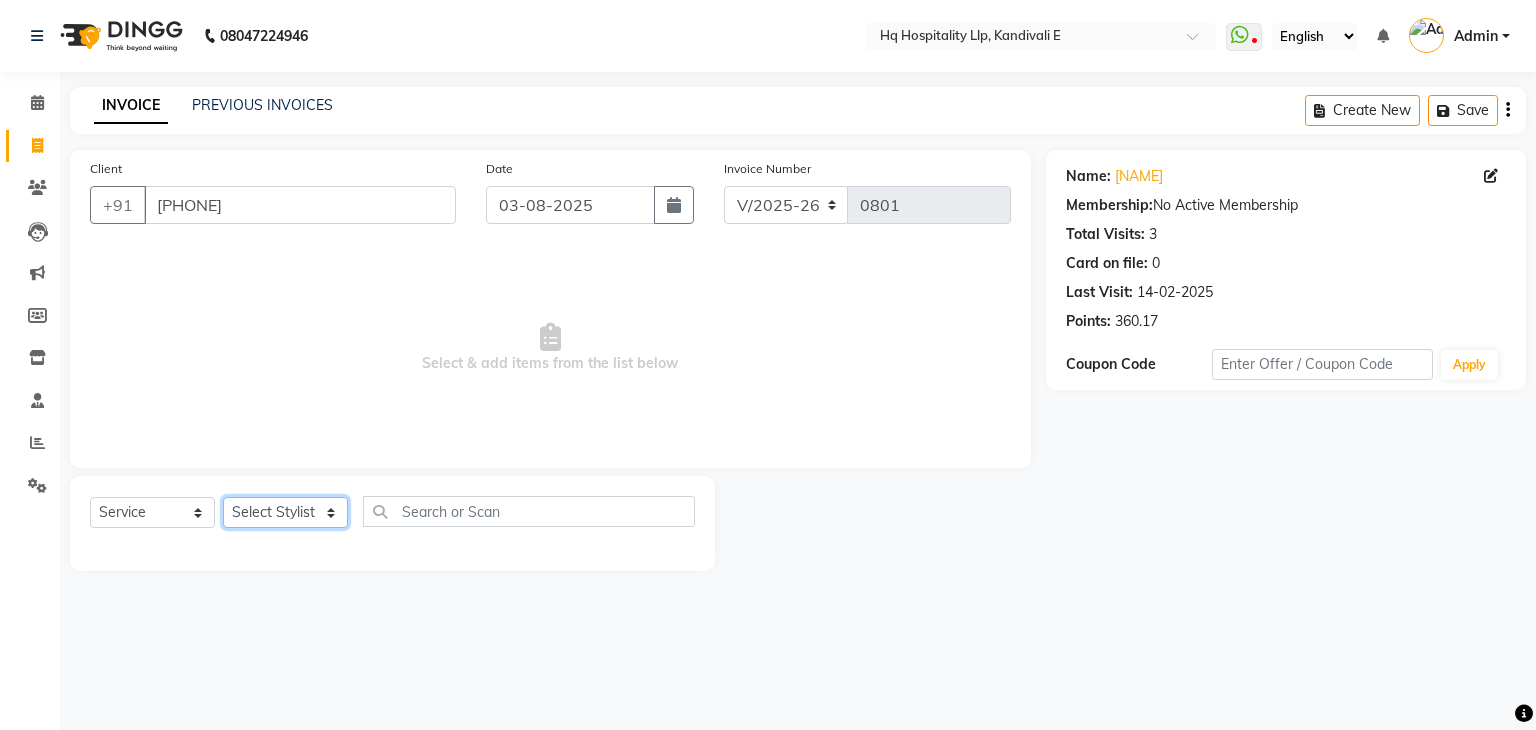 click on "Select Stylist Ankit DIPALI HQ SHOP jyoti Omkar [NAME] Salman Sameer Ahmad Sapana Suhail Swaroop Thakur Village HQ2" 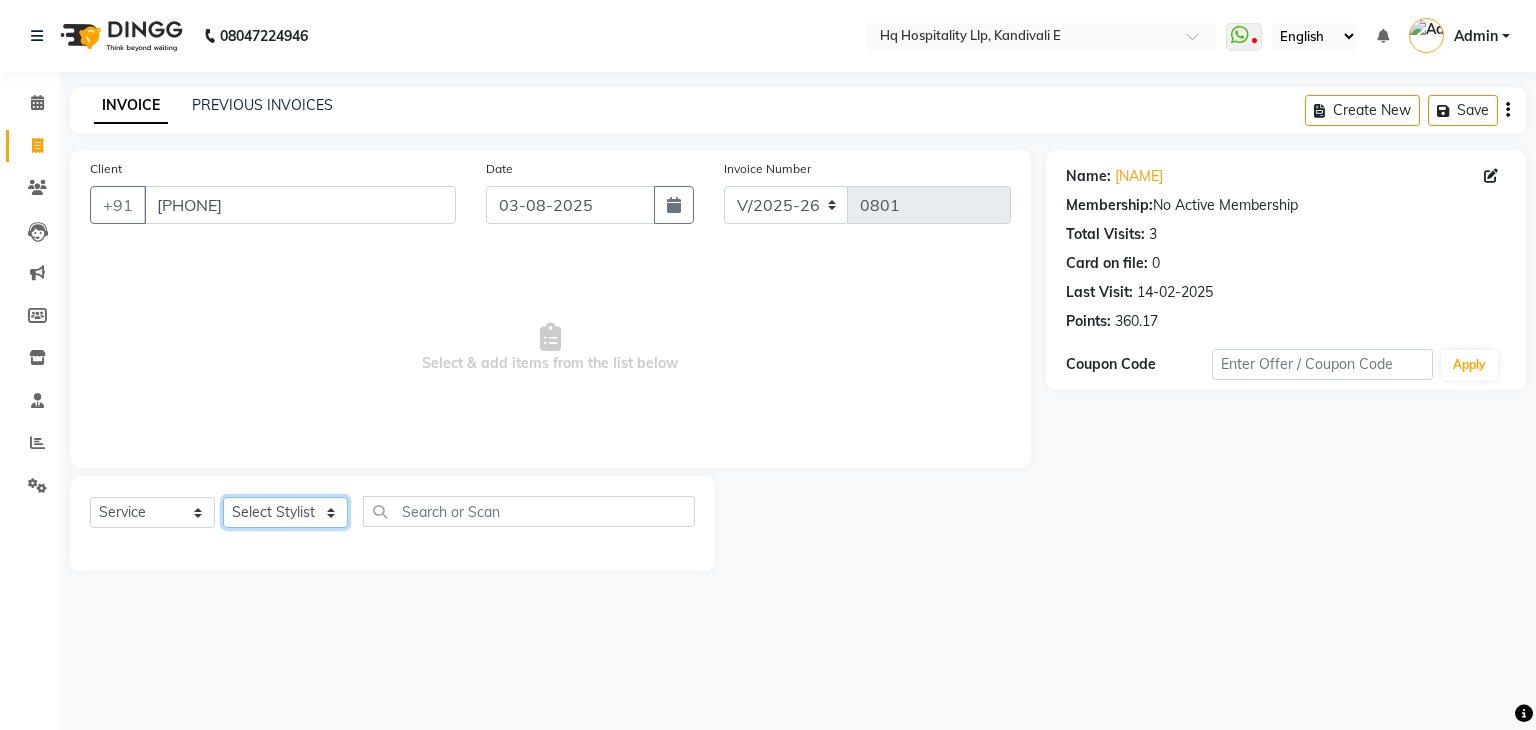 select on "[NUMBER]" 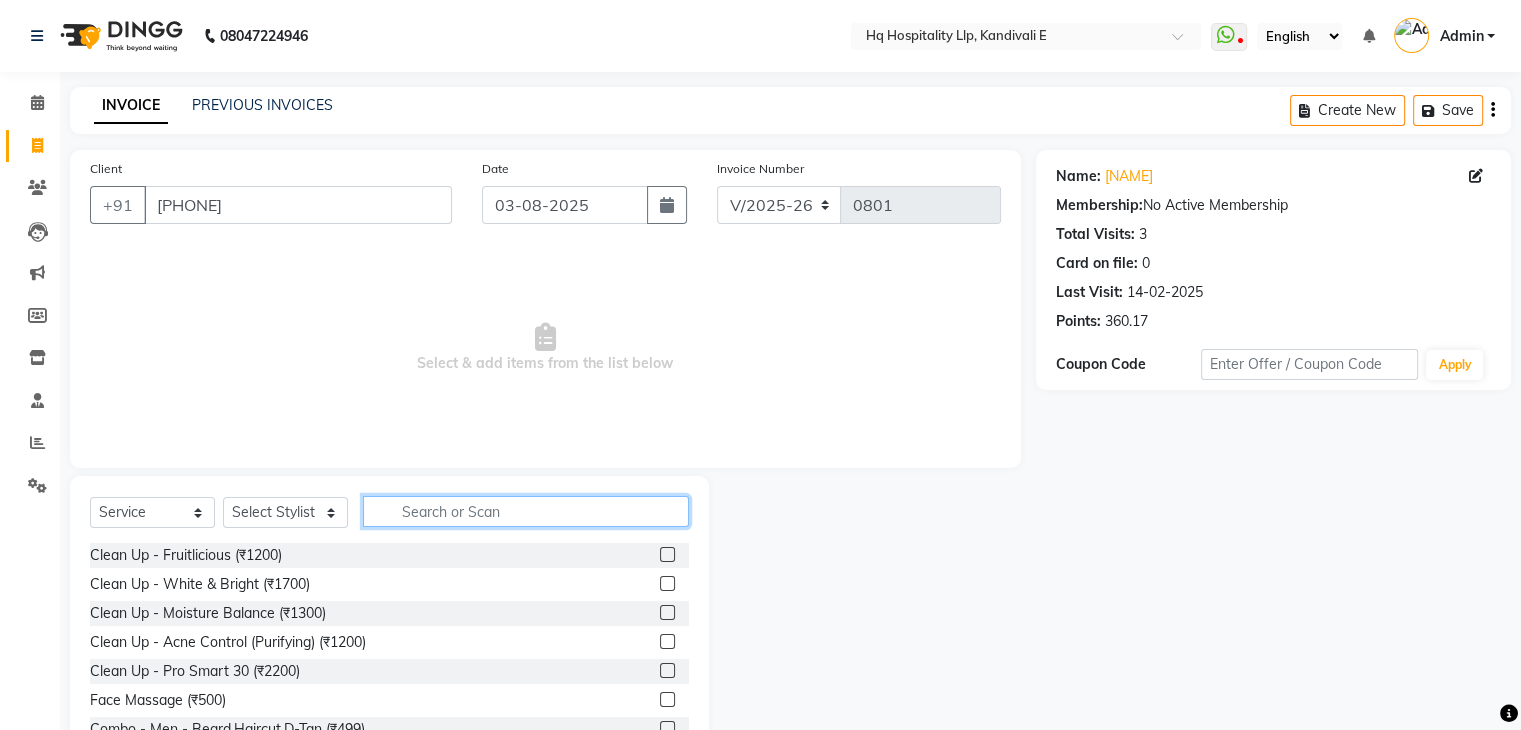 click 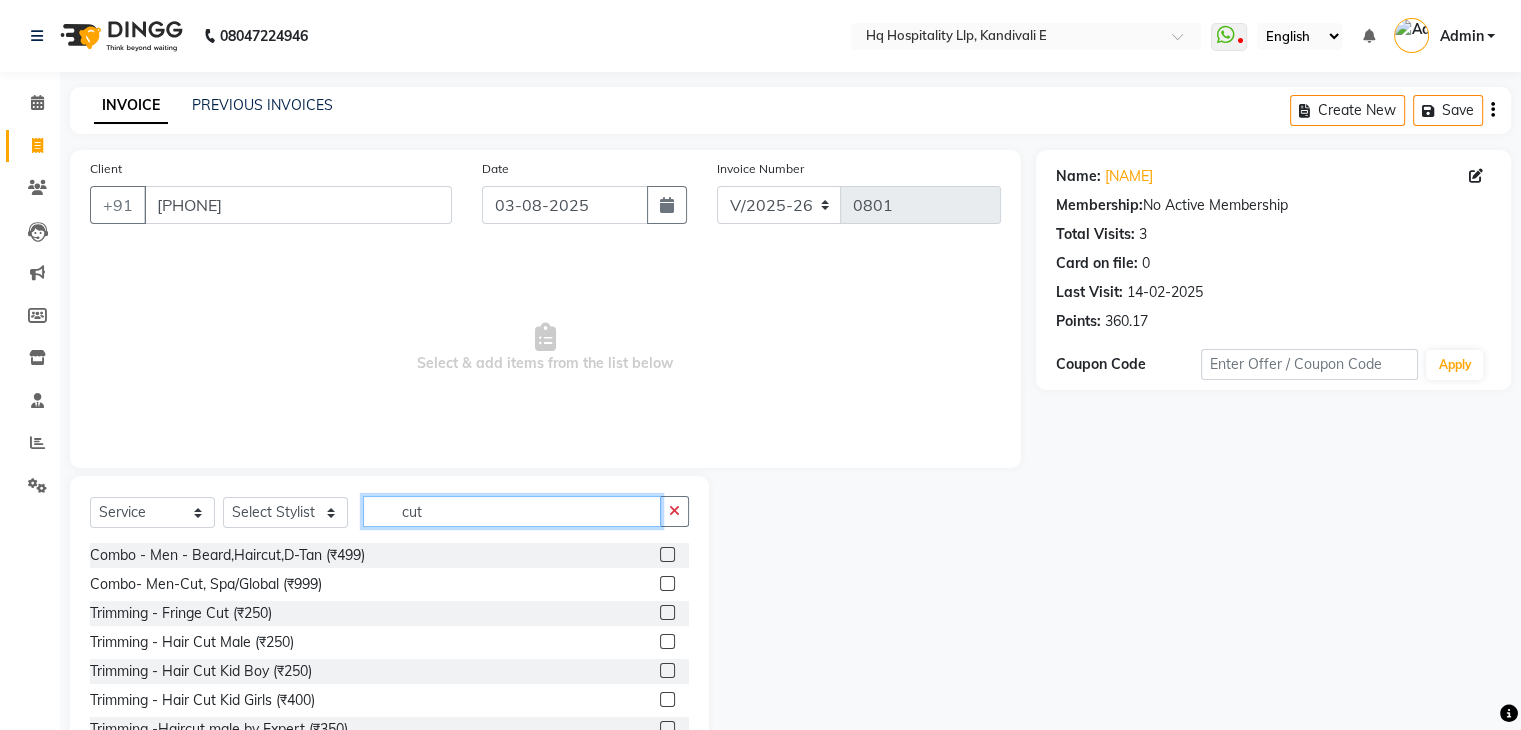 type on "cut" 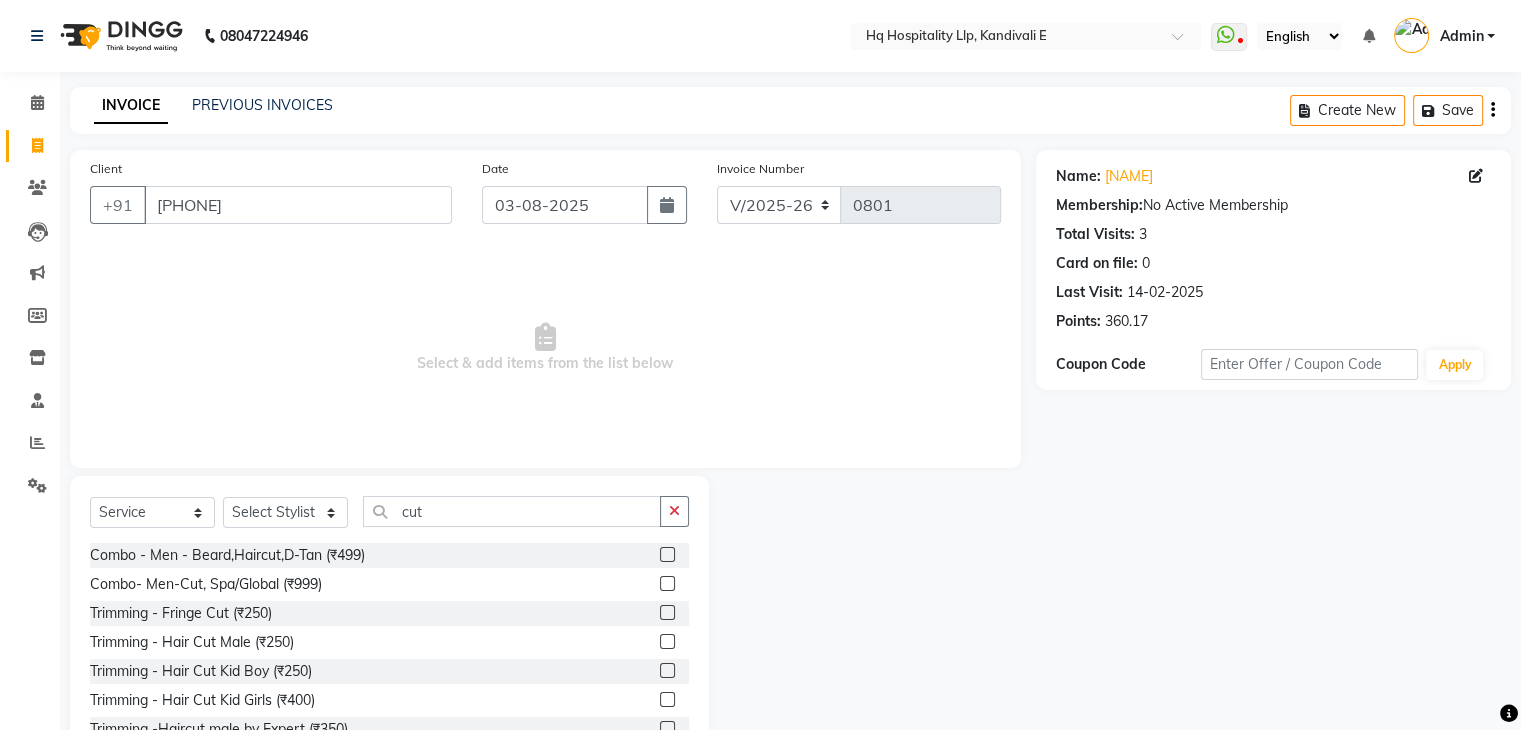 click 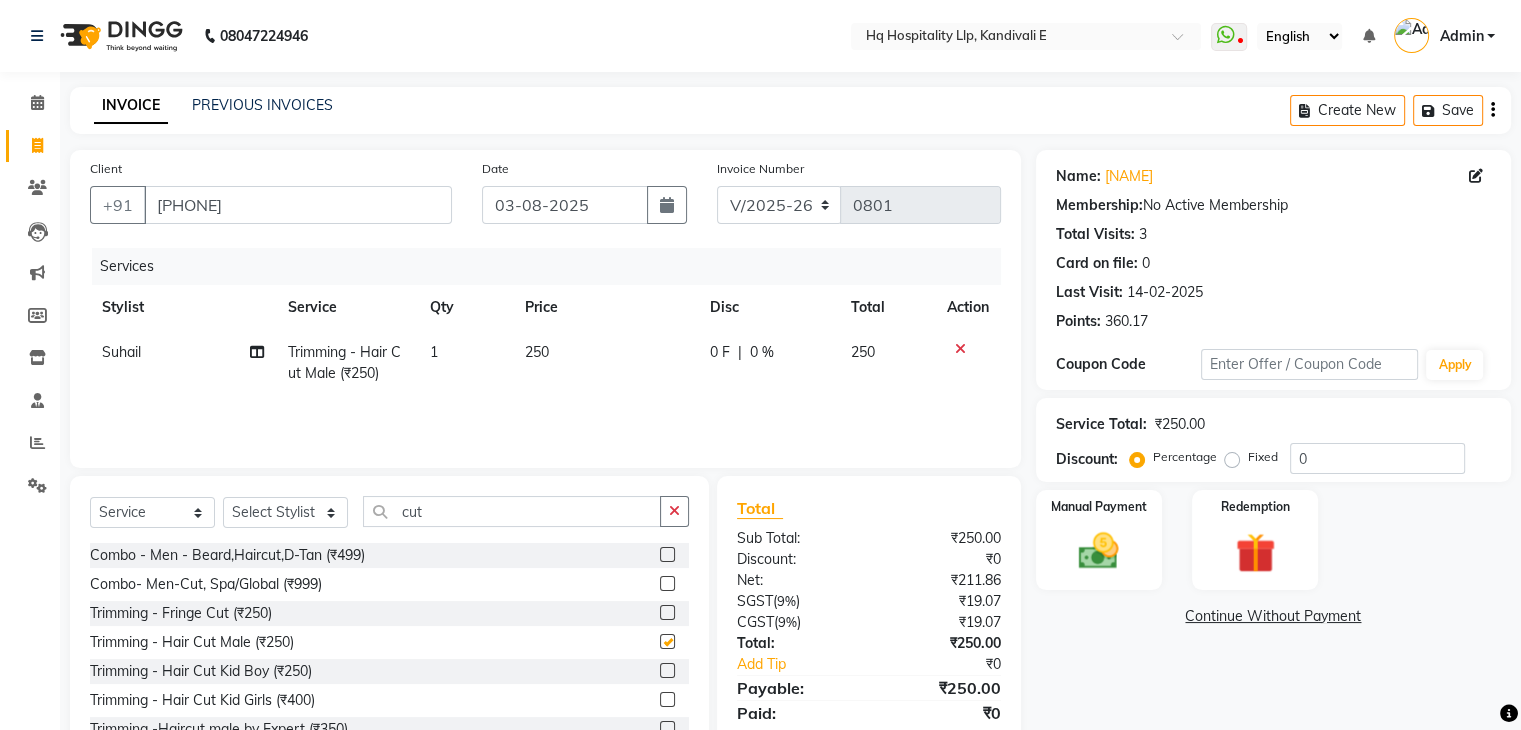 checkbox on "false" 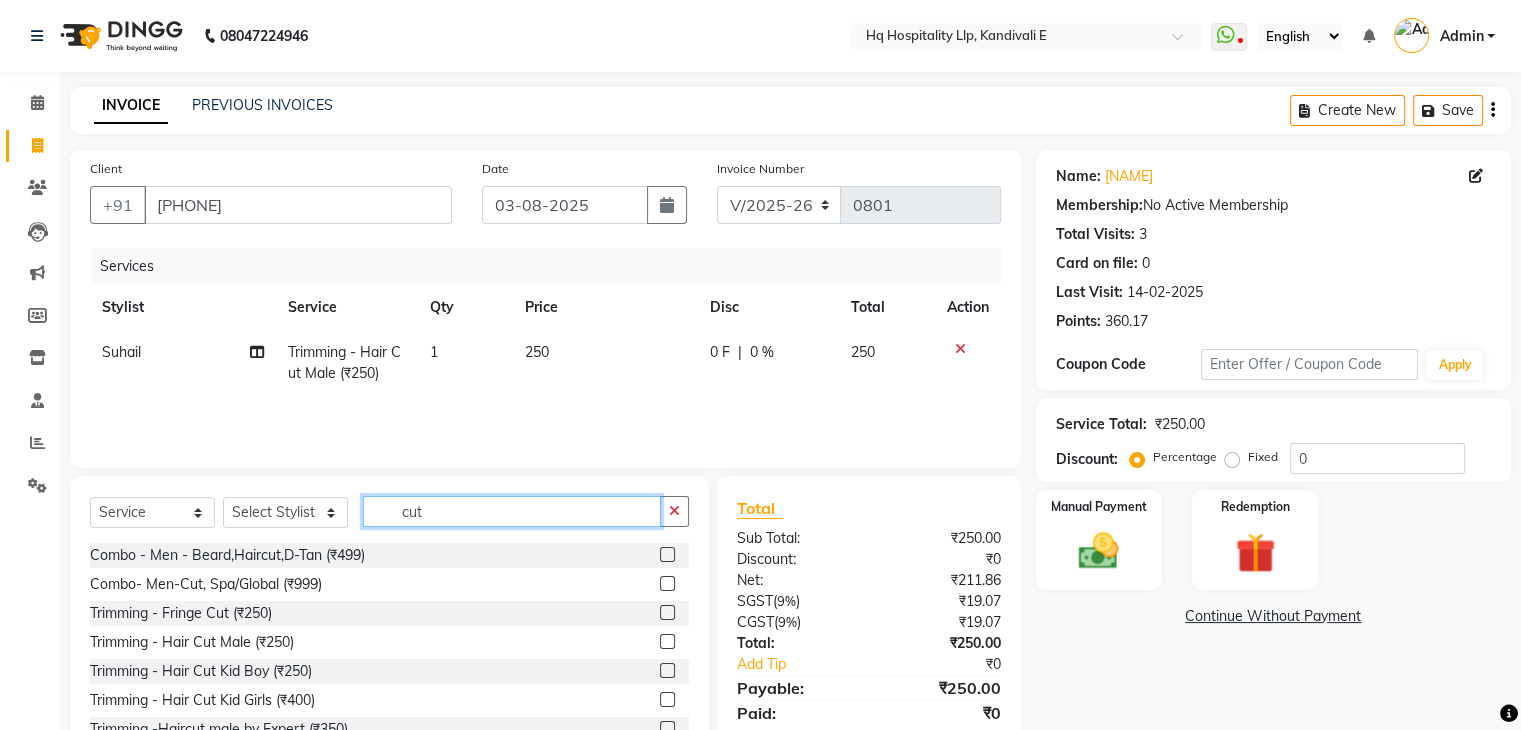 click on "cut" 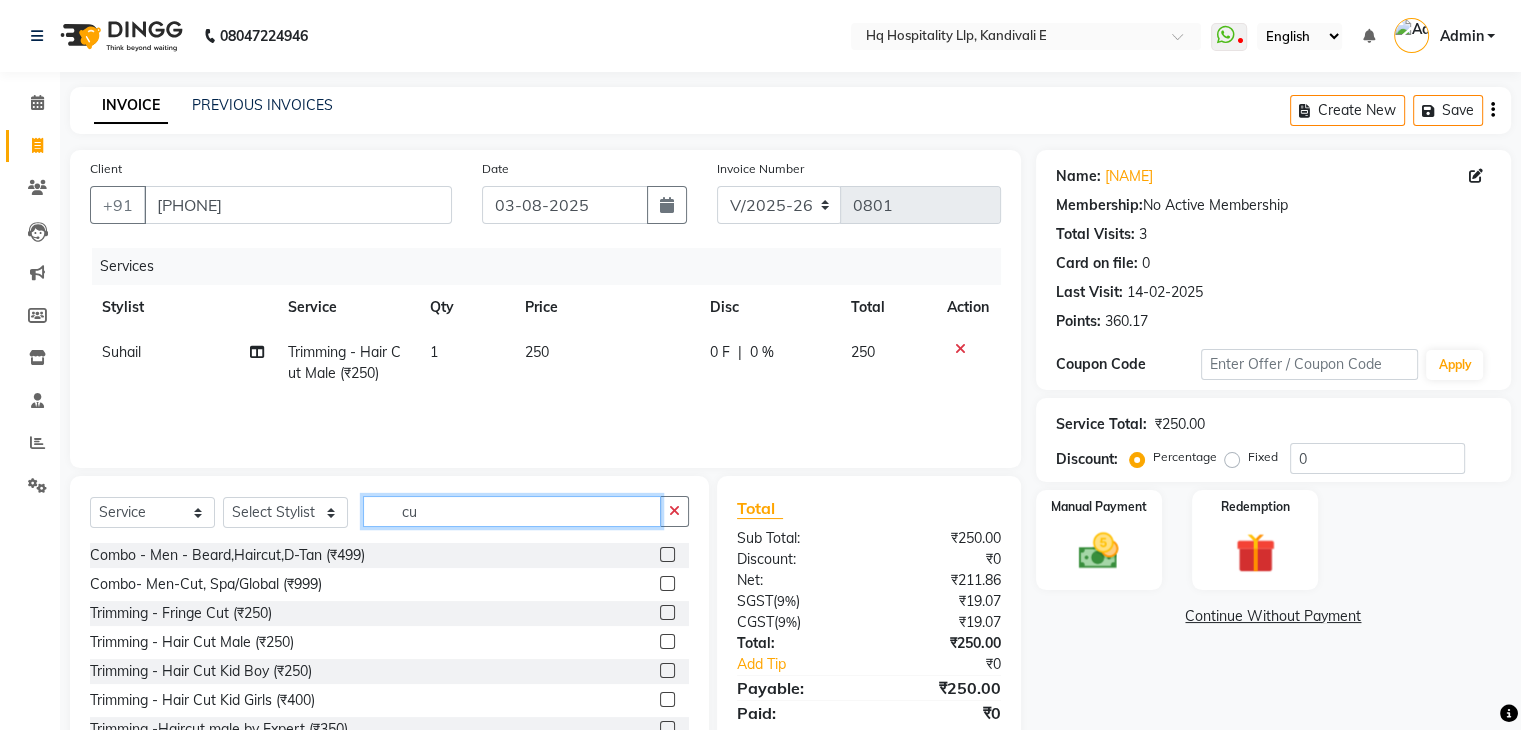 type on "c" 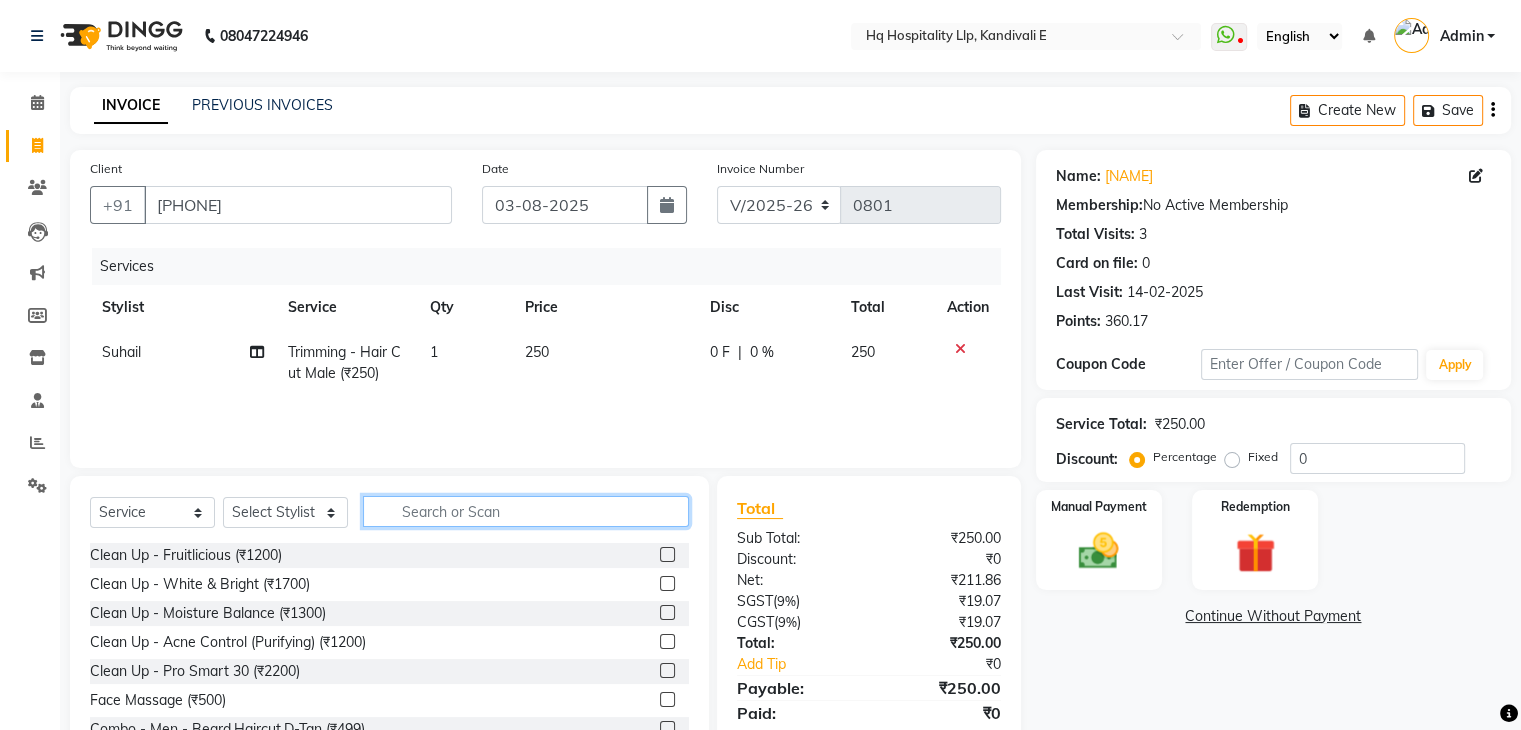 type 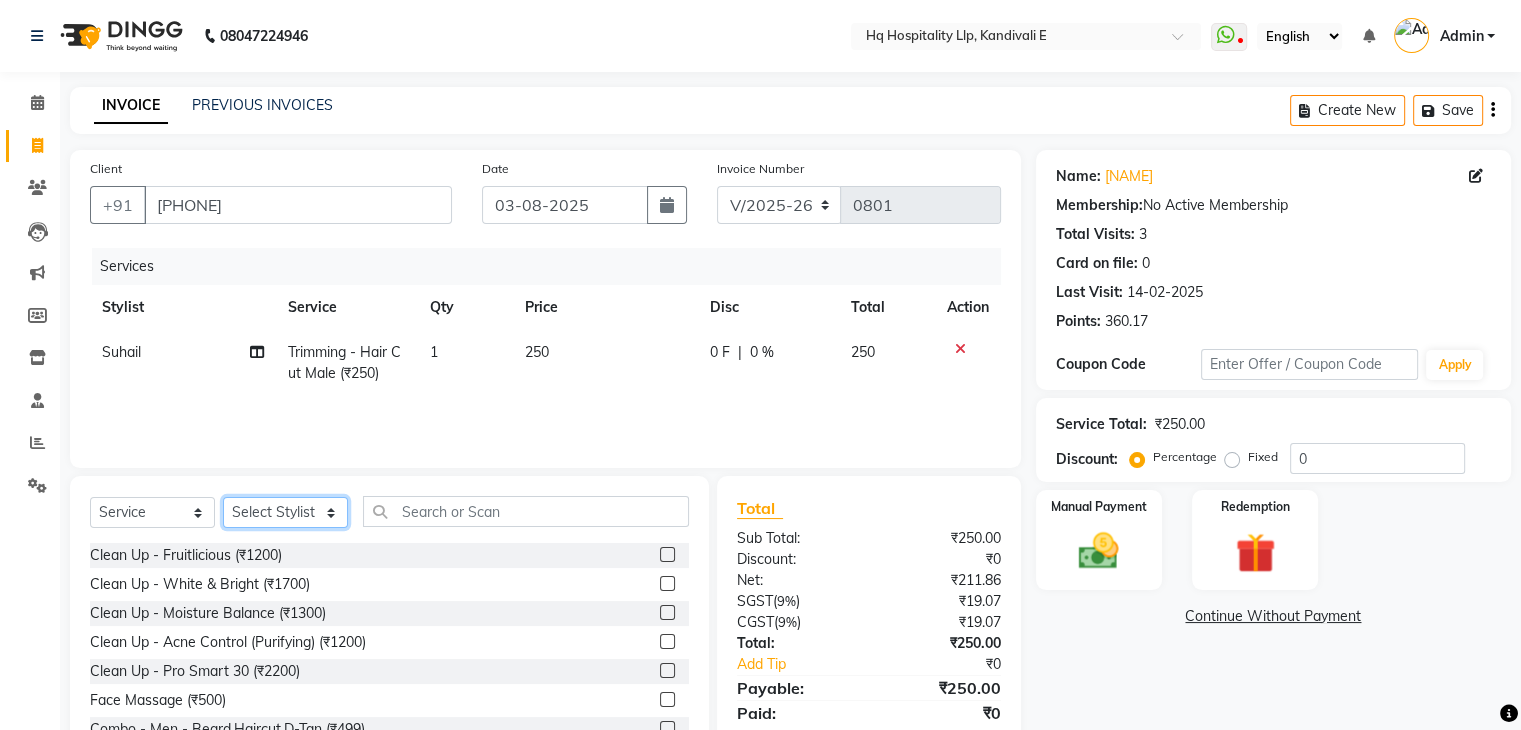 click on "Select Stylist Ankit DIPALI HQ SHOP jyoti Omkar [NAME] Salman Sameer Ahmad Sapana Suhail Swaroop Thakur Village HQ2" 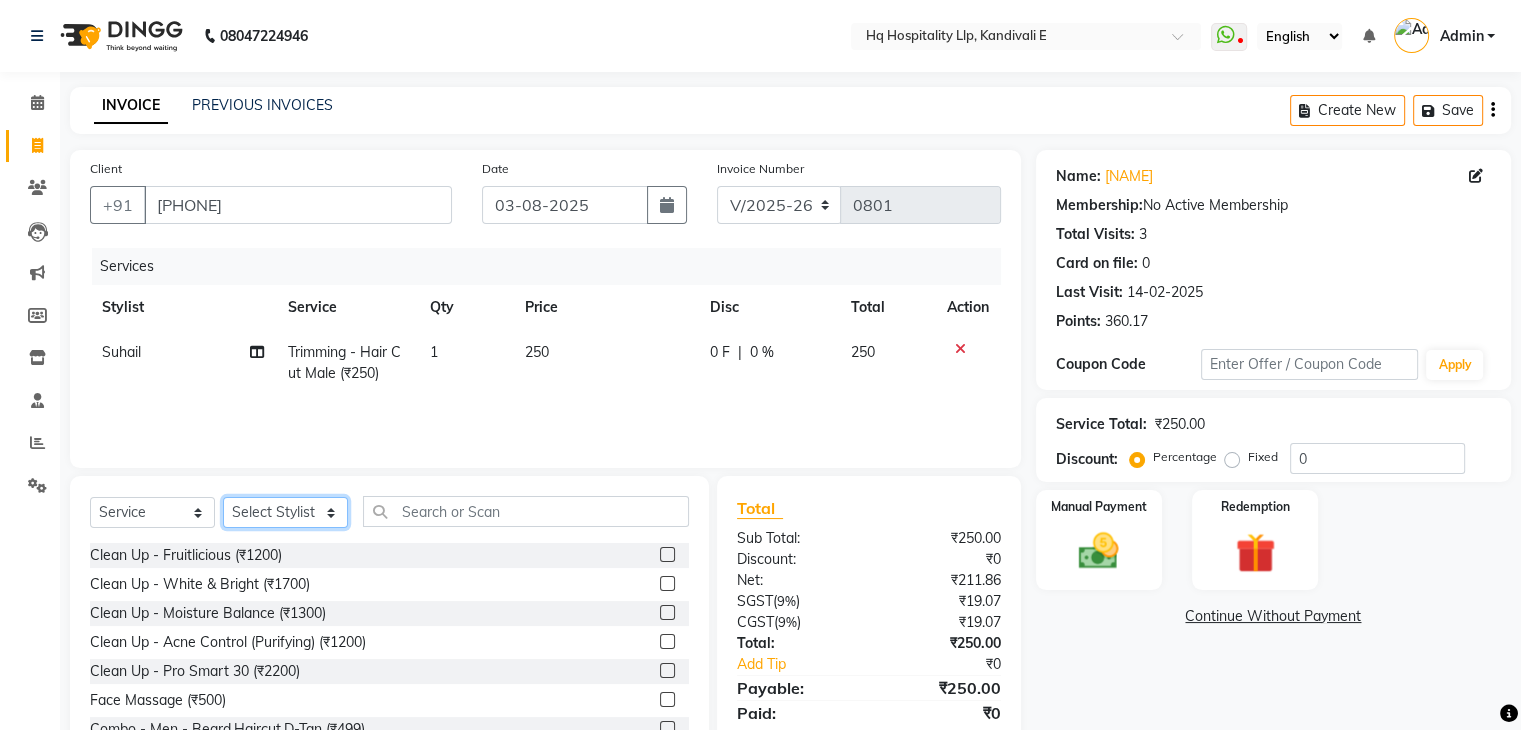 select on "47774" 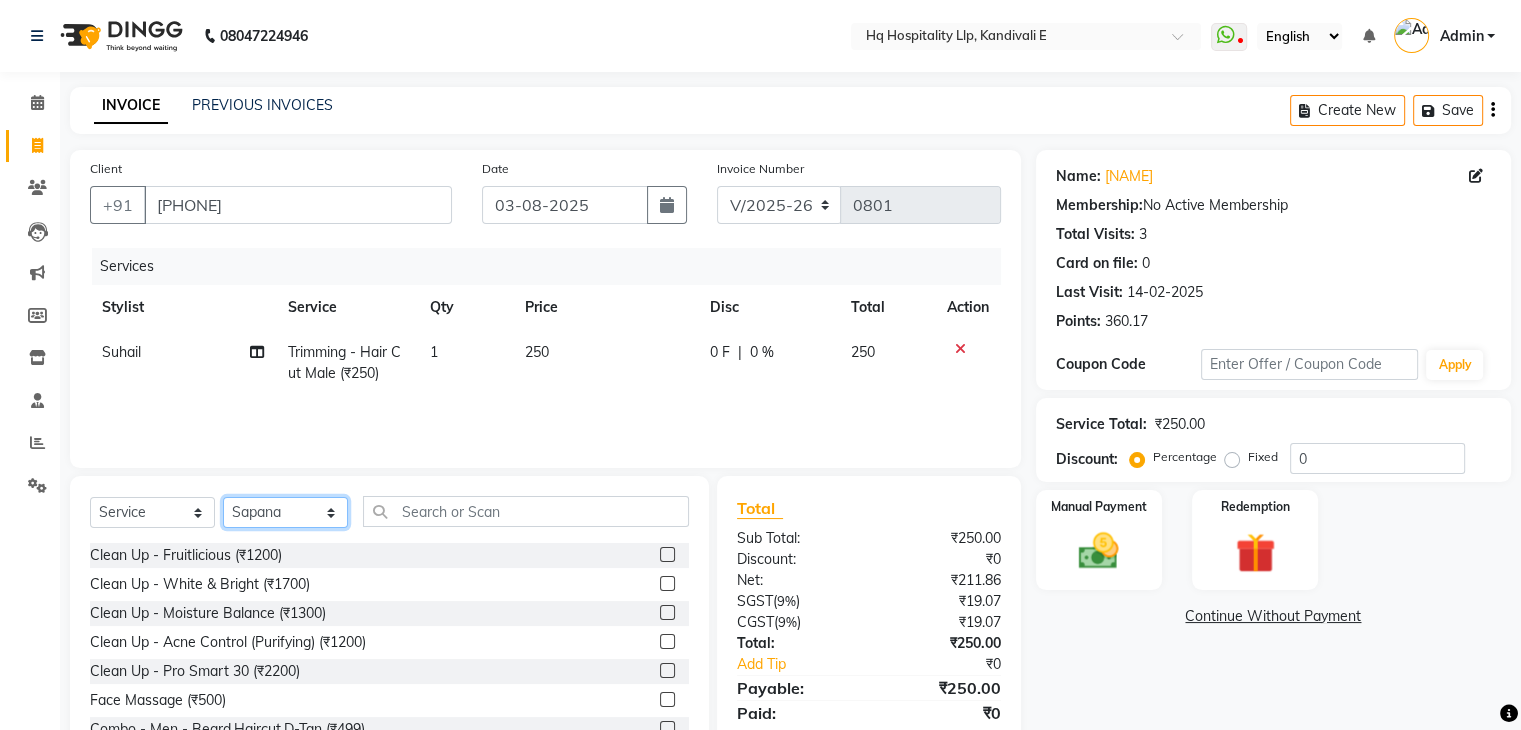 click on "Select Stylist Ankit DIPALI HQ SHOP jyoti Omkar [NAME] Salman Sameer Ahmad Sapana Suhail Swaroop Thakur Village HQ2" 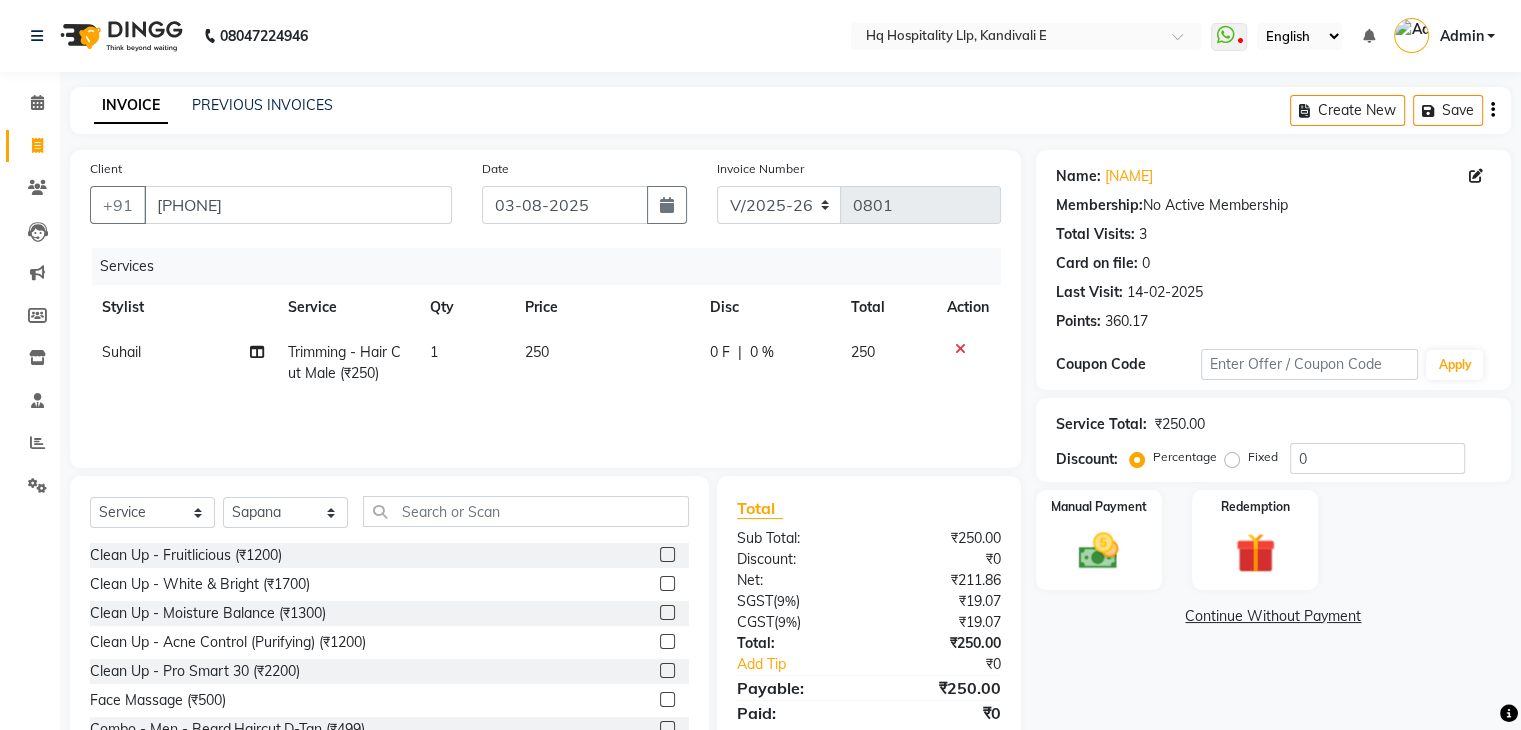 click on "Services Stylist Service Qty Price Disc Total Action Suhail Trimming - Hair Cut Male (₹250) 1 250 0 F | 0 % 250" 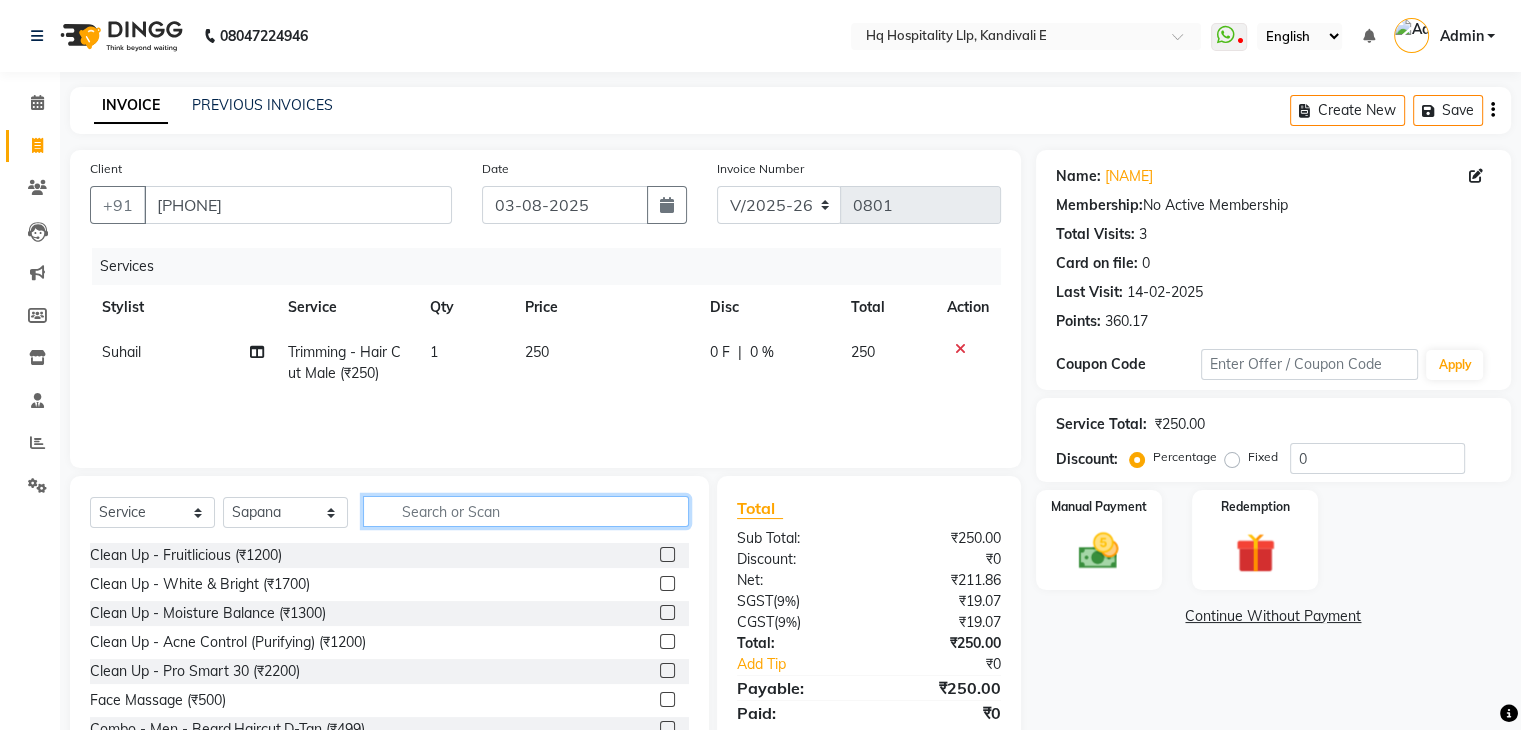 click 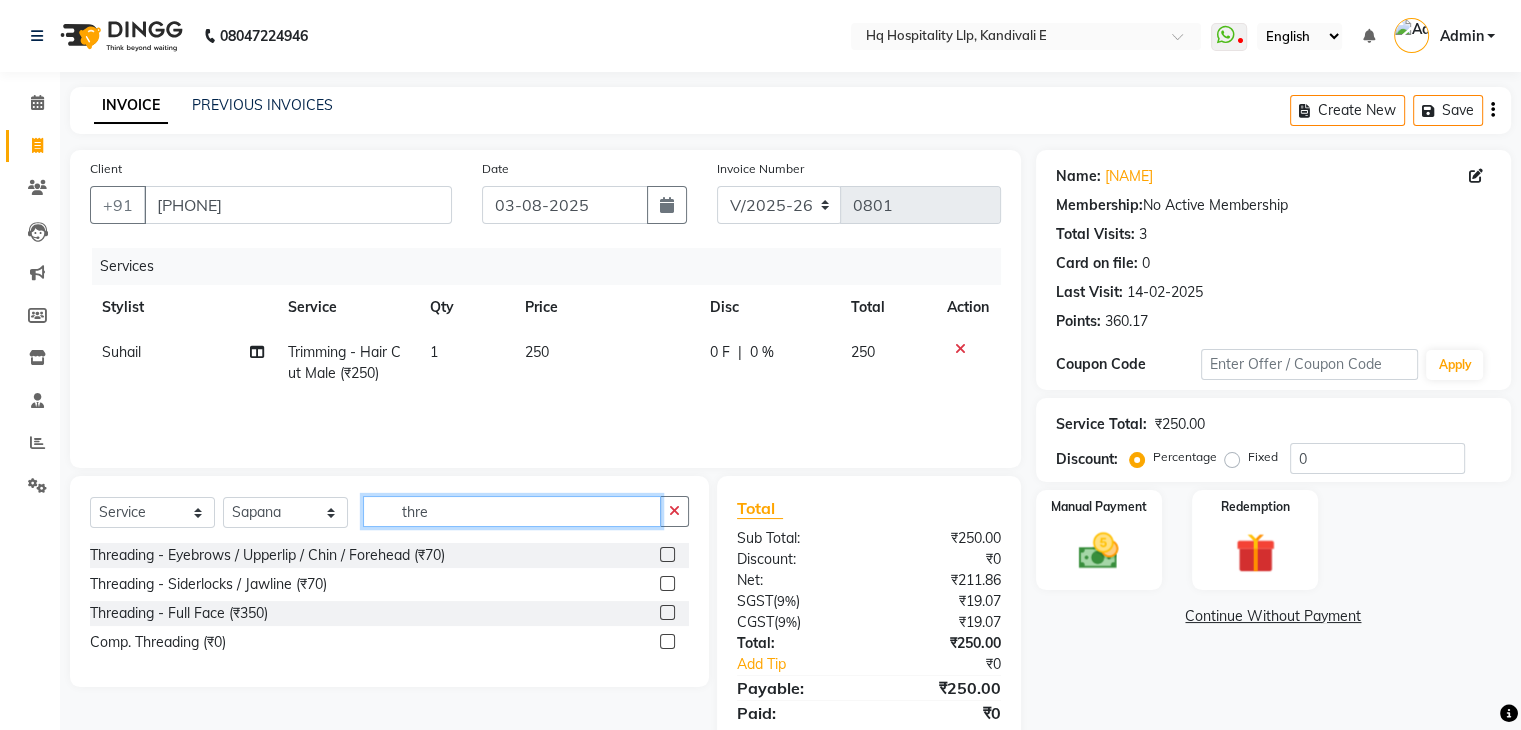 type on "thre" 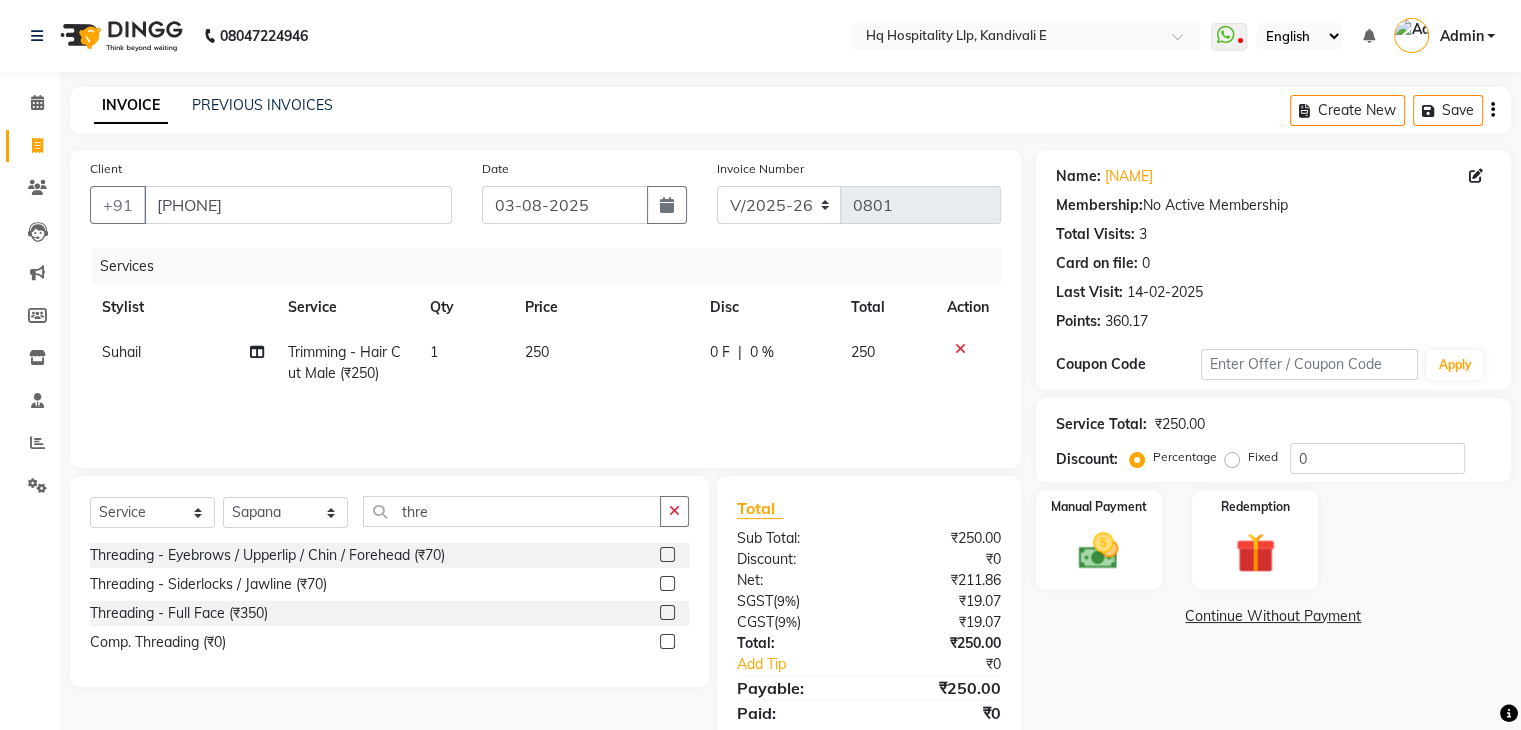 click 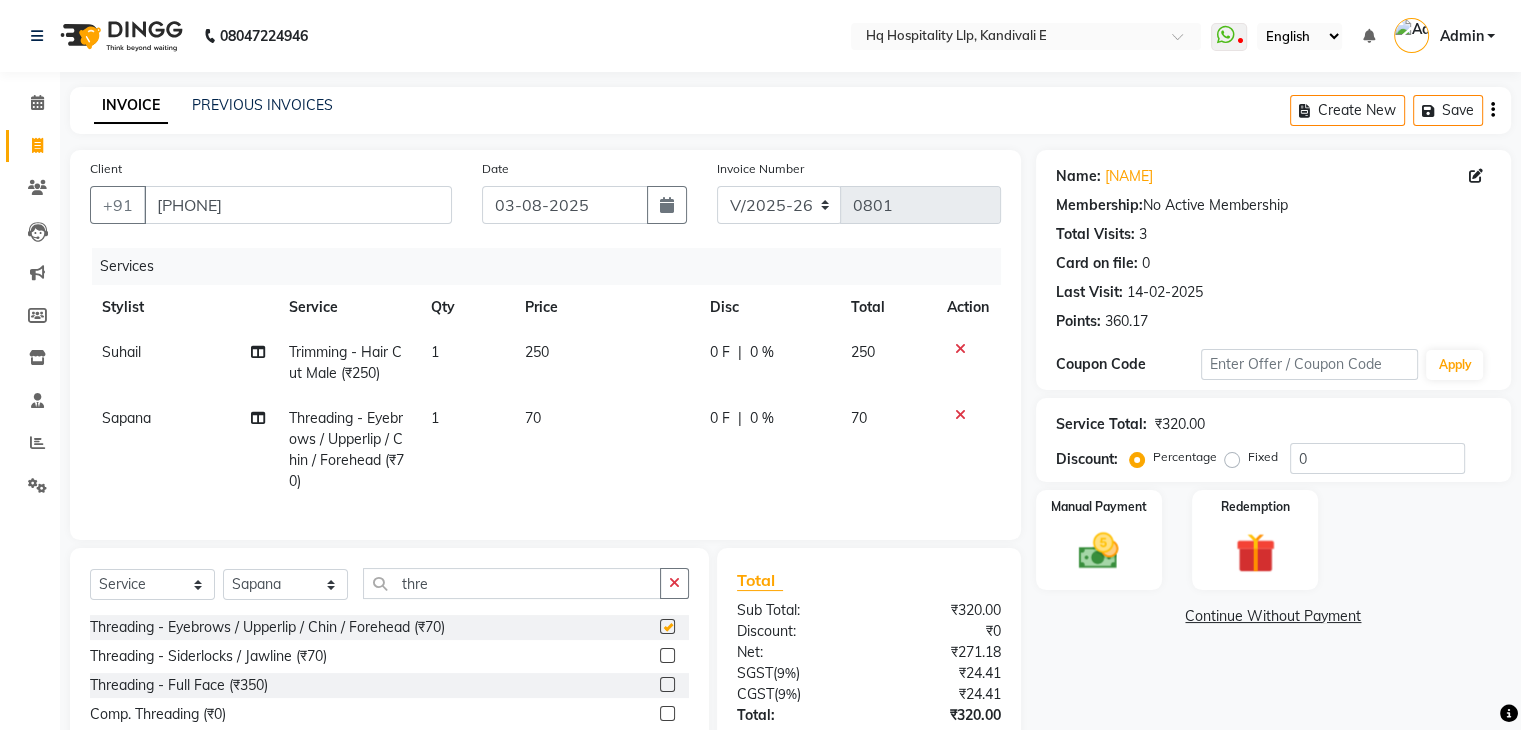 checkbox on "false" 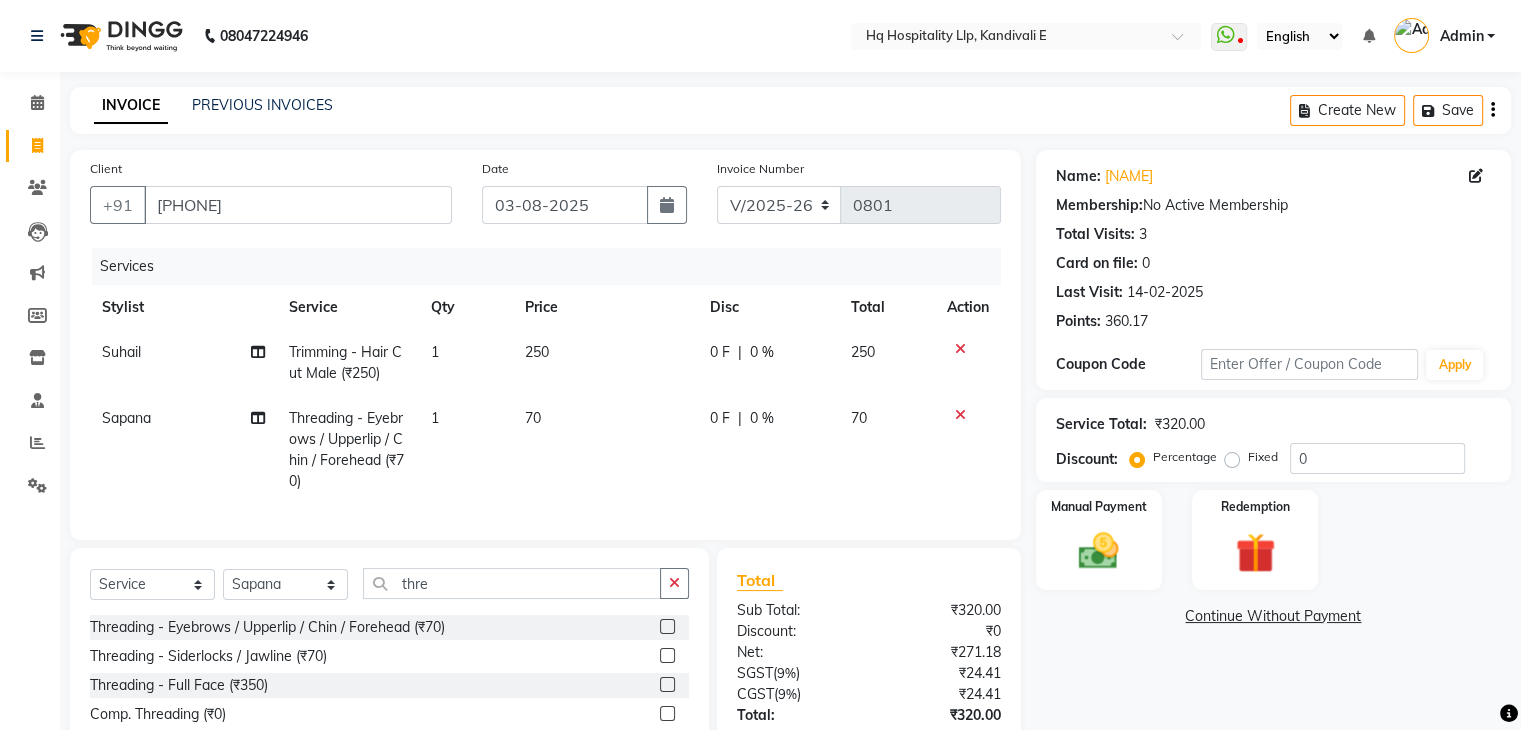 click on "70" 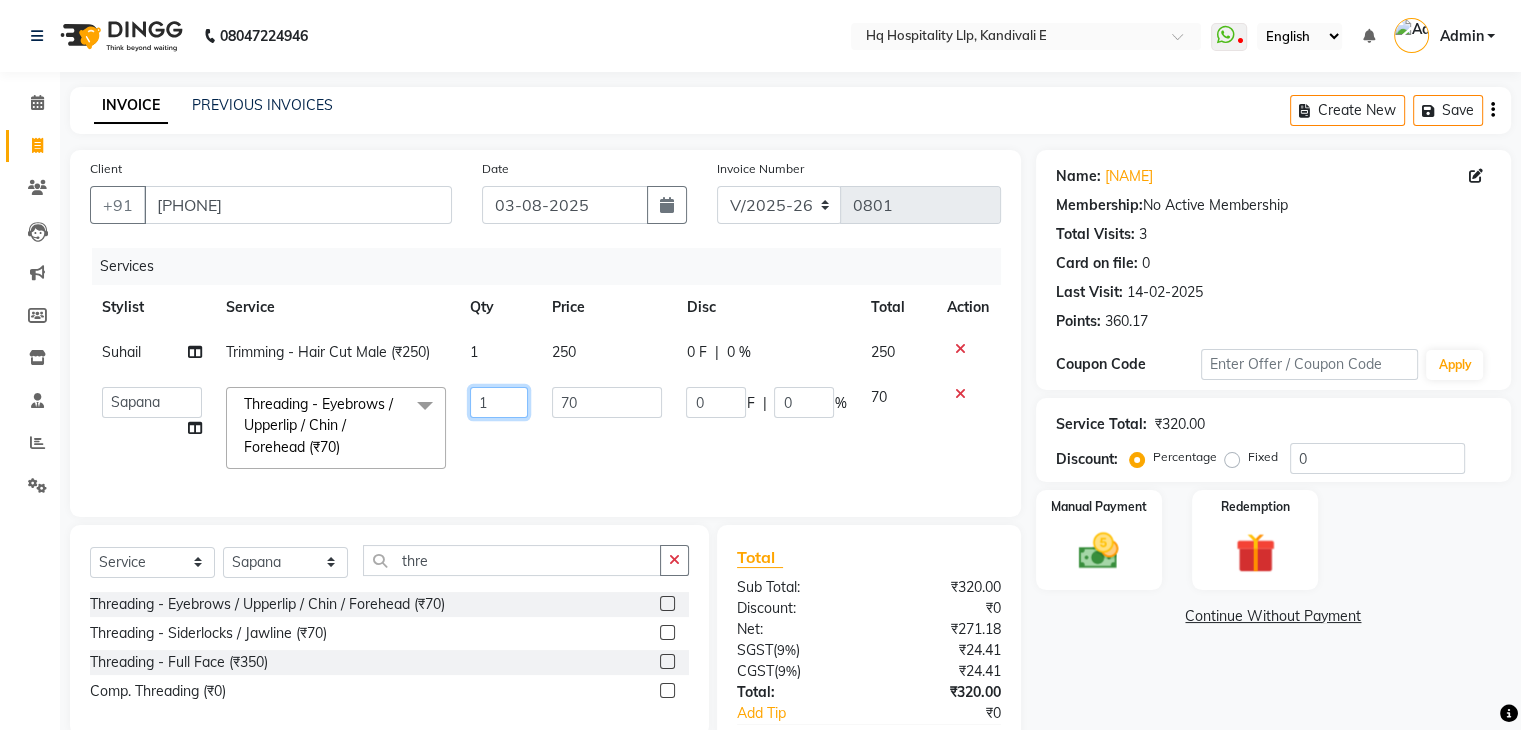 click on "1" 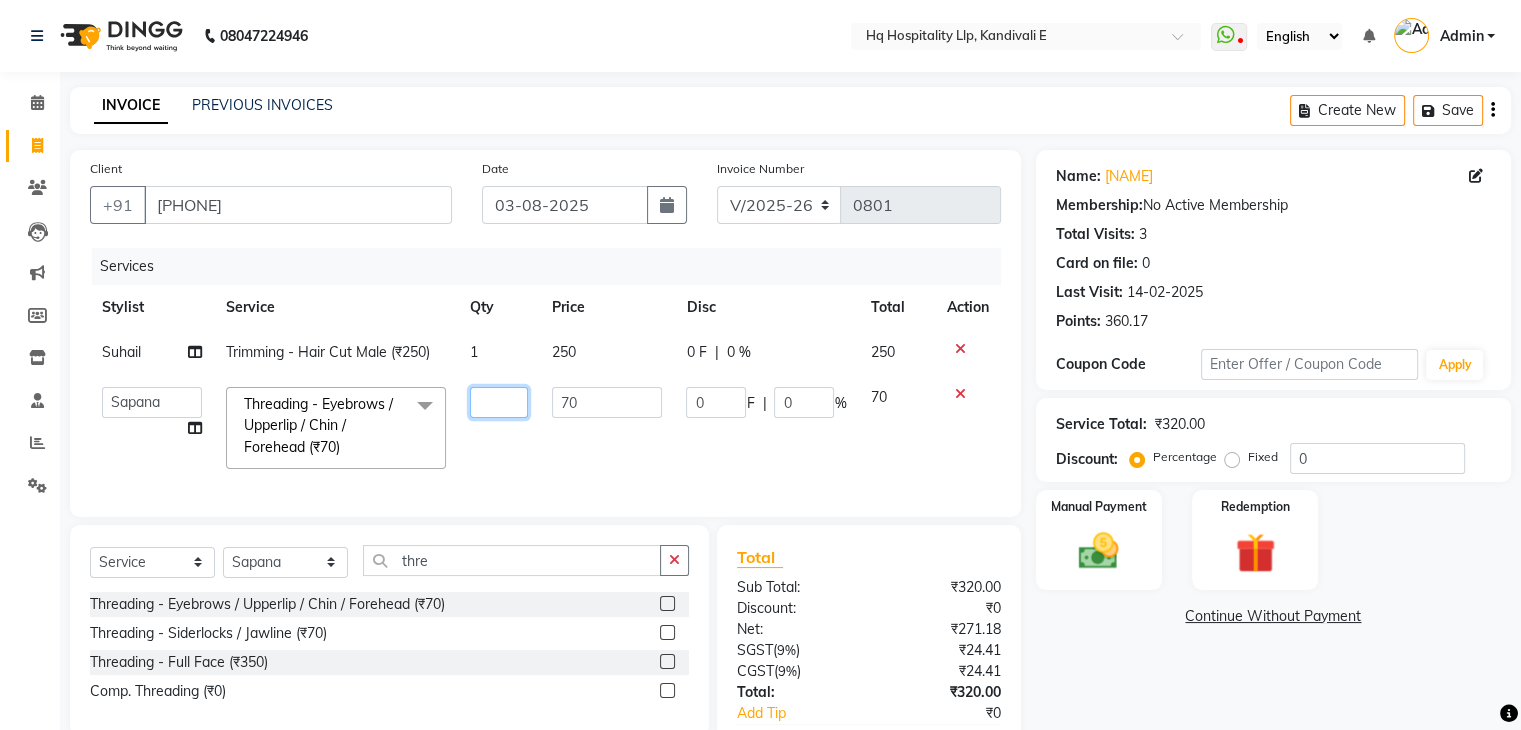 type on "2" 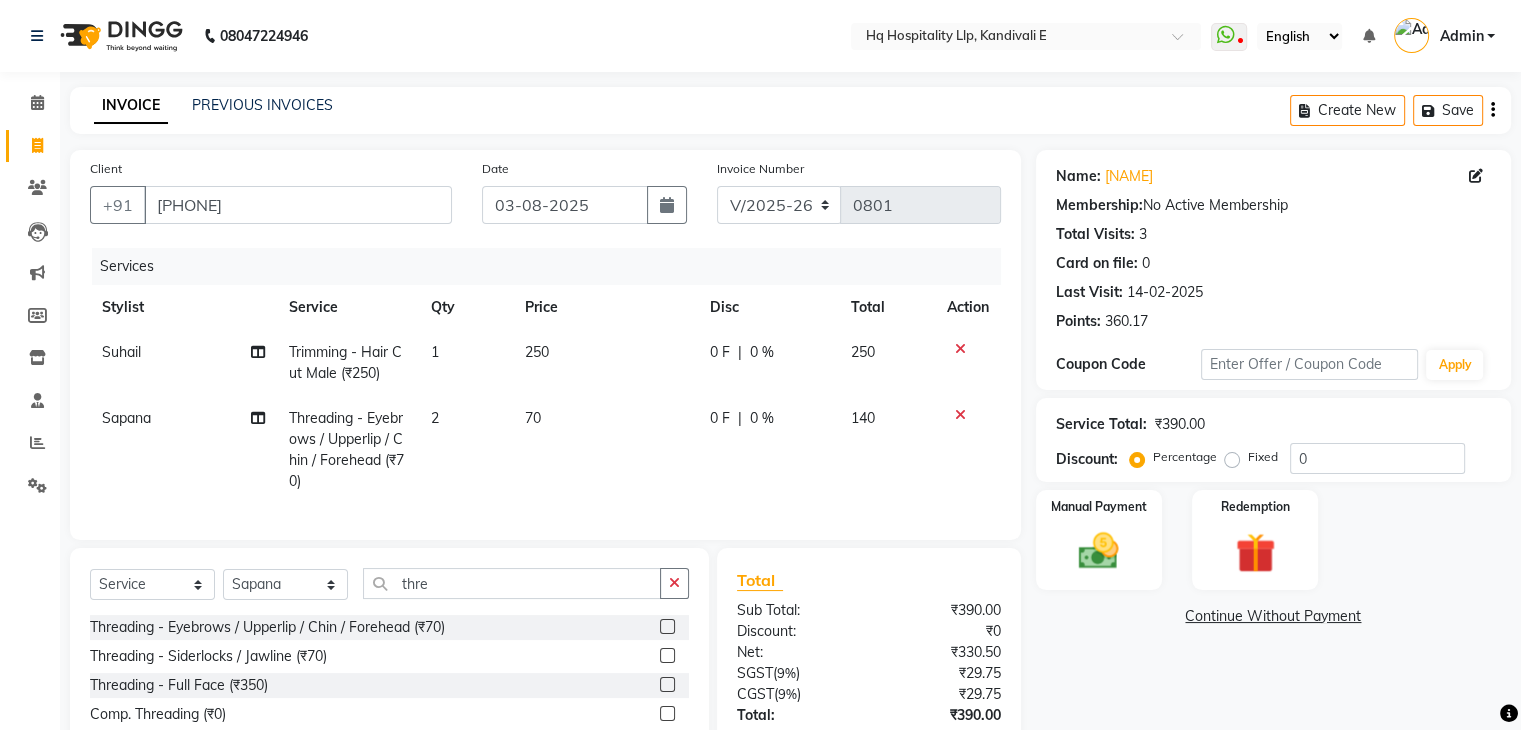 click on "Name: [NAME] Membership: No Active Membership Total Visits: 3 Card on file: 0 Last Visit: 14-02-2025 Points: 360.17 Coupon Code Apply Service Total: ₹390.00 Discount: Percentage Fixed 0 Manual Payment Redemption Continue Without Payment" 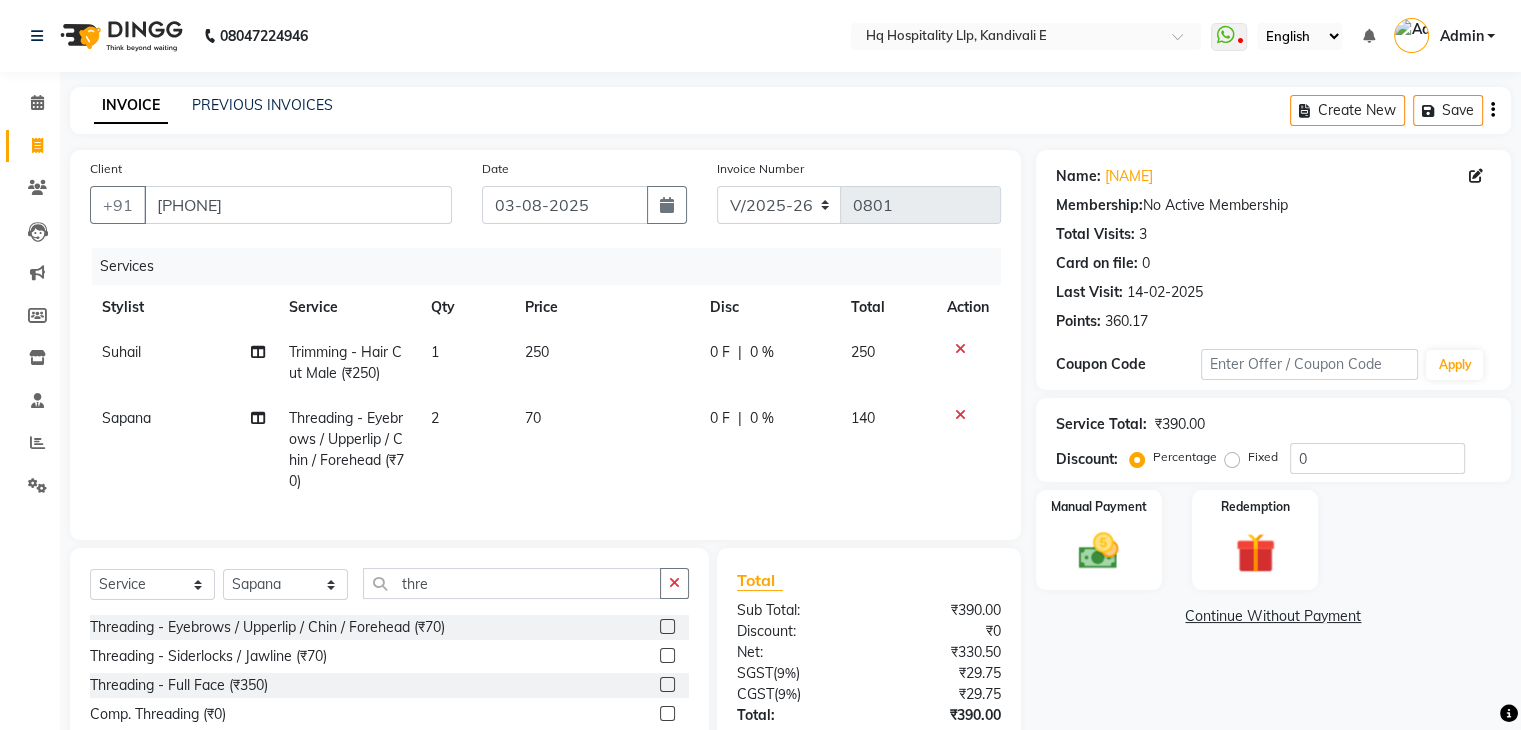 scroll, scrollTop: 158, scrollLeft: 0, axis: vertical 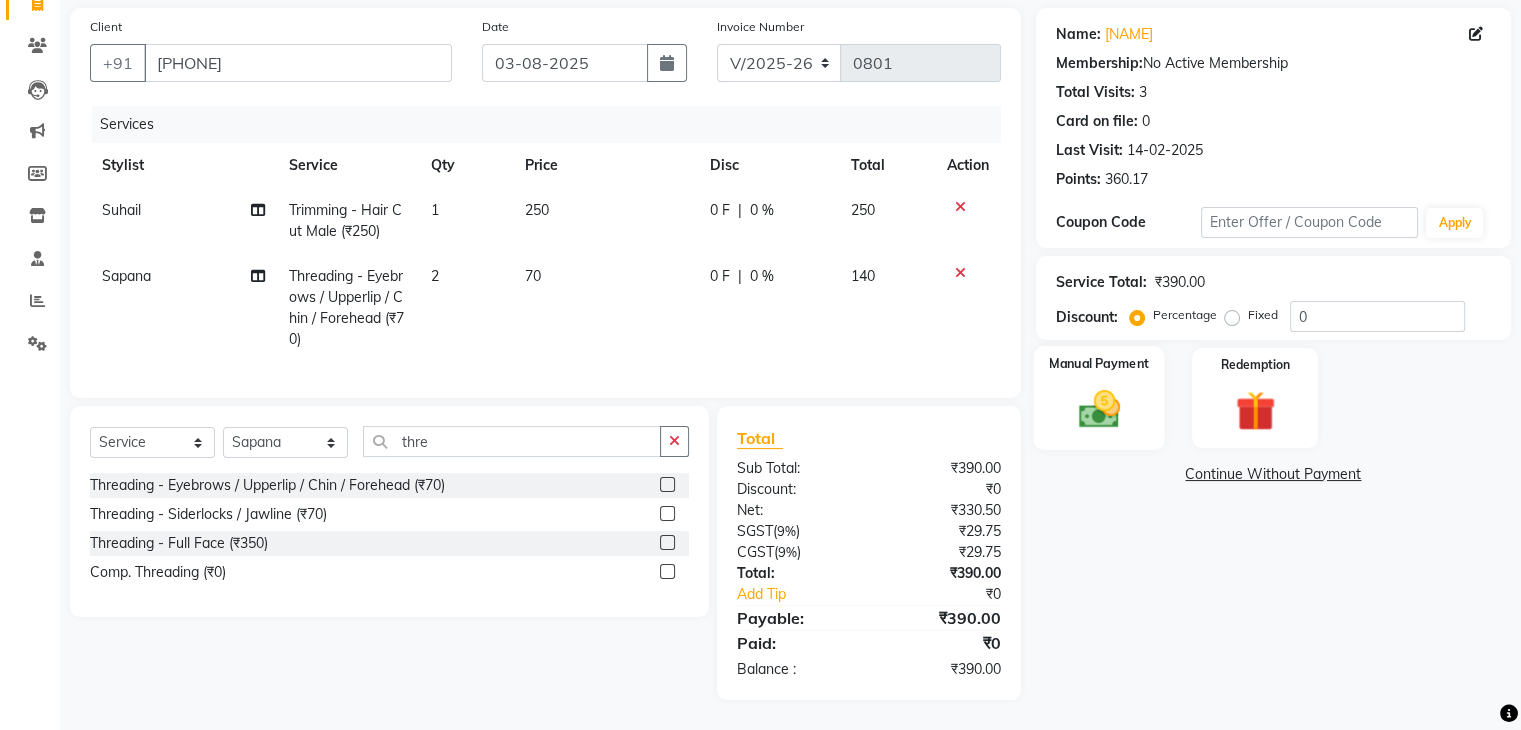 click 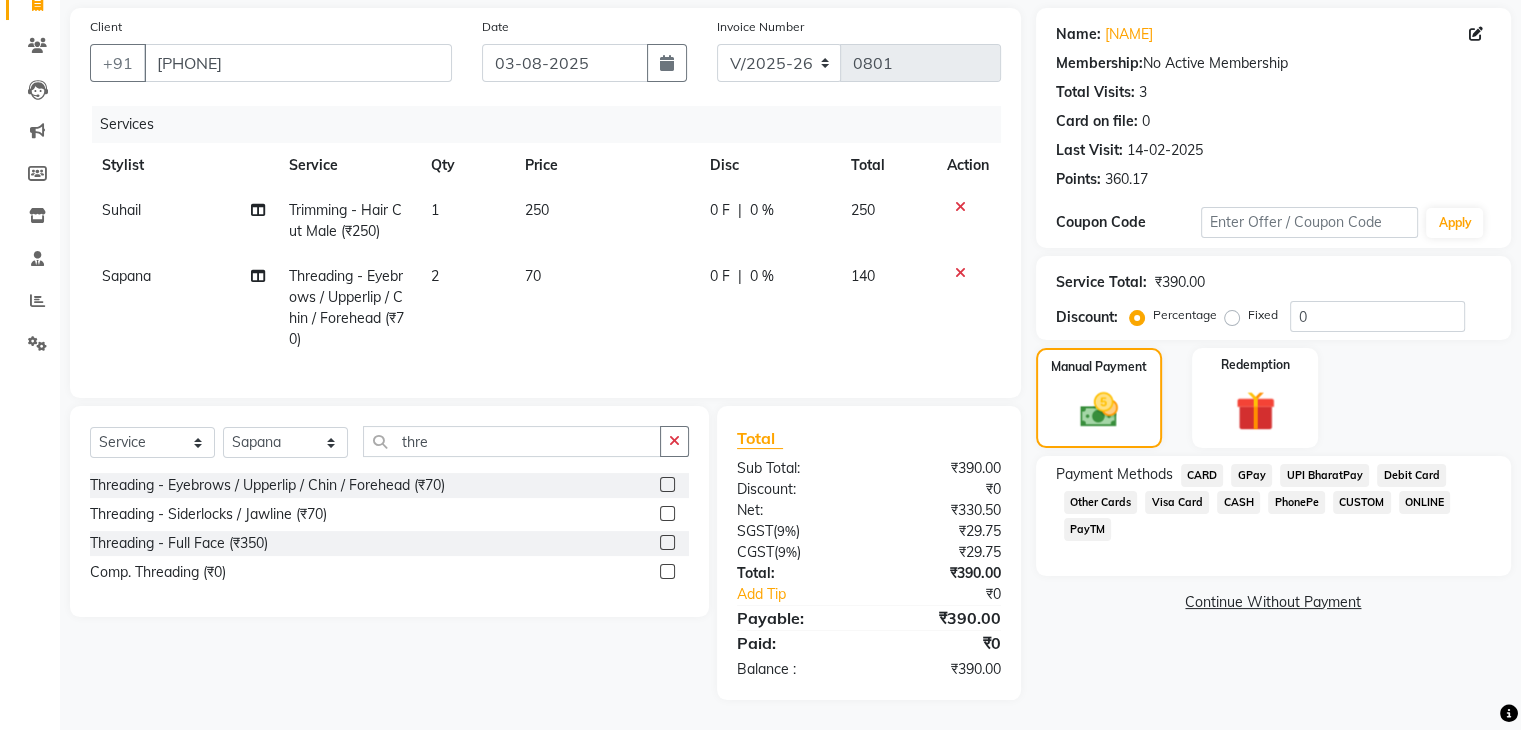 click on "GPay" 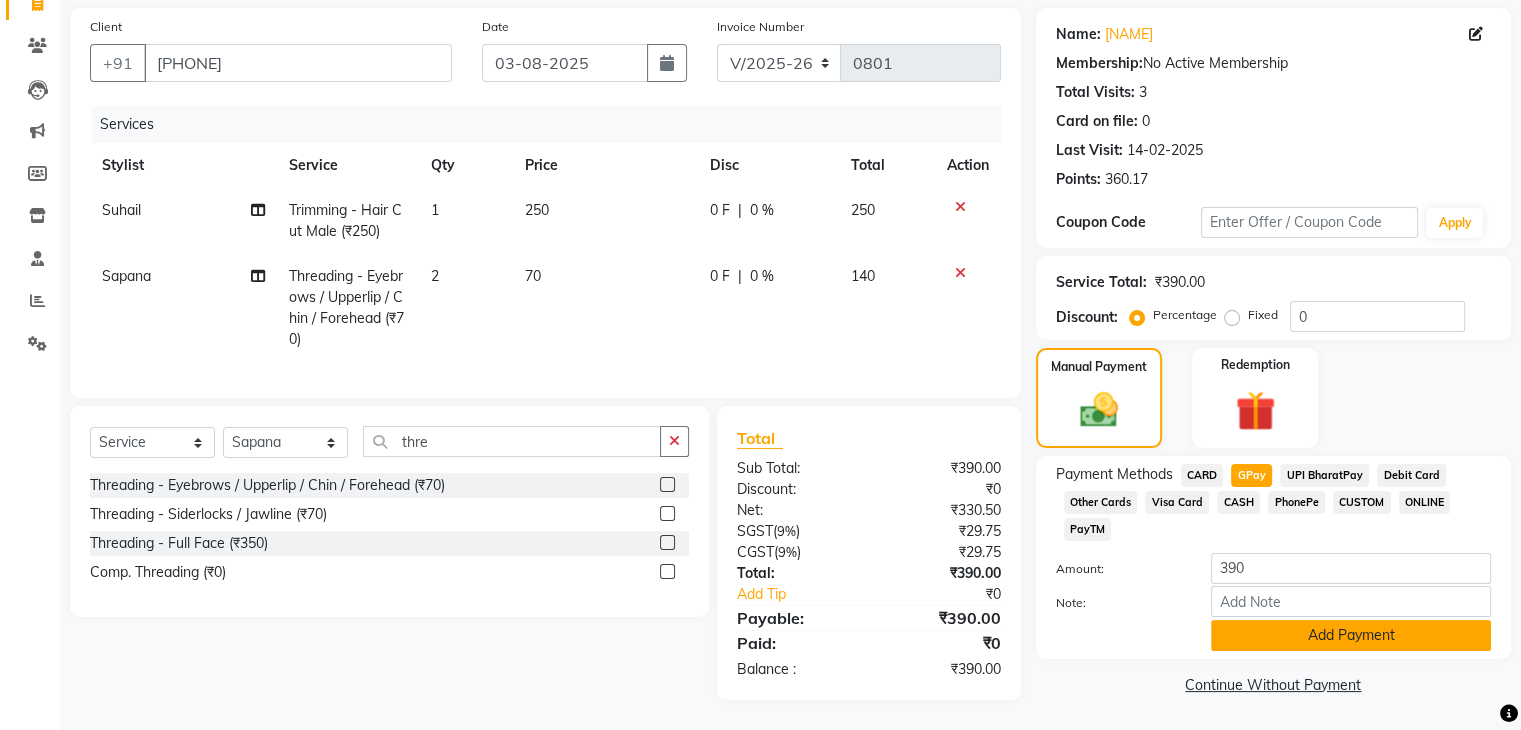 click on "Add Payment" 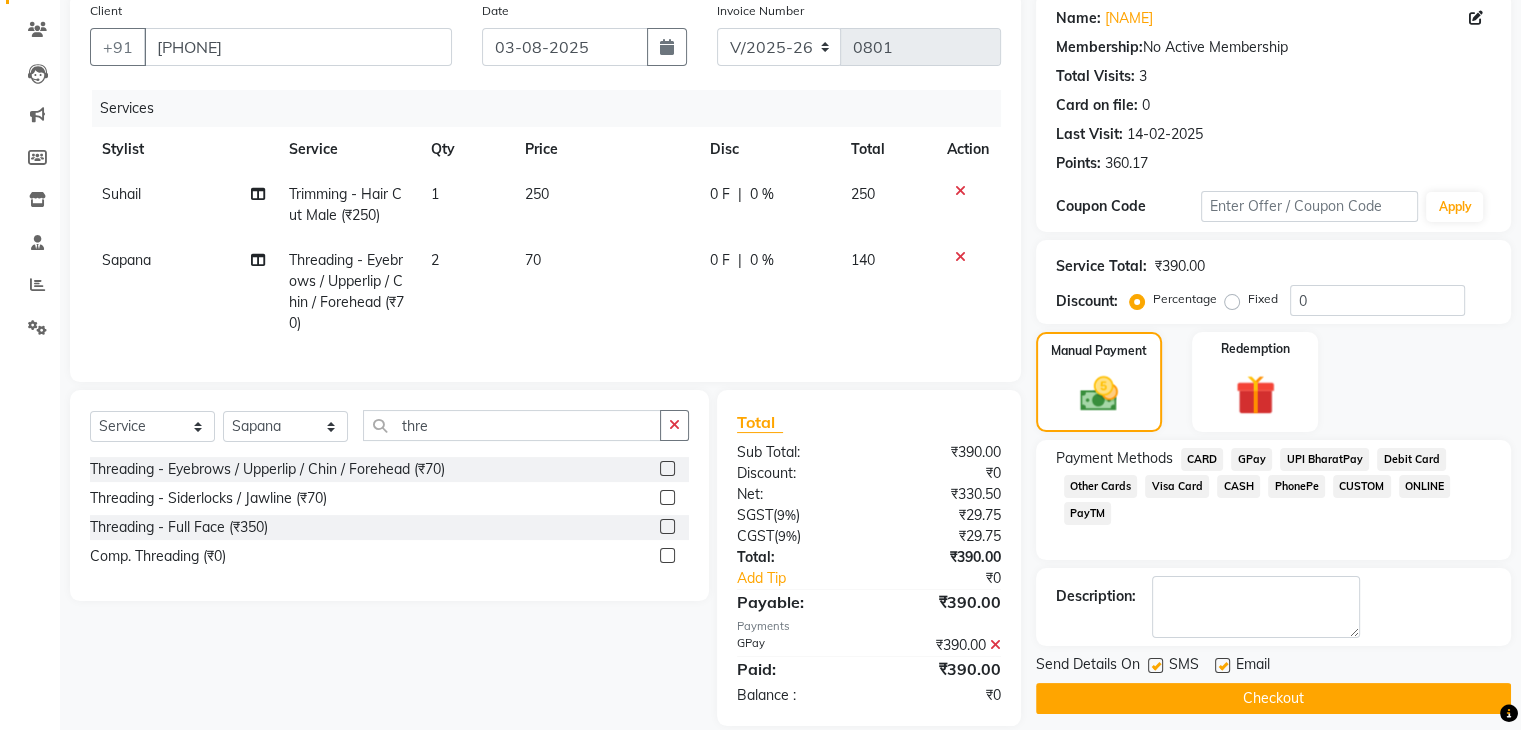 scroll, scrollTop: 200, scrollLeft: 0, axis: vertical 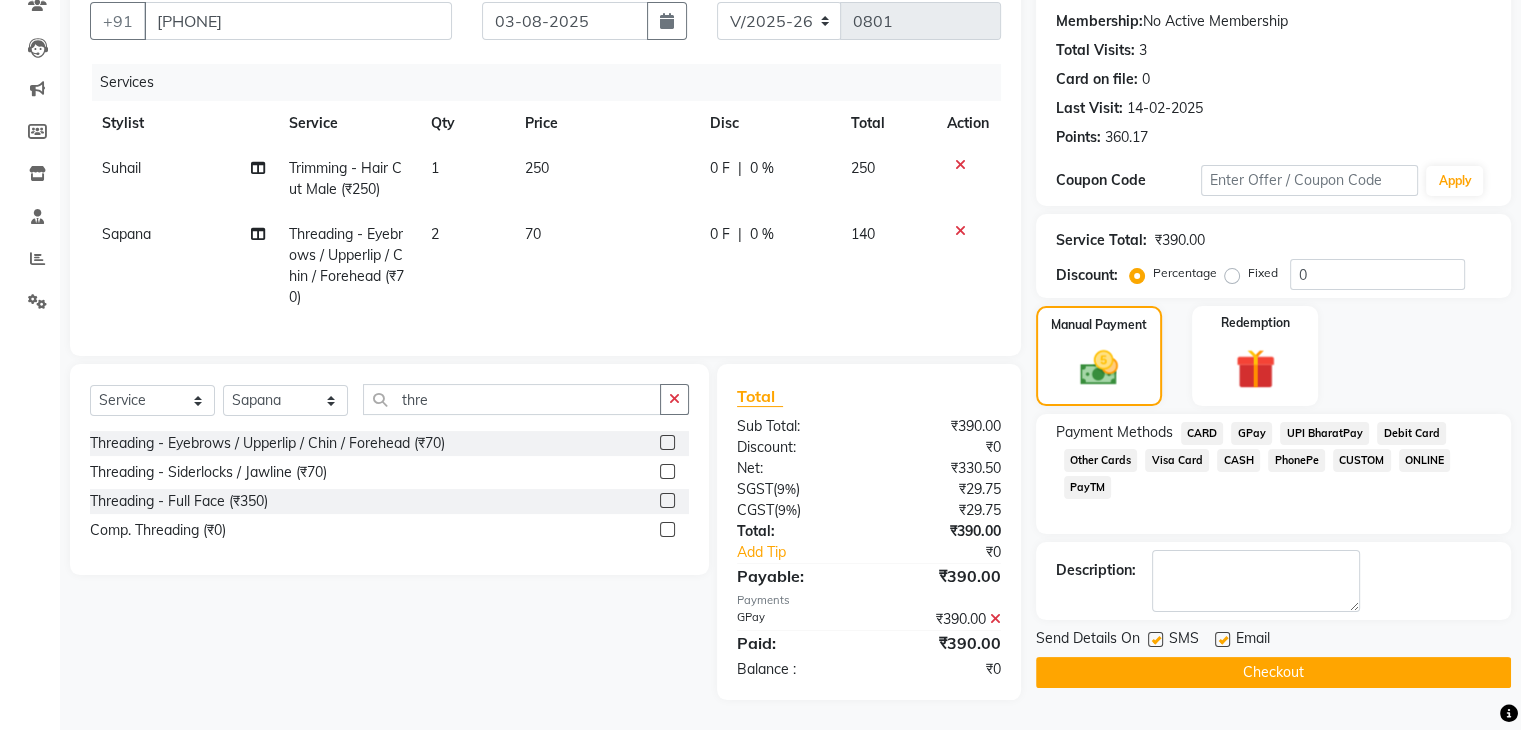 click on "GPay" 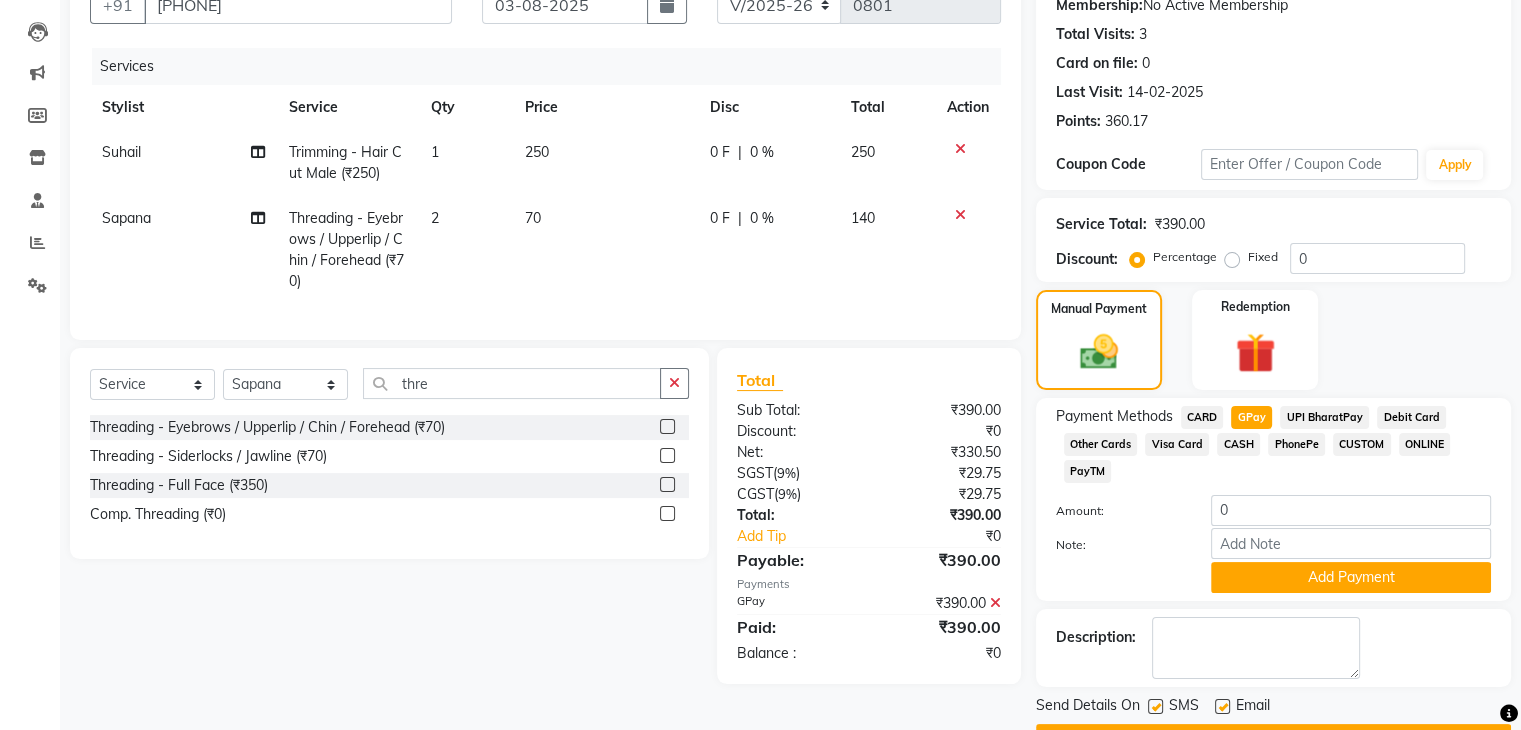scroll, scrollTop: 257, scrollLeft: 0, axis: vertical 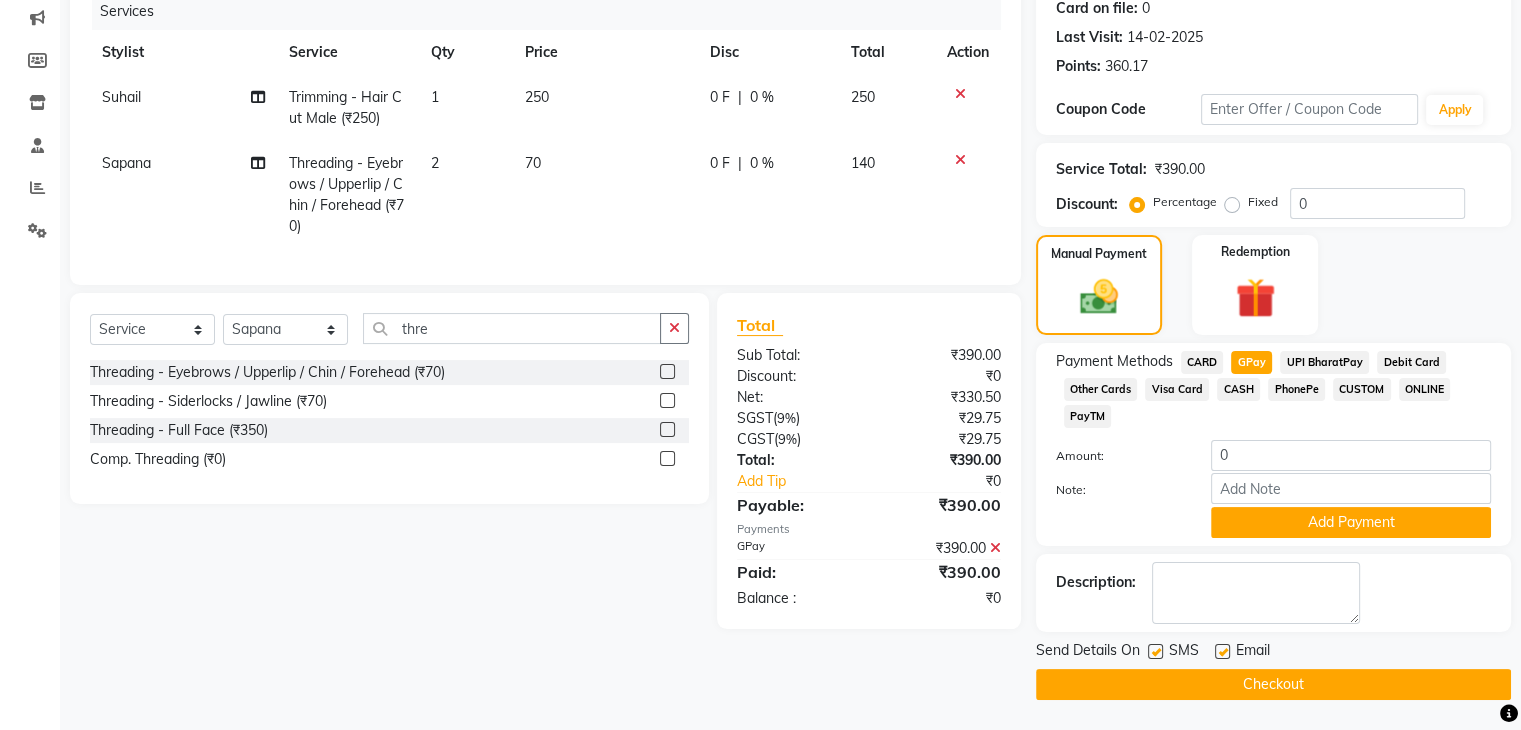 click on "Checkout" 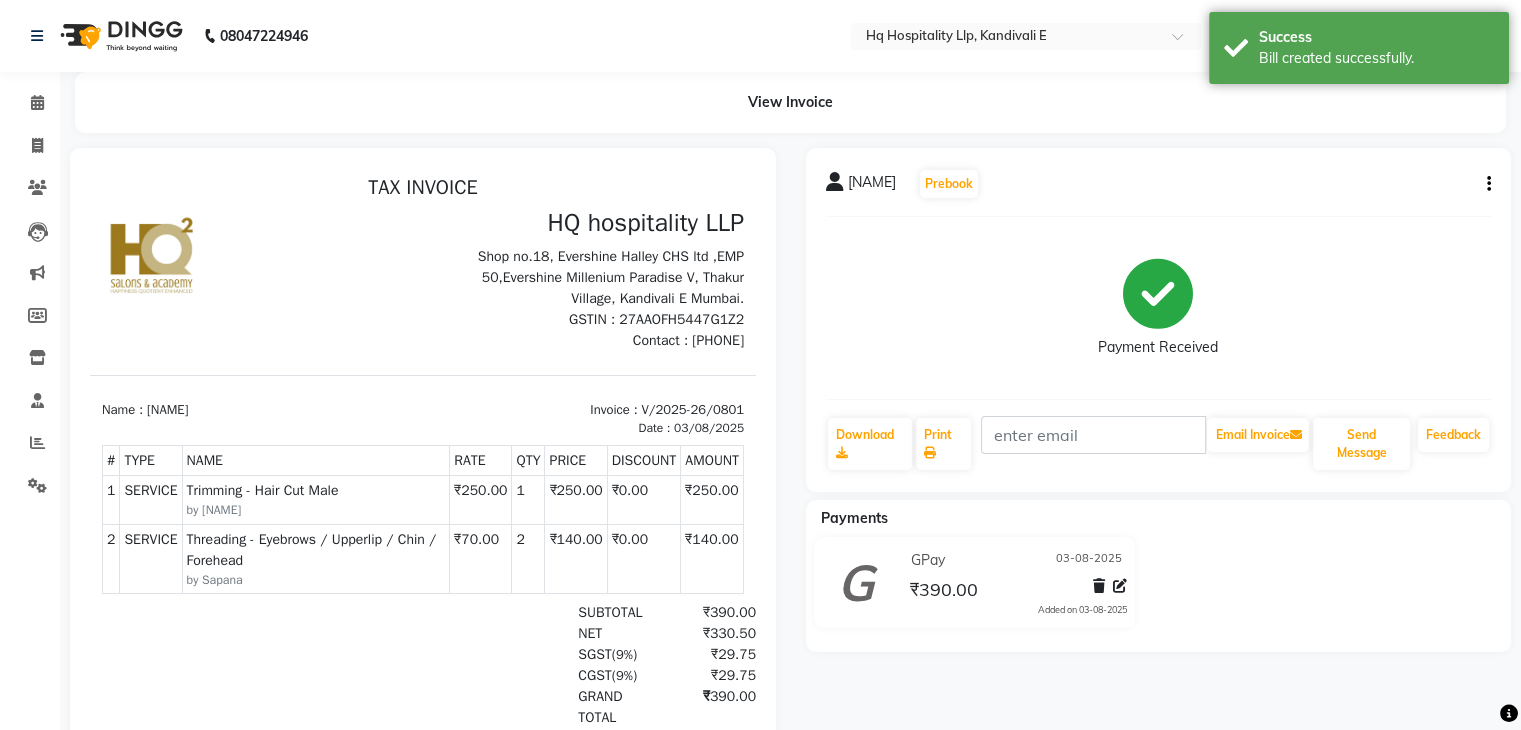 scroll, scrollTop: 0, scrollLeft: 0, axis: both 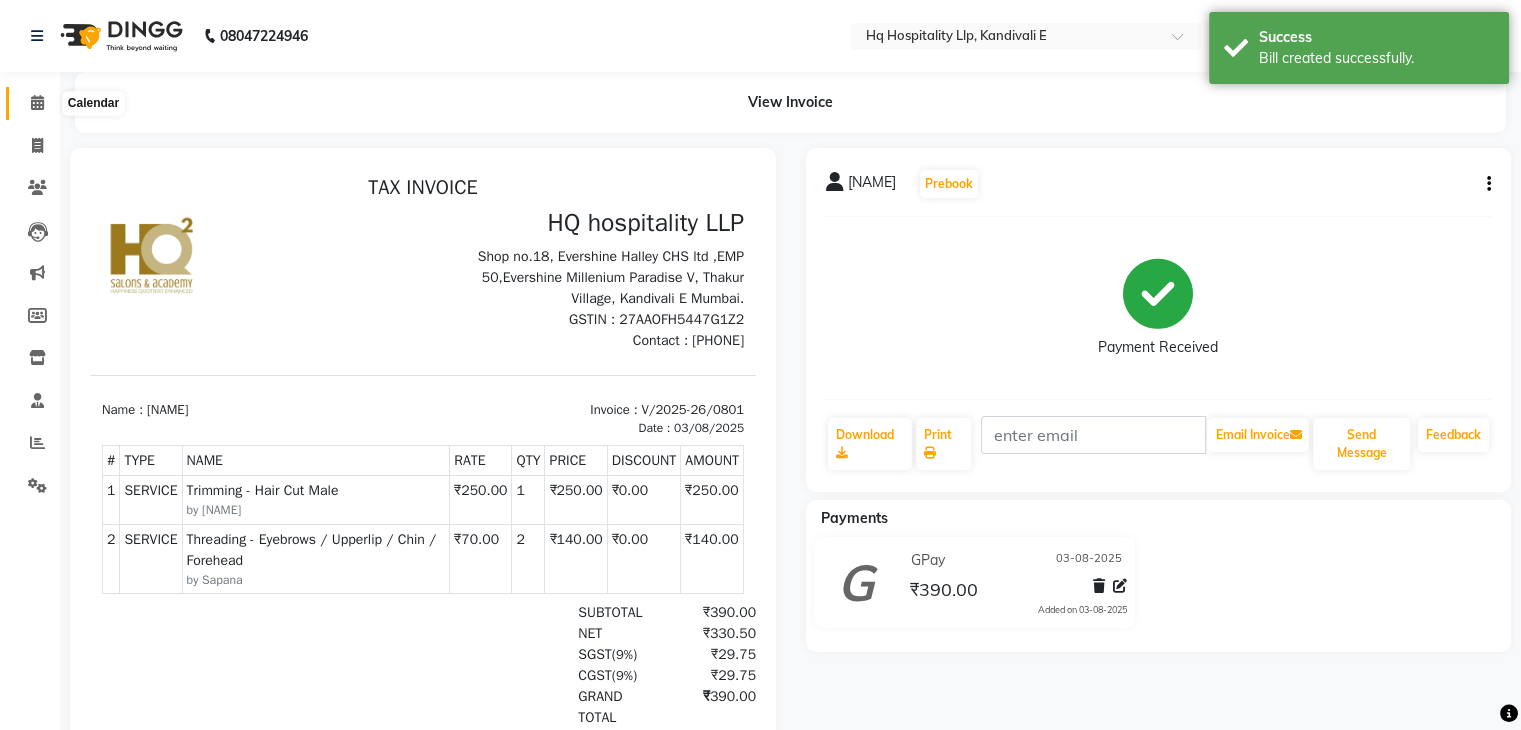 click 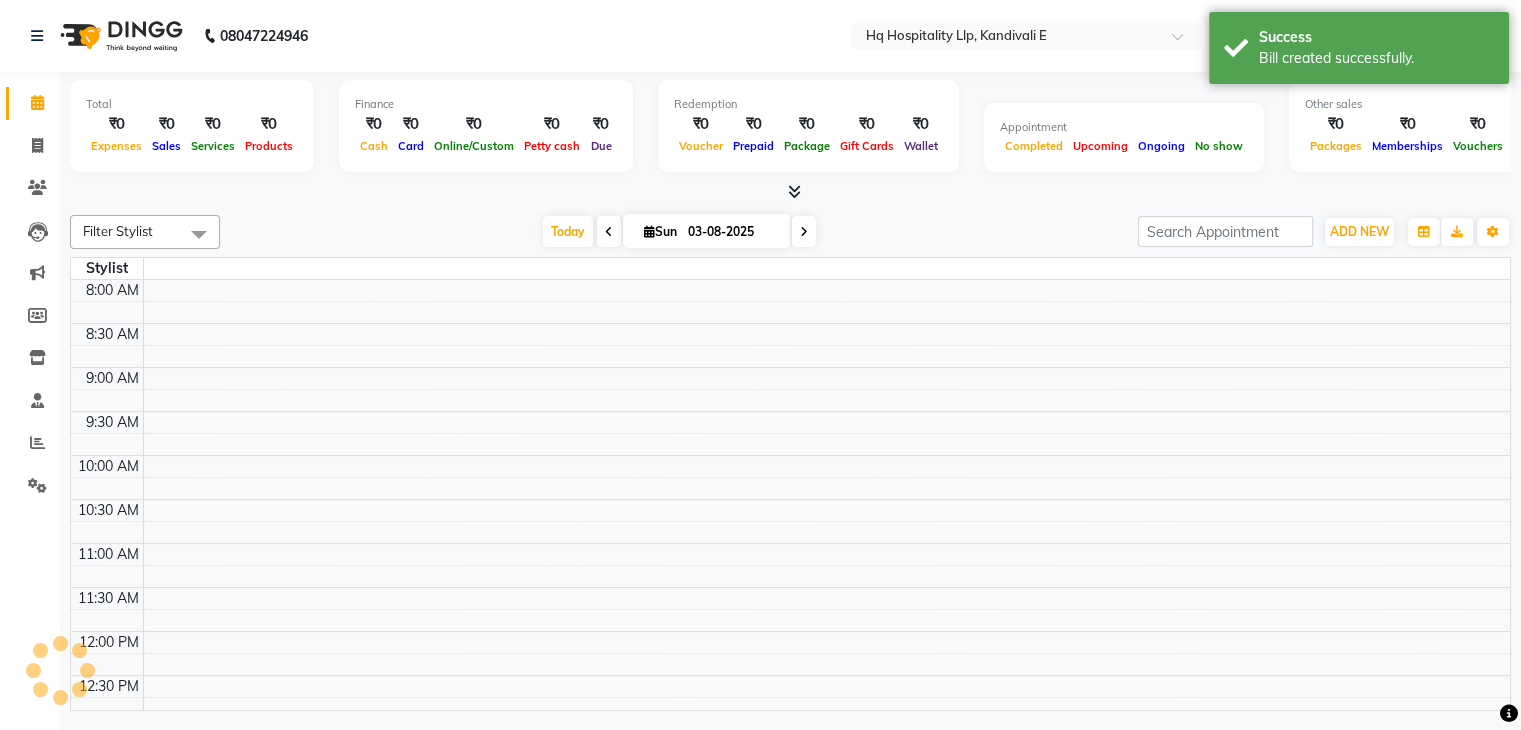 scroll, scrollTop: 0, scrollLeft: 0, axis: both 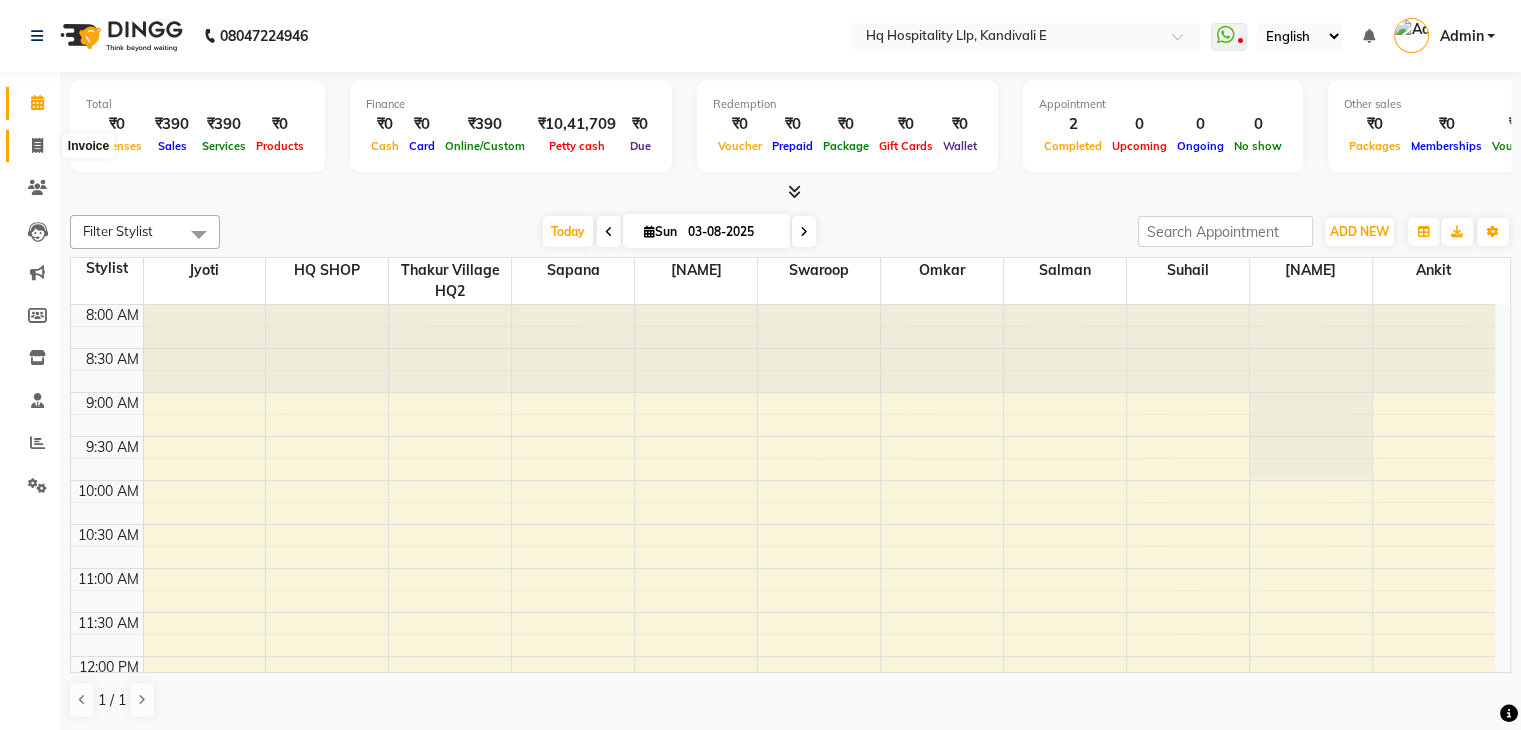 click 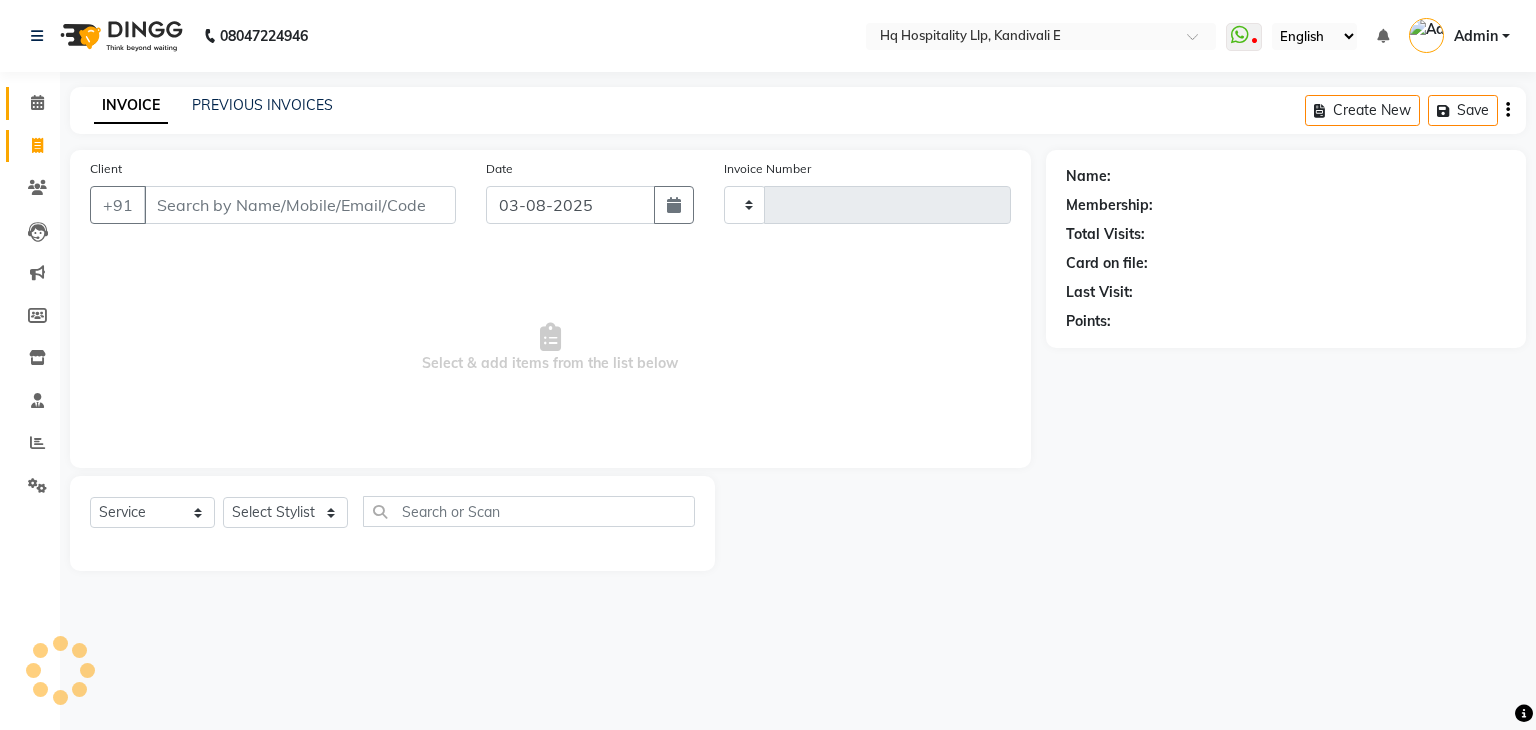 type on "0802" 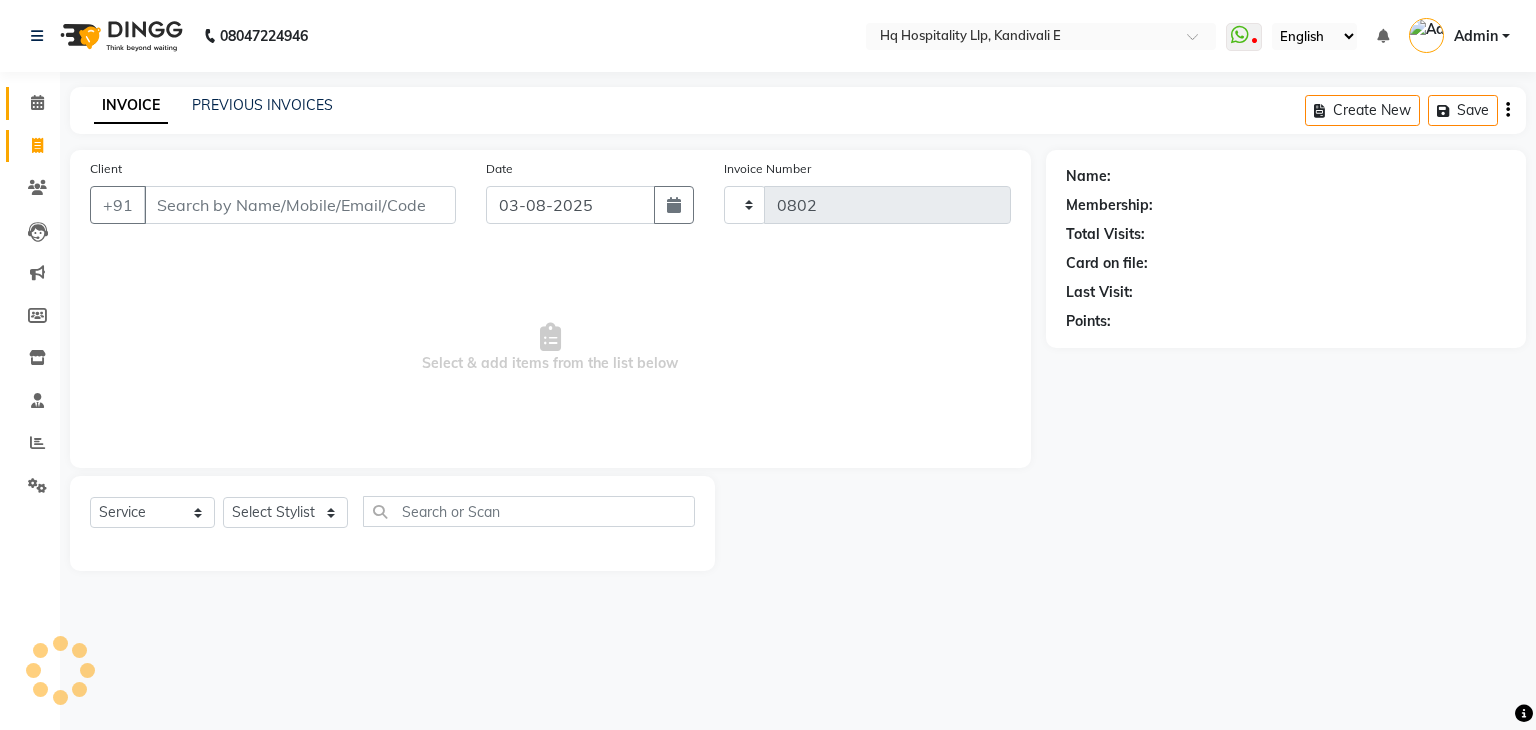 select on "5407" 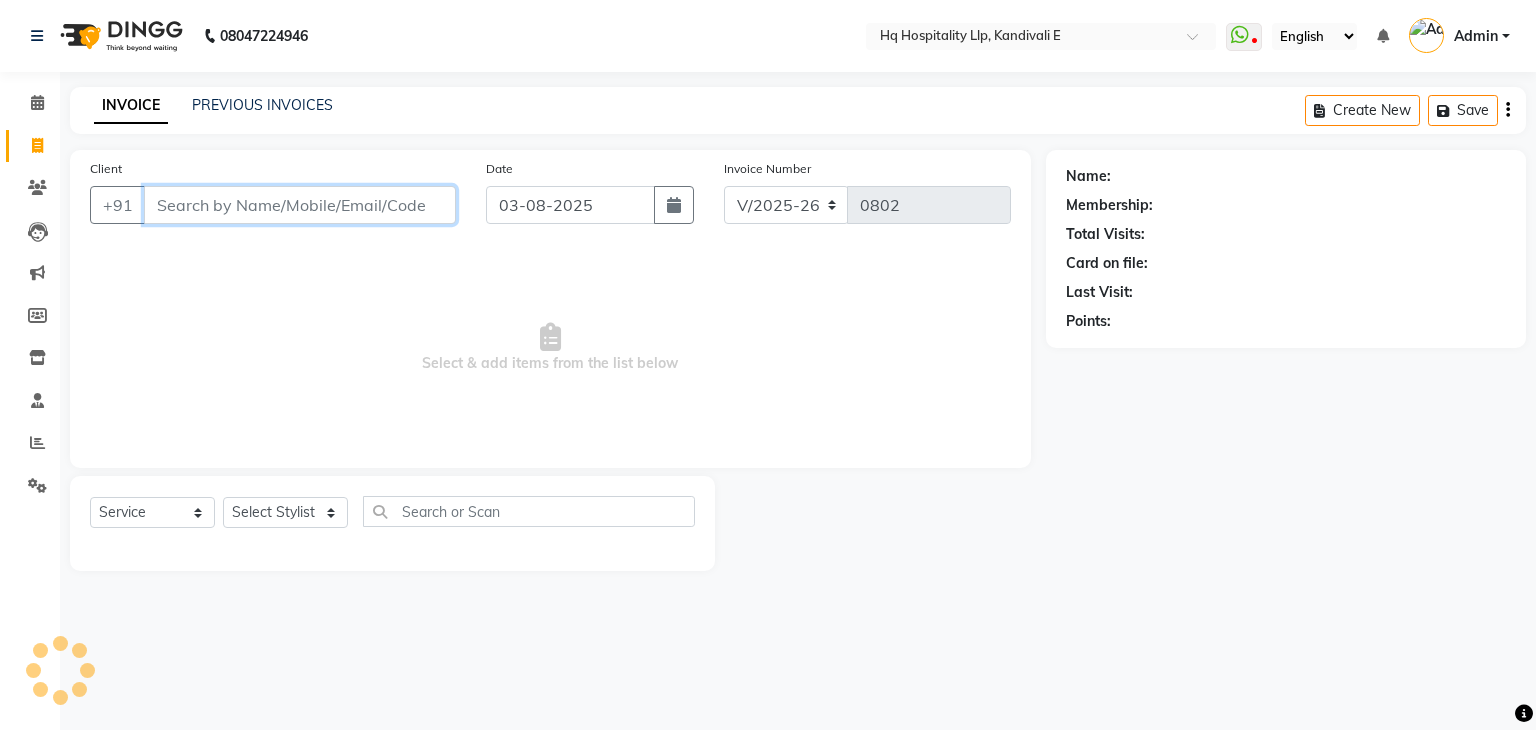 click on "Client" at bounding box center (300, 205) 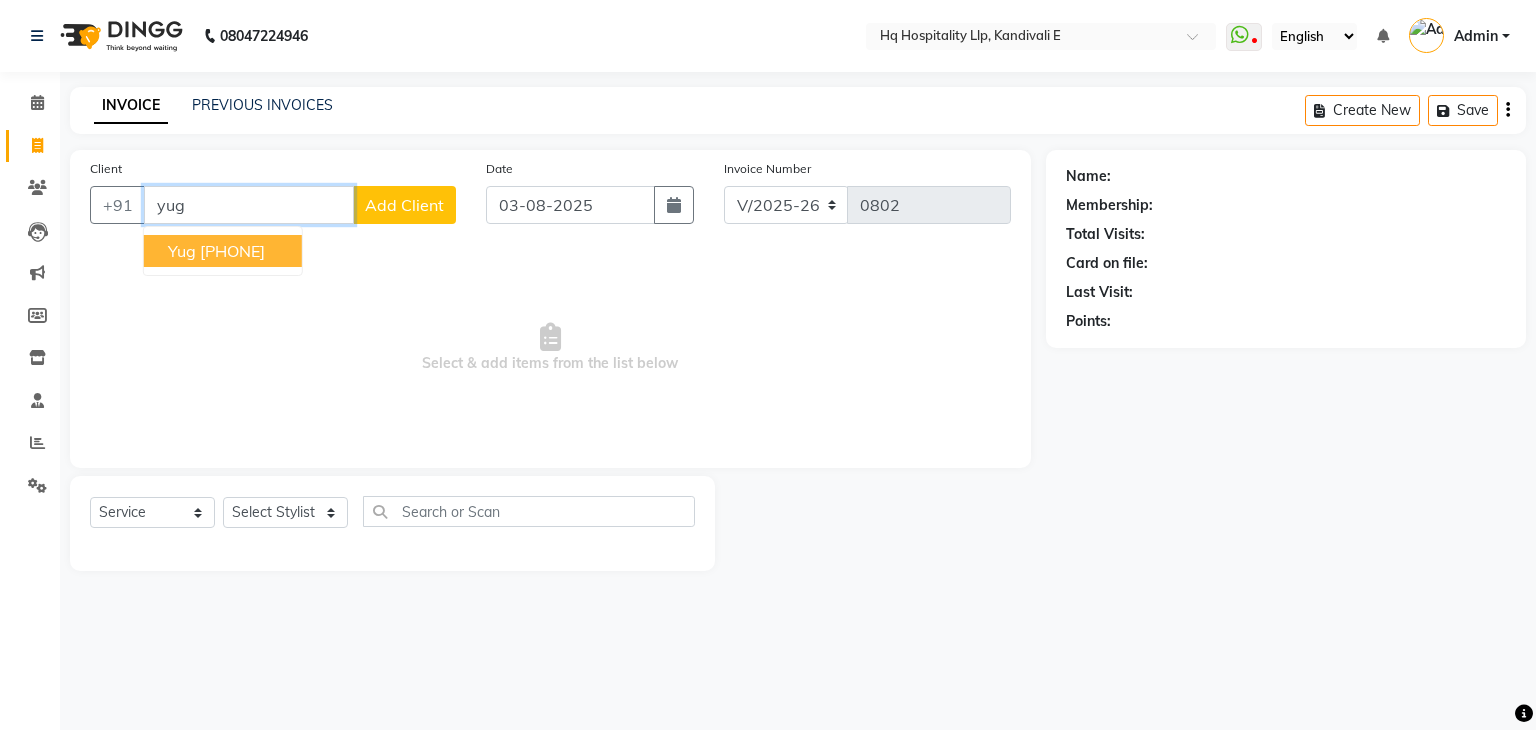 click on "[PHONE]" at bounding box center [232, 251] 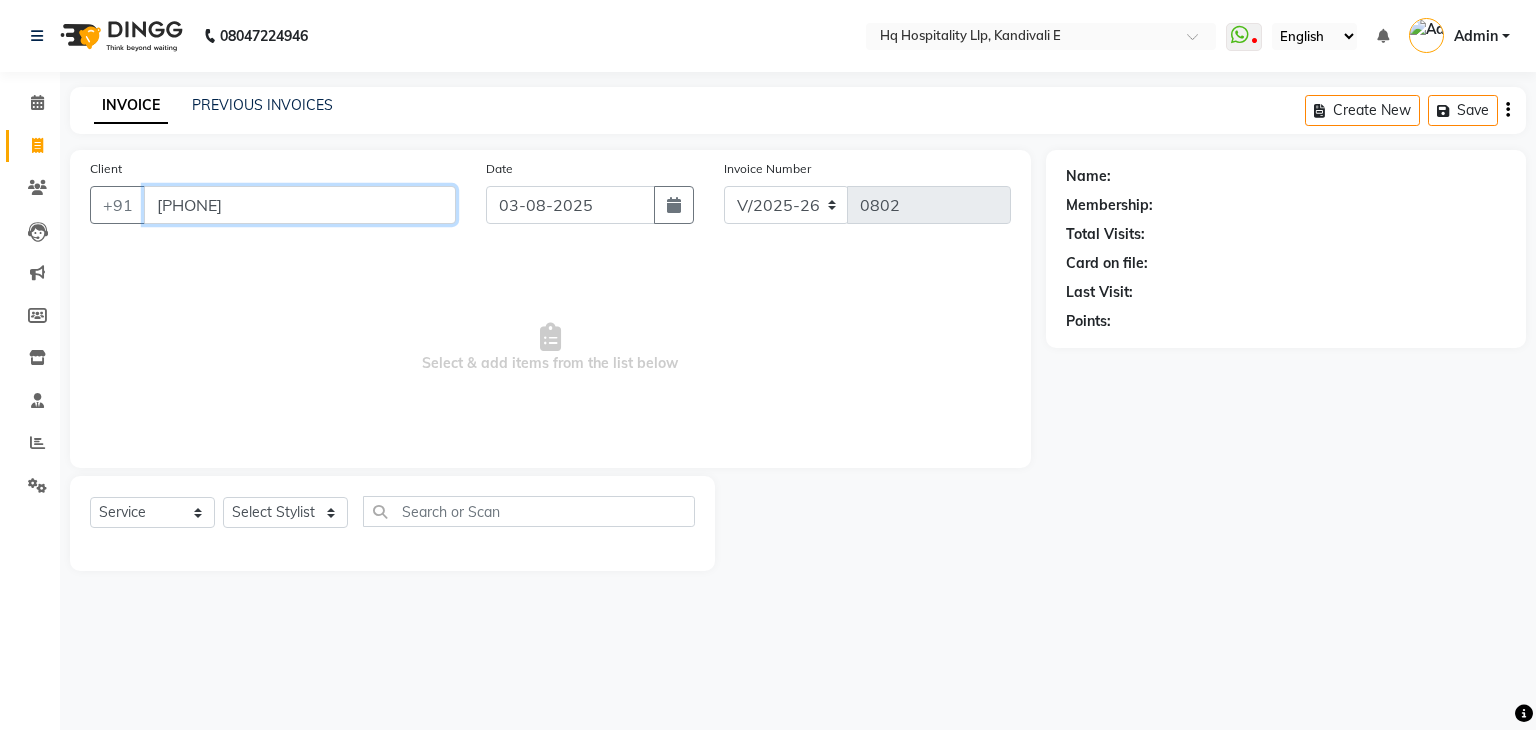 type on "[PHONE]" 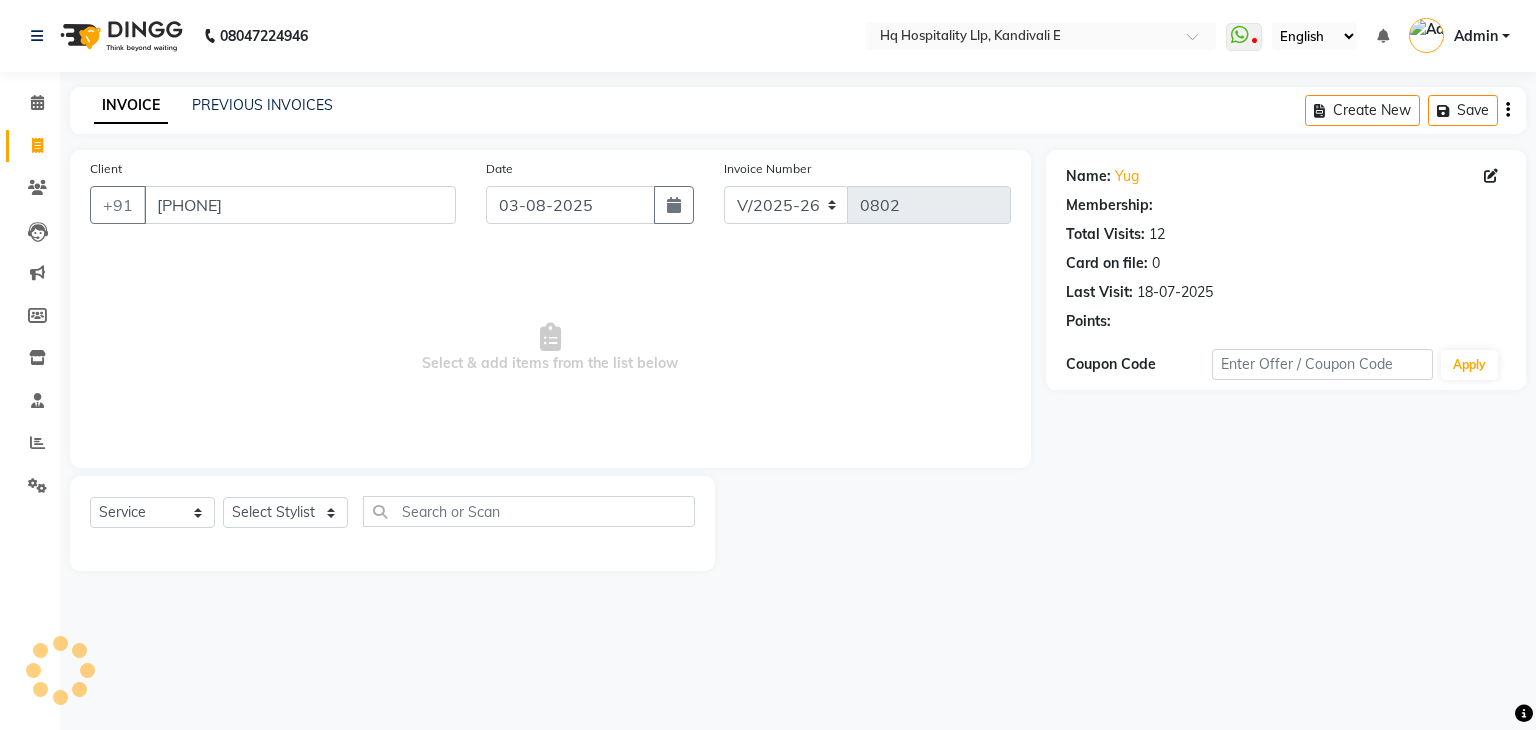 select on "1: Object" 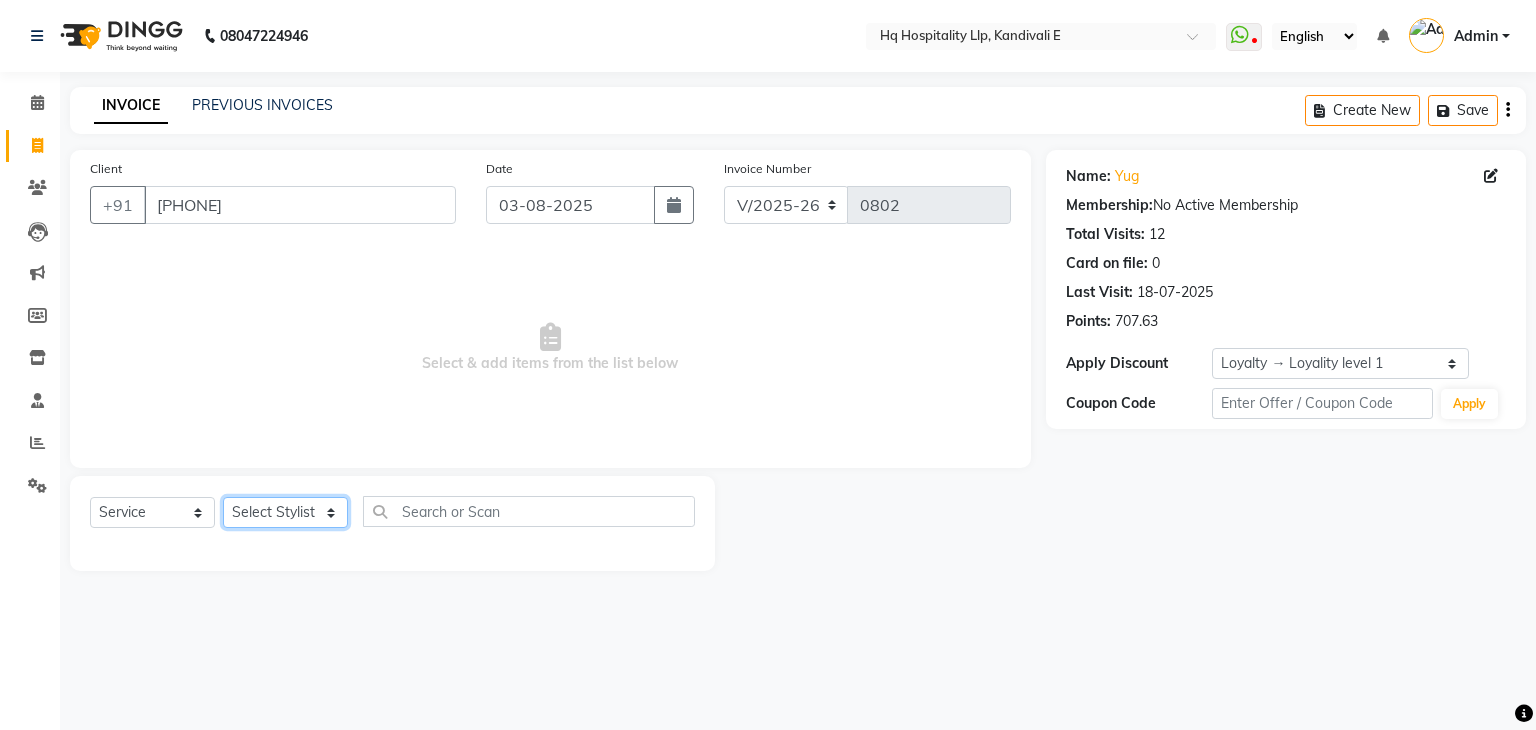 click on "Select Stylist Ankit DIPALI HQ SHOP jyoti Omkar [NAME] Salman Sameer Ahmad Sapana Suhail Swaroop Thakur Village HQ2" 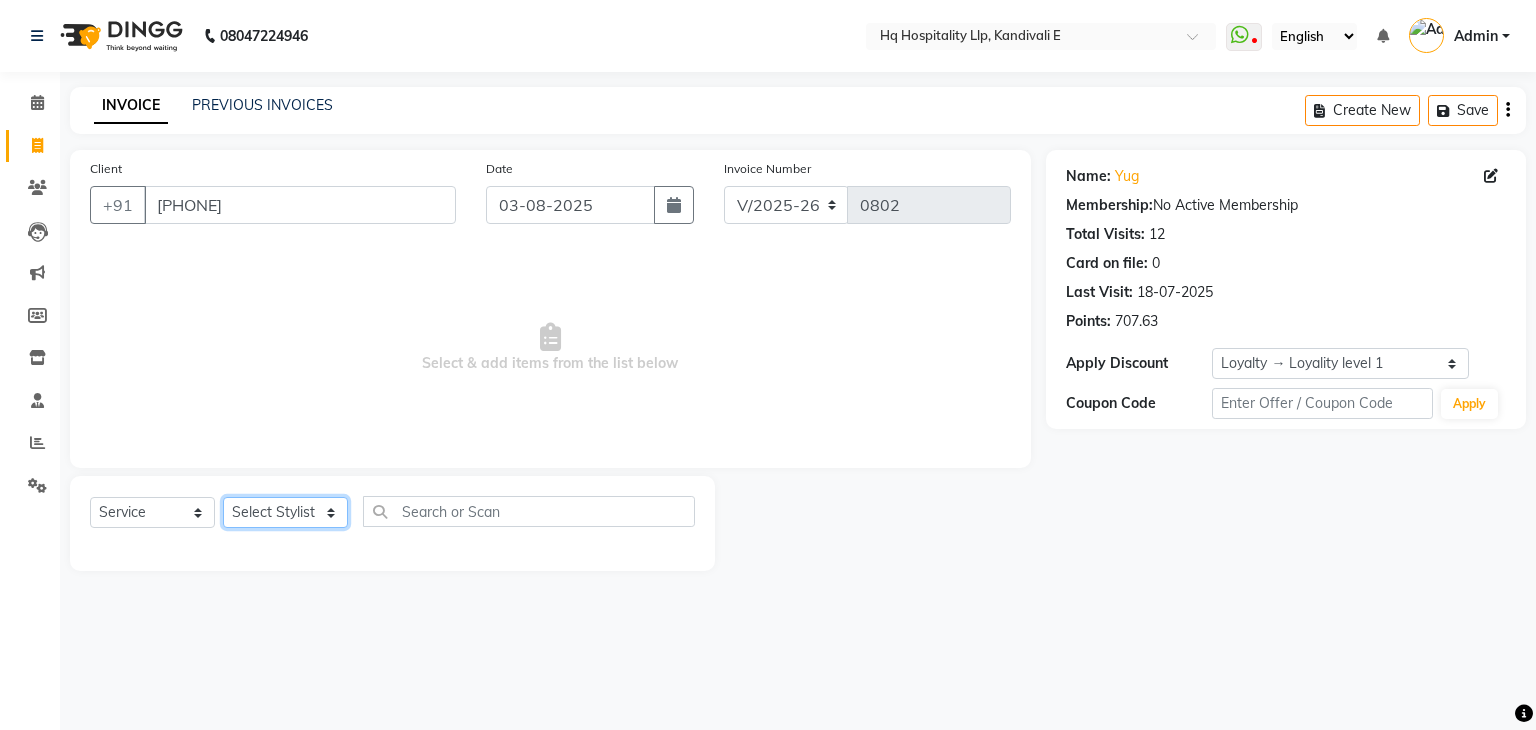 select on "[NUMBER]" 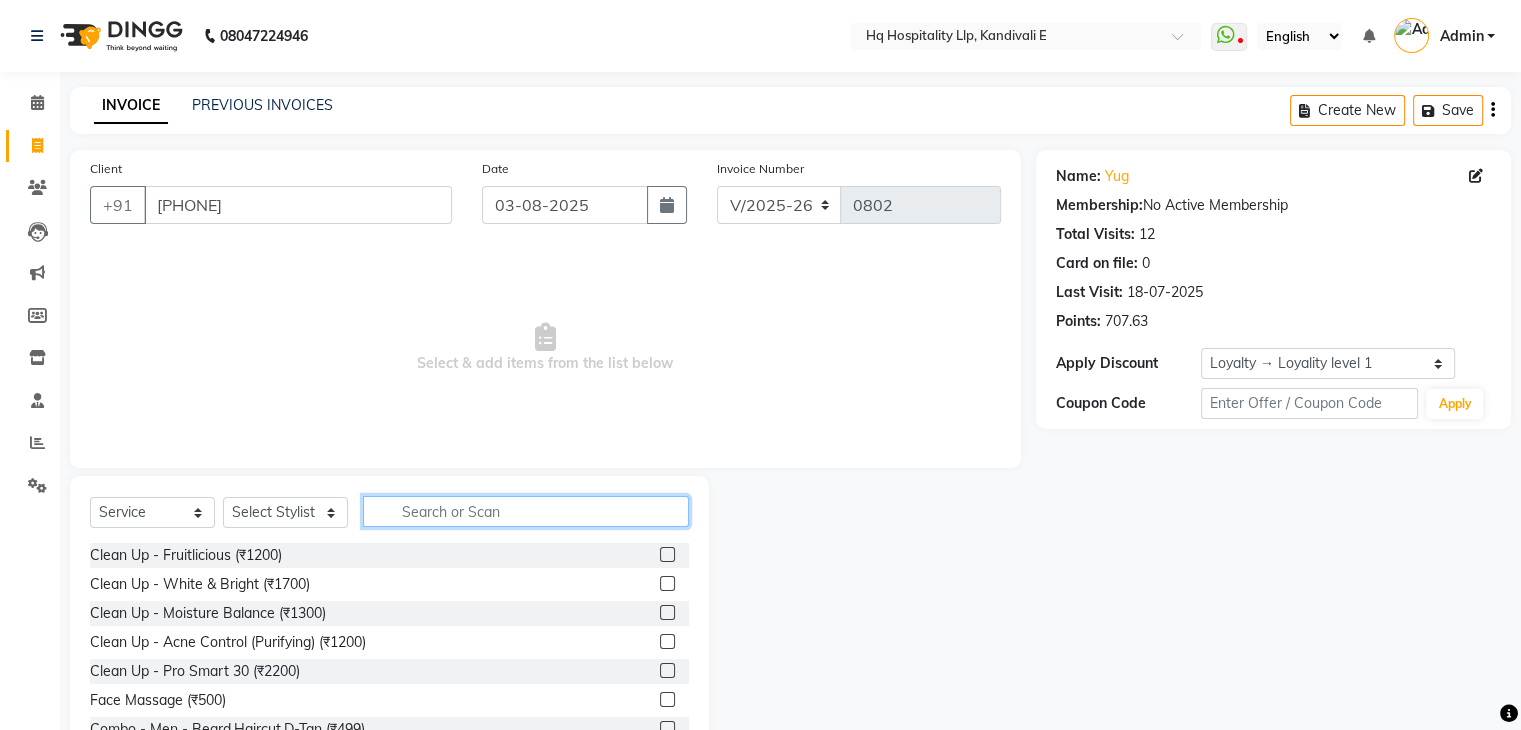 click 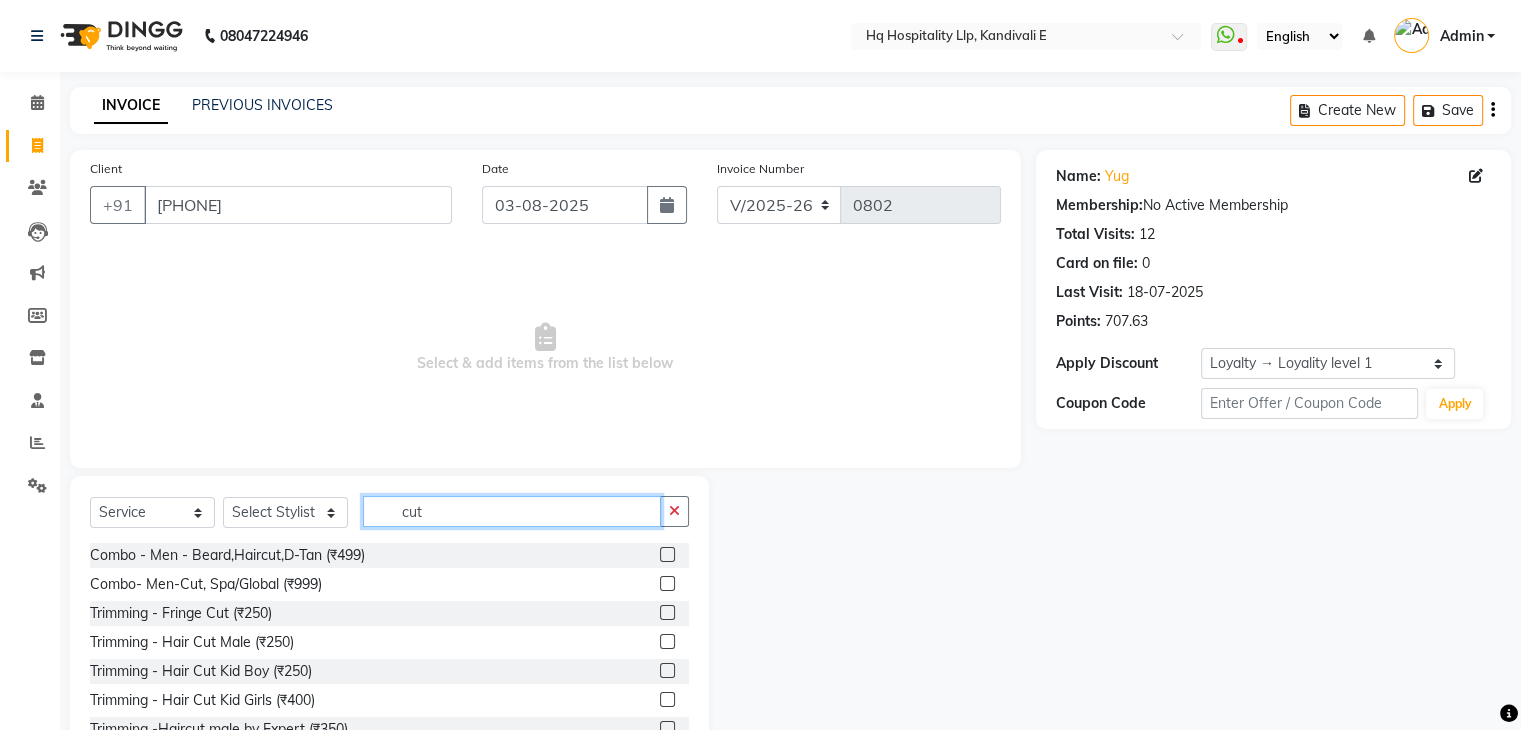 type on "cut" 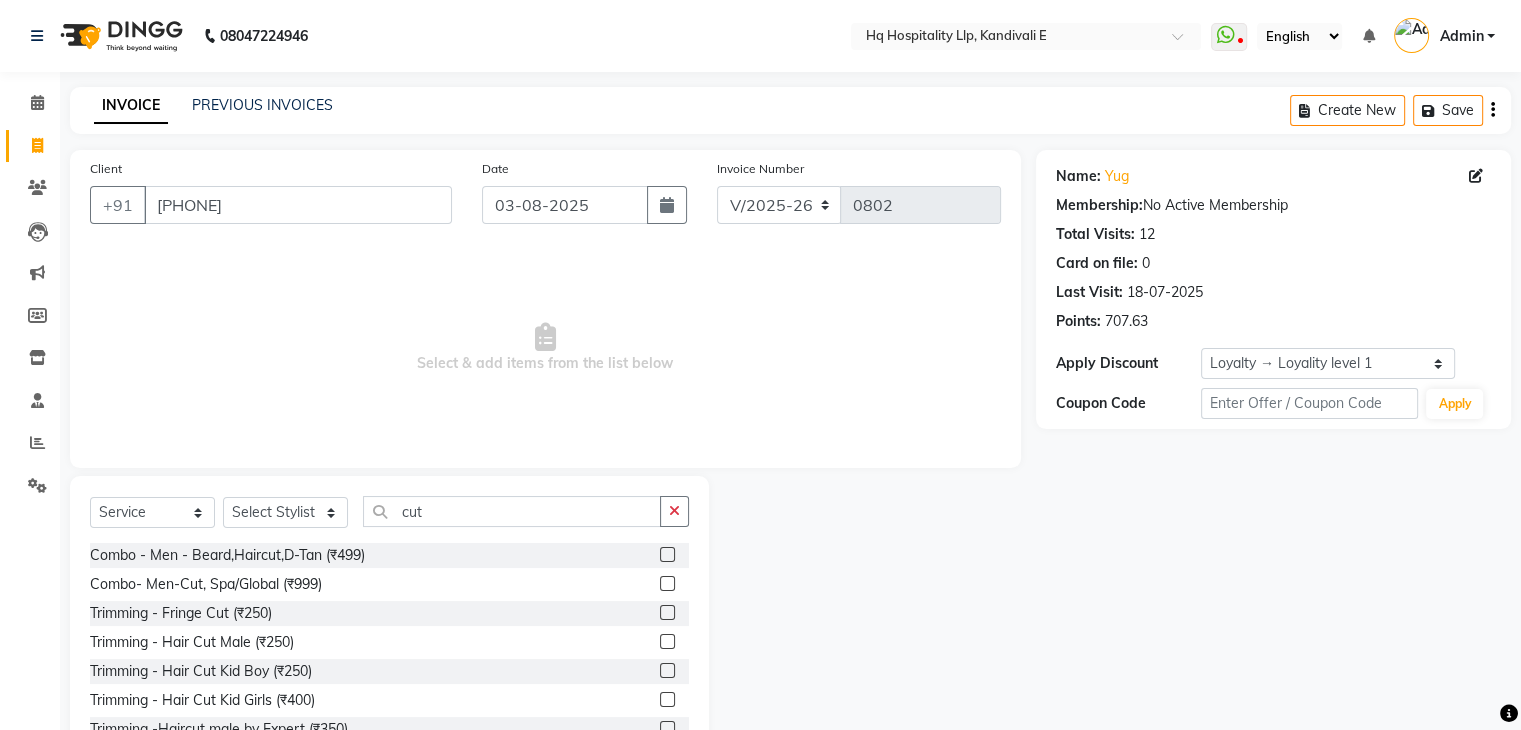 click 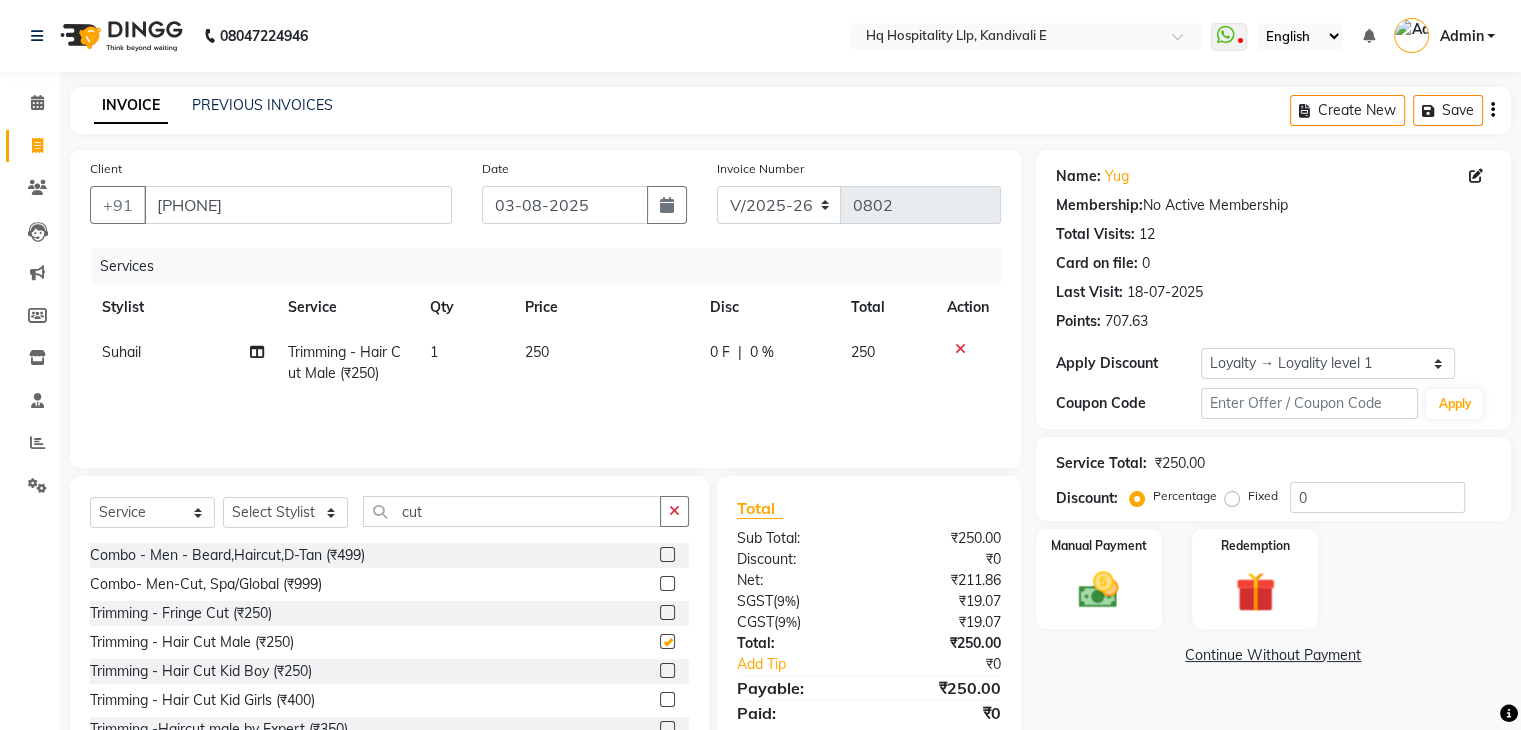 checkbox on "false" 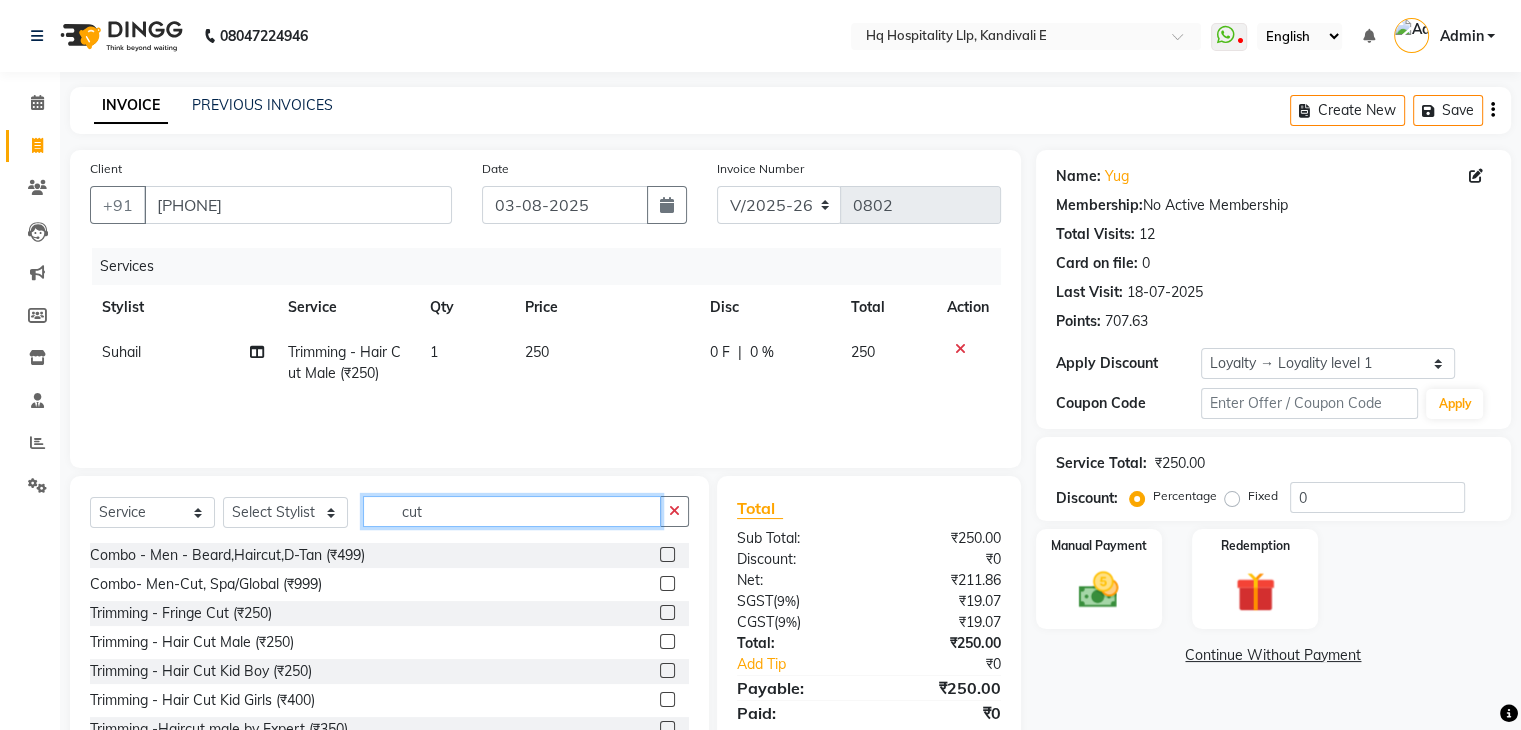 click on "cut" 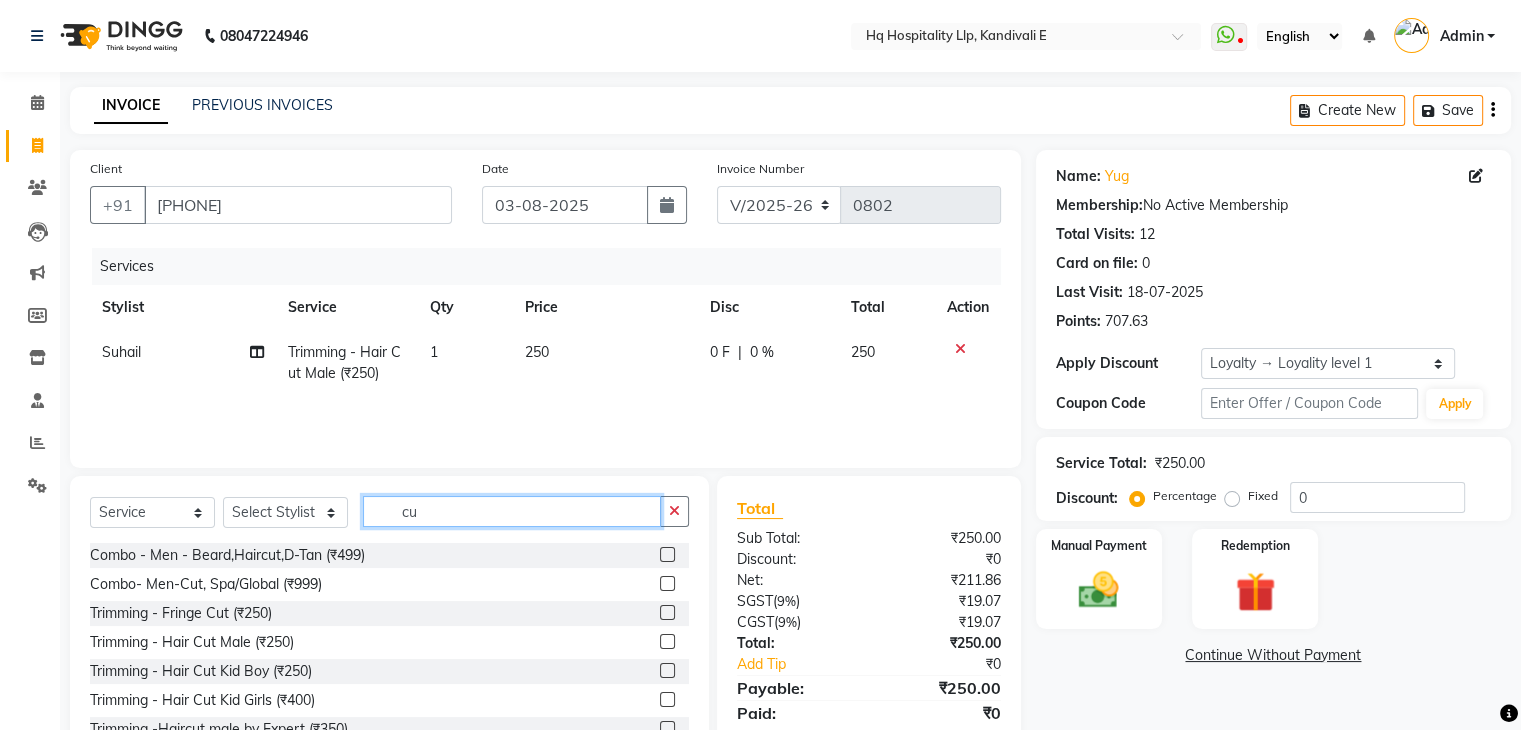 type on "c" 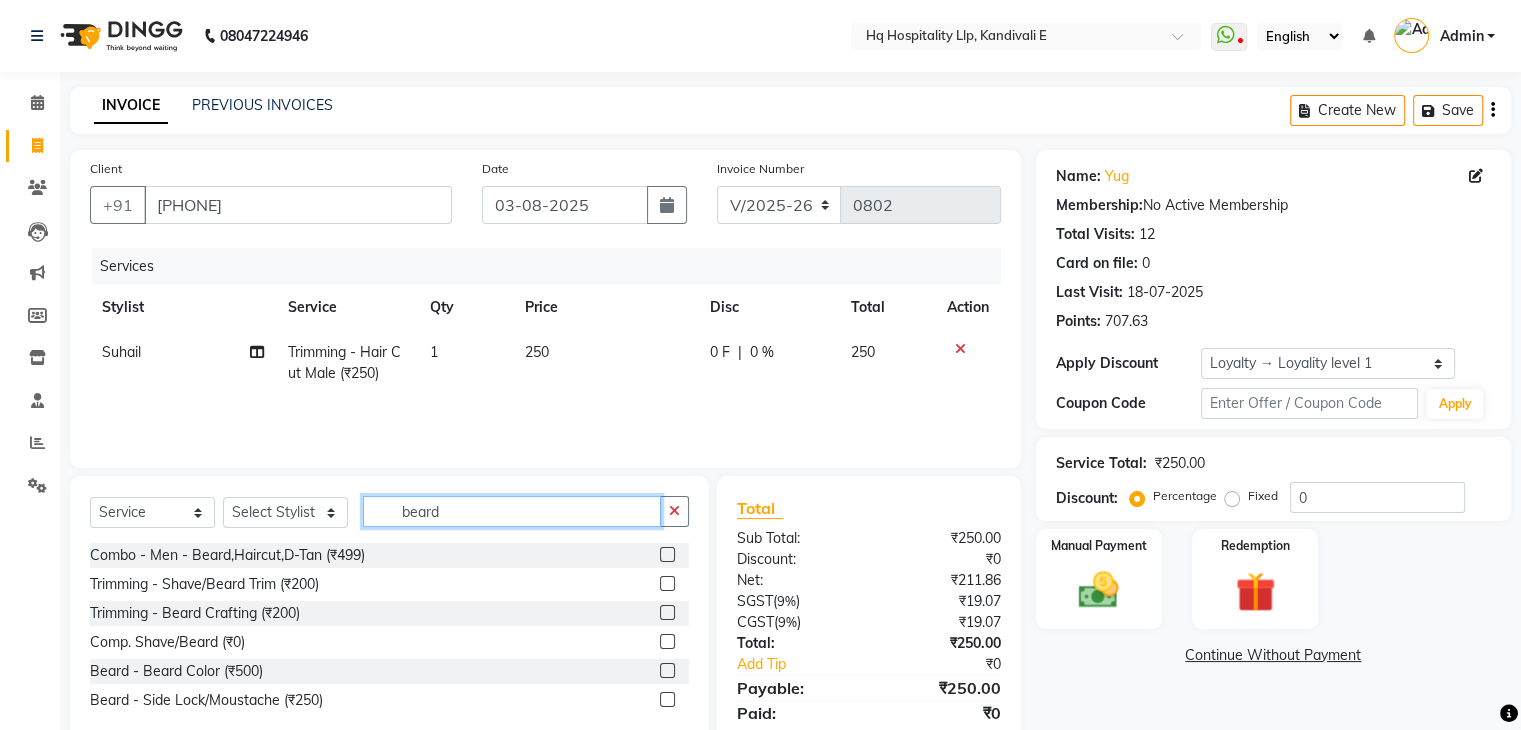 type on "beard" 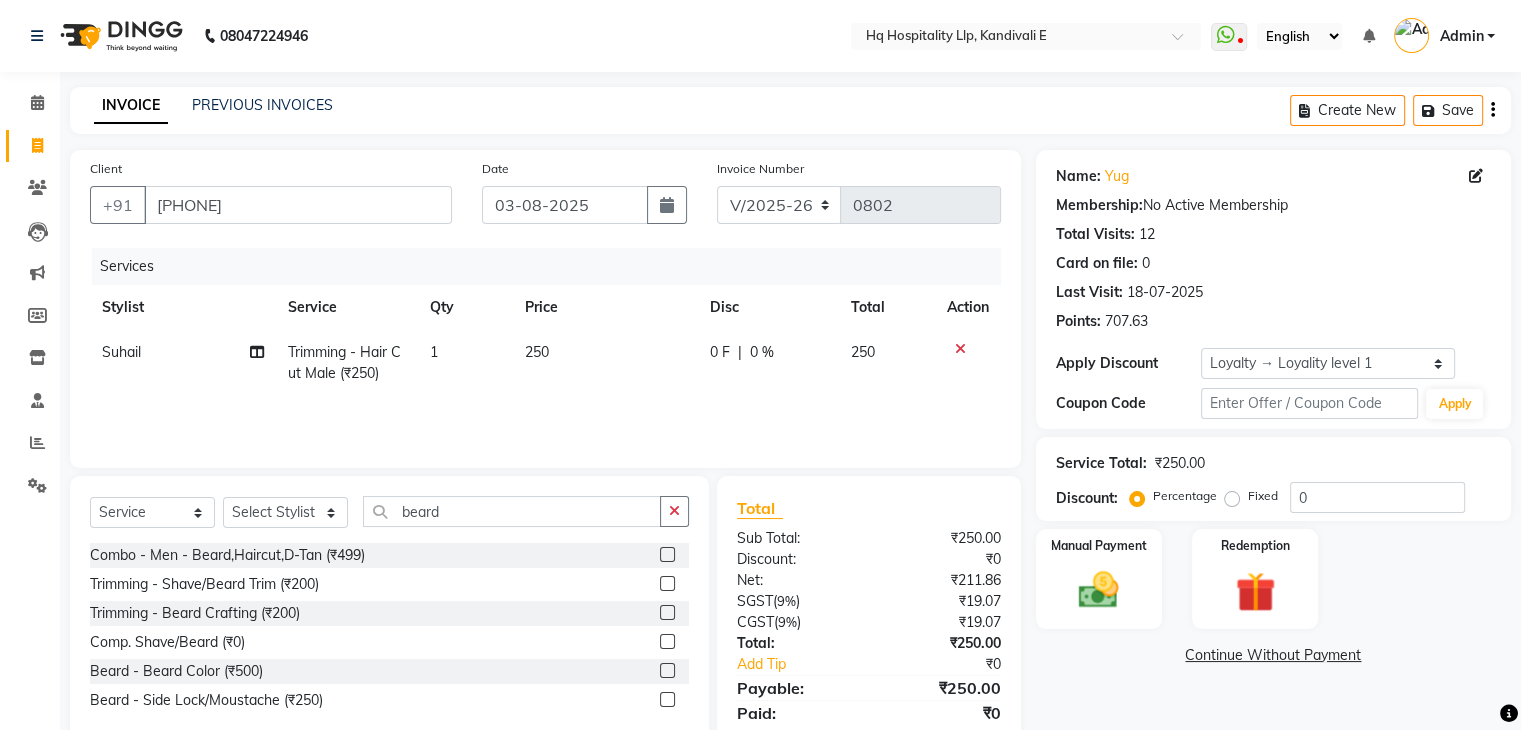 click 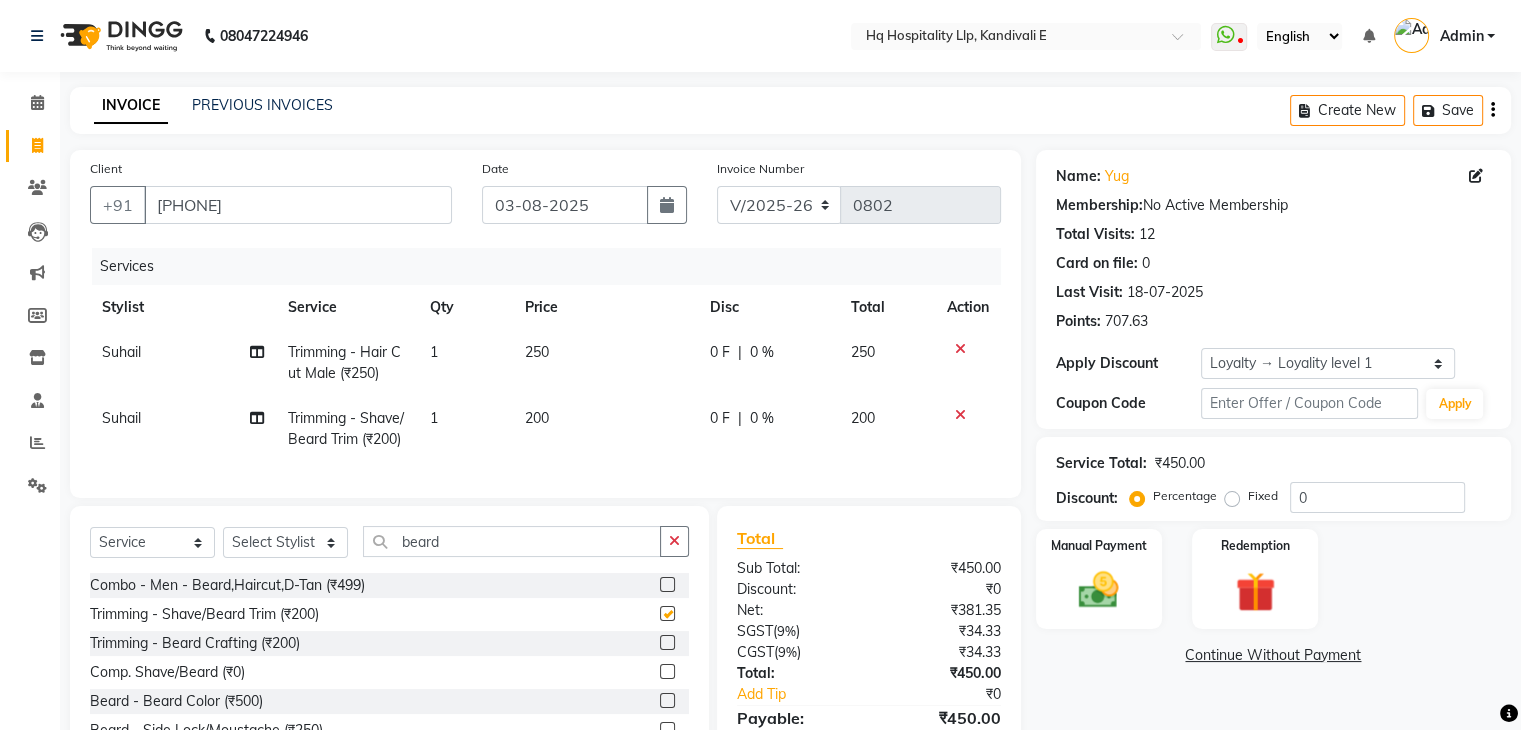 checkbox on "false" 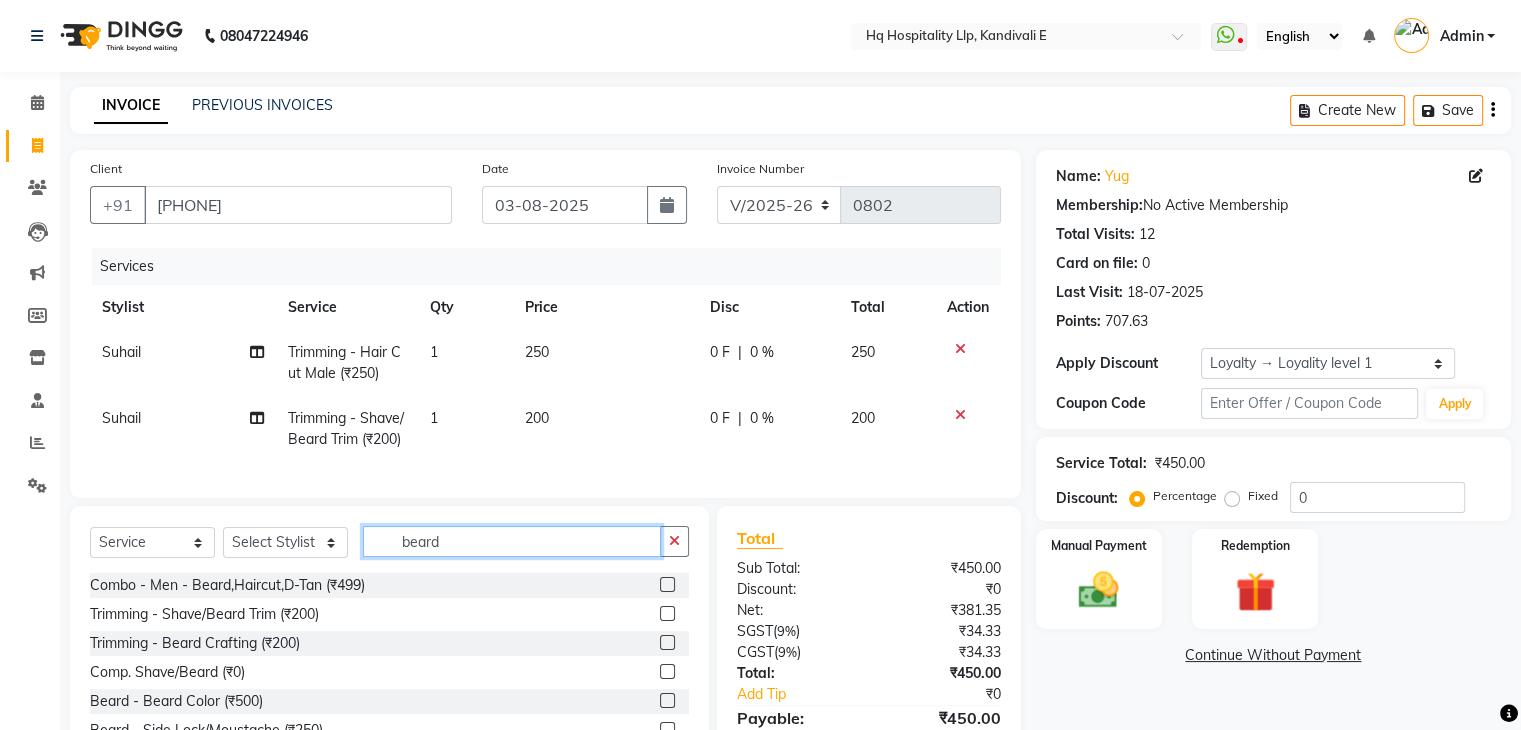 click on "beard" 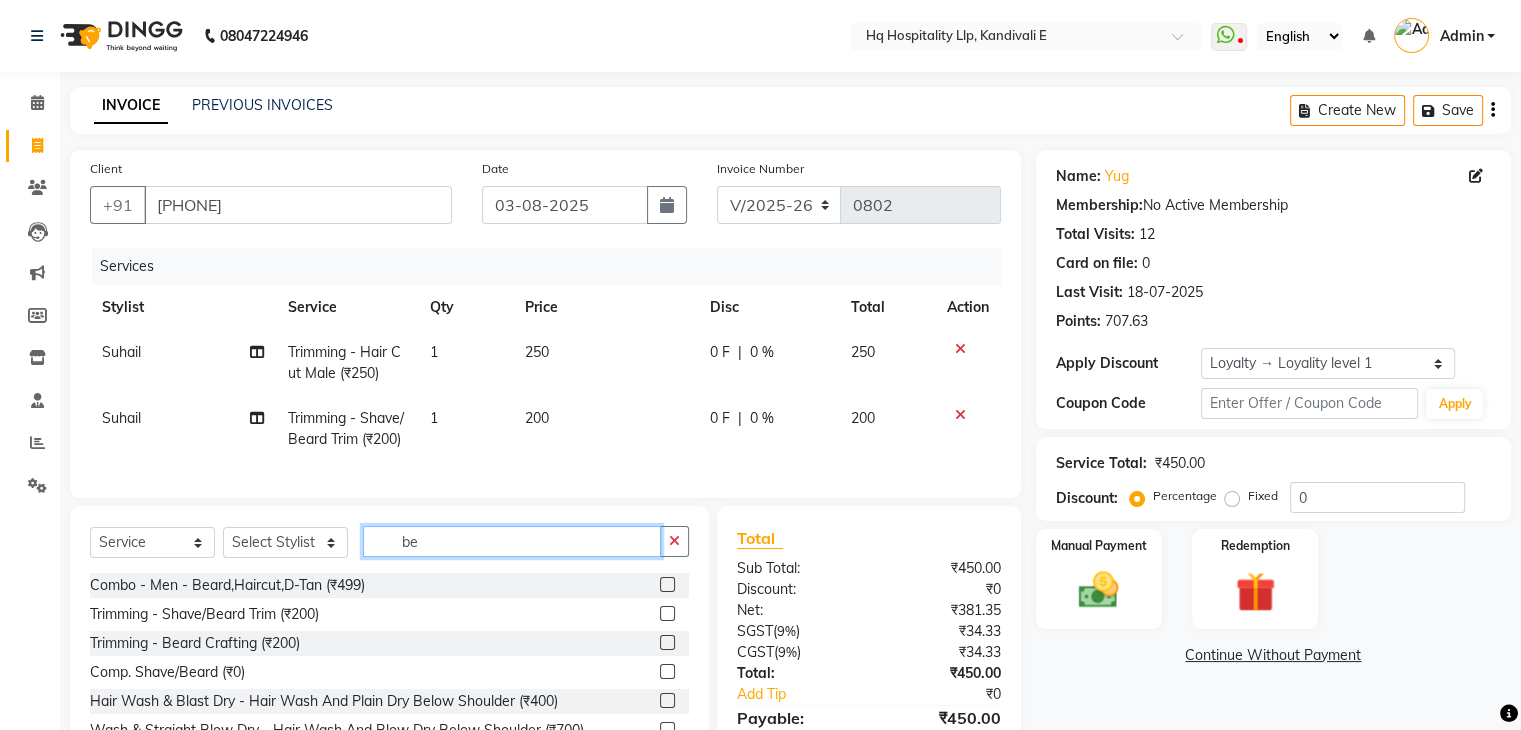 type on "b" 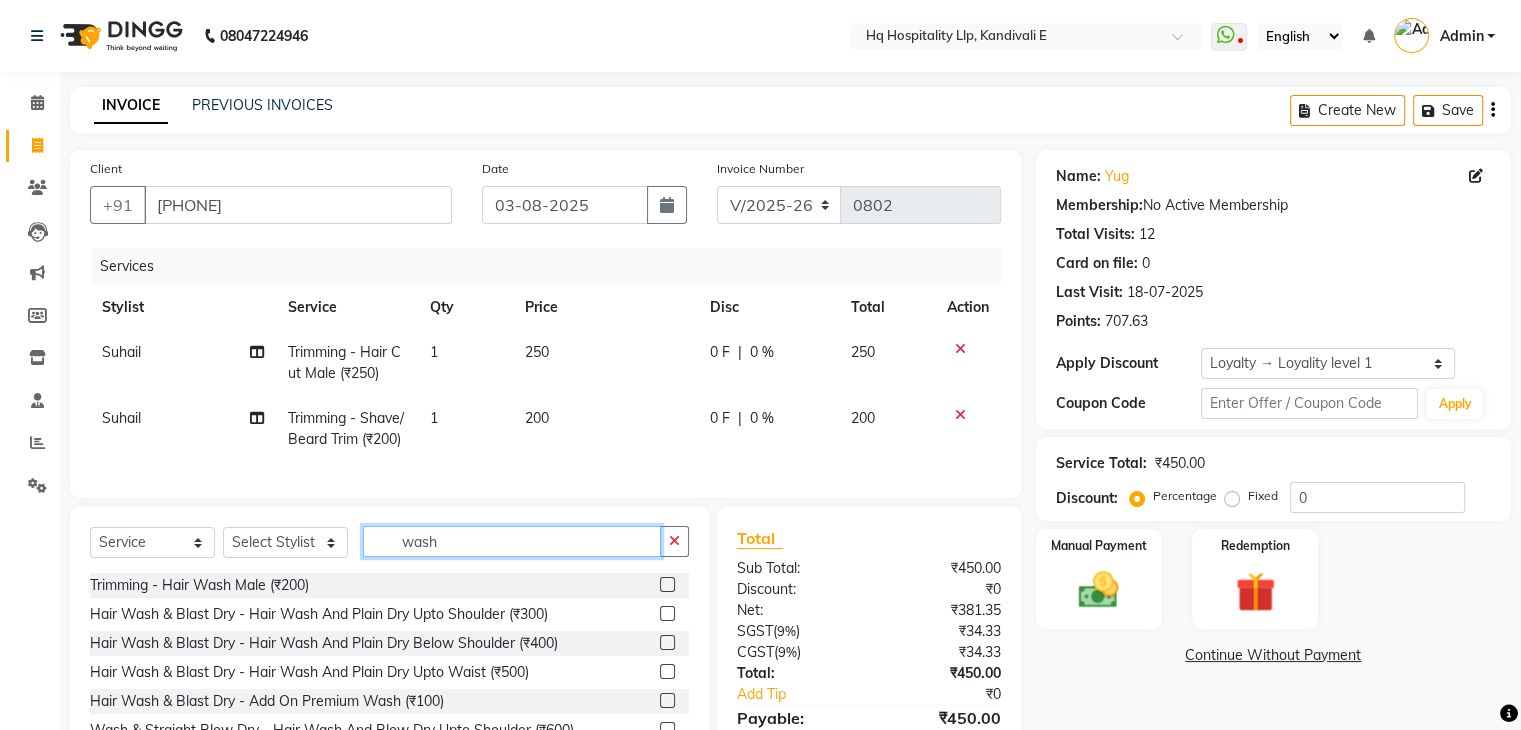 type on "wash" 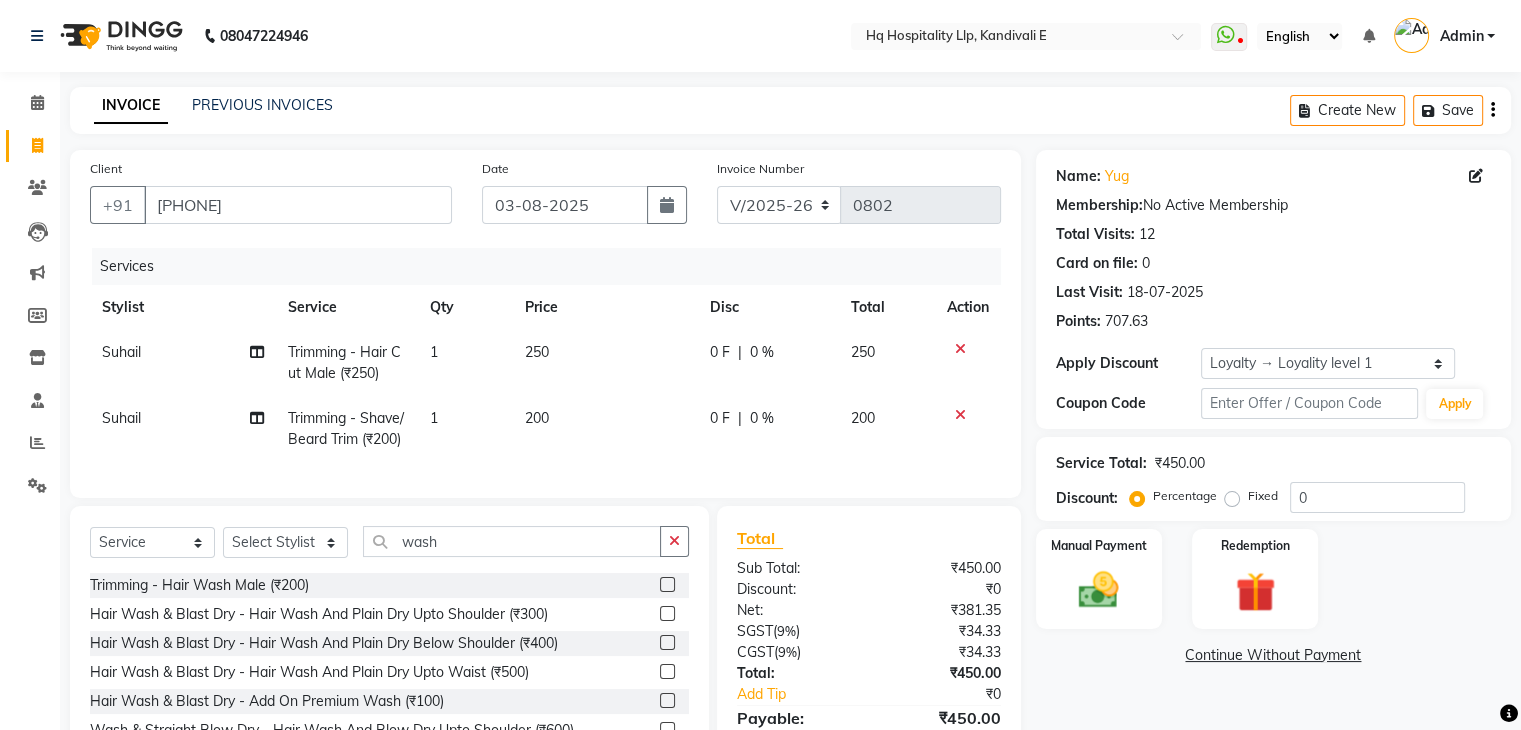click 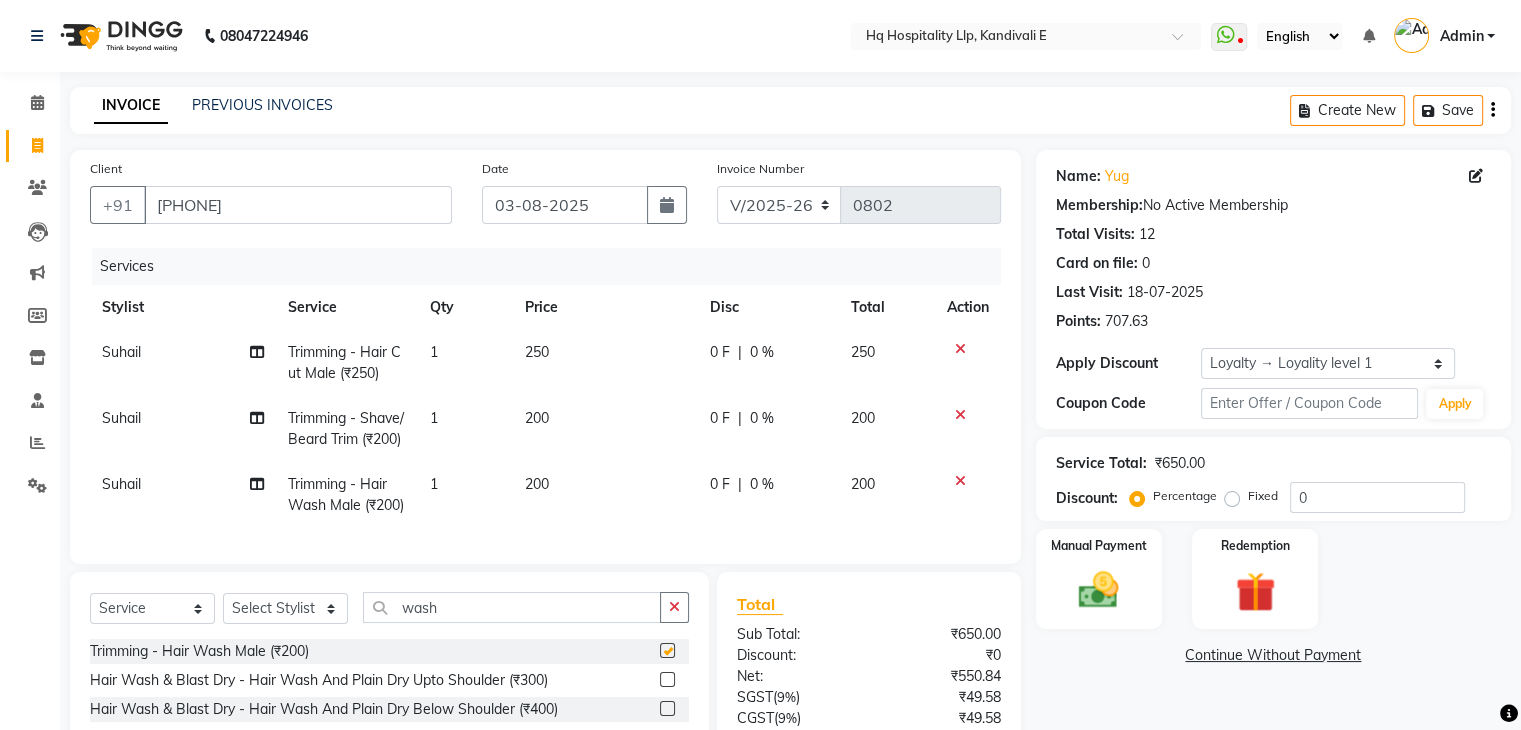 checkbox on "false" 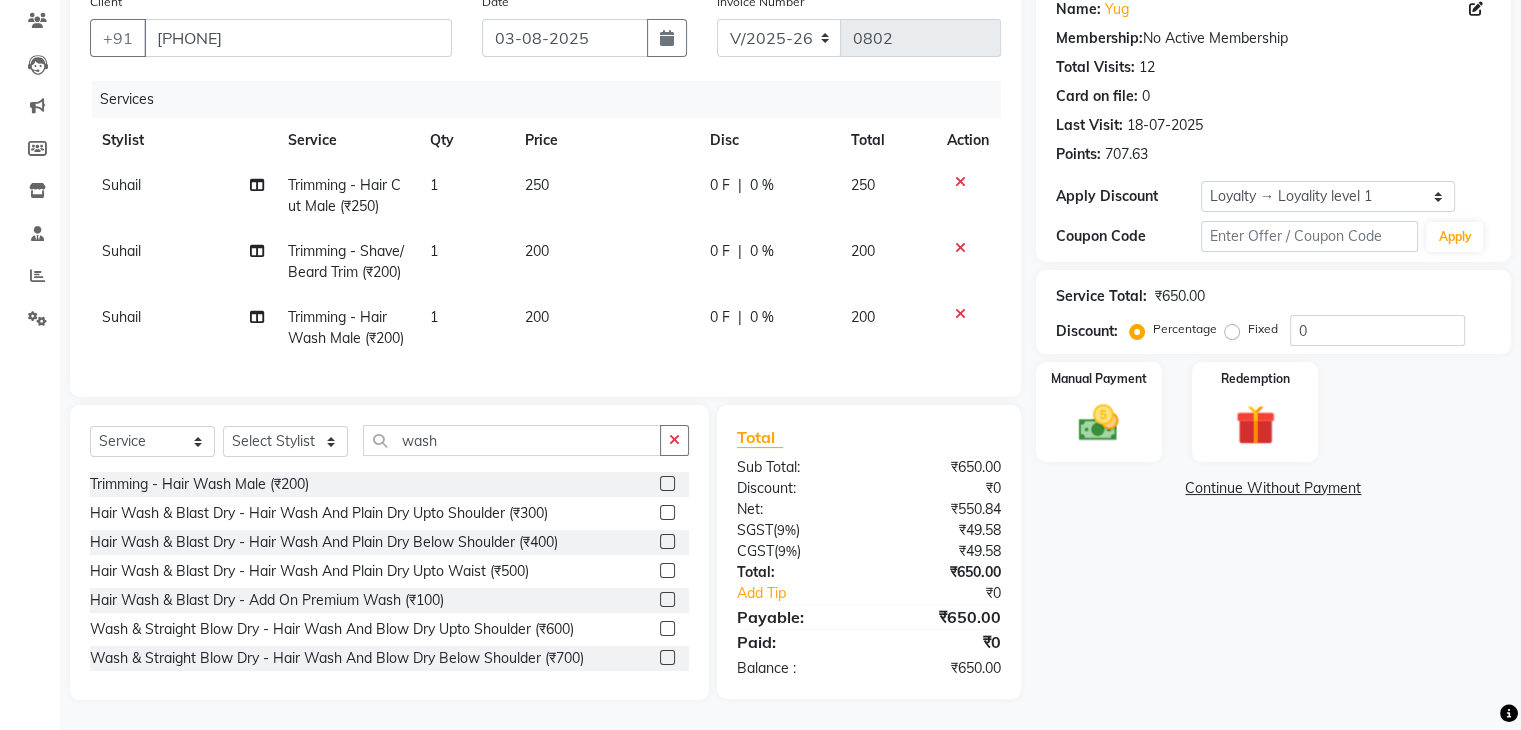 scroll, scrollTop: 225, scrollLeft: 0, axis: vertical 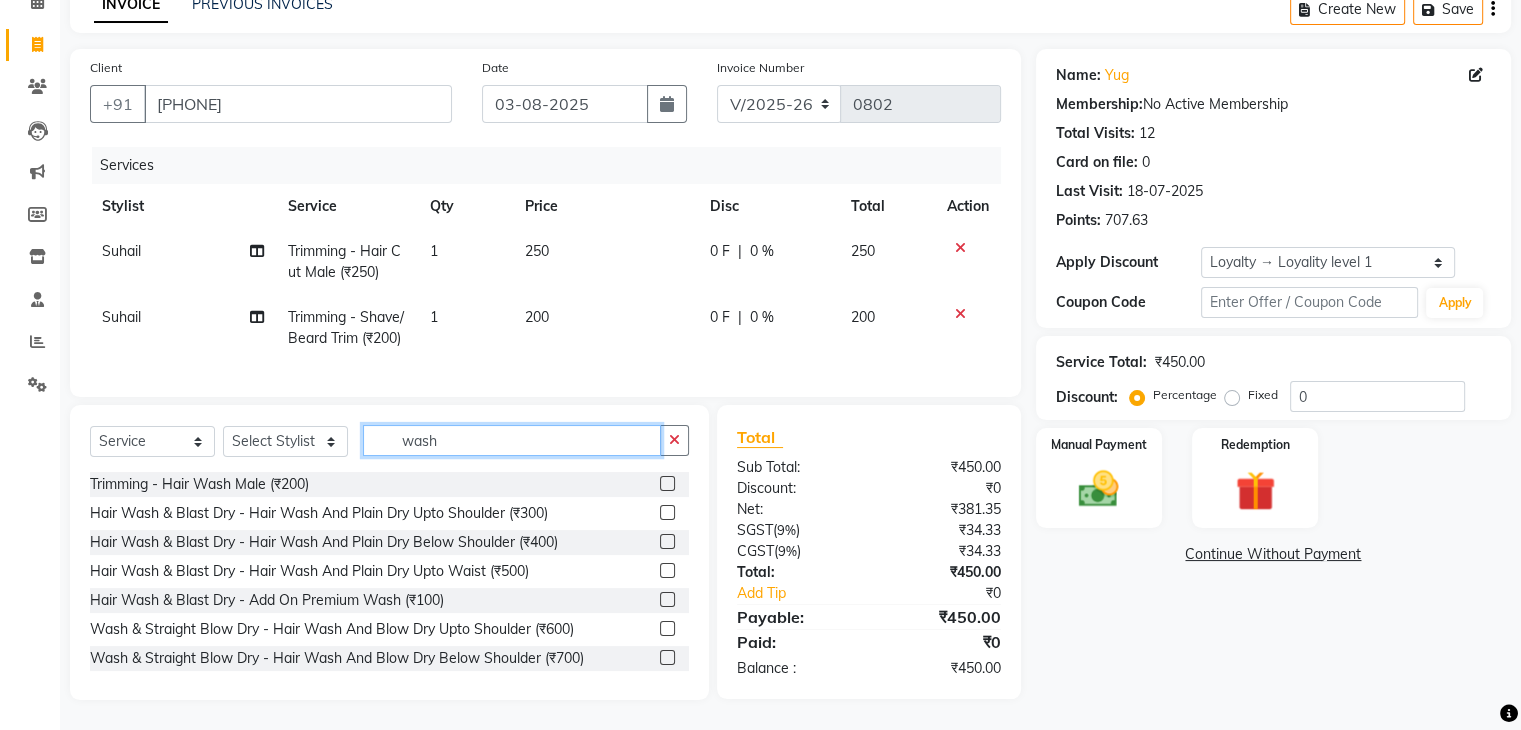 click on "wash" 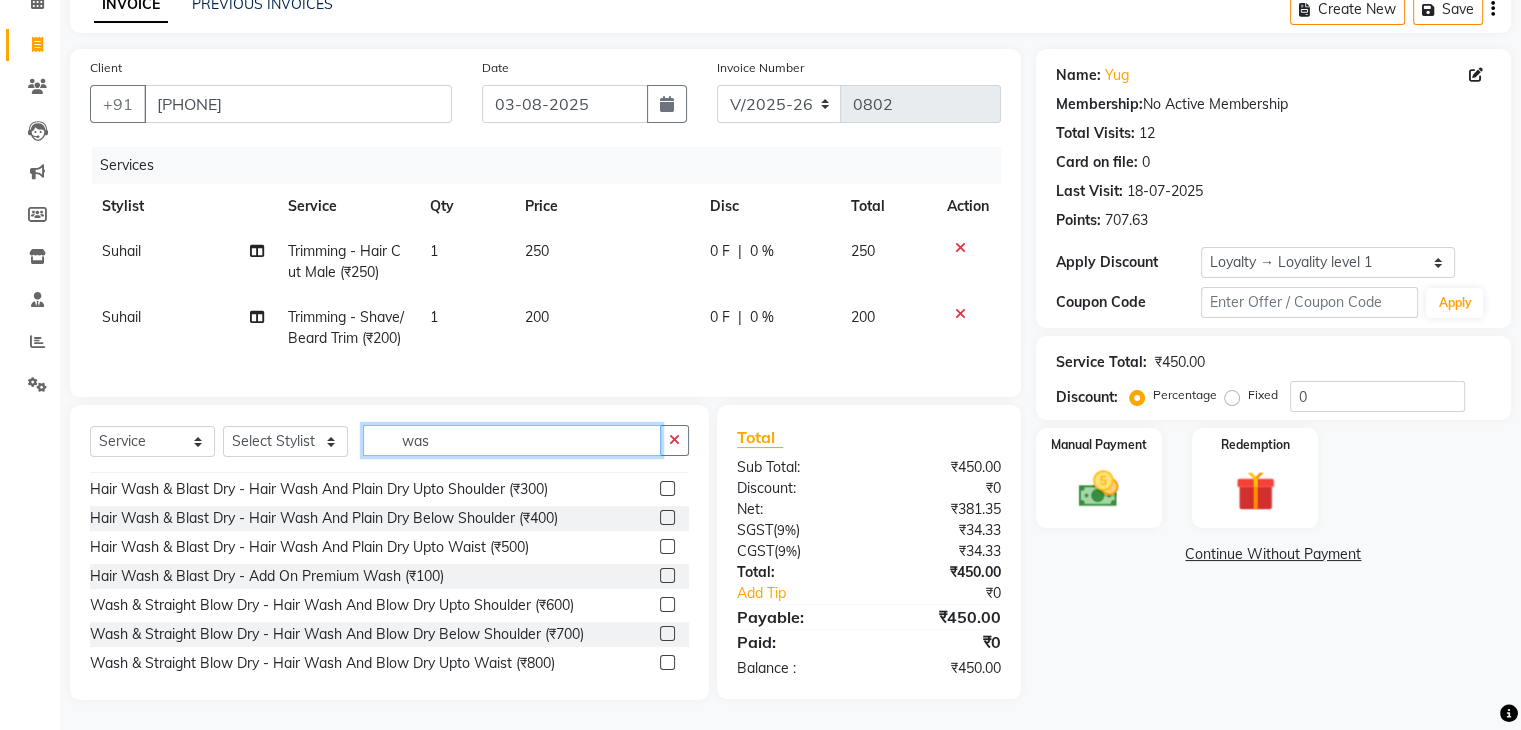 scroll, scrollTop: 0, scrollLeft: 0, axis: both 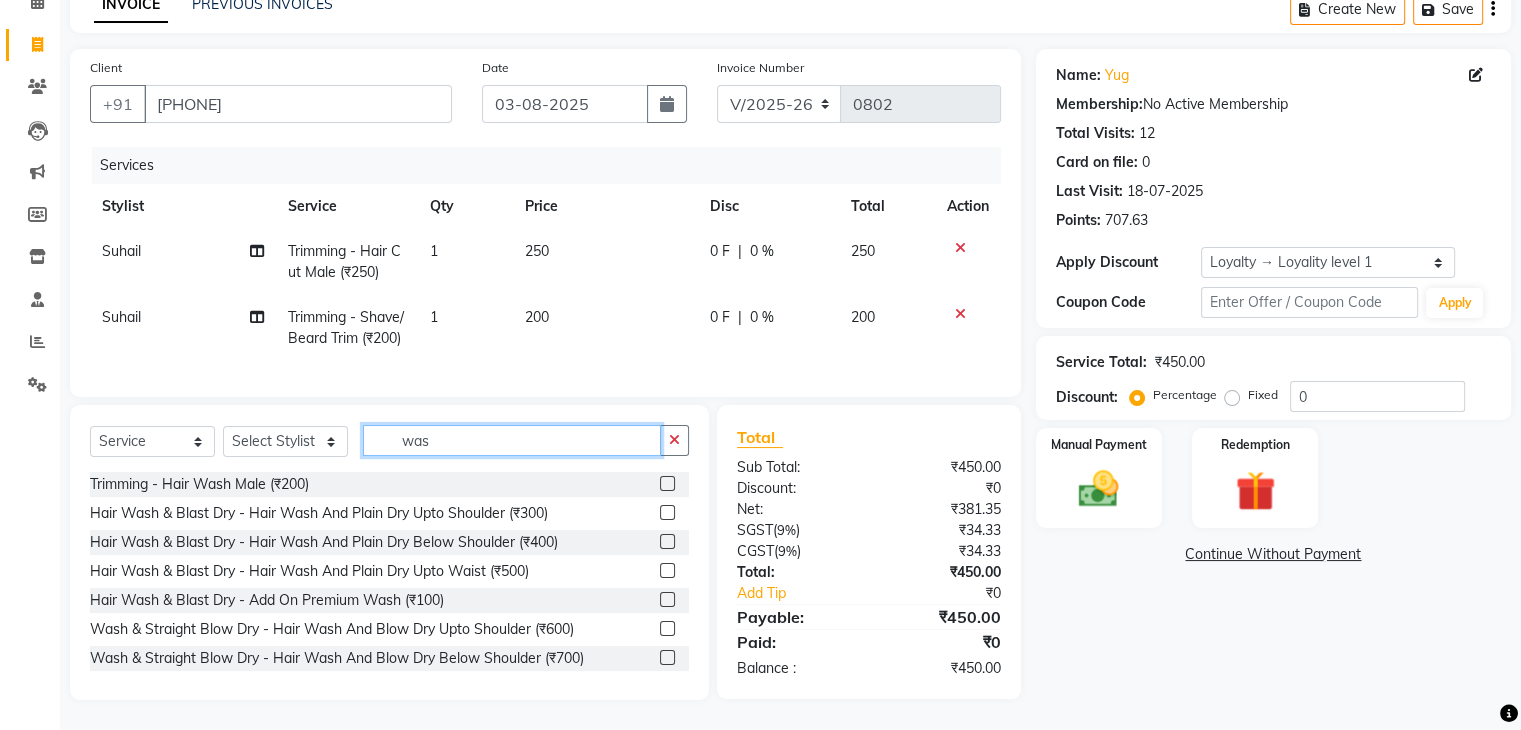 type on "was" 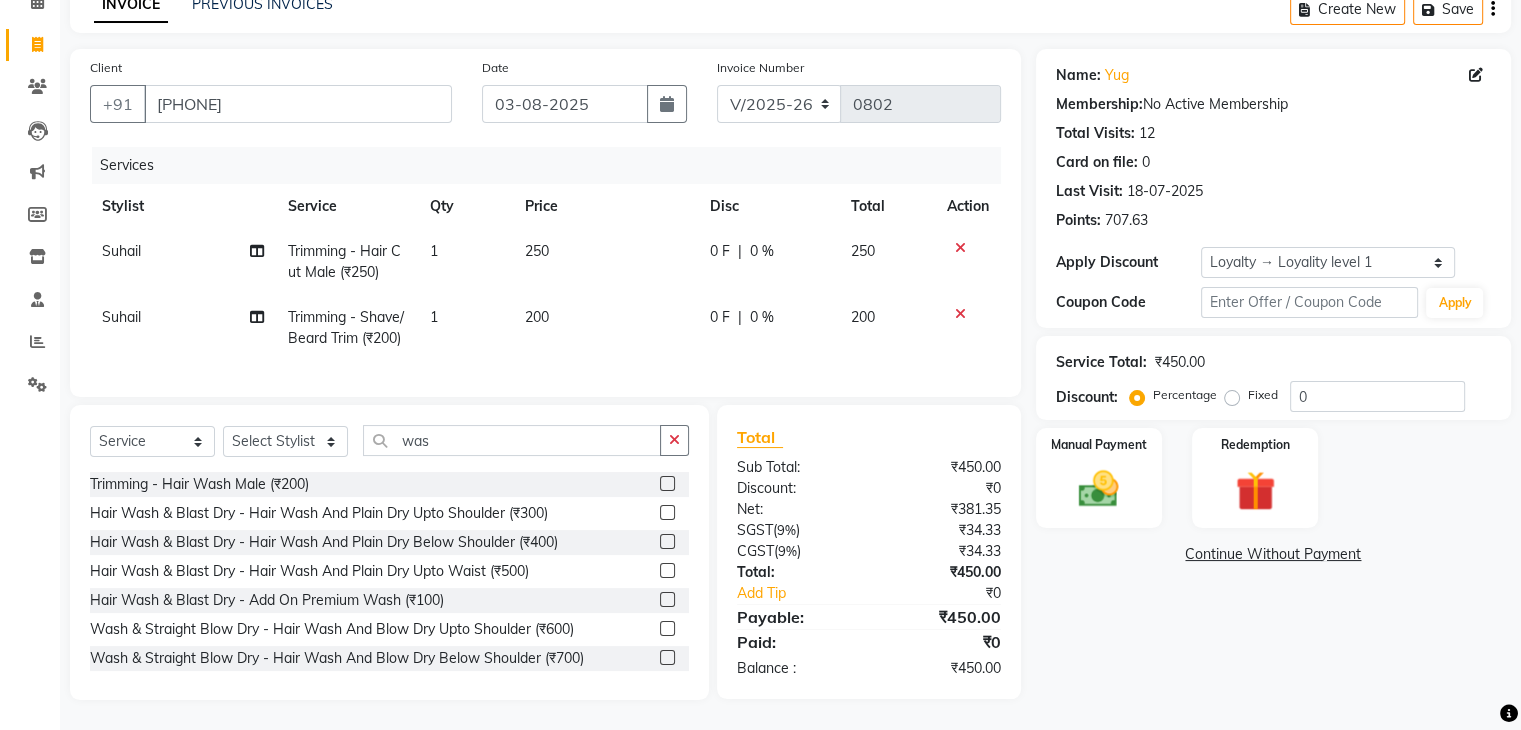 click 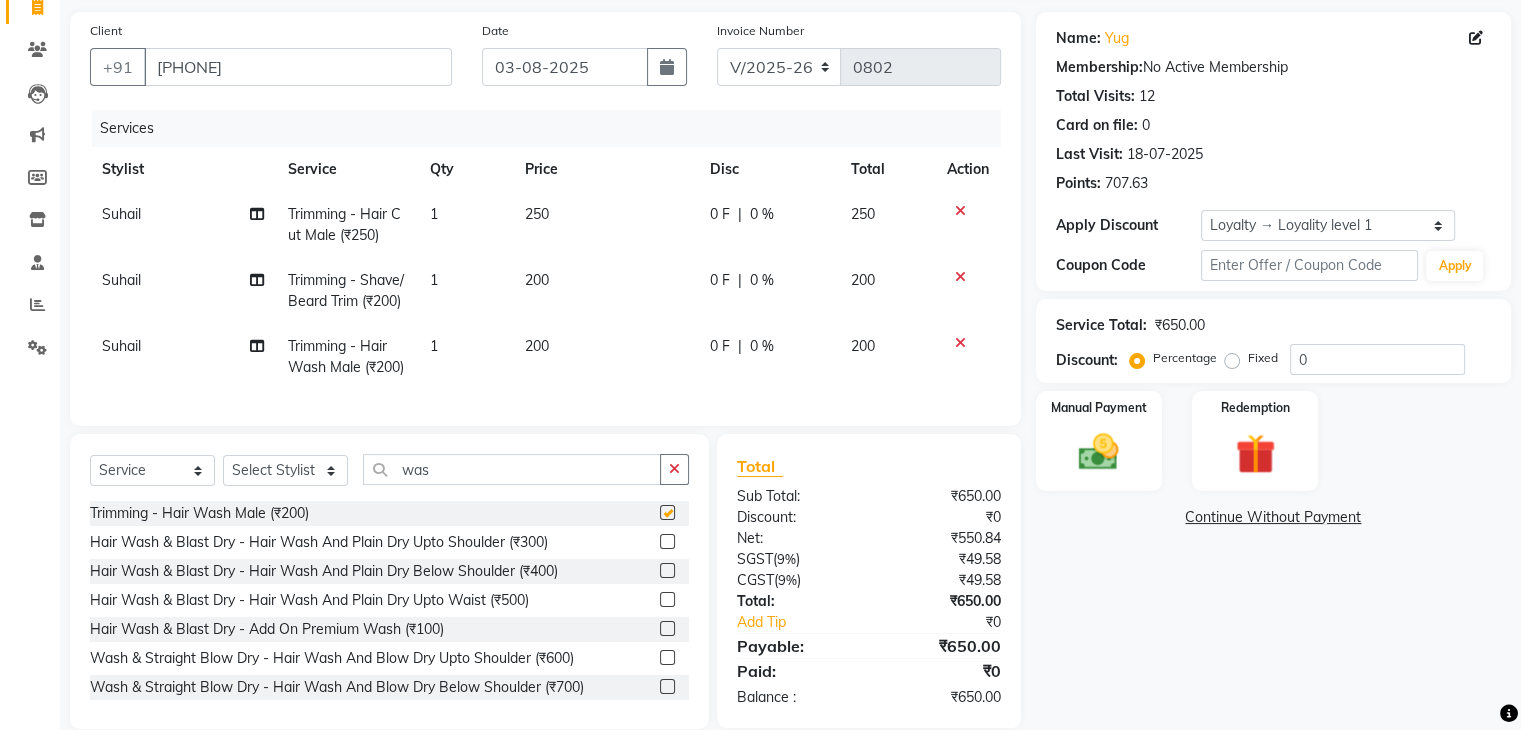 checkbox on "false" 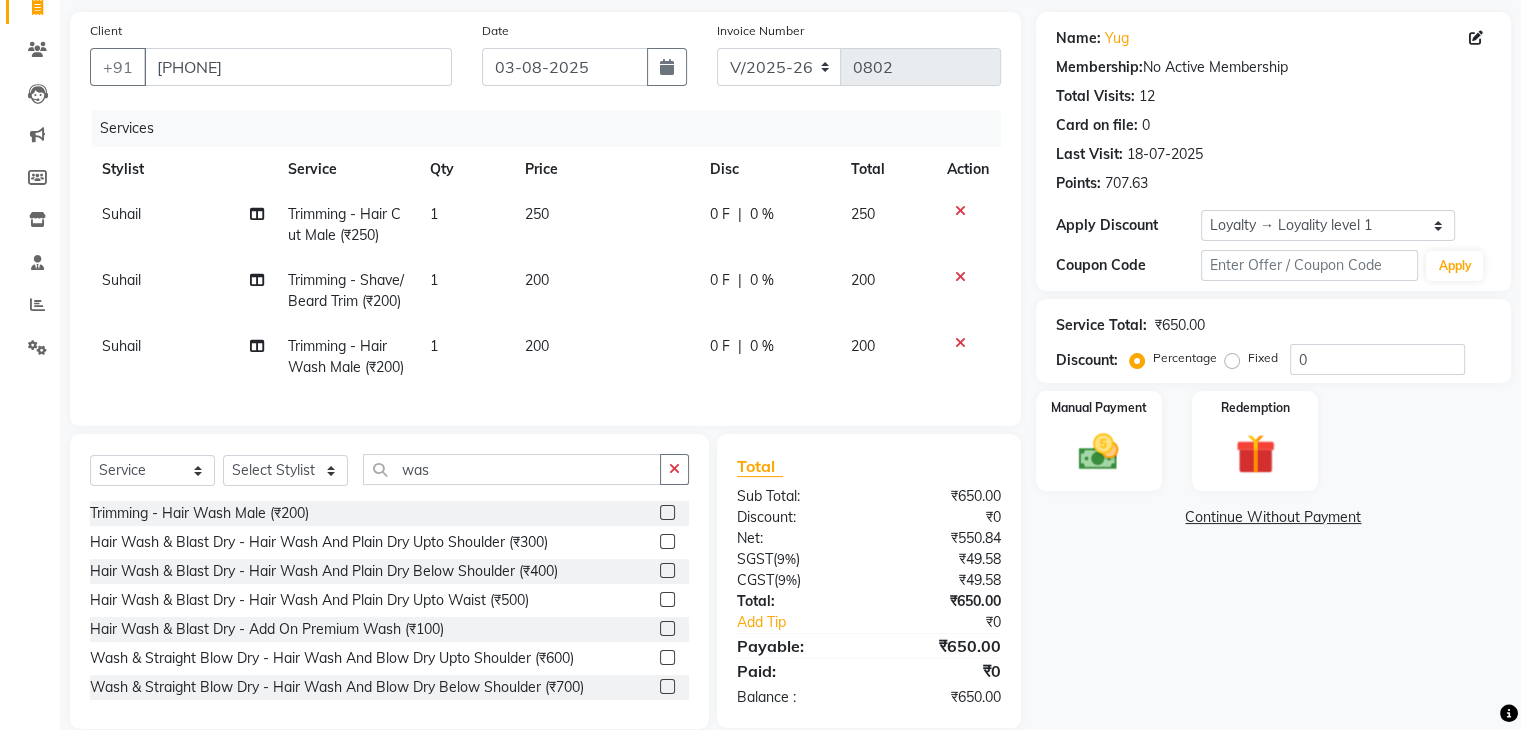 click on "200" 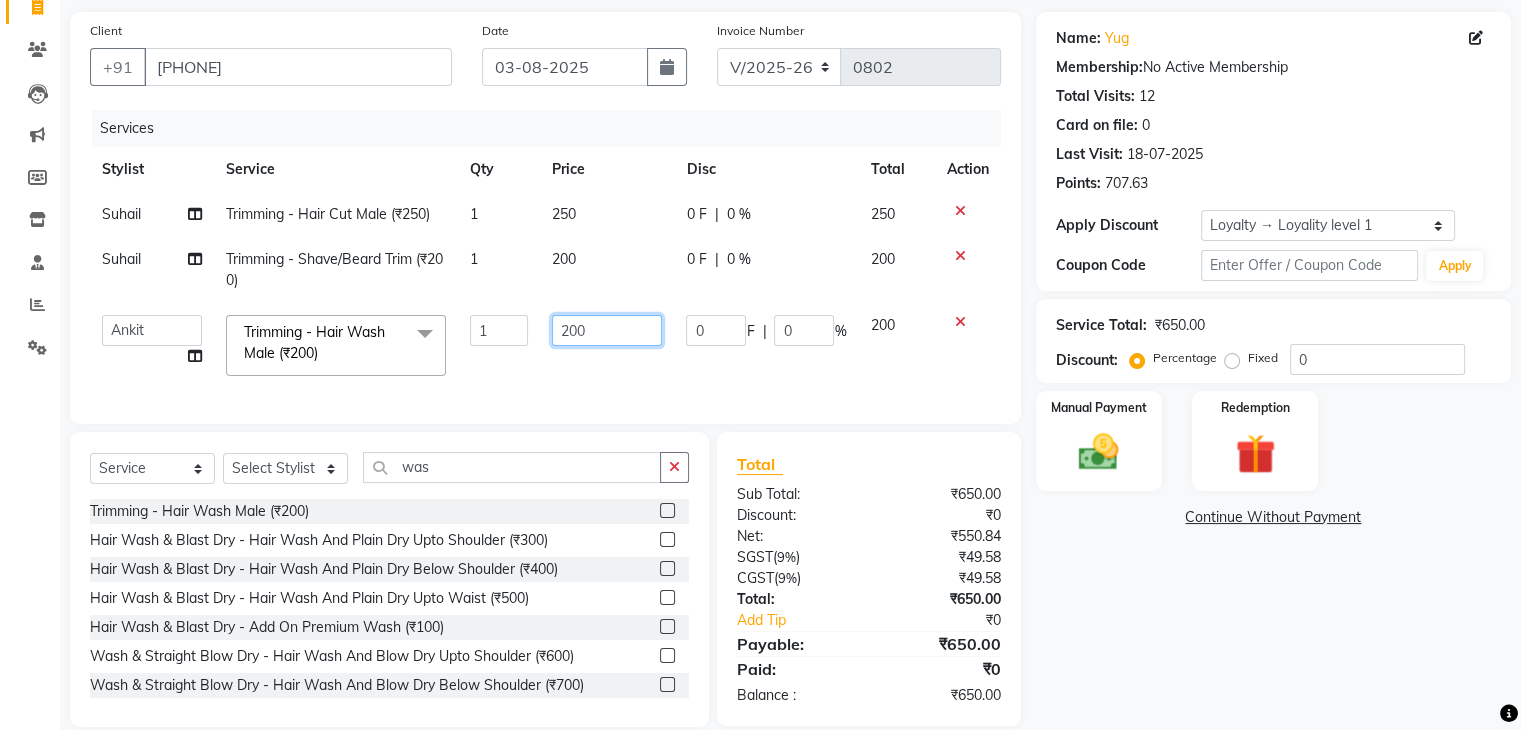 click on "200" 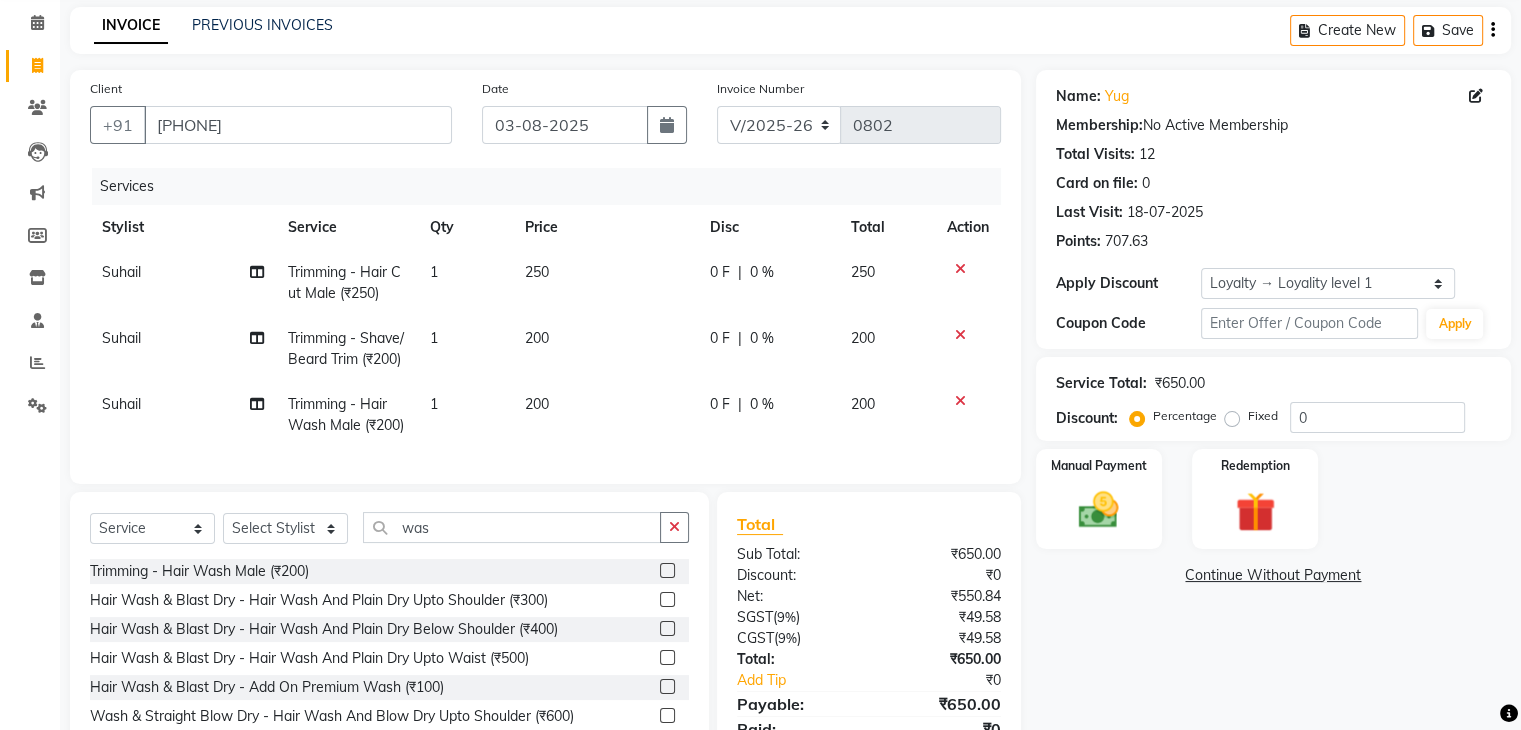 scroll, scrollTop: 76, scrollLeft: 0, axis: vertical 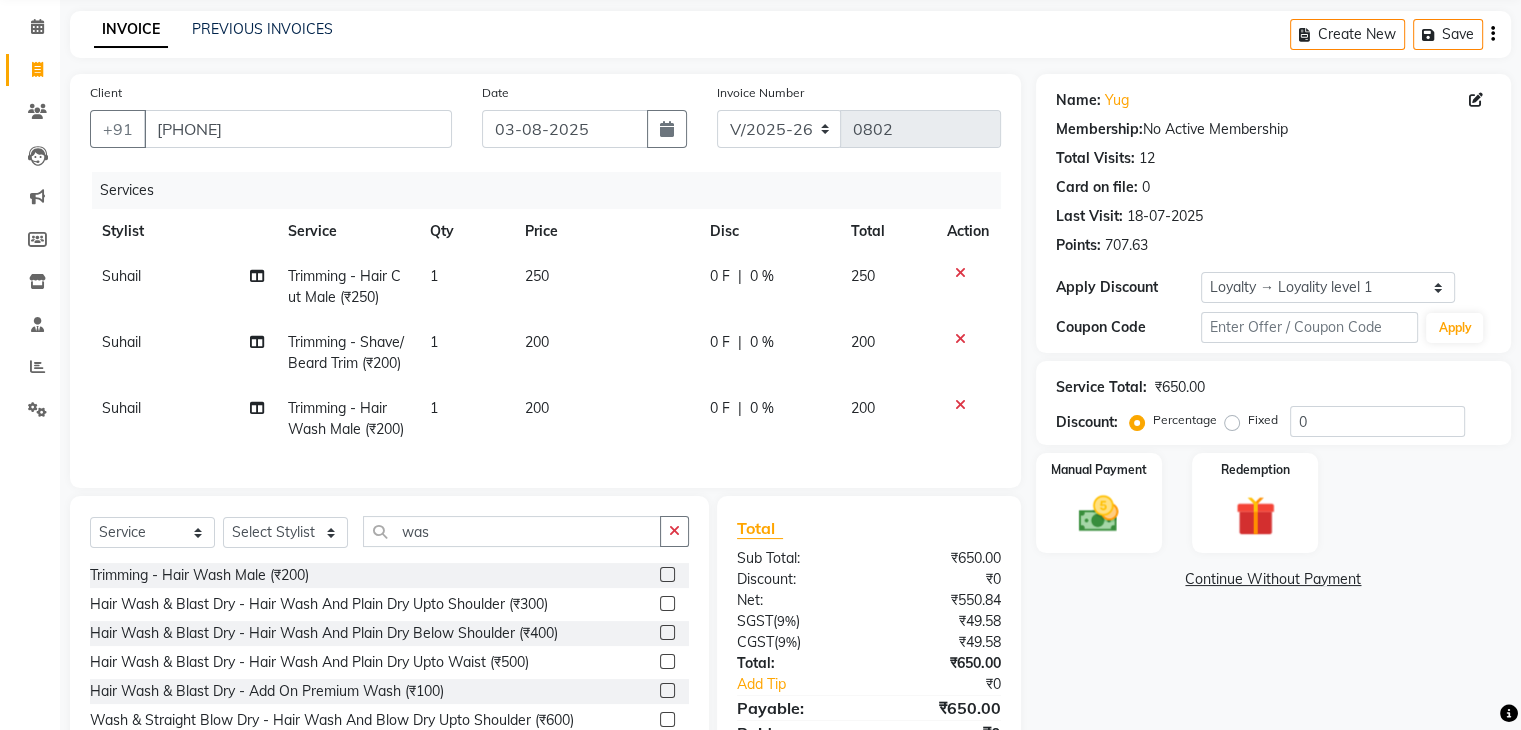 click on "200" 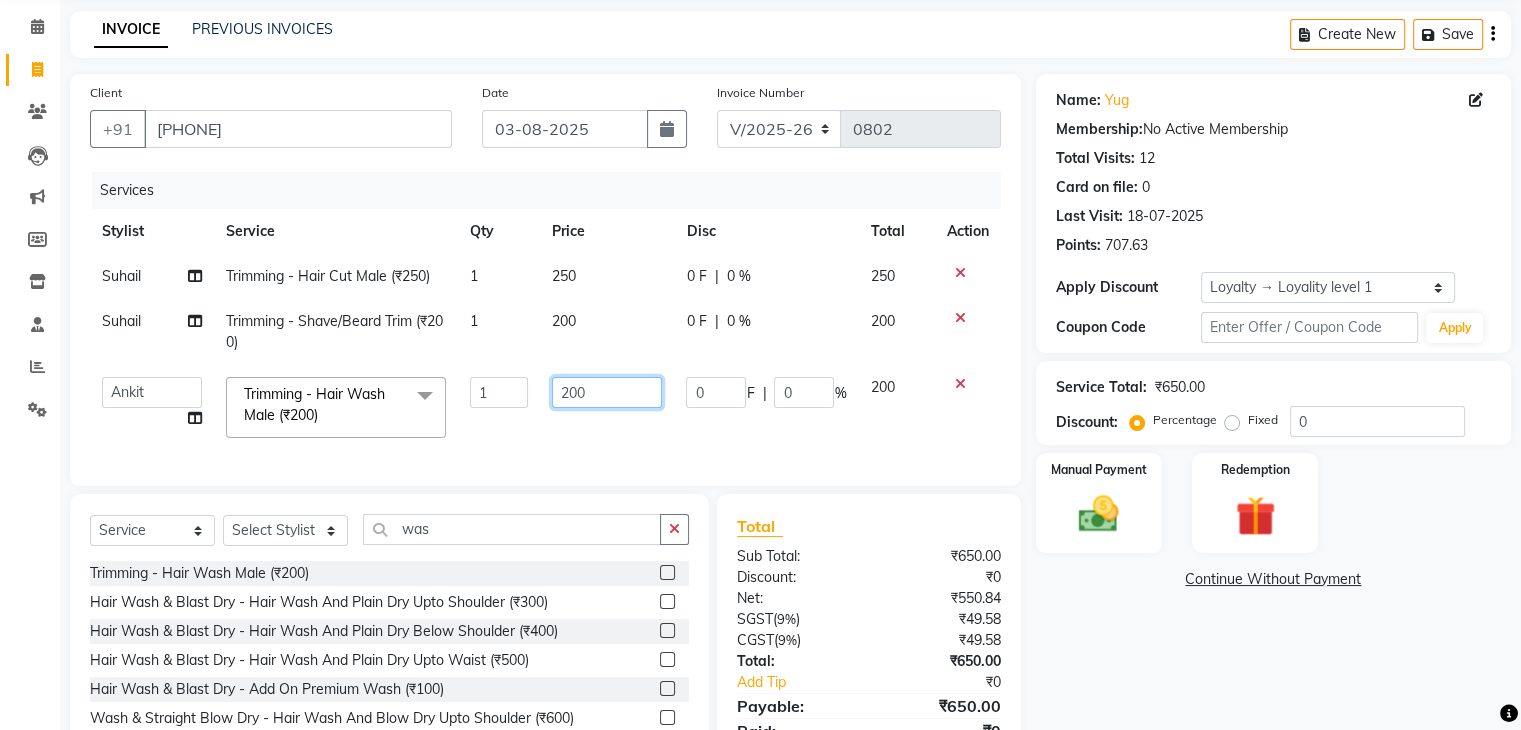 click on "200" 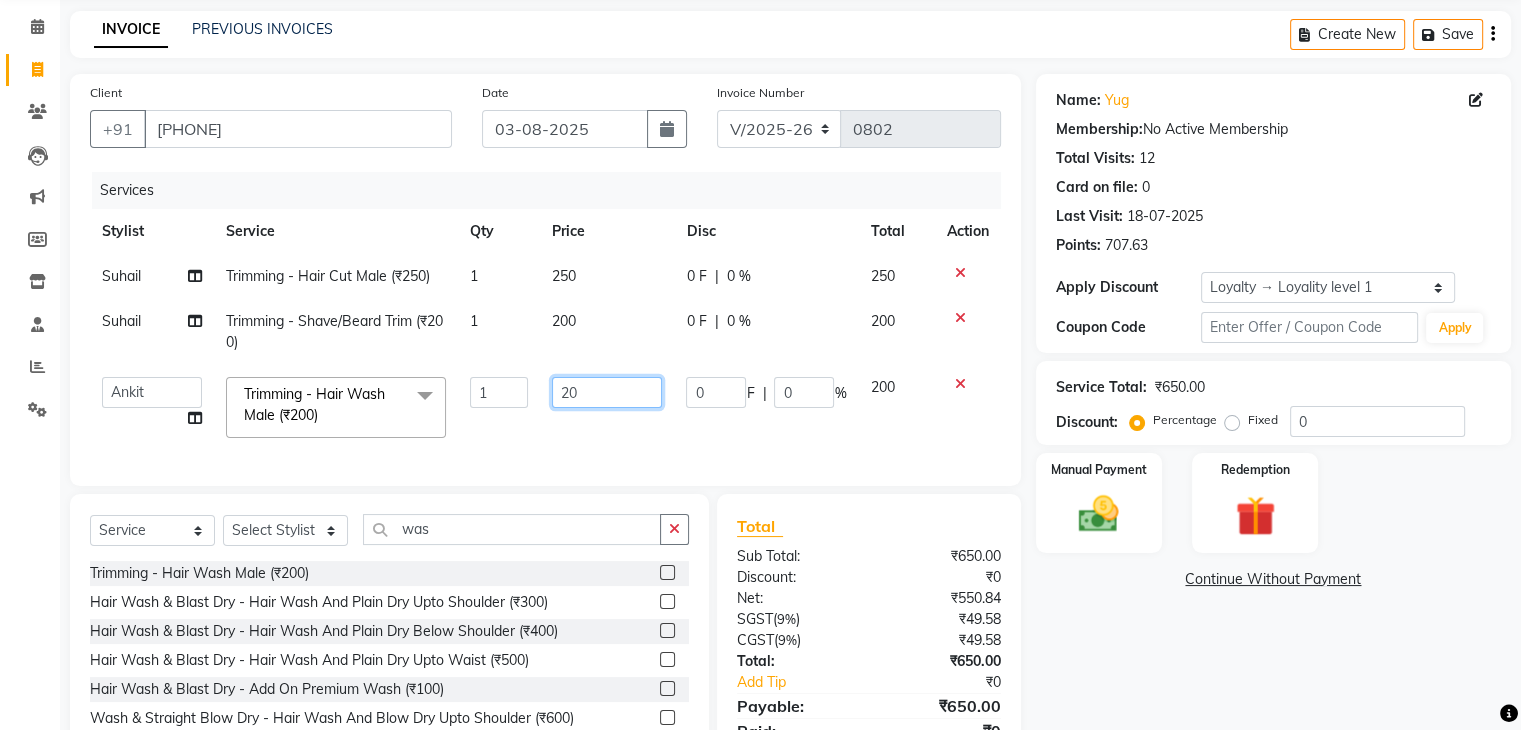 type on "2" 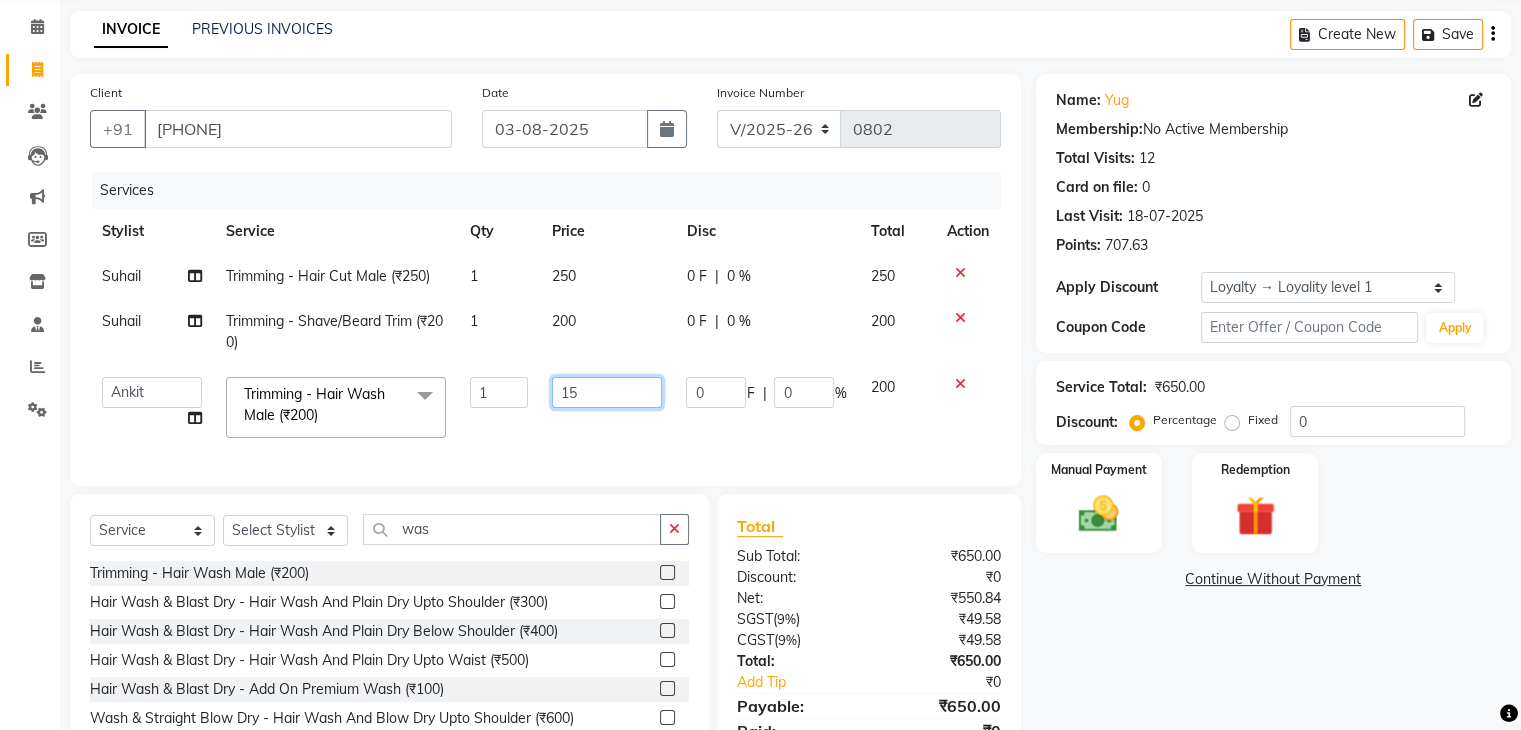 type on "150" 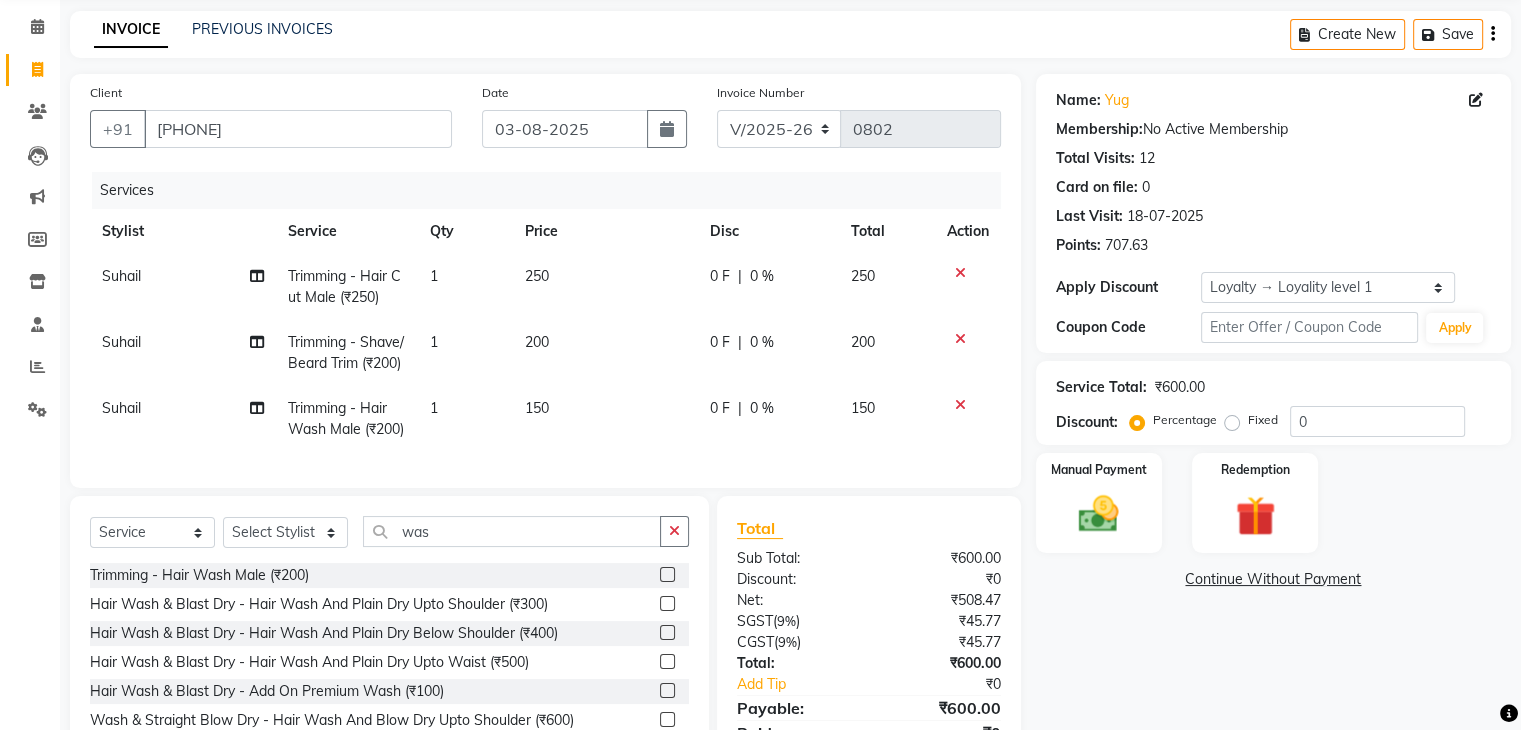click on "200" 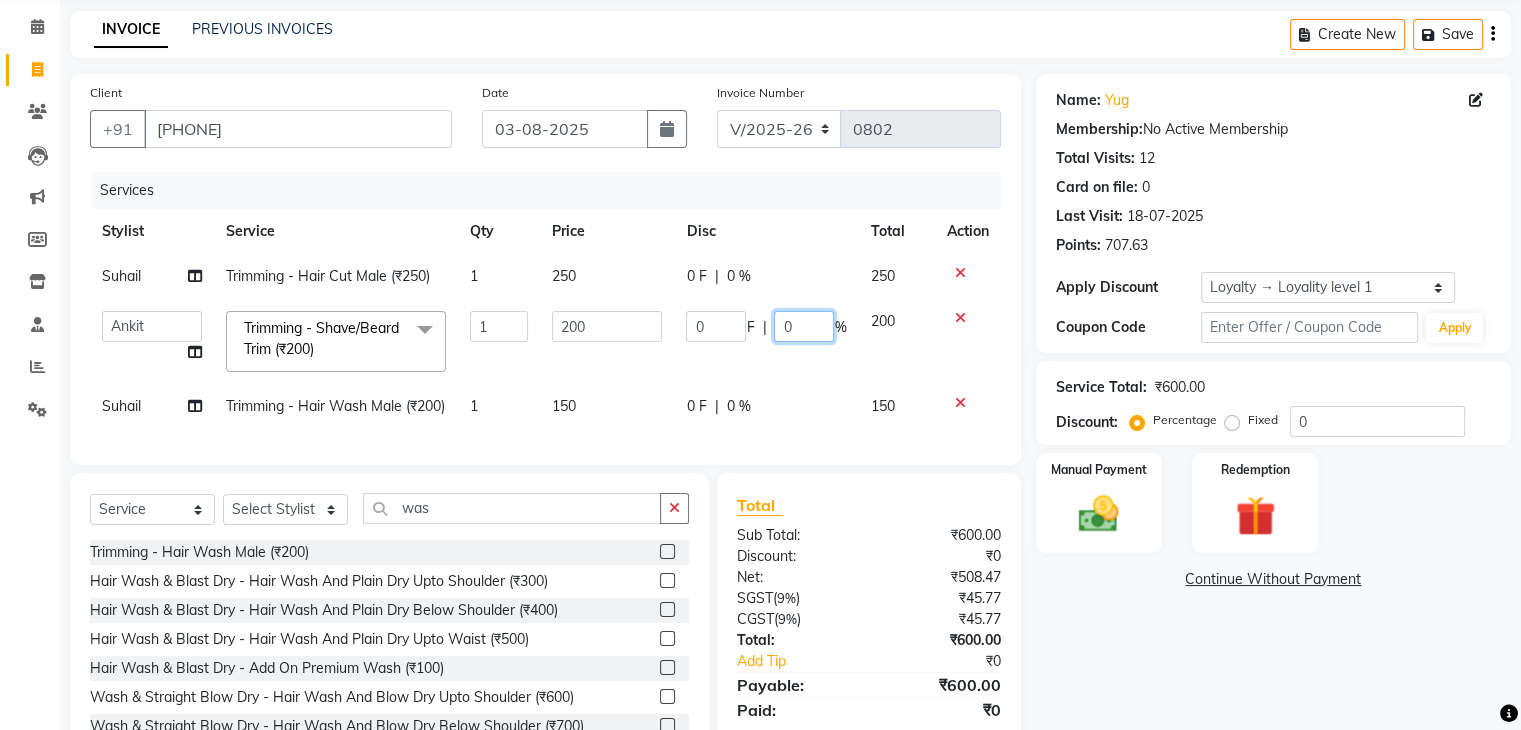 click on "0" 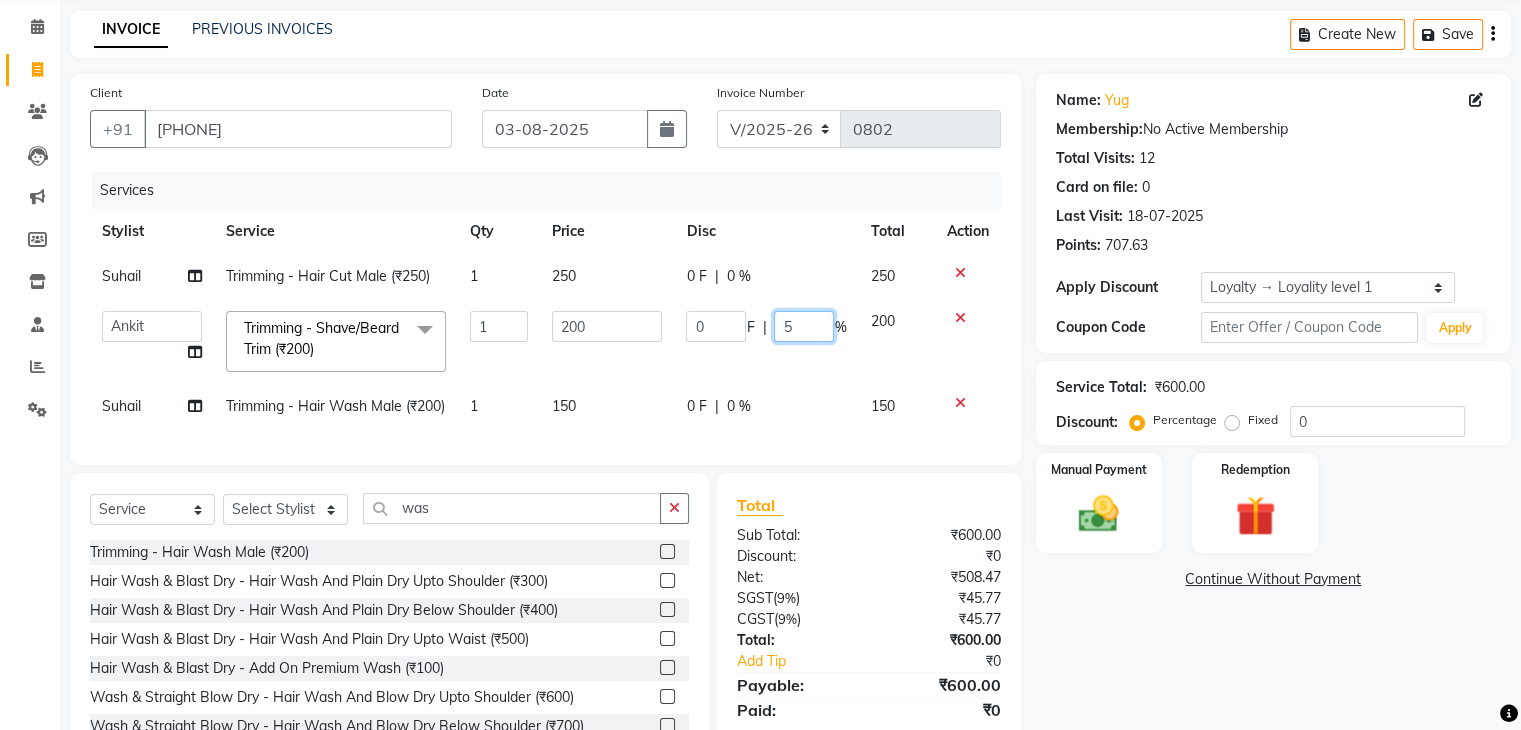 type on "50" 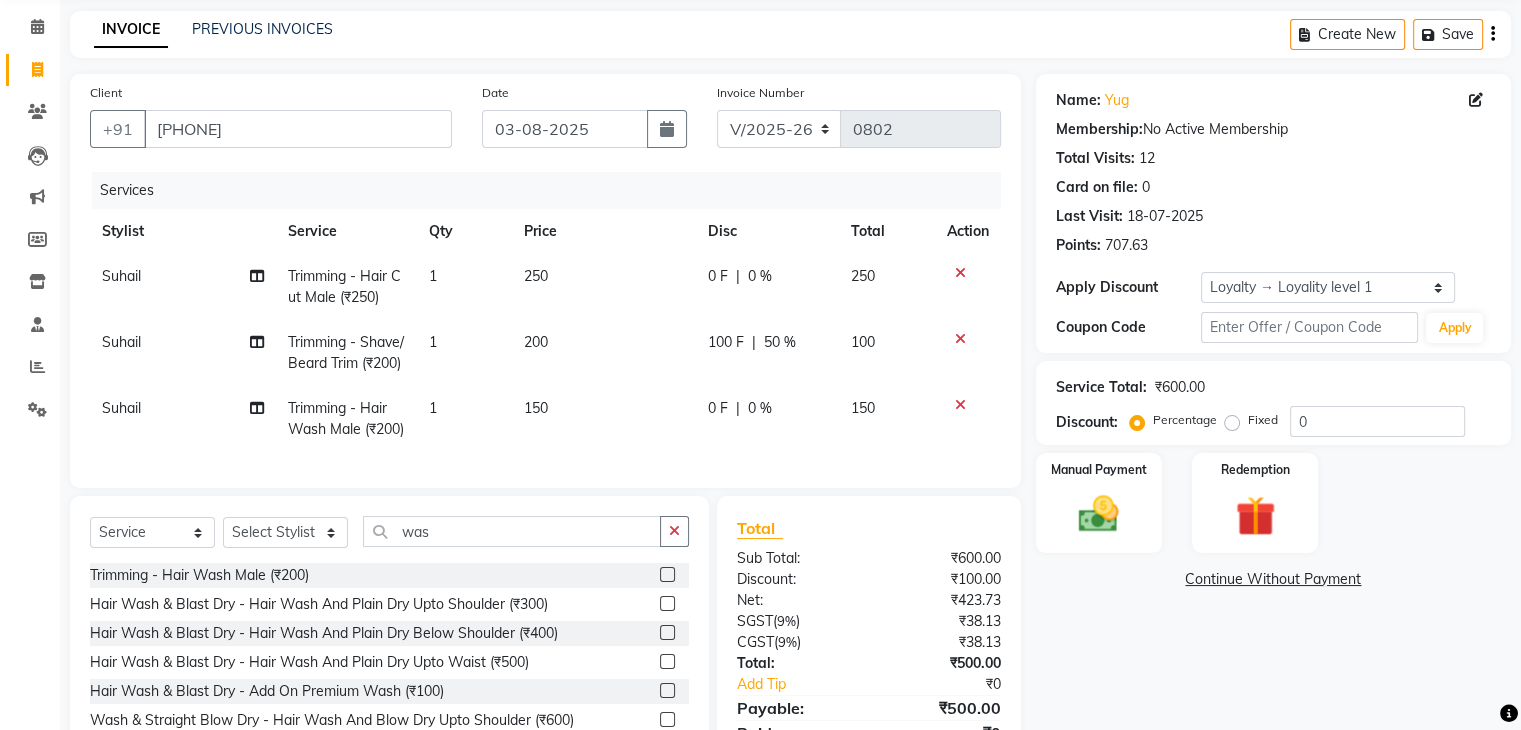 click on "Name: [NAME] Membership: No Active Membership Total Visits: 12 Card on file: 0 Last Visit: 18-07-2025 Points: 707.63 Apply Discount Select Loyalty → Loyality level 1 Coupon Code Apply Service Total: ₹600.00 Discount: Percentage Fixed 0 Manual Payment Redemption Continue Without Payment" 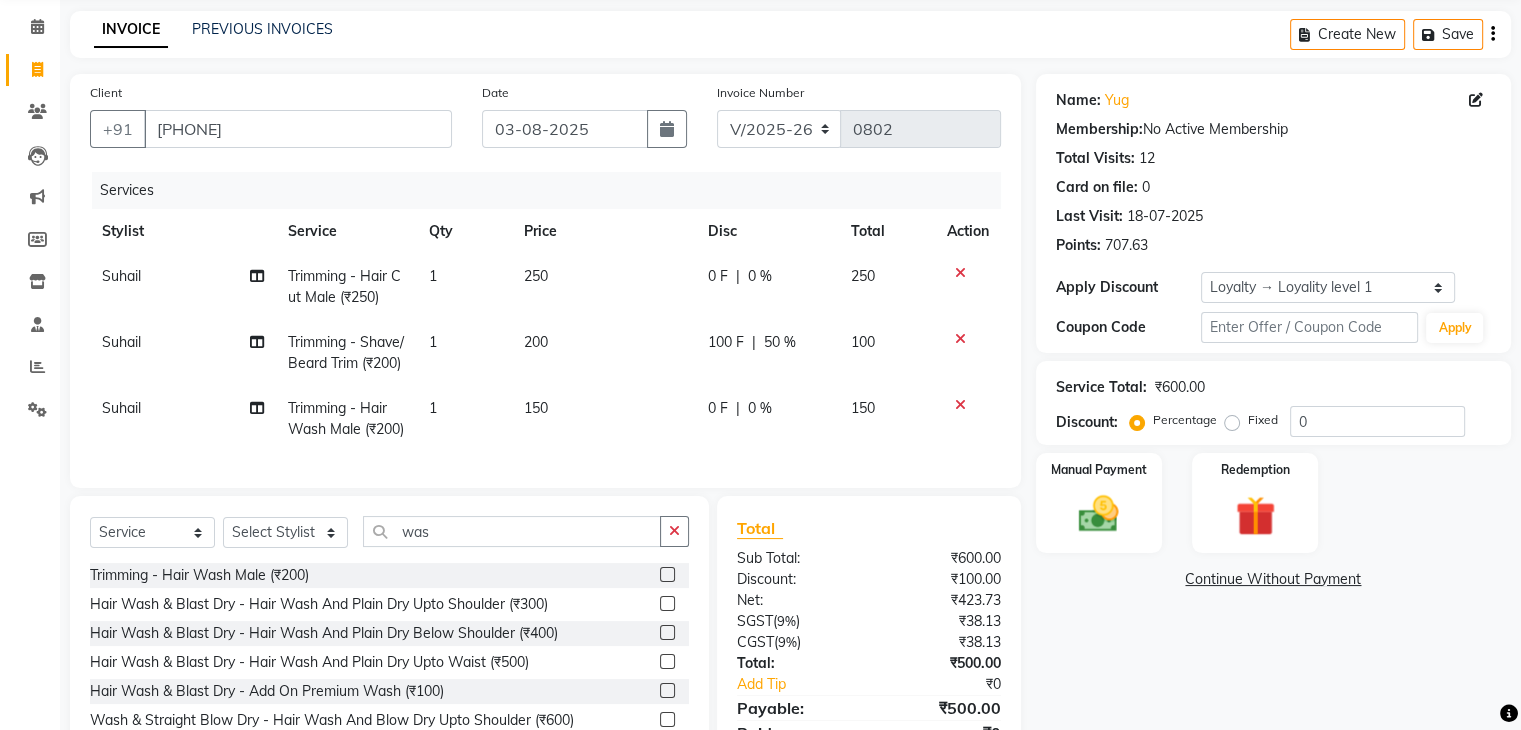 scroll, scrollTop: 225, scrollLeft: 0, axis: vertical 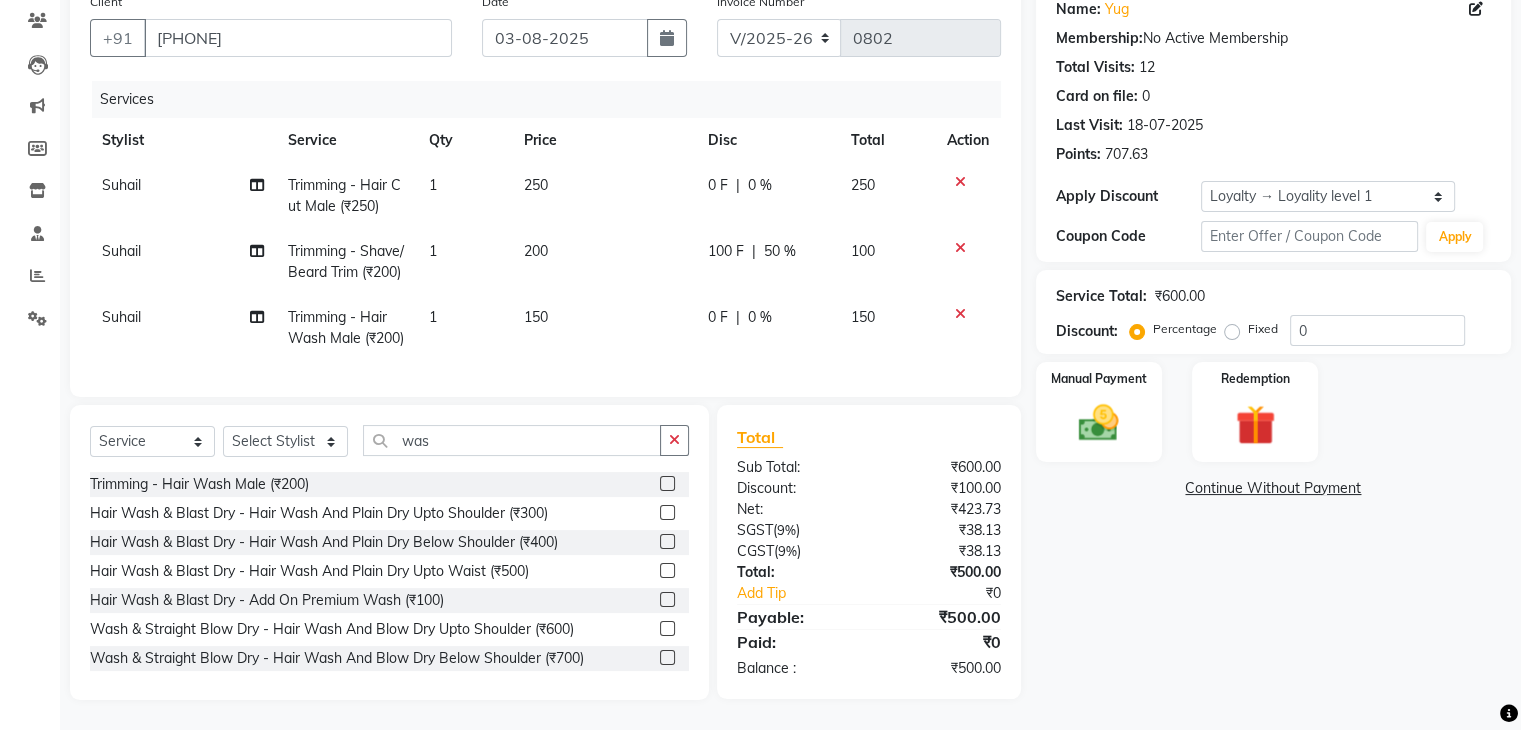 click on "Suhail" 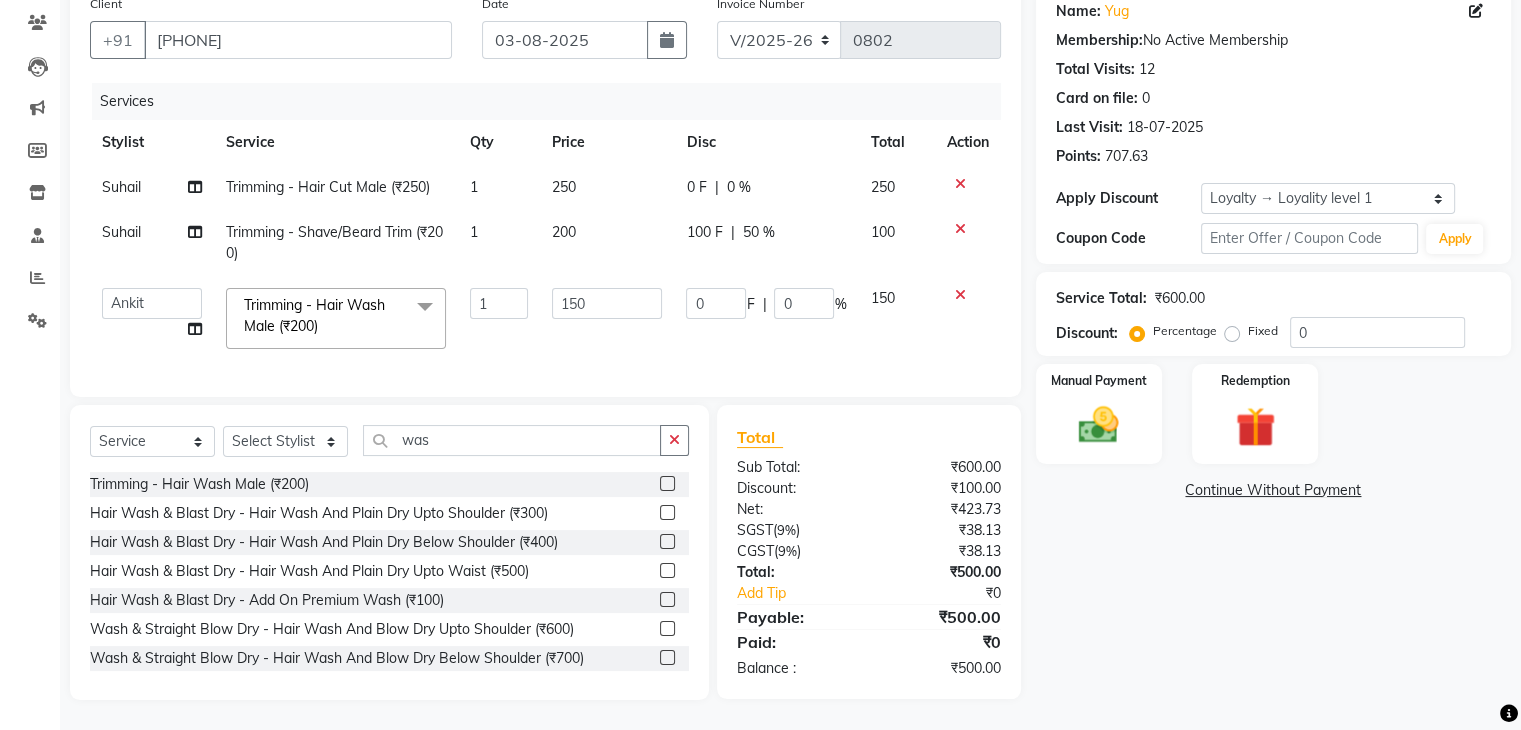 scroll, scrollTop: 180, scrollLeft: 0, axis: vertical 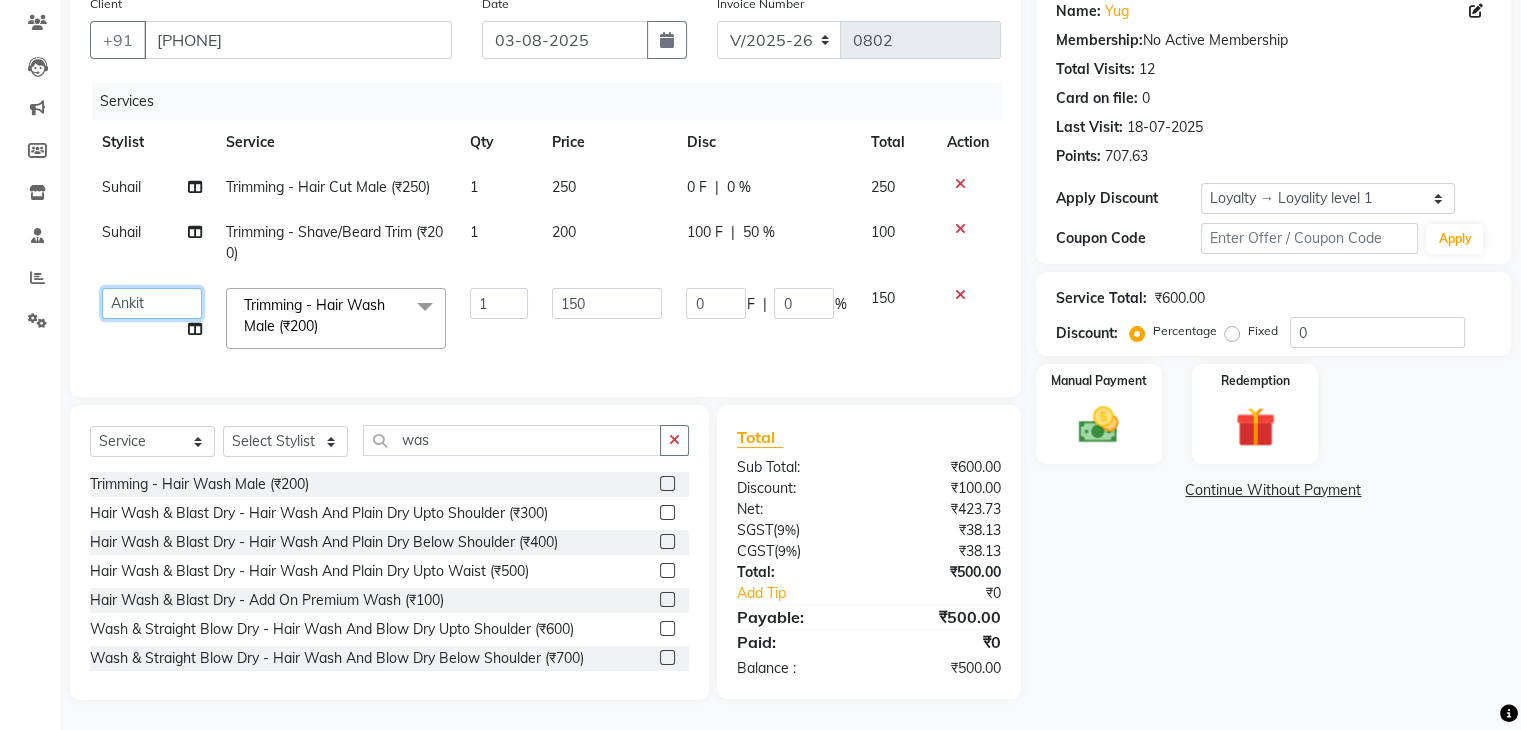 click on "[FIRST]   [FIRST]   HQ SHOP   [FIRST]   [FIRST]   [FIRST] [LAST]   [FIRST]   [FIRST] [LAST]   [FIRST]   [FIRST]   [FIRST]   Thakur Village HQ2" 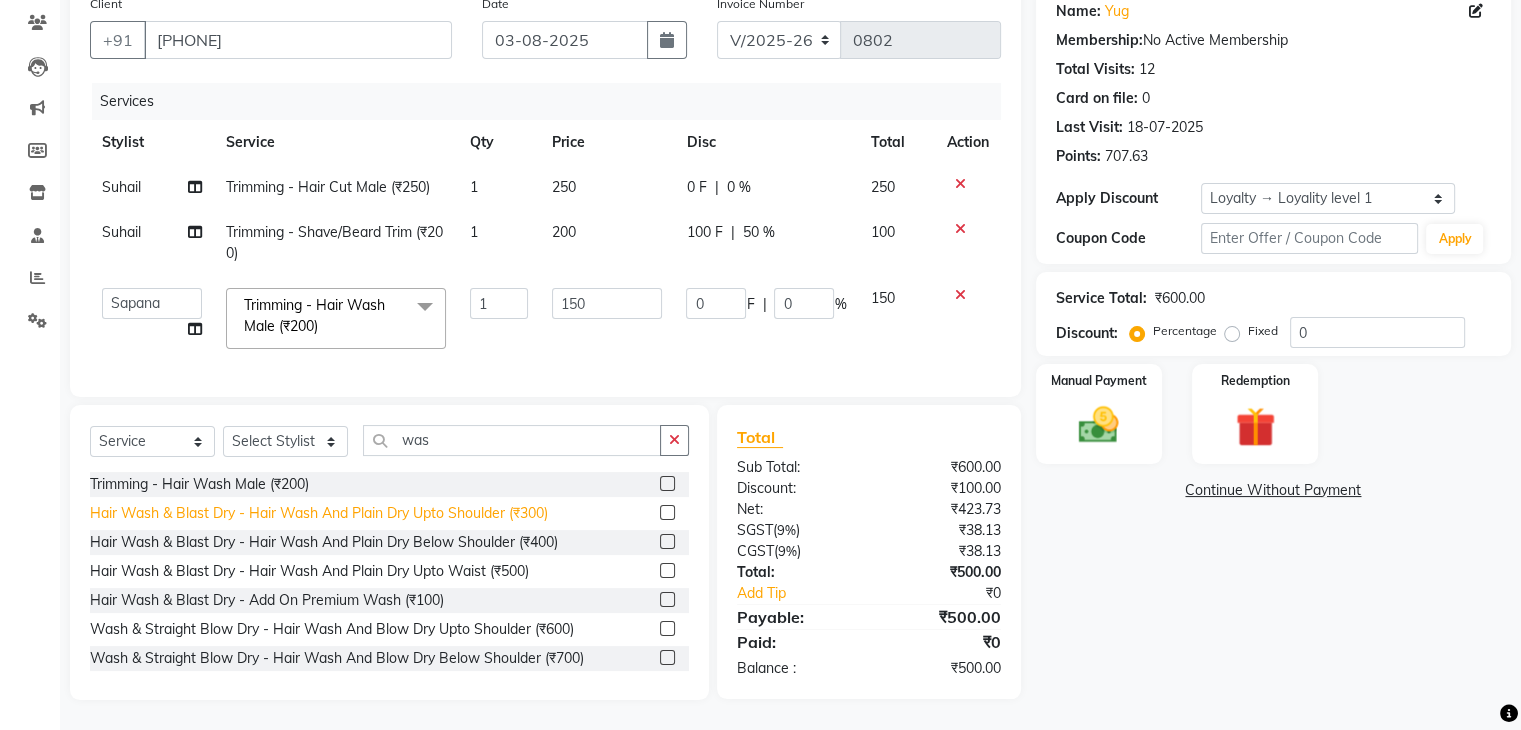 select on "47774" 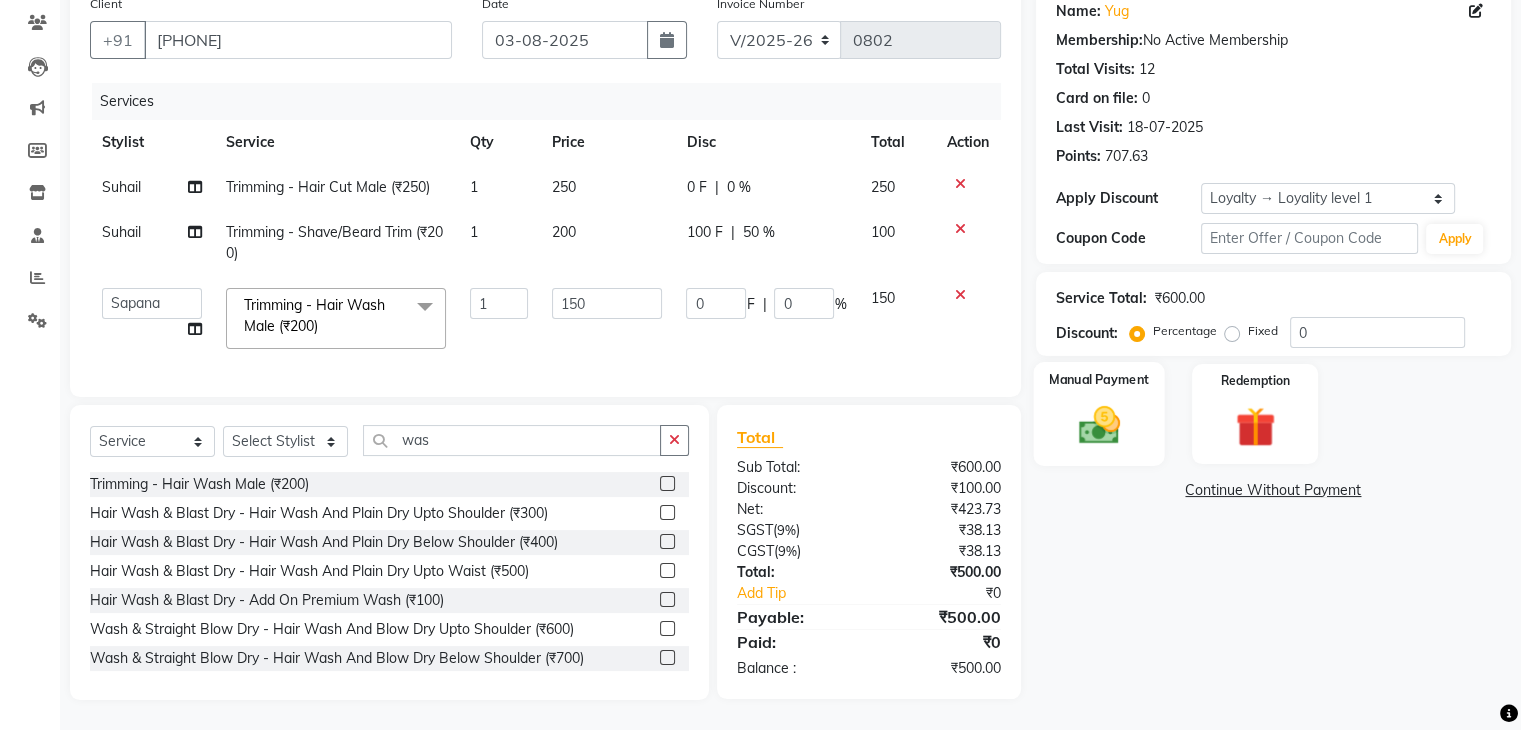 click 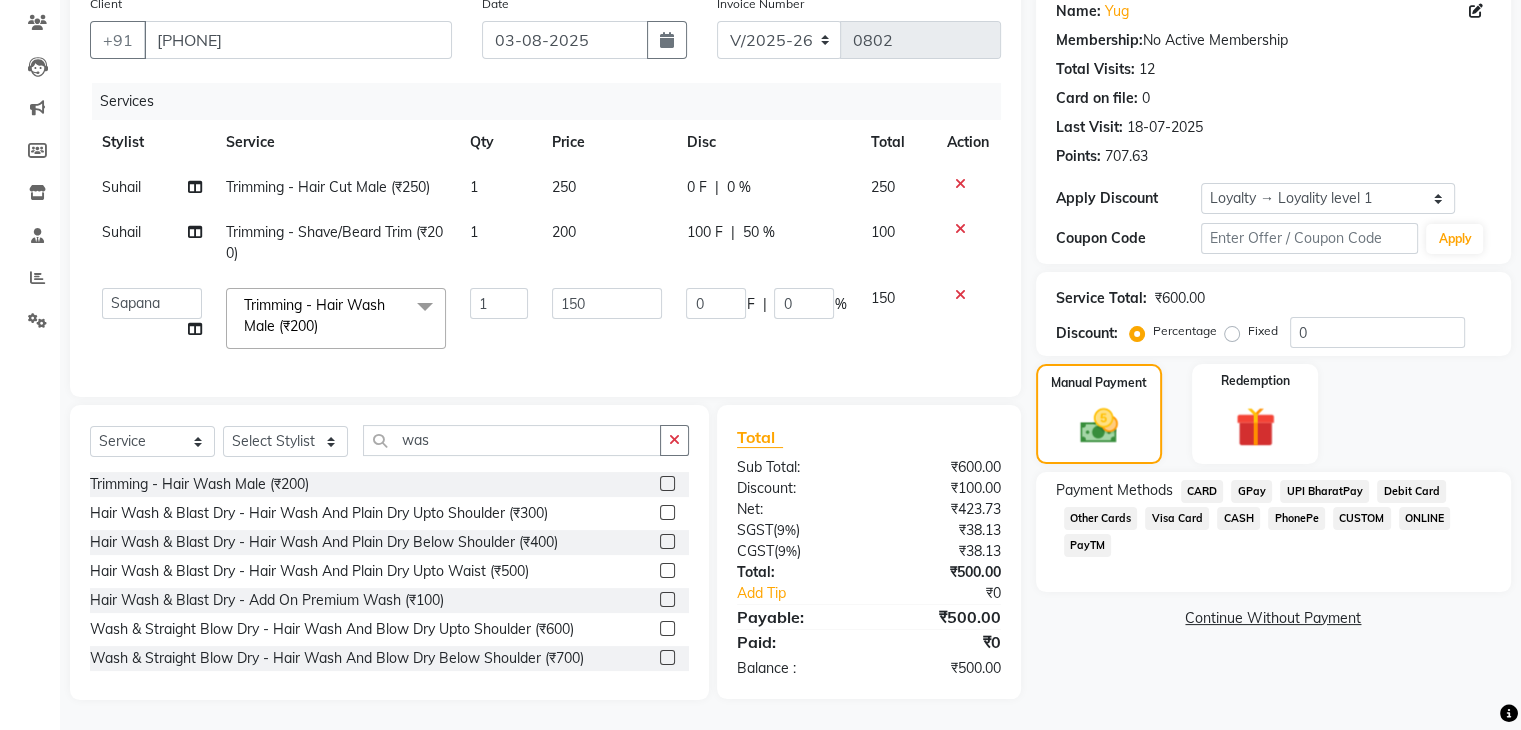 click on "CASH" 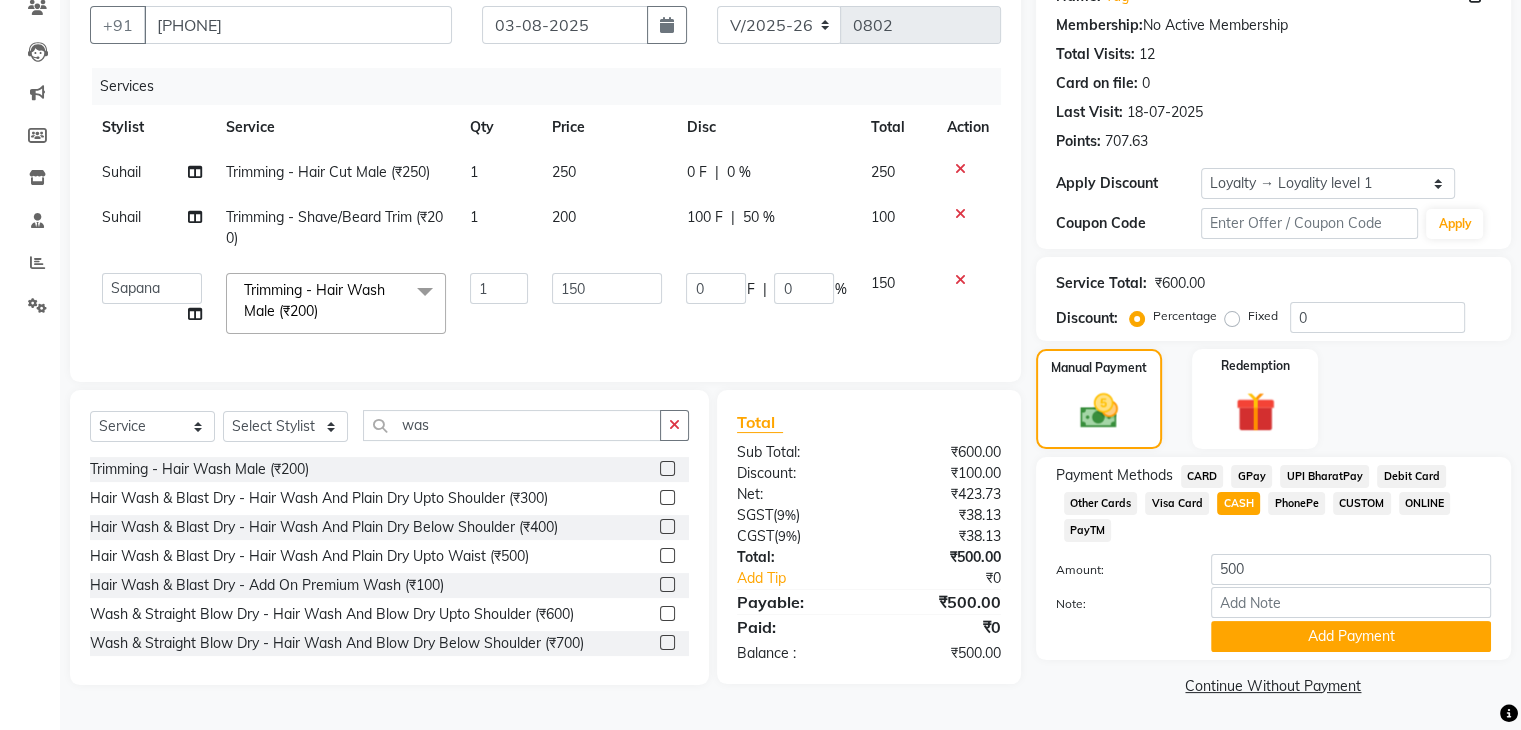 scroll, scrollTop: 184, scrollLeft: 0, axis: vertical 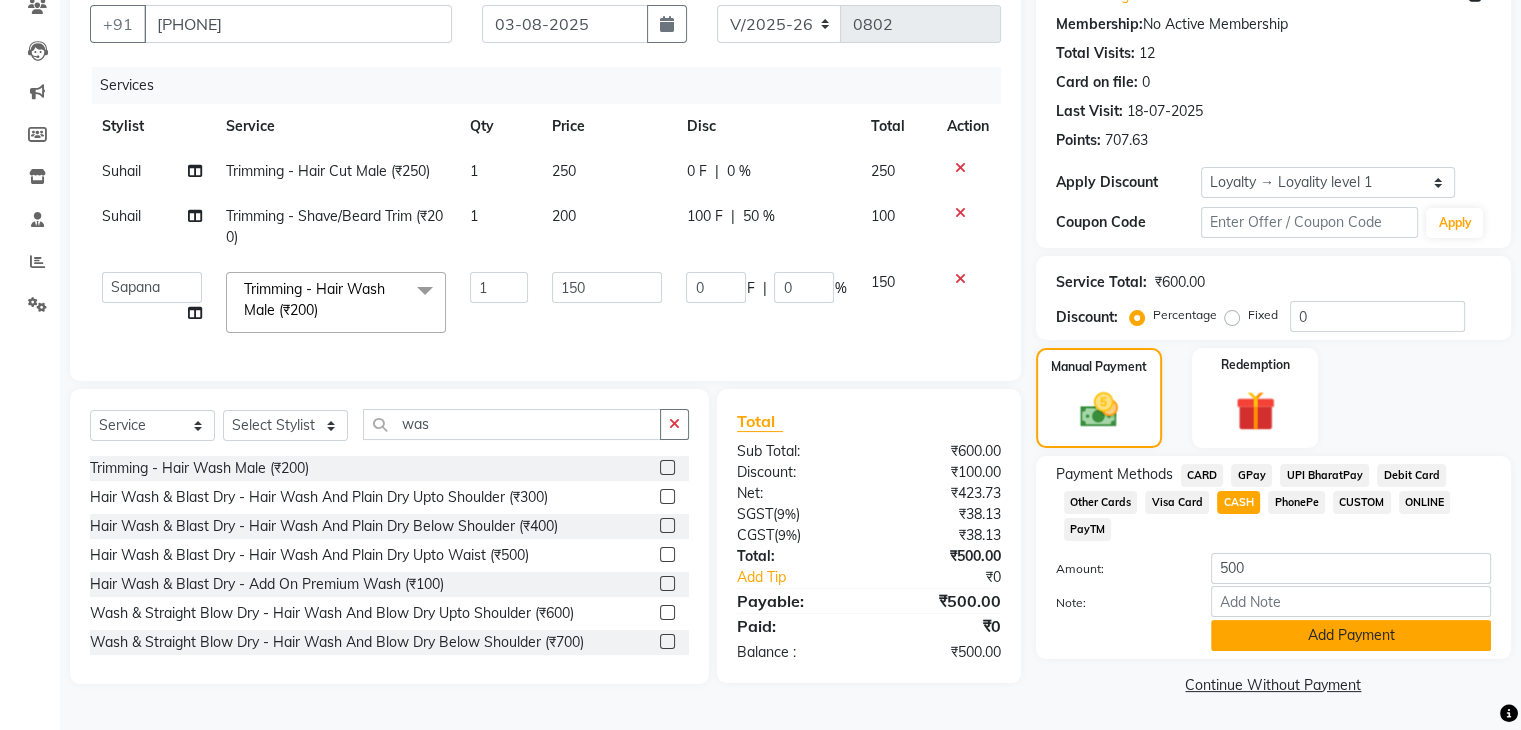 click on "Add Payment" 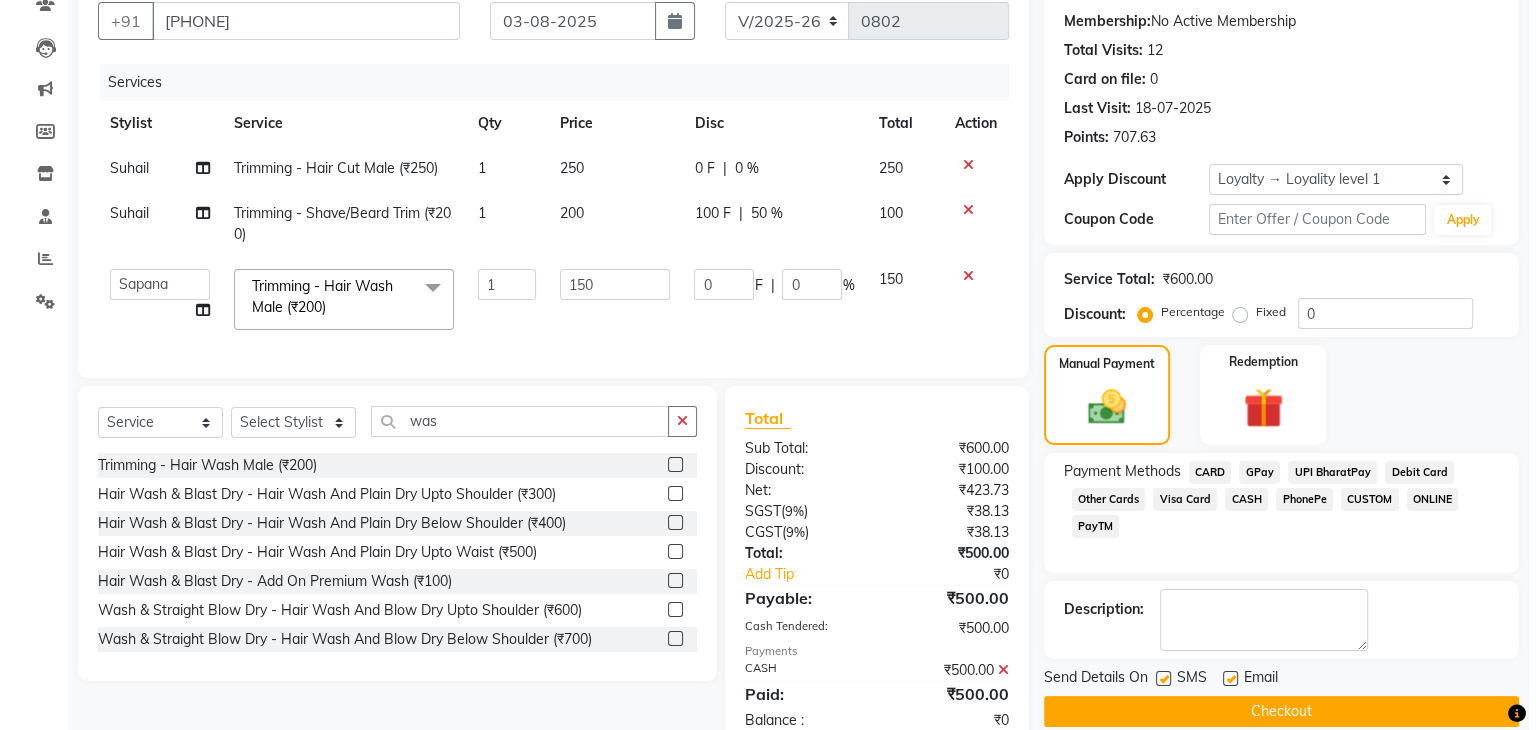 scroll, scrollTop: 372, scrollLeft: 0, axis: vertical 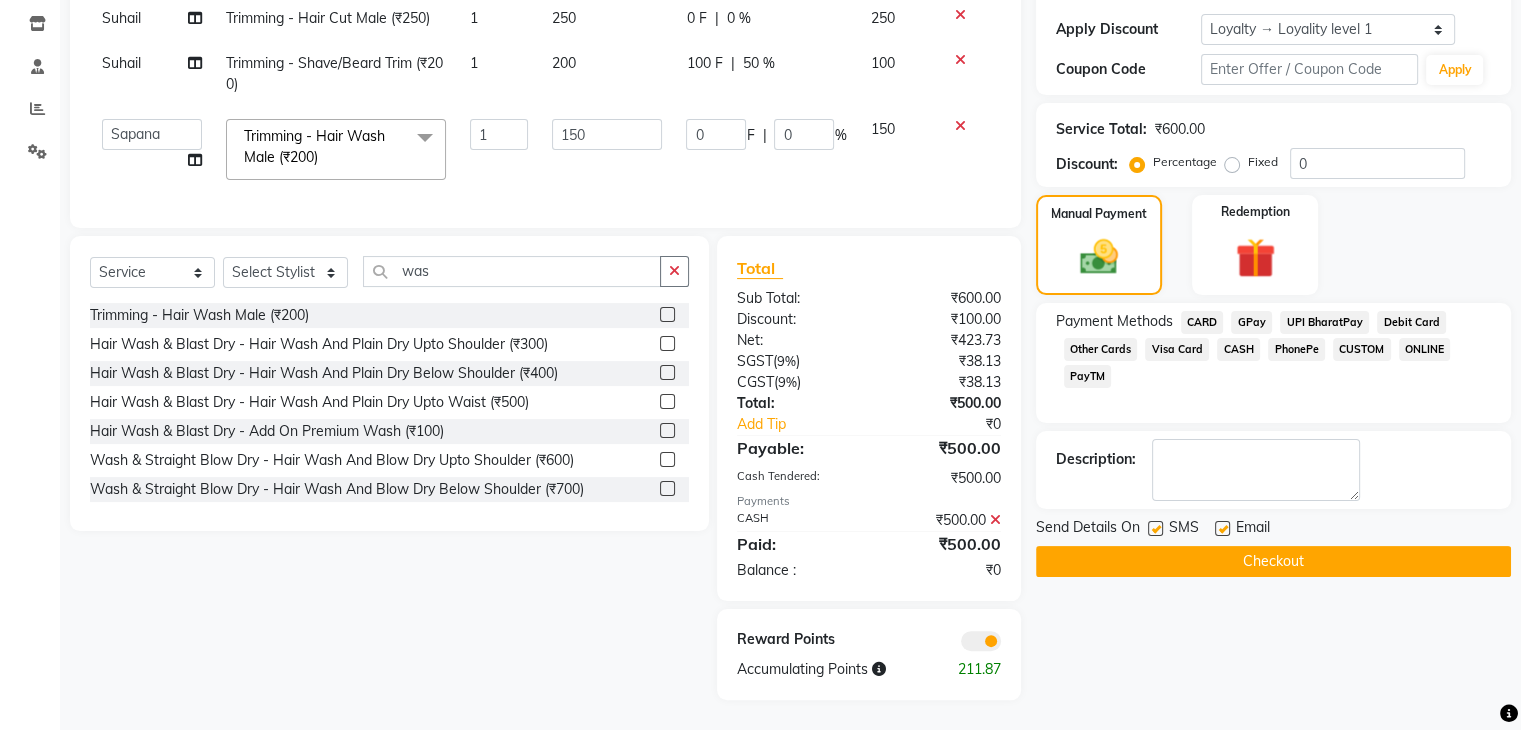 click 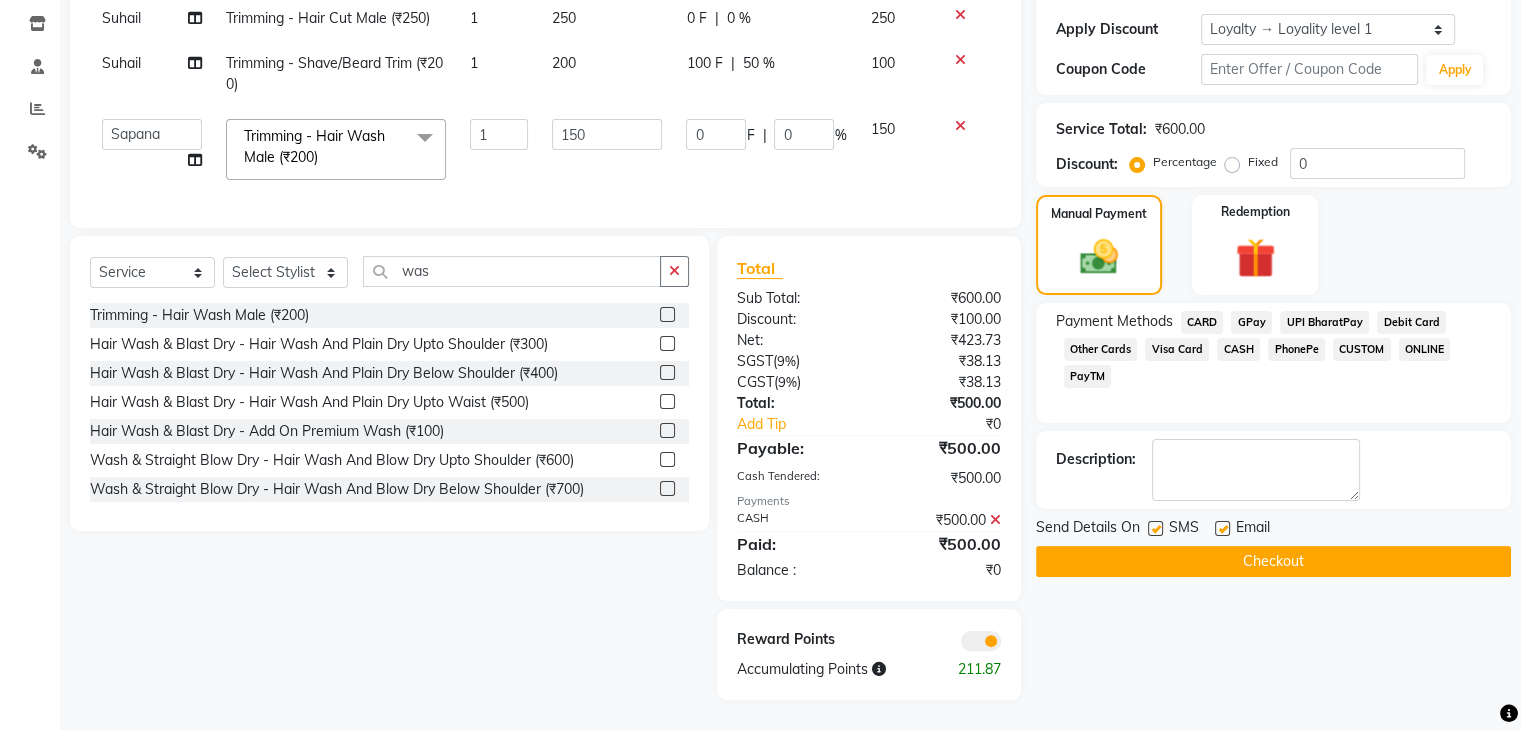 click 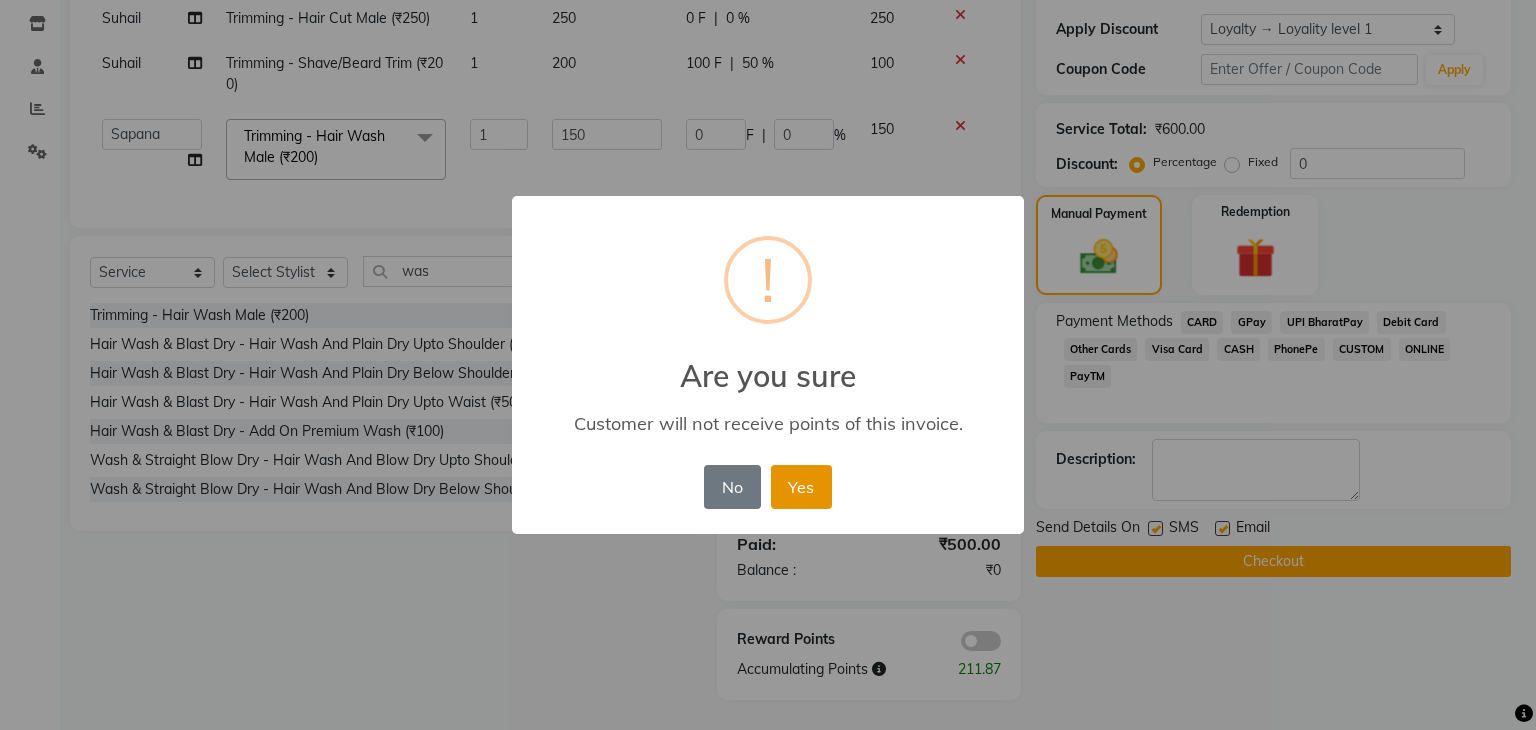 click on "Yes" at bounding box center [801, 487] 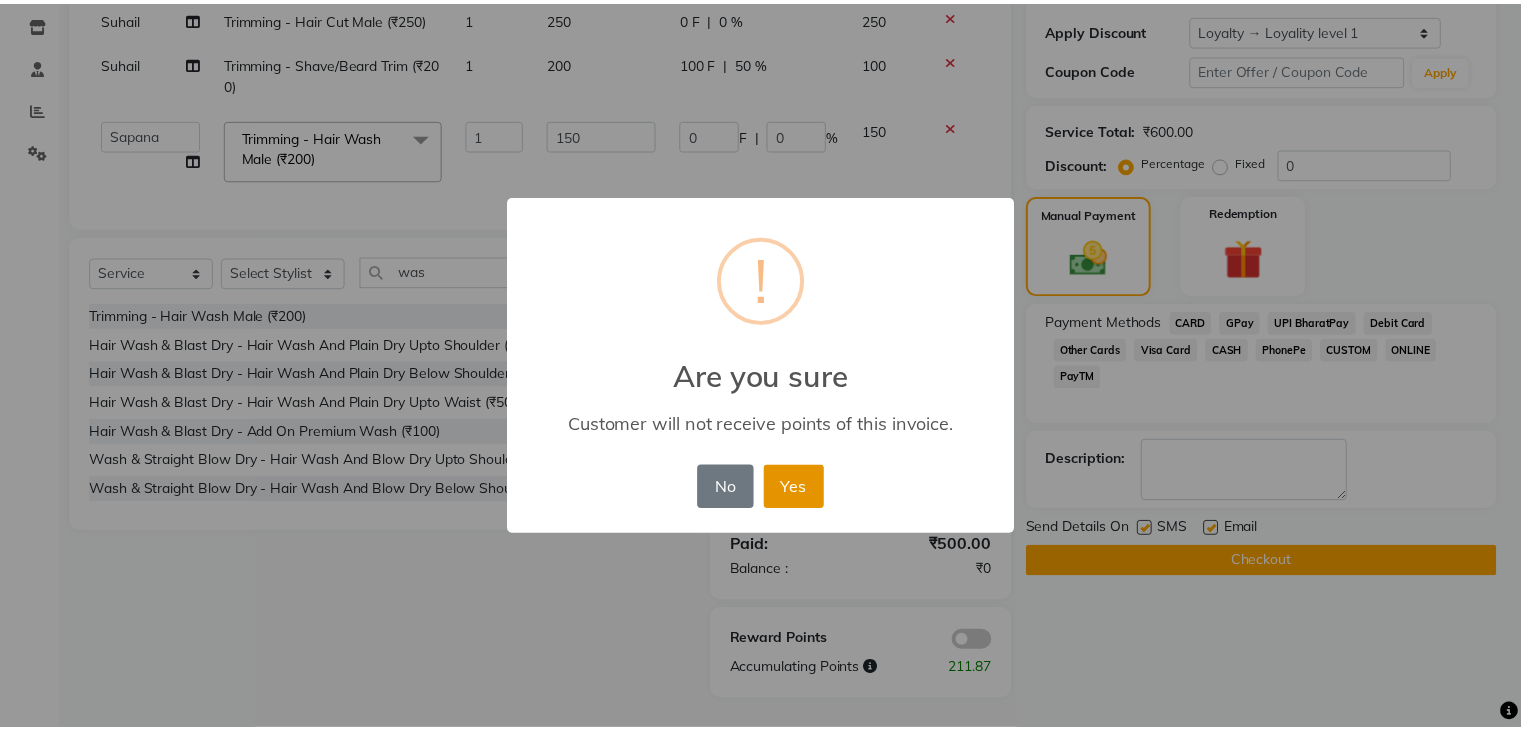 scroll, scrollTop: 321, scrollLeft: 0, axis: vertical 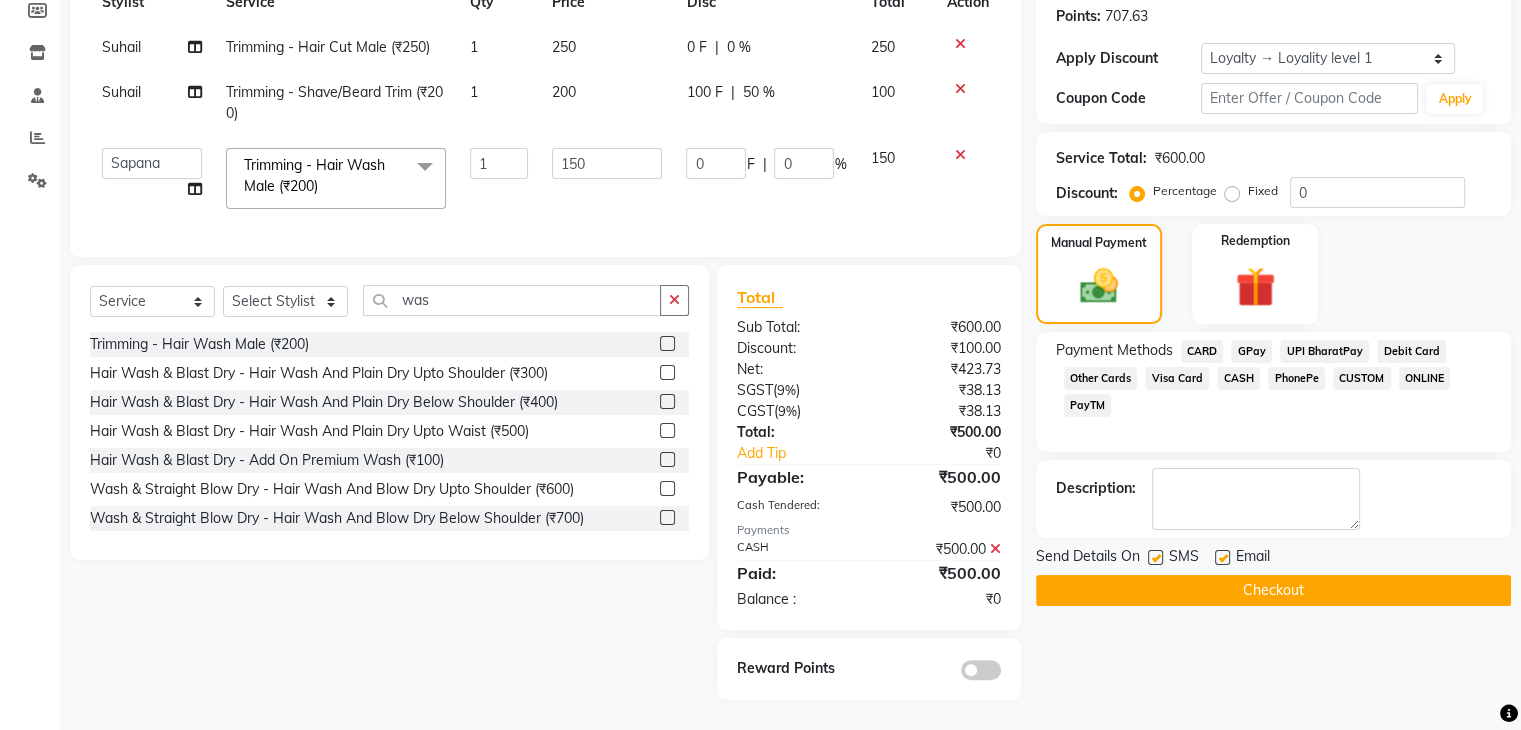 click on "Checkout" 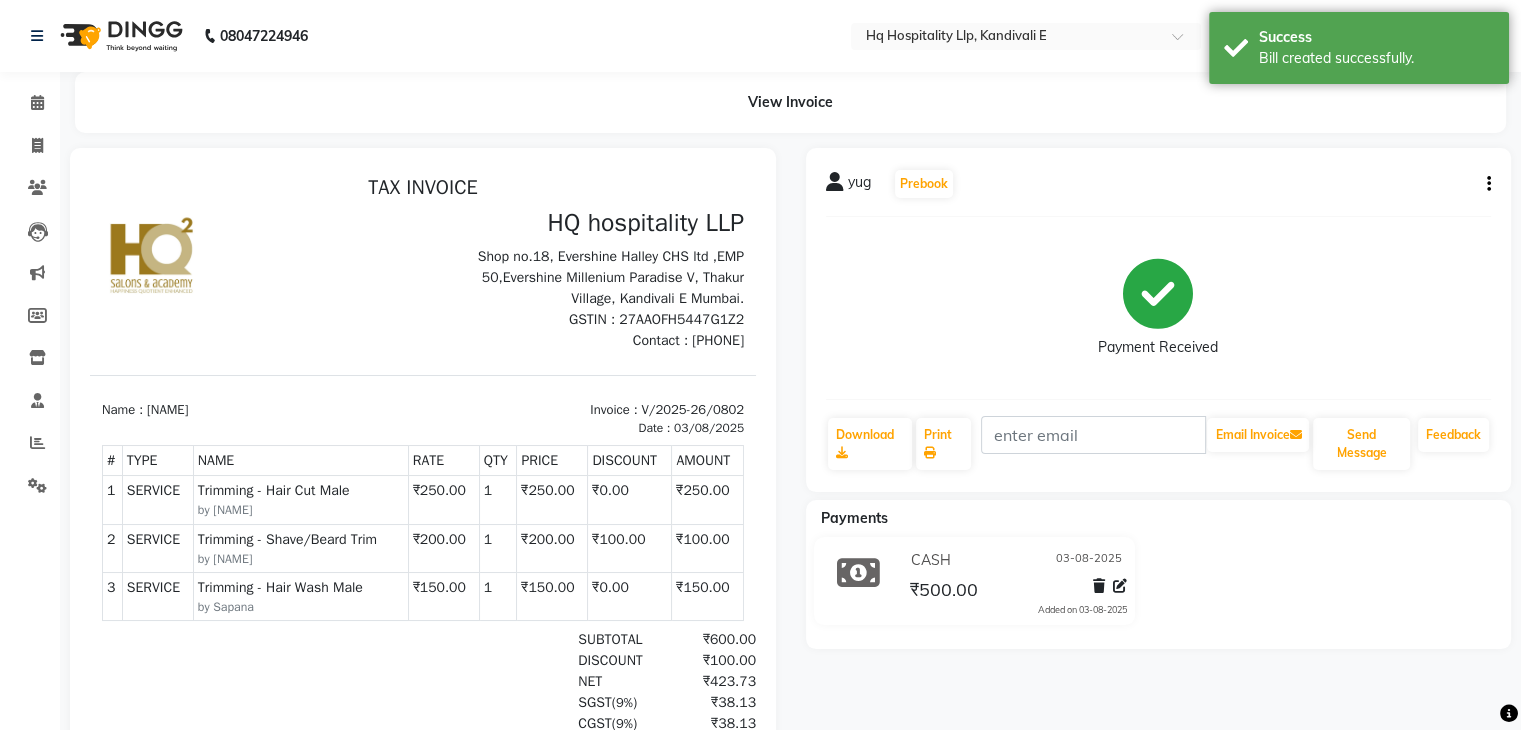 scroll, scrollTop: 0, scrollLeft: 0, axis: both 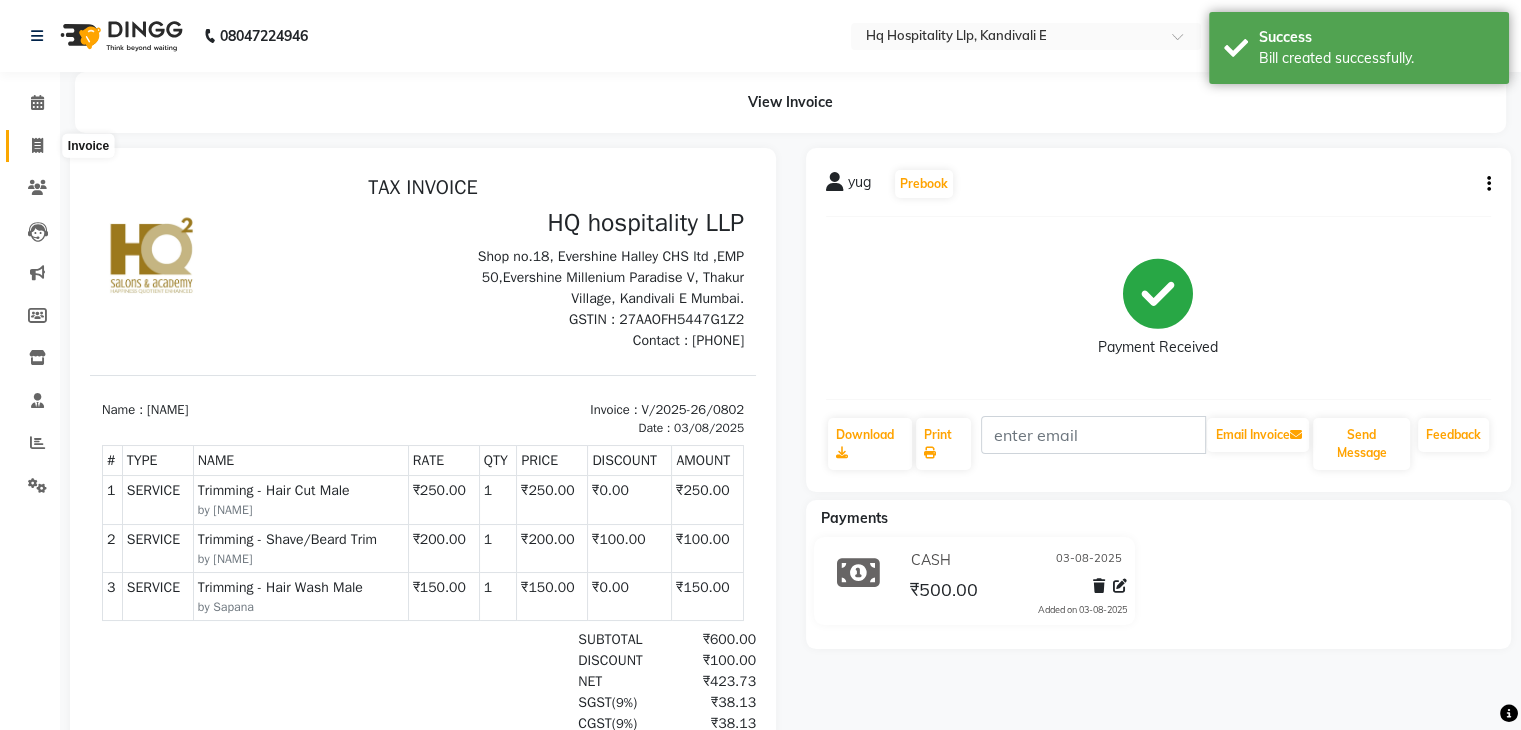 click 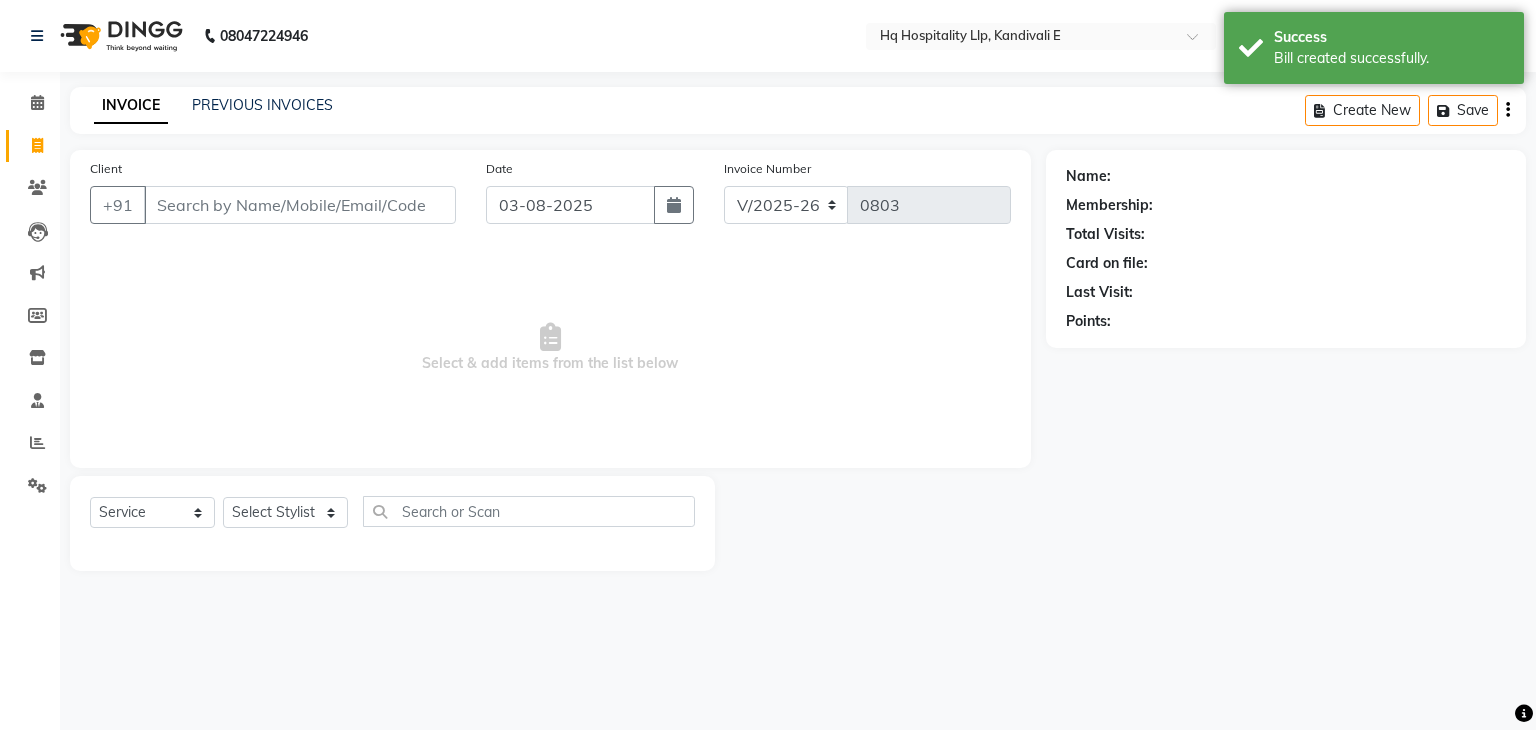 click on "Client" at bounding box center [300, 205] 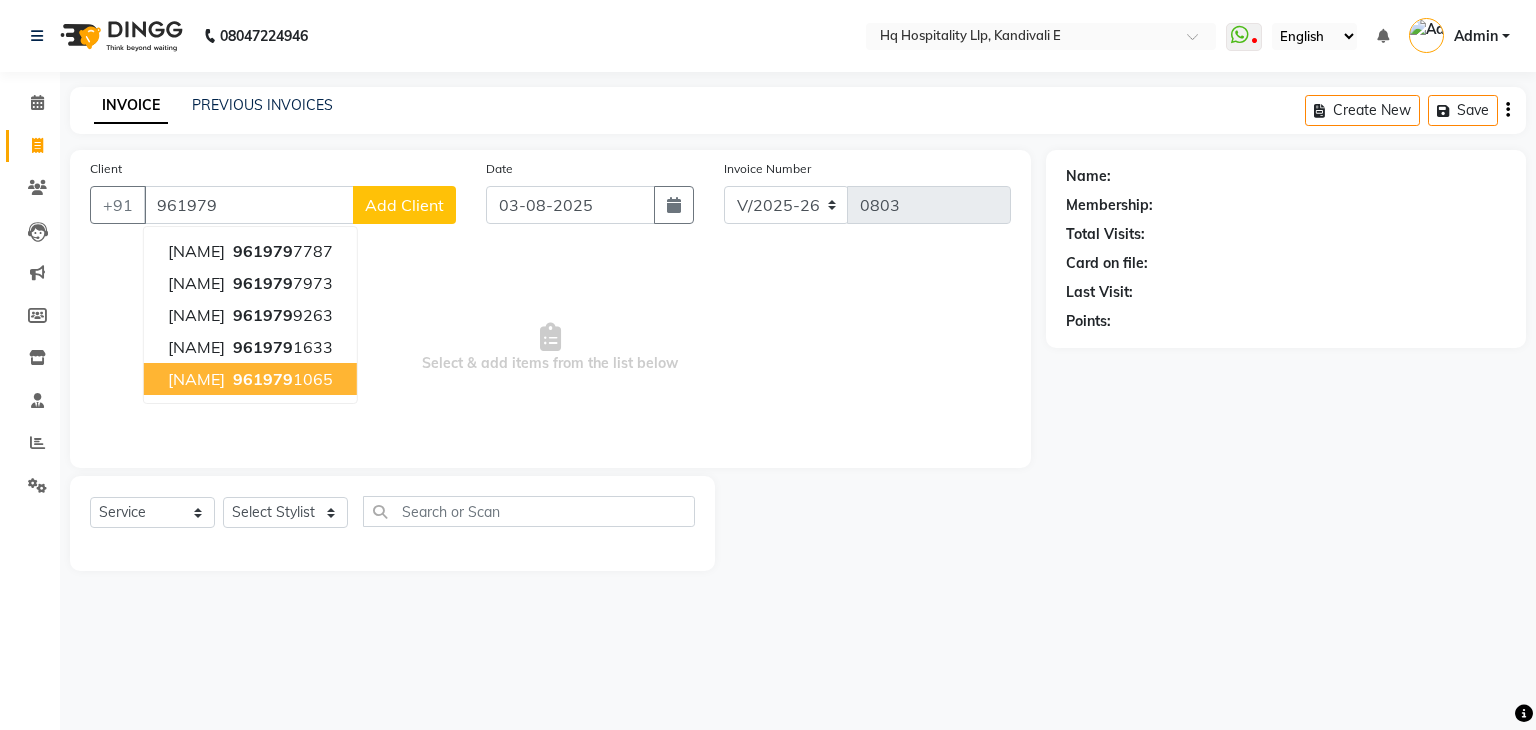 click on "[PHONE]" at bounding box center [281, 379] 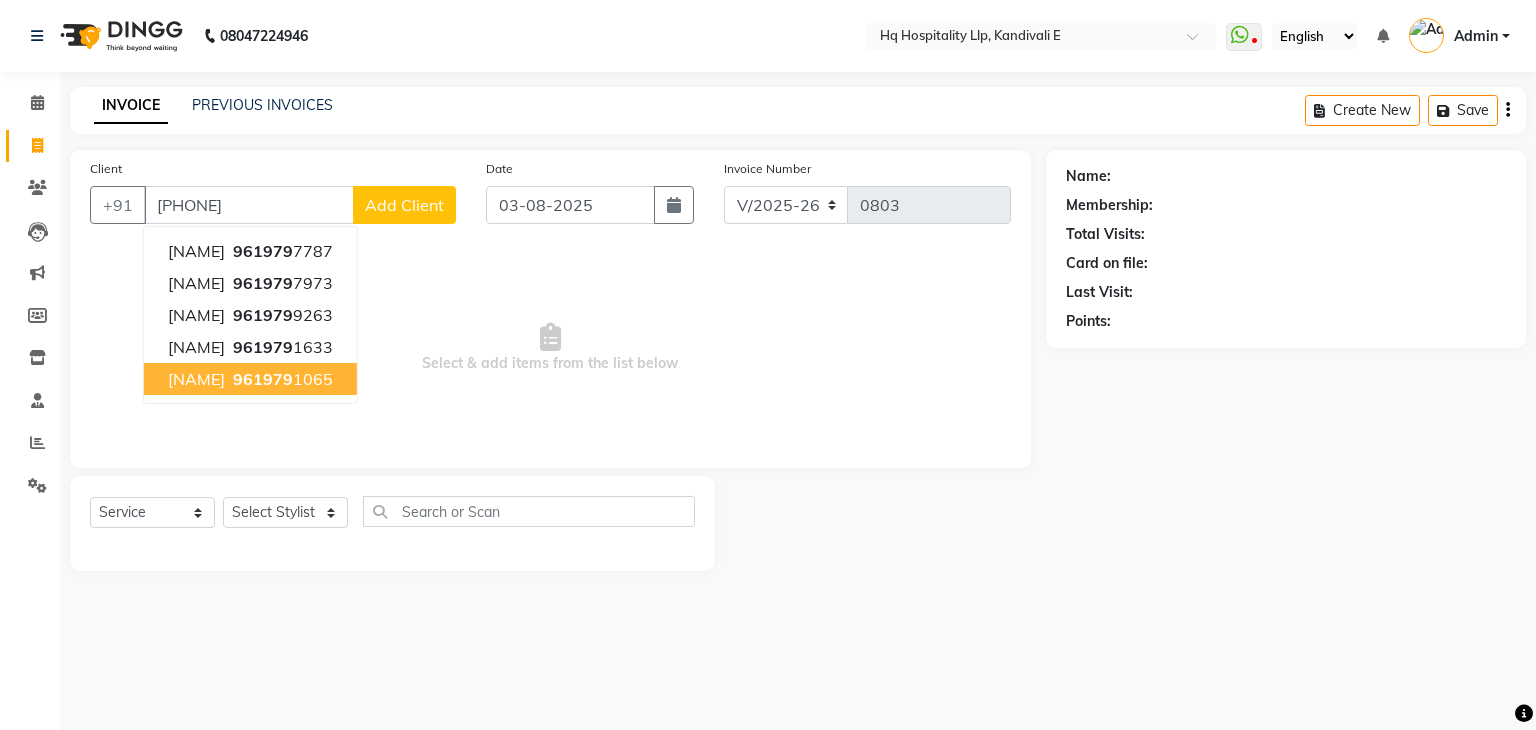 type on "[PHONE]" 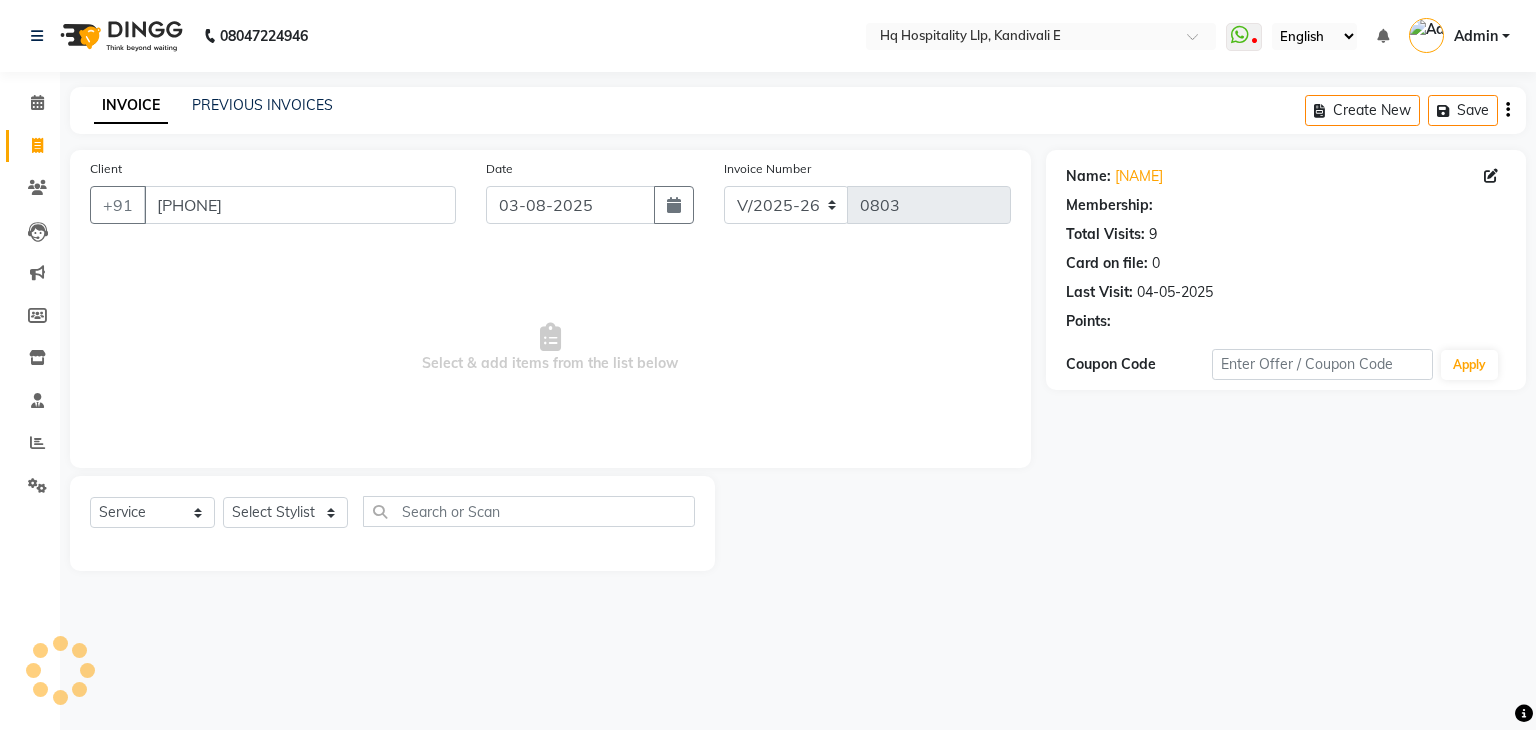 select on "1: Object" 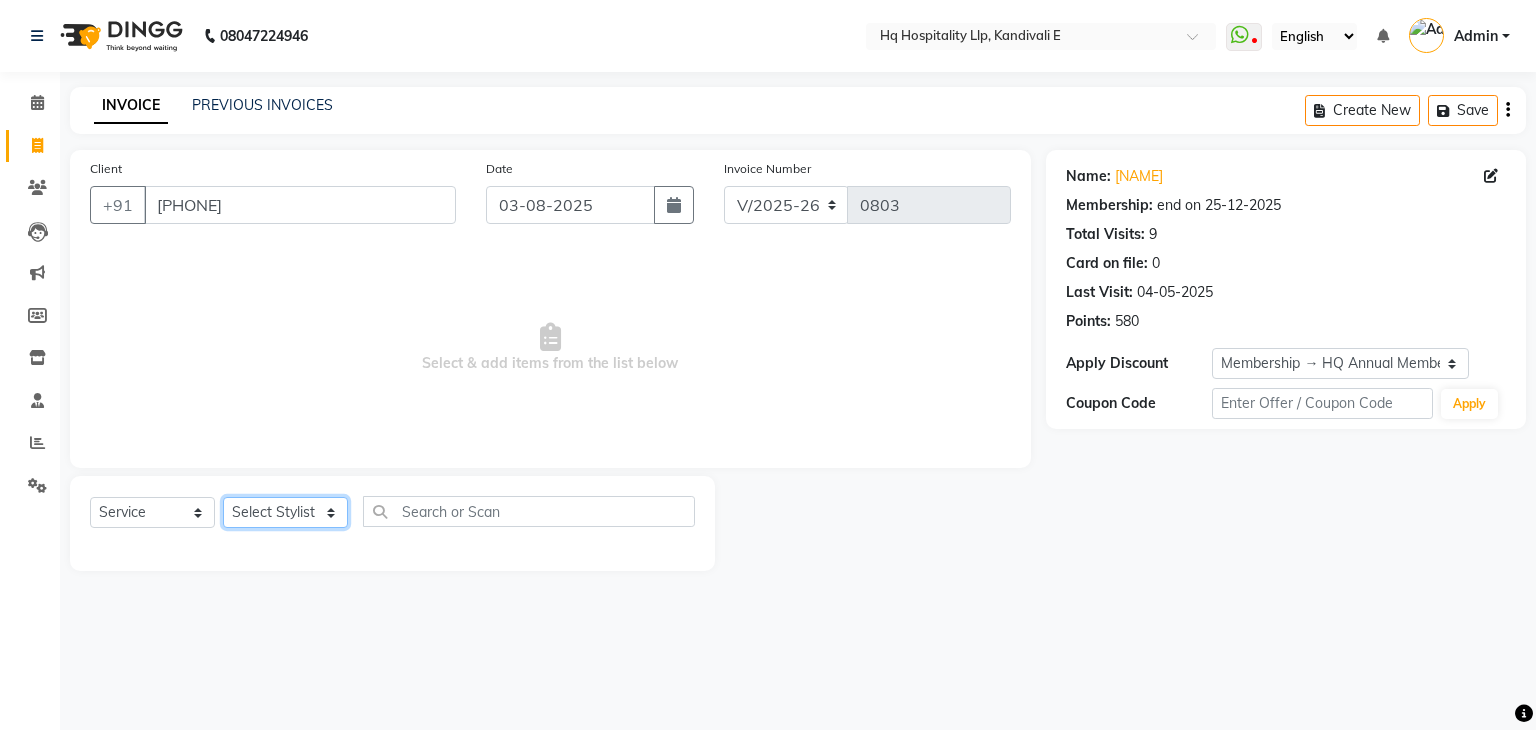 click on "Select Stylist Ankit DIPALI HQ SHOP jyoti Omkar [NAME] Salman Sameer Ahmad Sapana Suhail Swaroop Thakur Village HQ2" 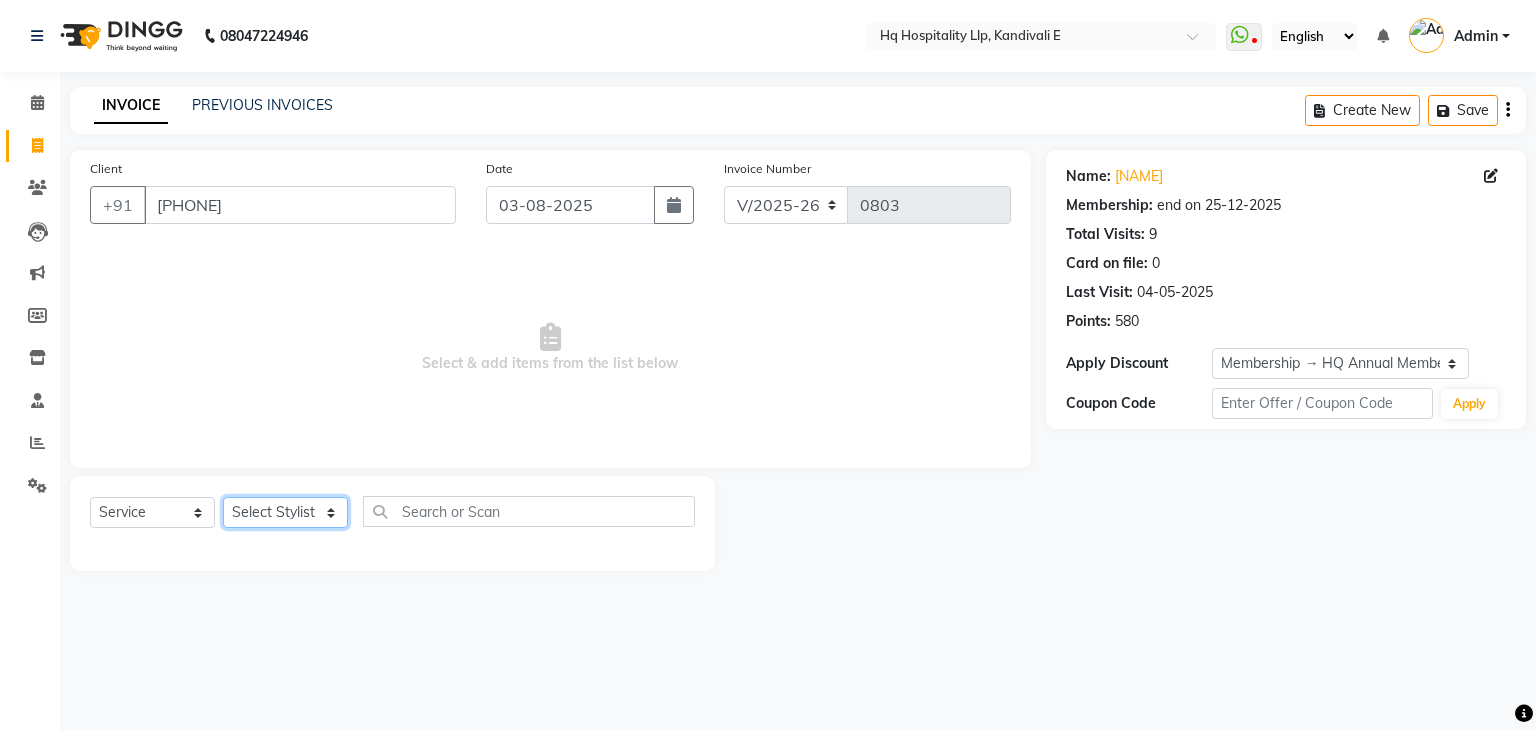 select on "85911" 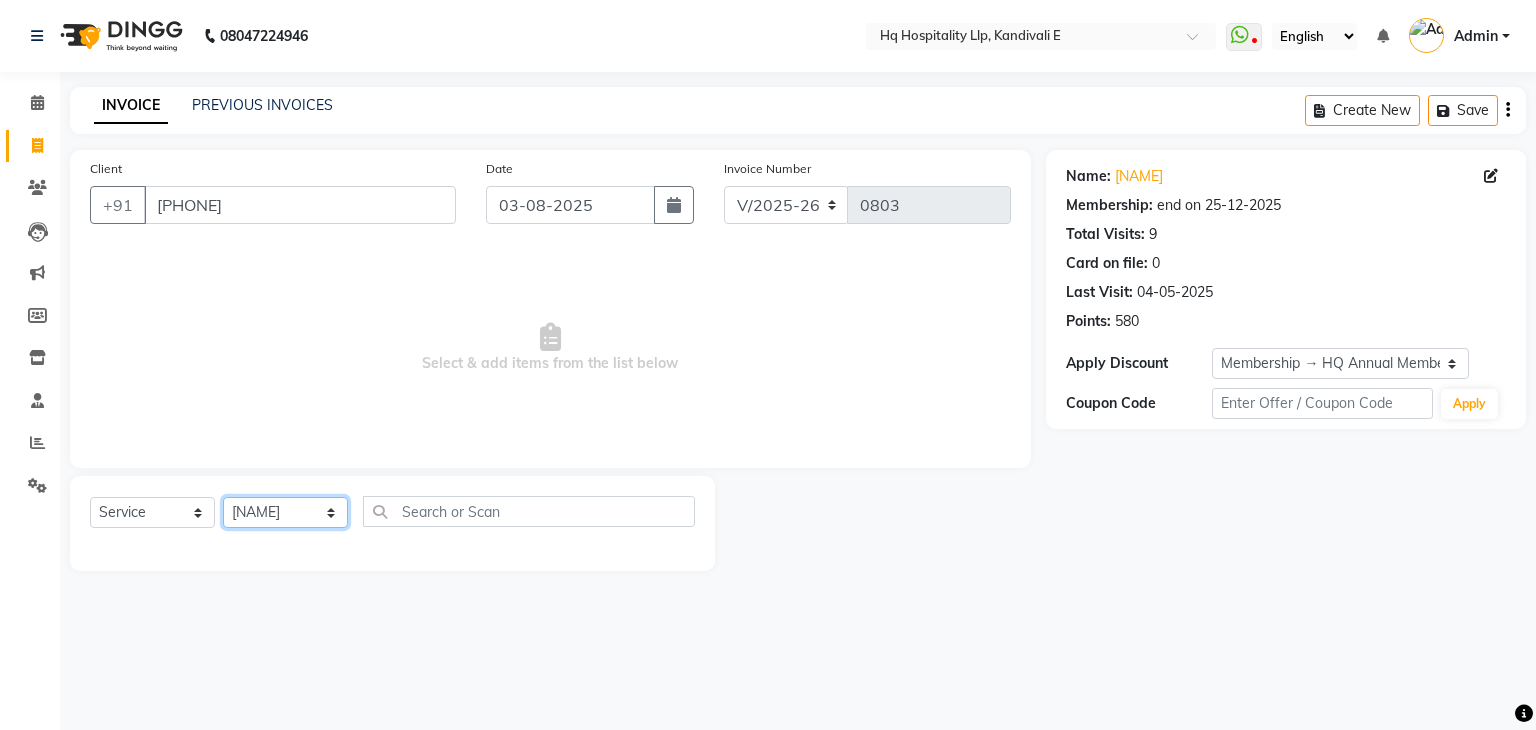 click on "Select Stylist Ankit DIPALI HQ SHOP jyoti Omkar [NAME] Salman Sameer Ahmad Sapana Suhail Swaroop Thakur Village HQ2" 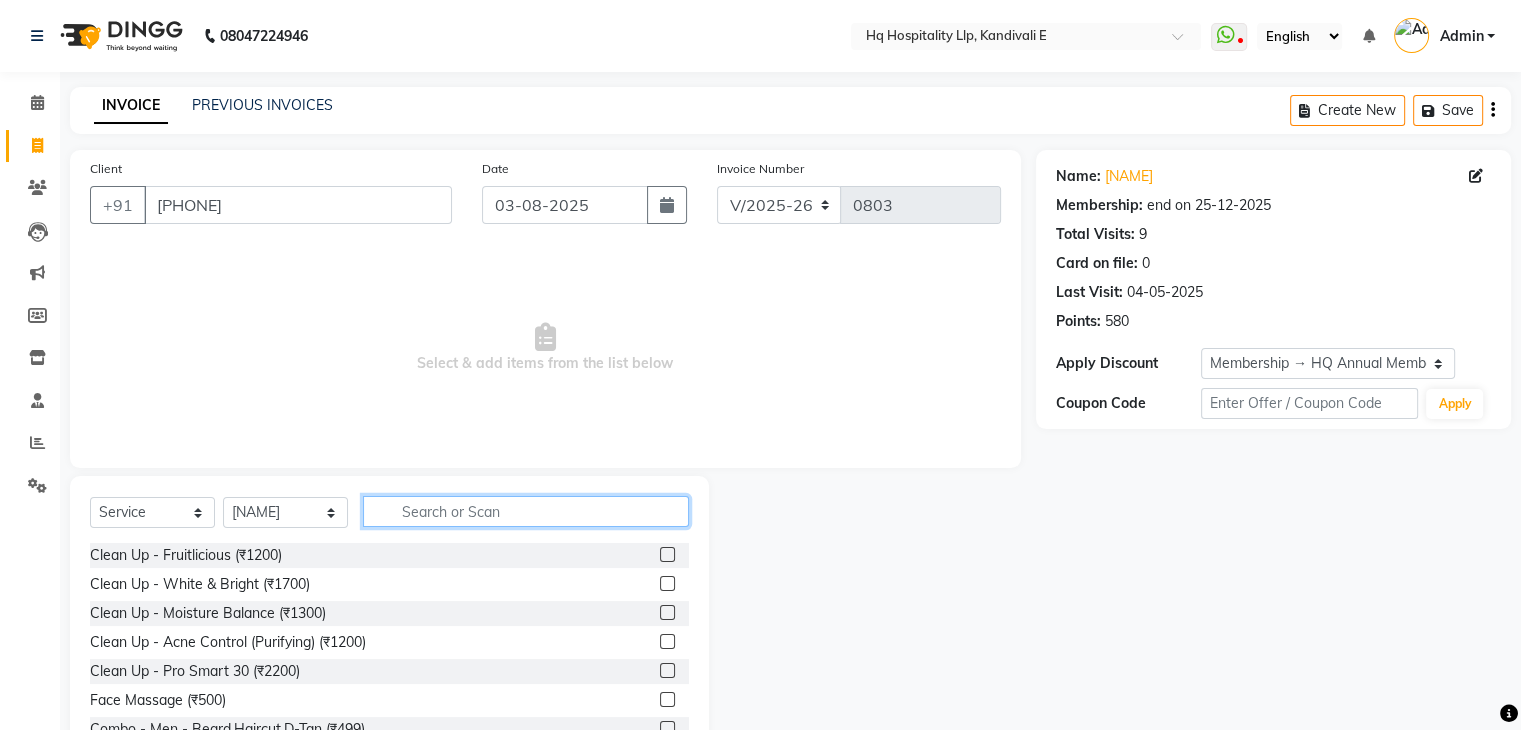 click 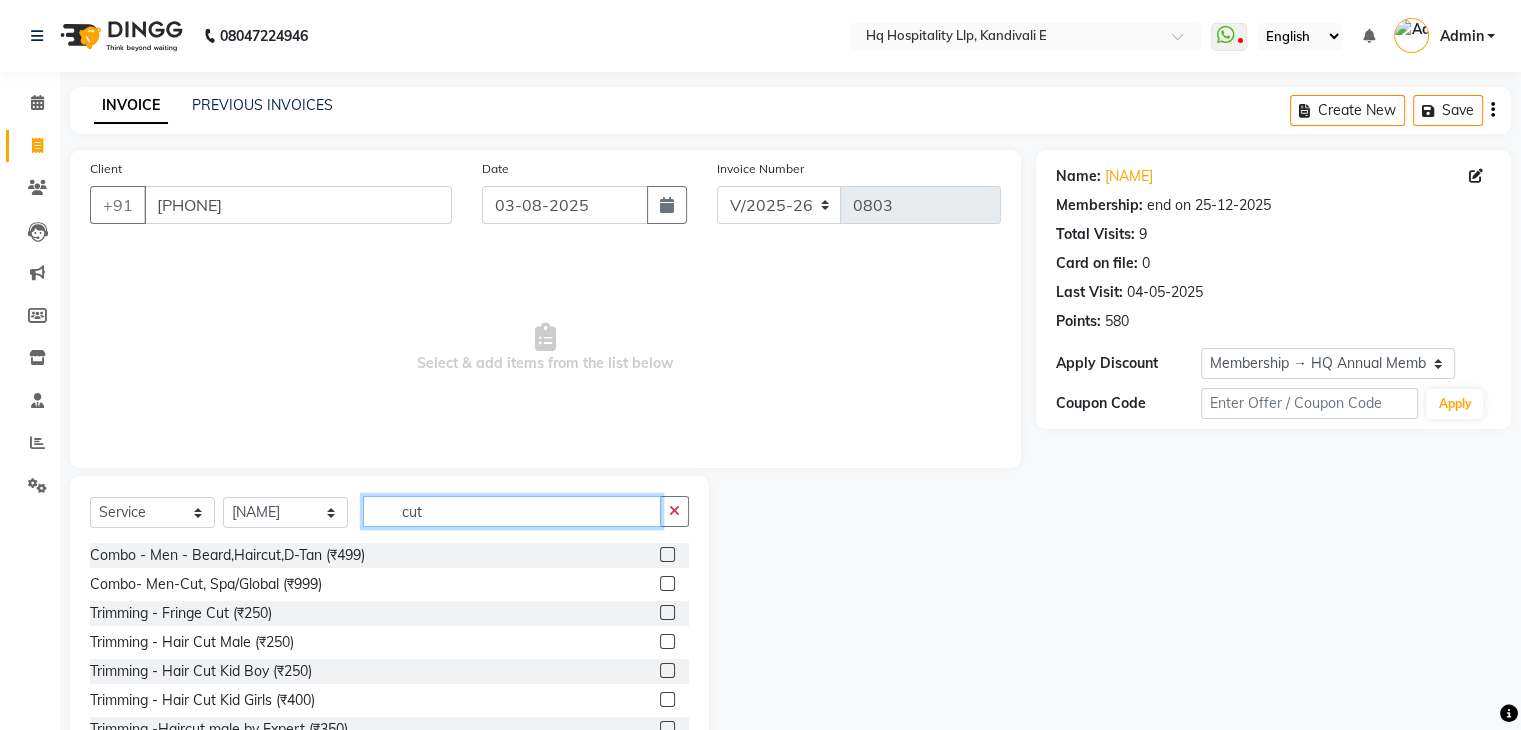 type on "cut" 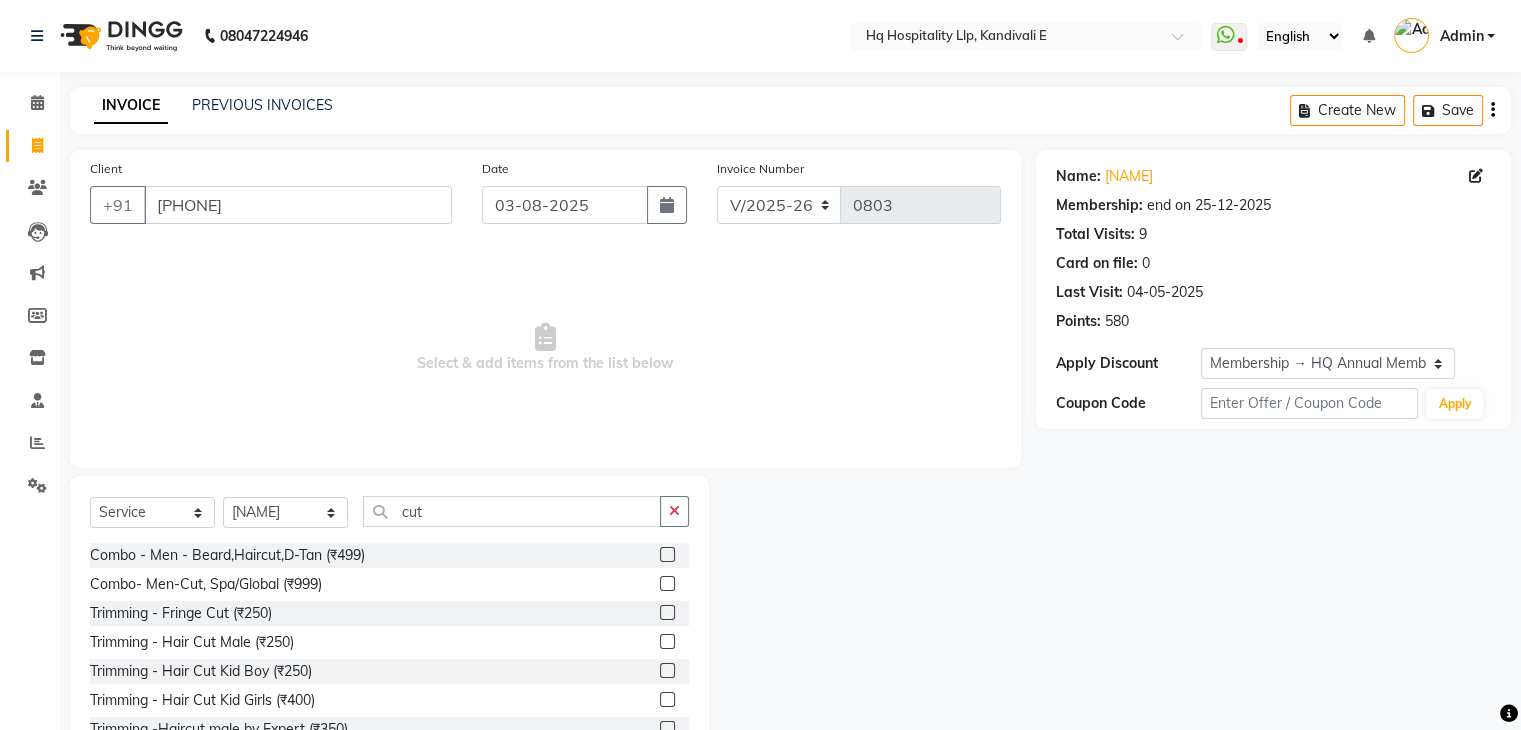 click 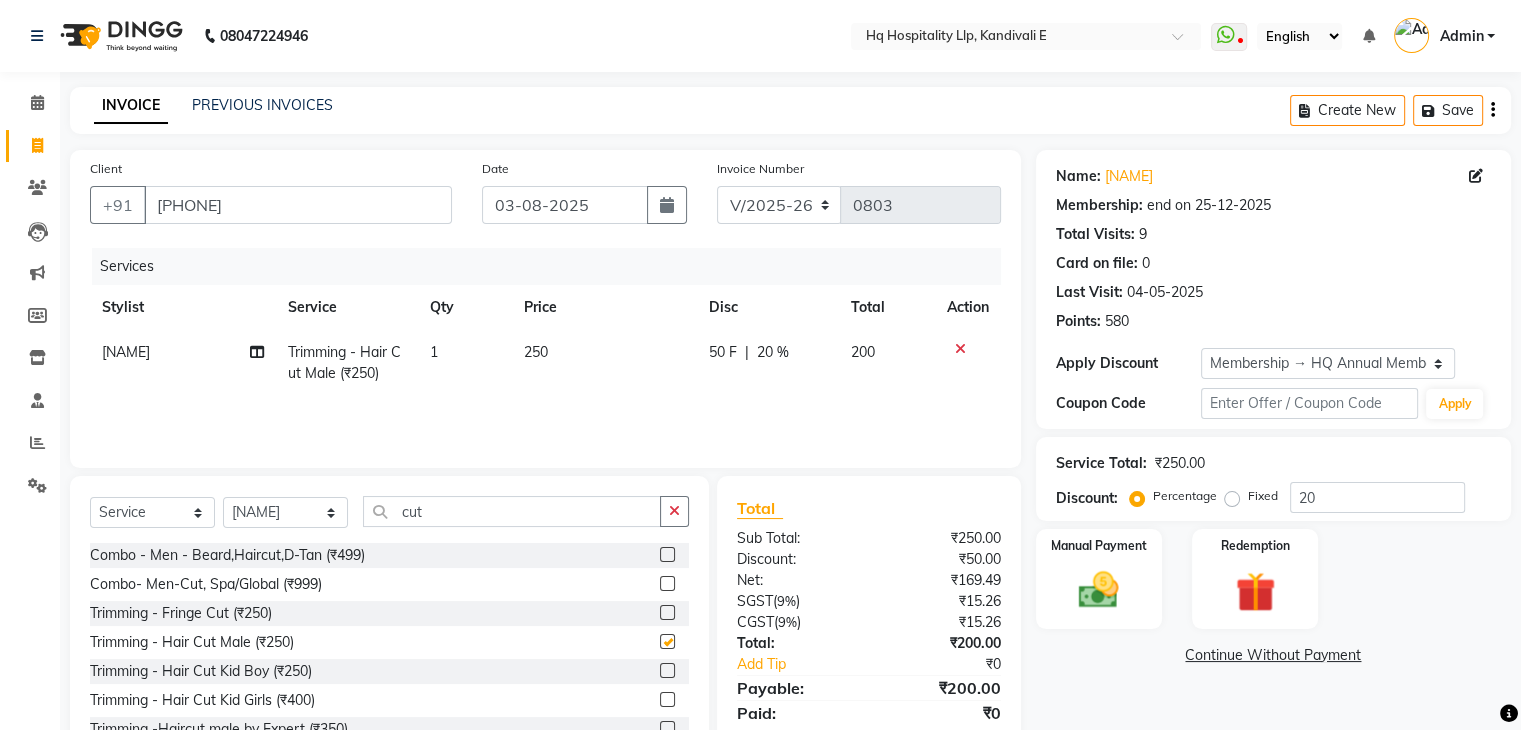 checkbox on "false" 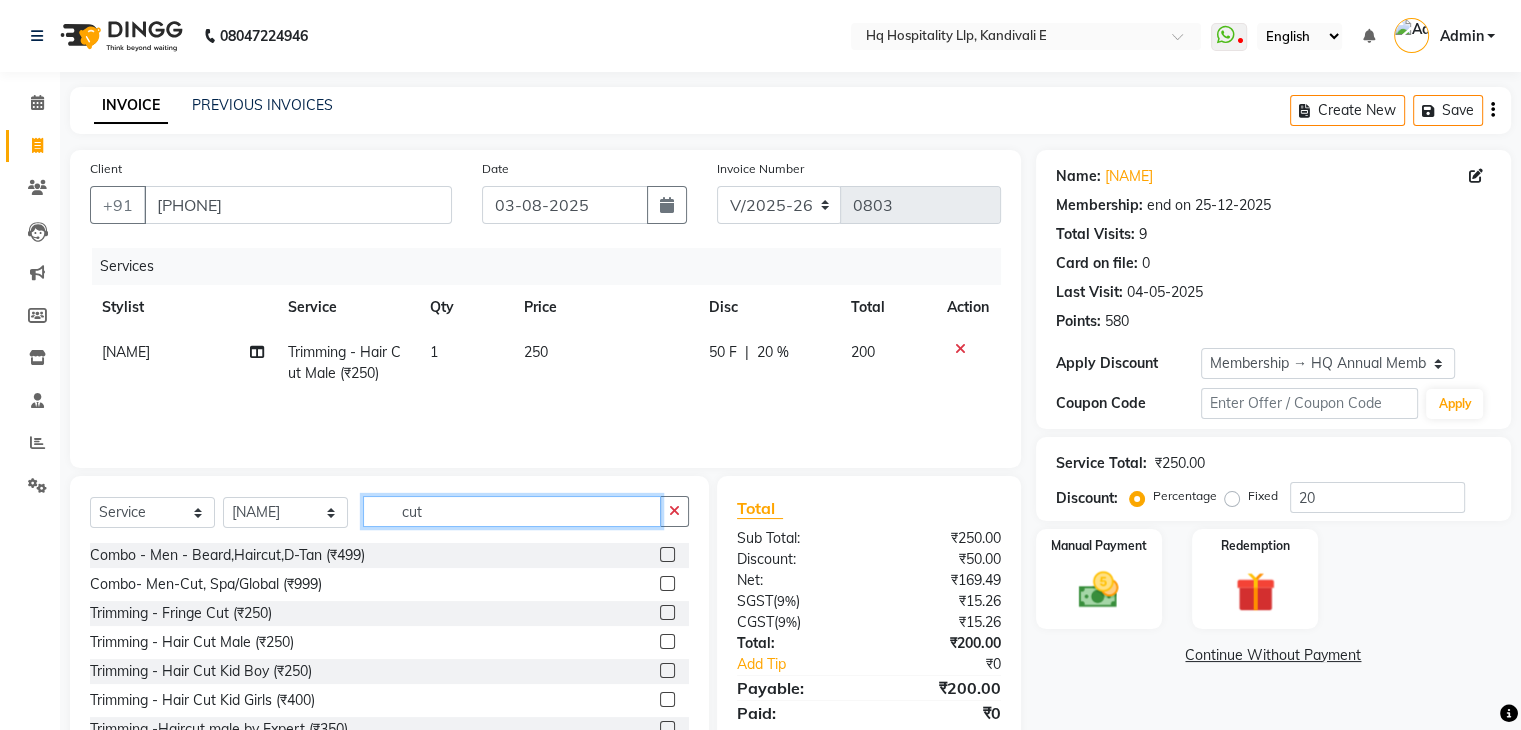 click on "cut" 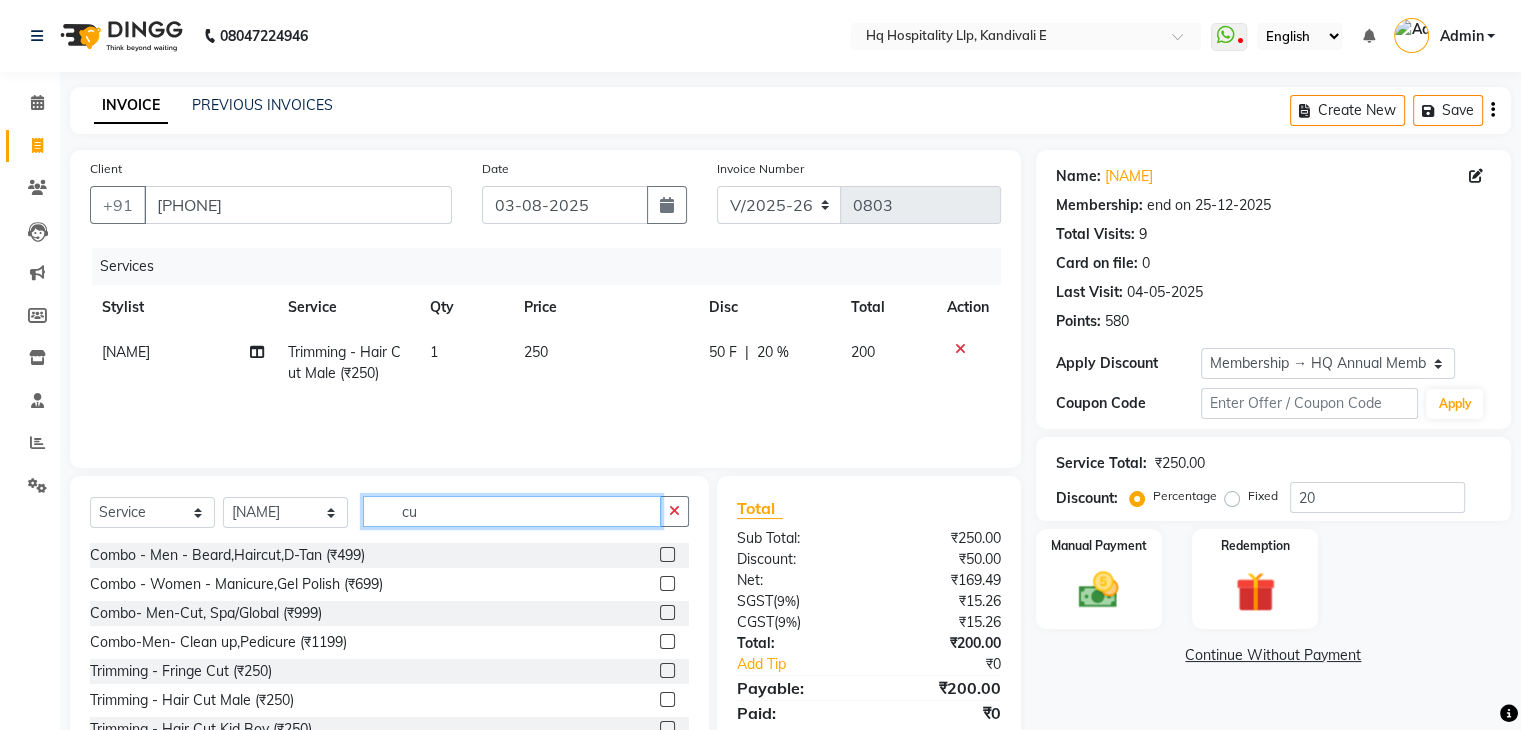 type on "c" 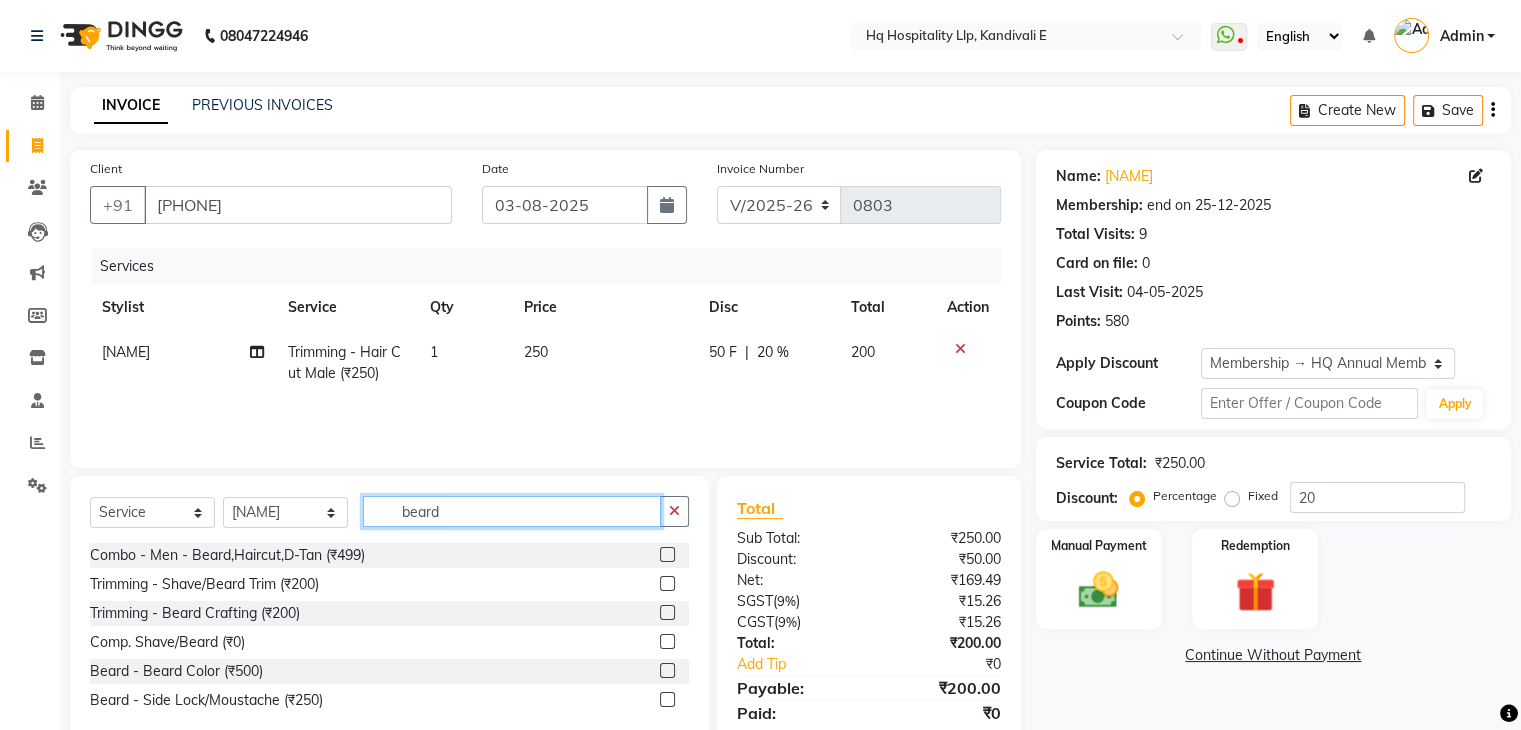 type on "beard" 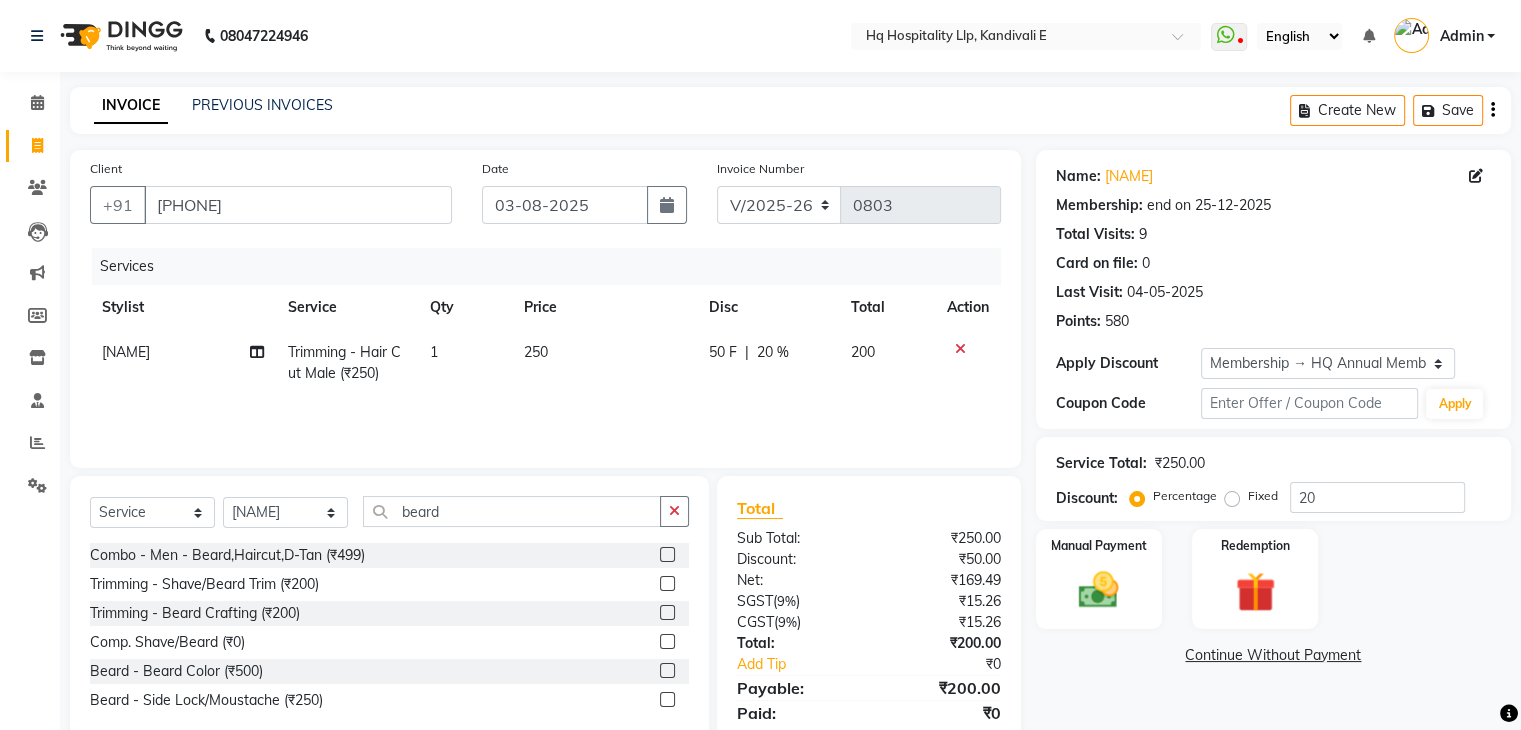click 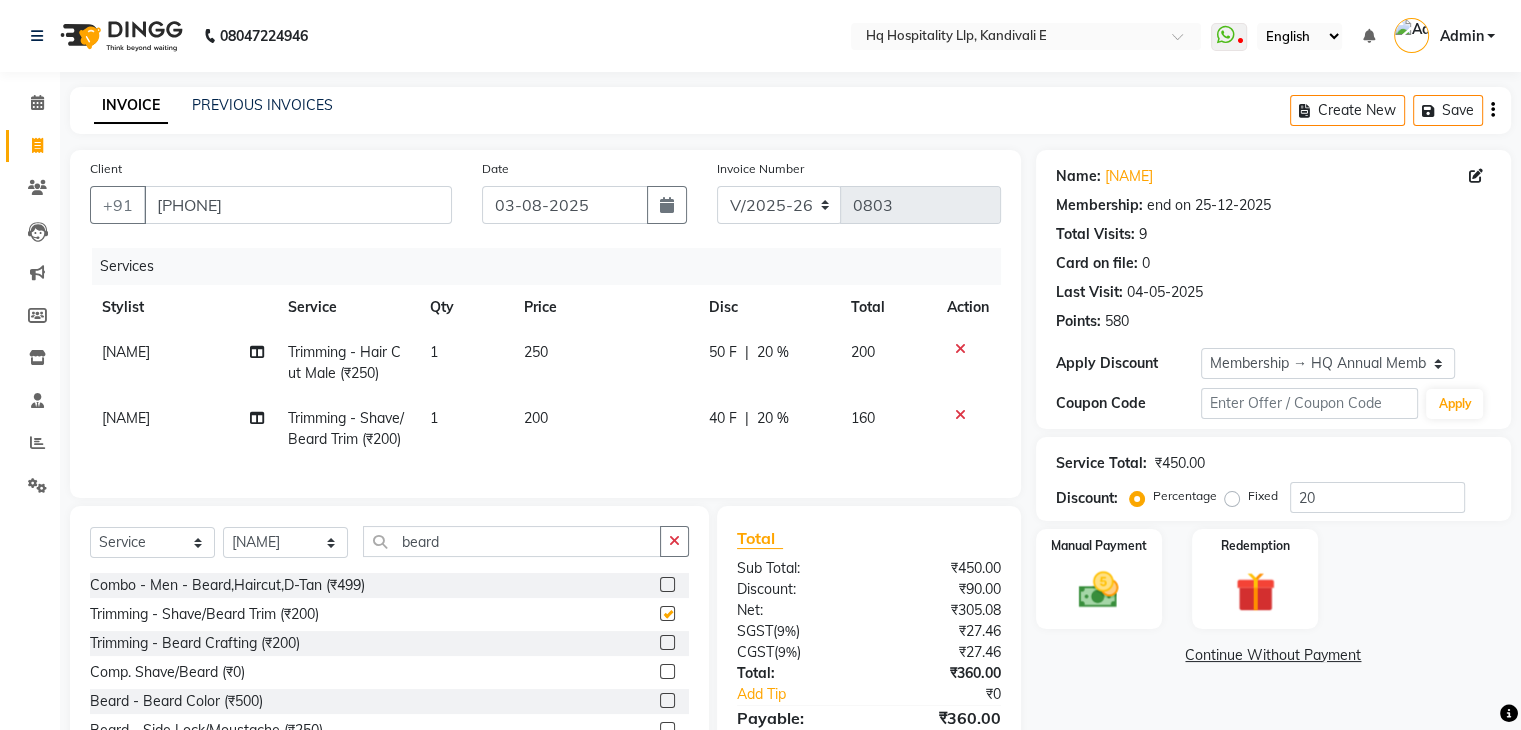 checkbox on "false" 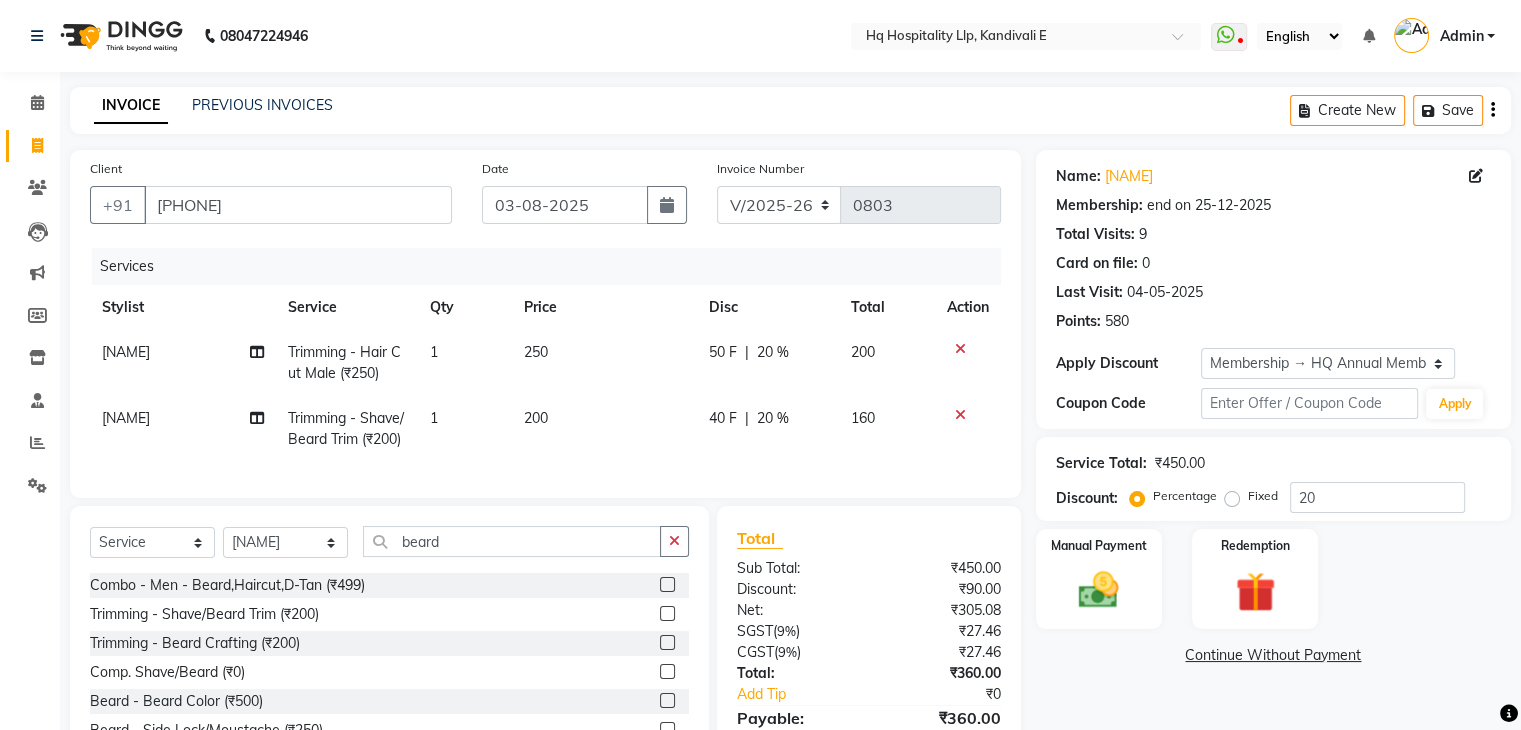click on "250" 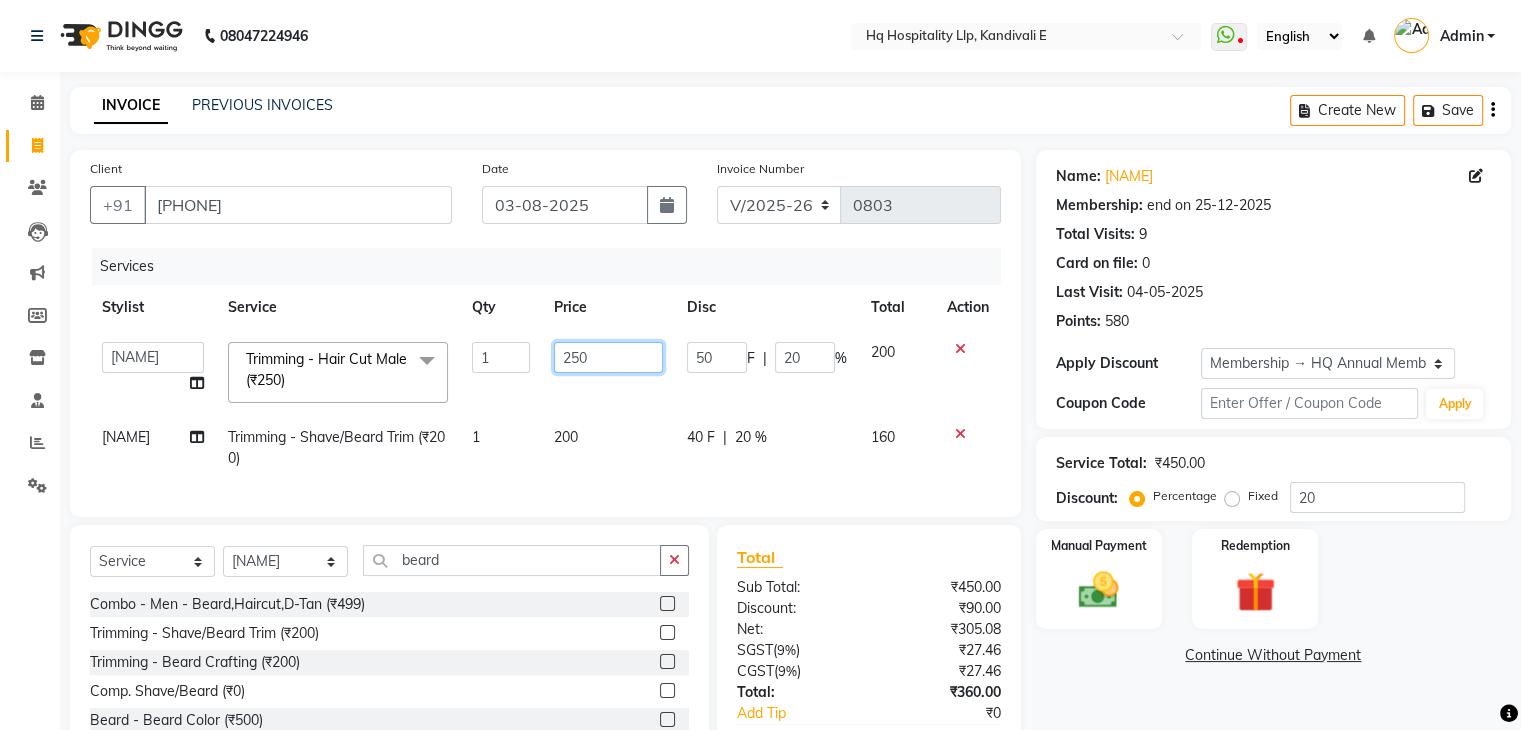 click on "250" 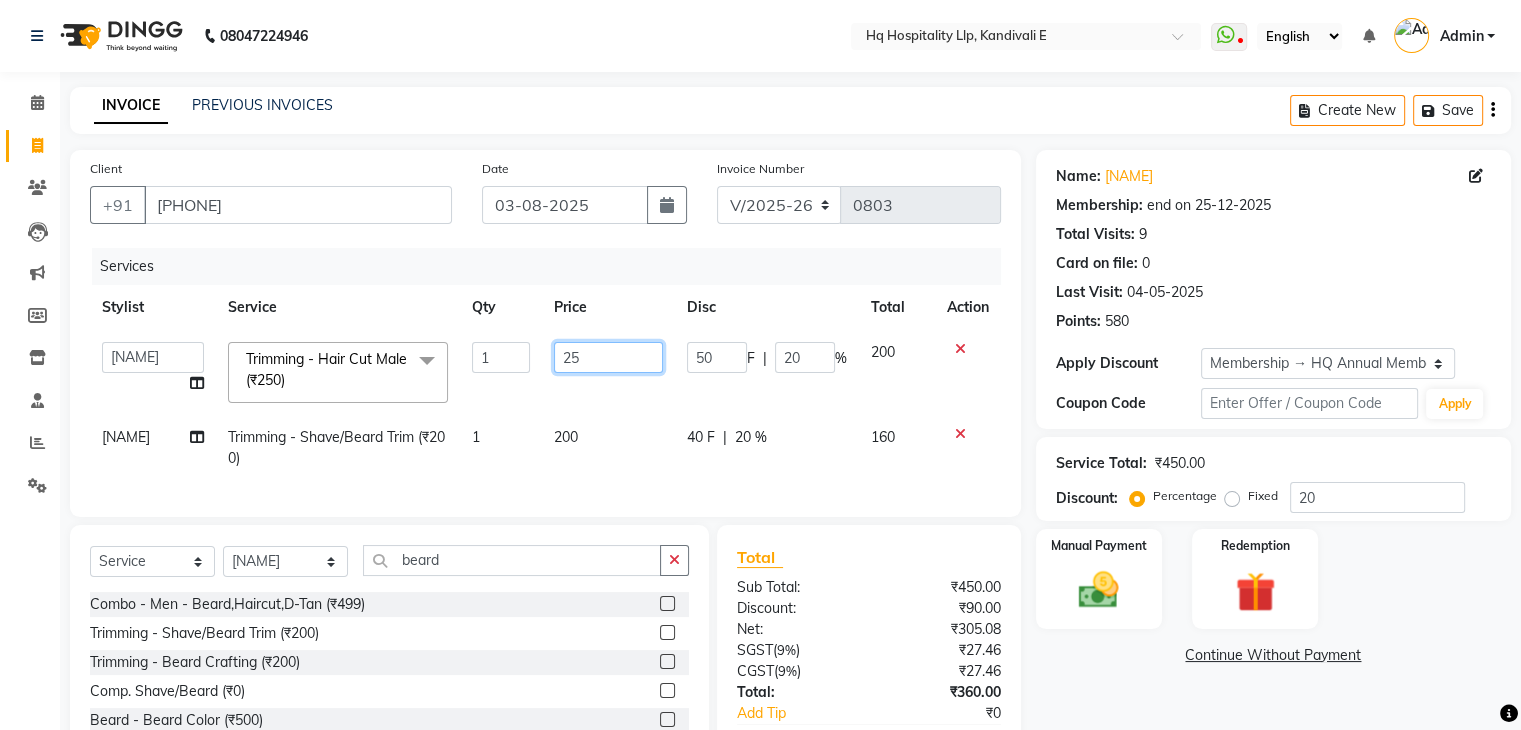 type on "2" 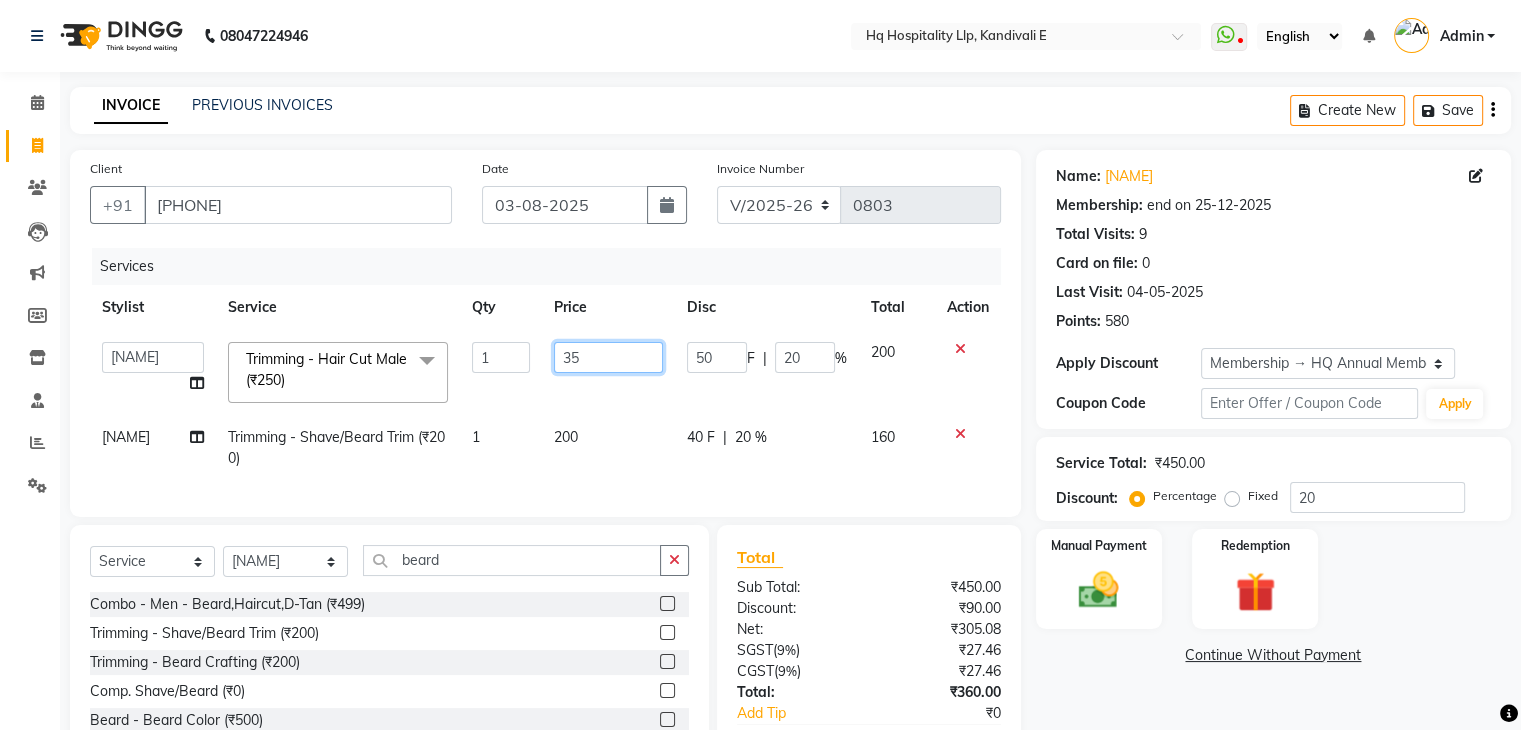 type on "350" 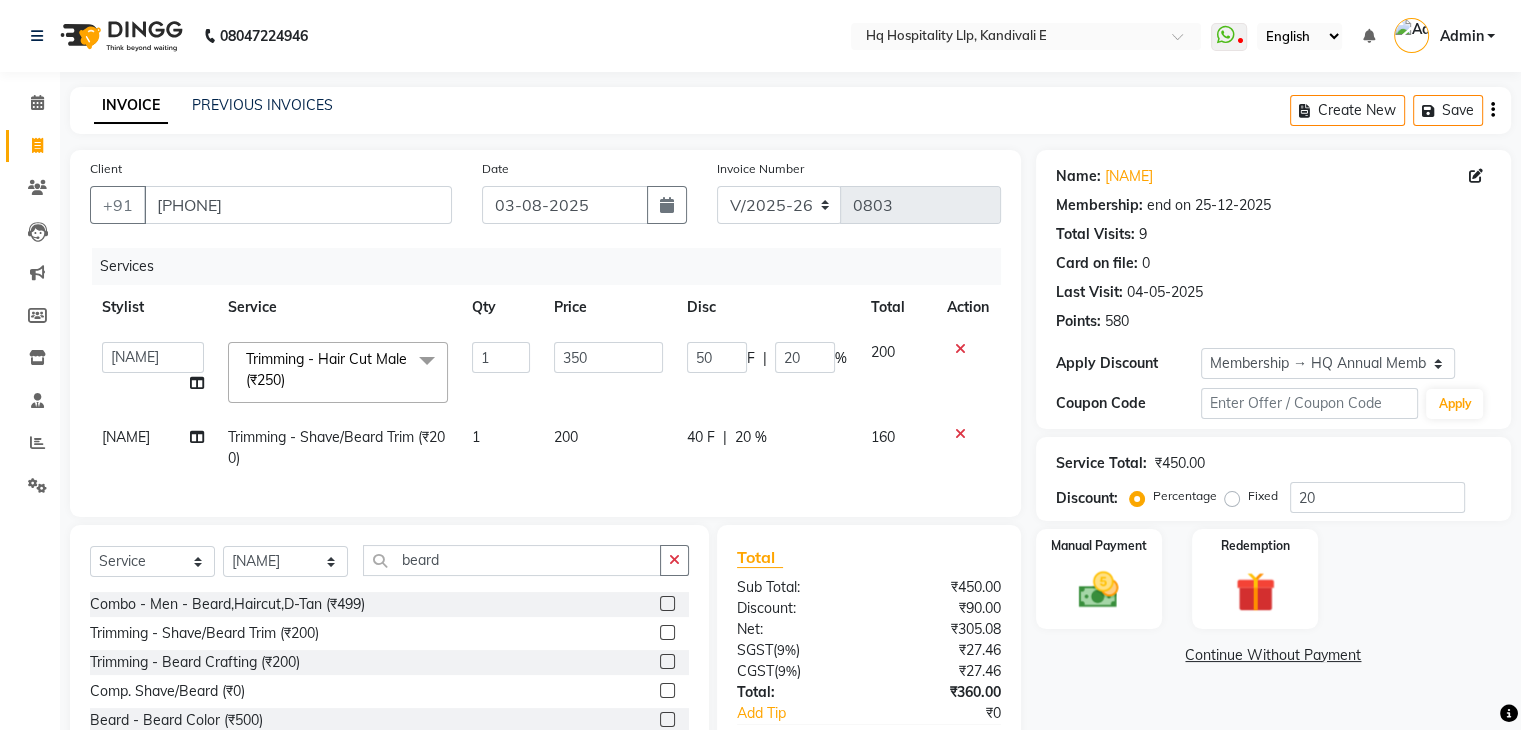 click on "Services" 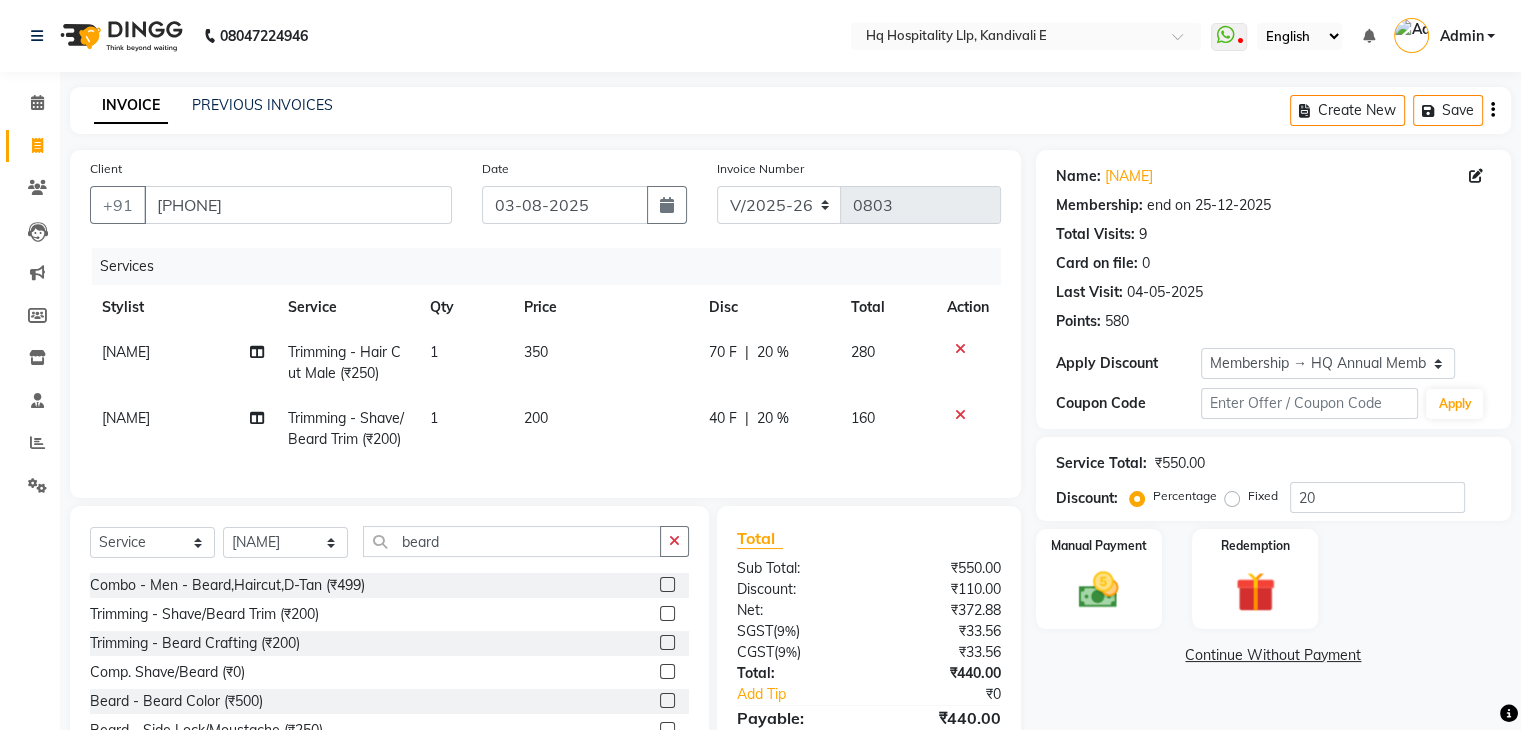scroll, scrollTop: 137, scrollLeft: 0, axis: vertical 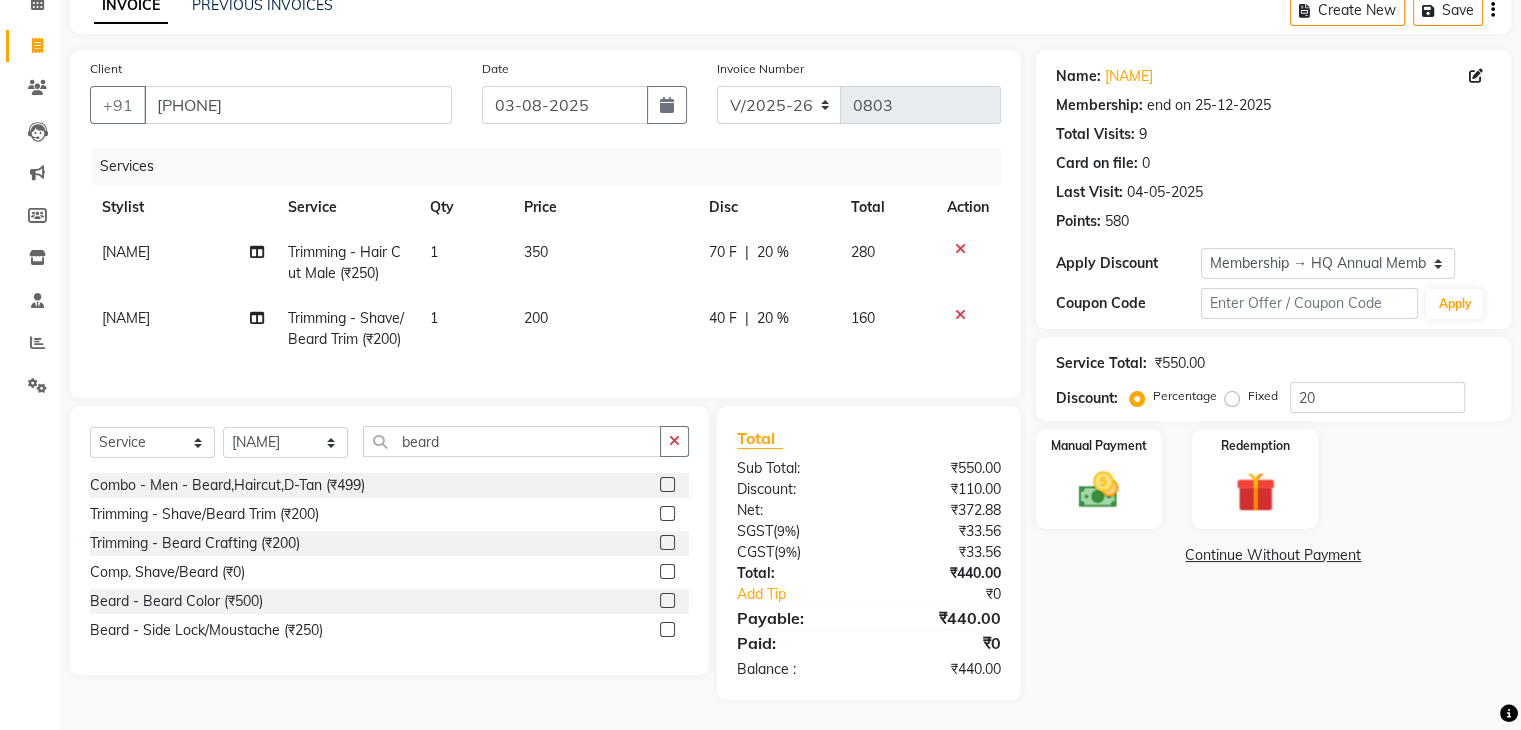 click on "70 F" 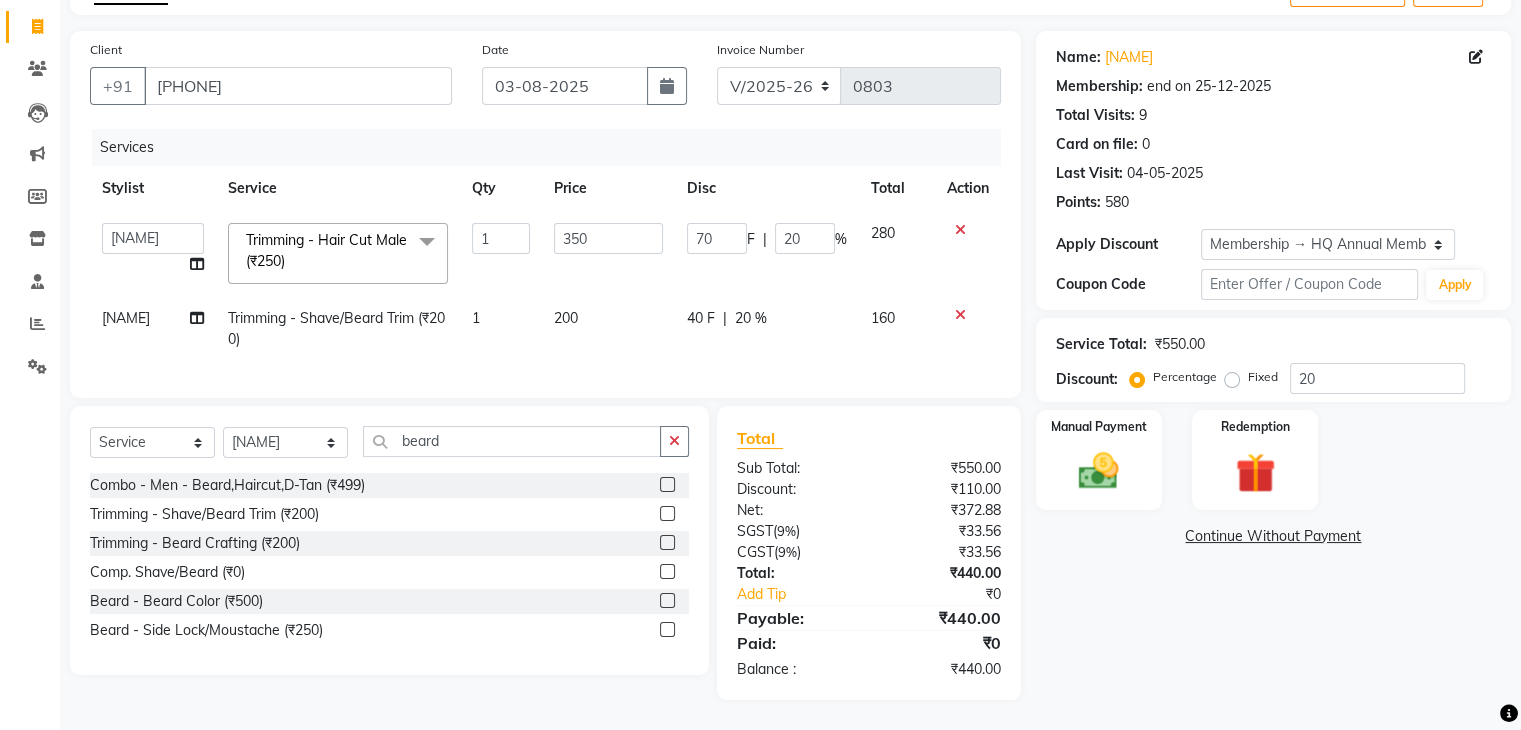 scroll, scrollTop: 134, scrollLeft: 0, axis: vertical 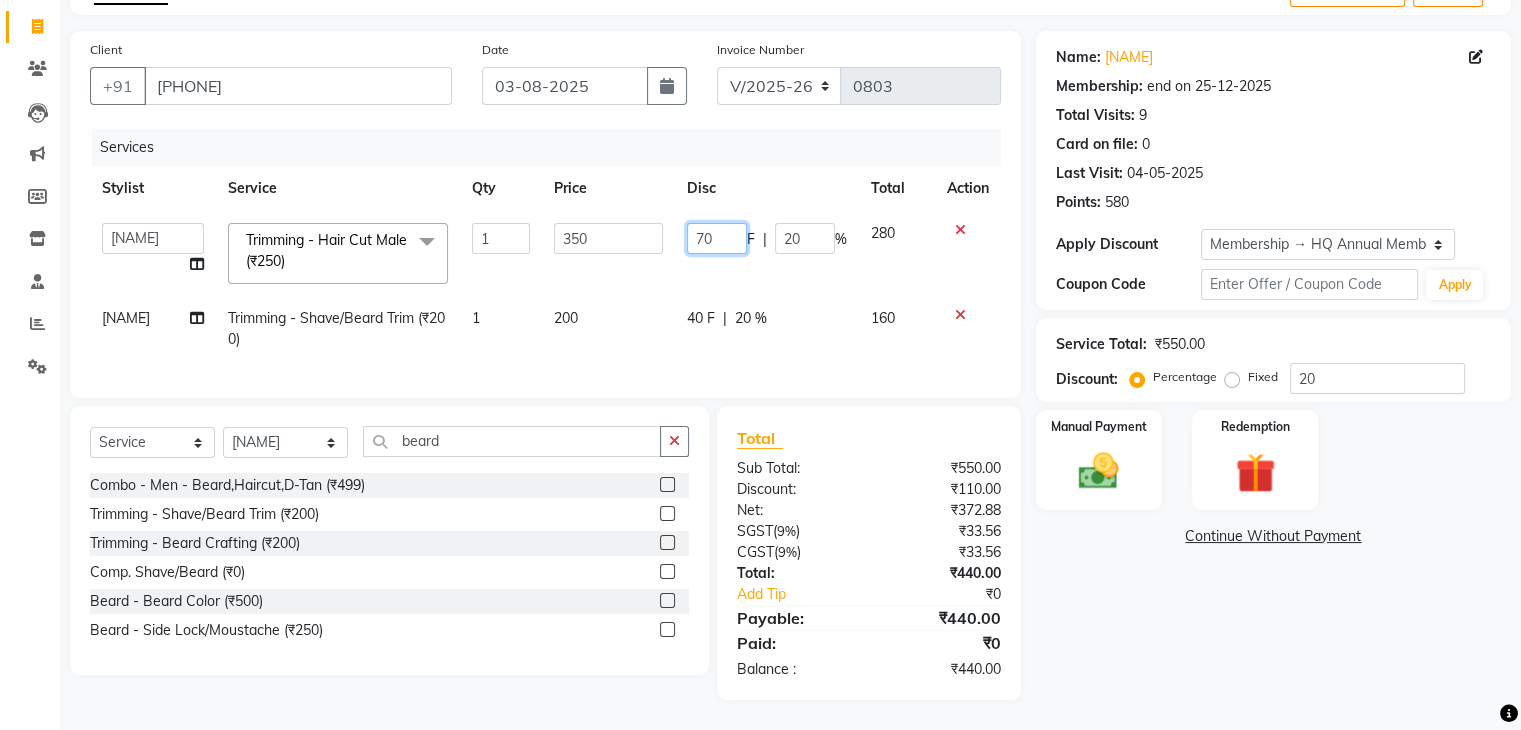 click on "70" 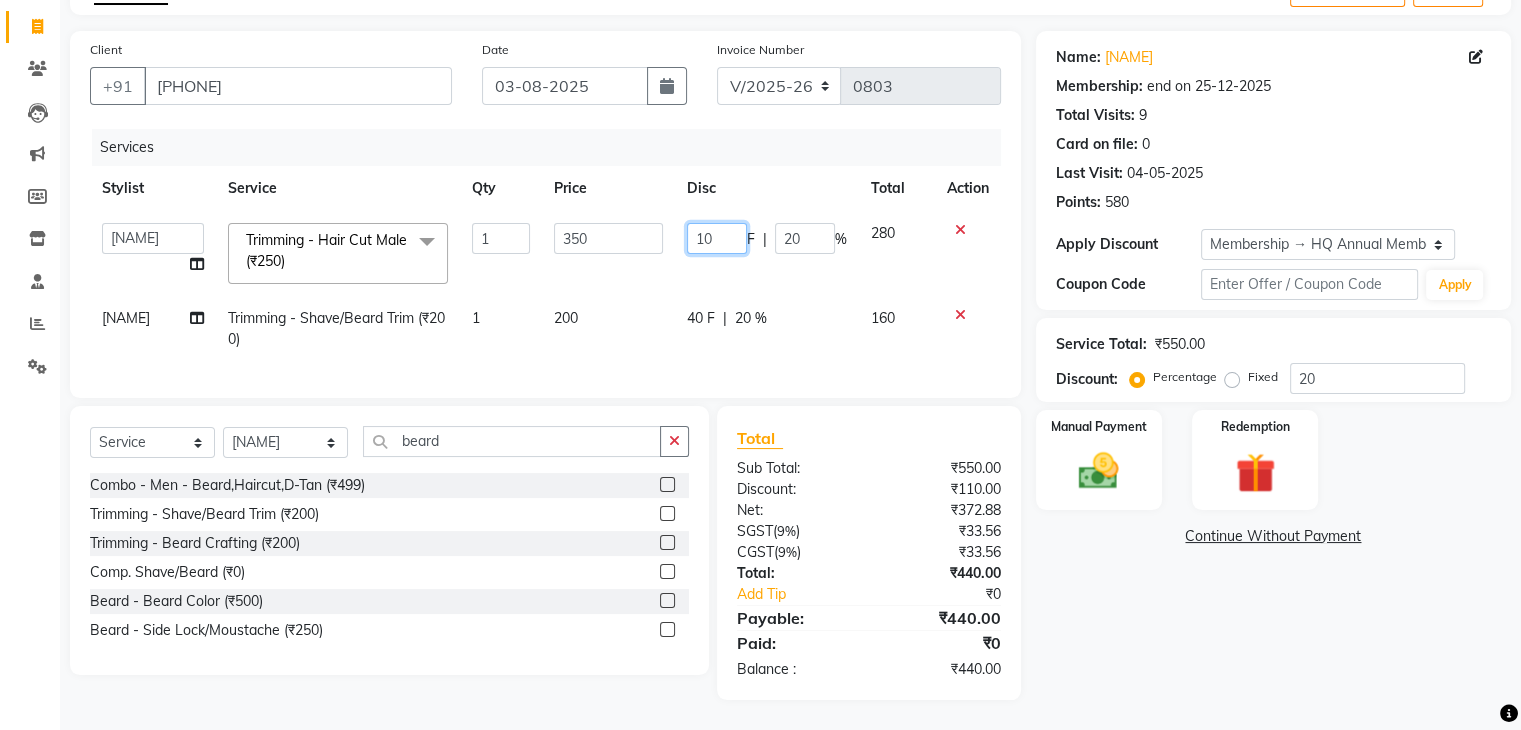 type on "1" 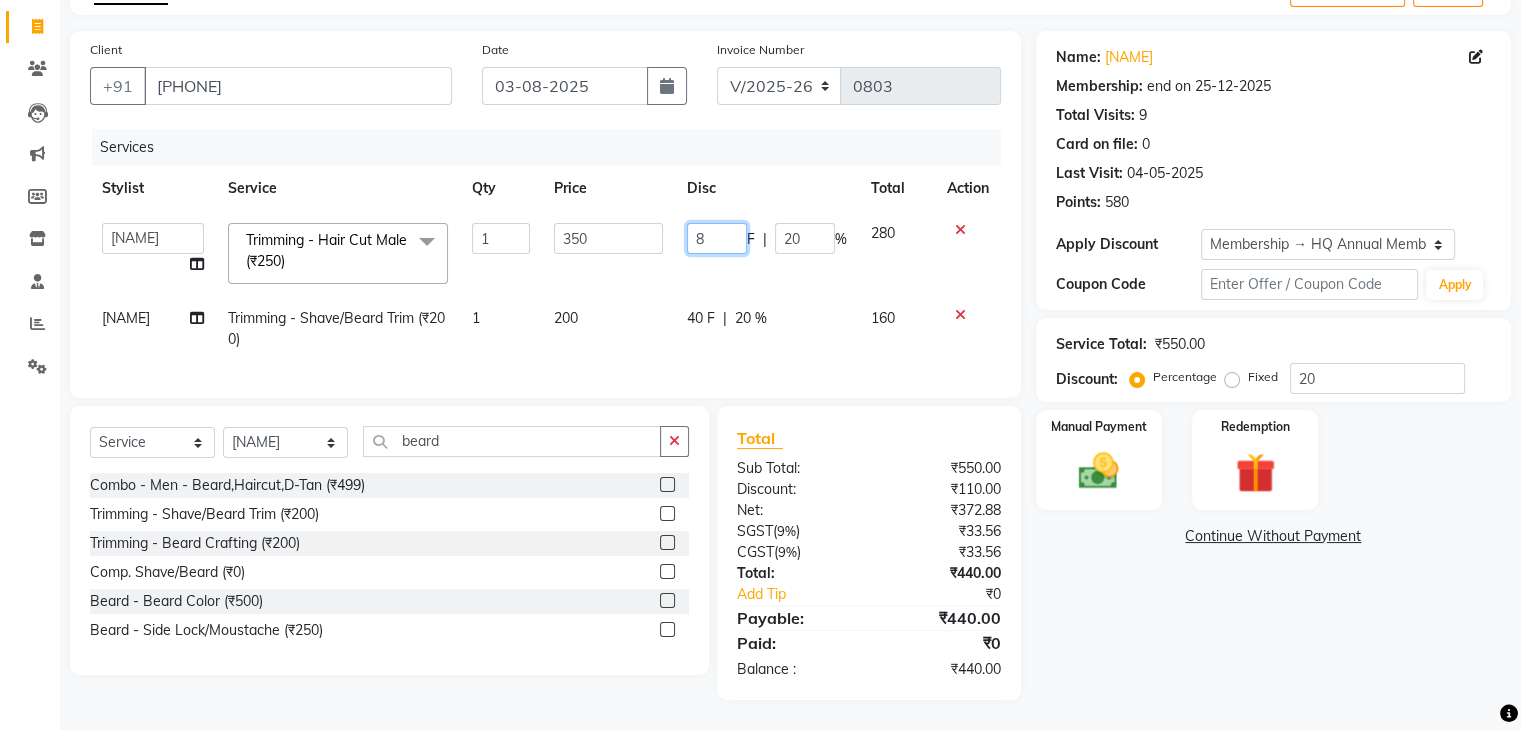 type on "80" 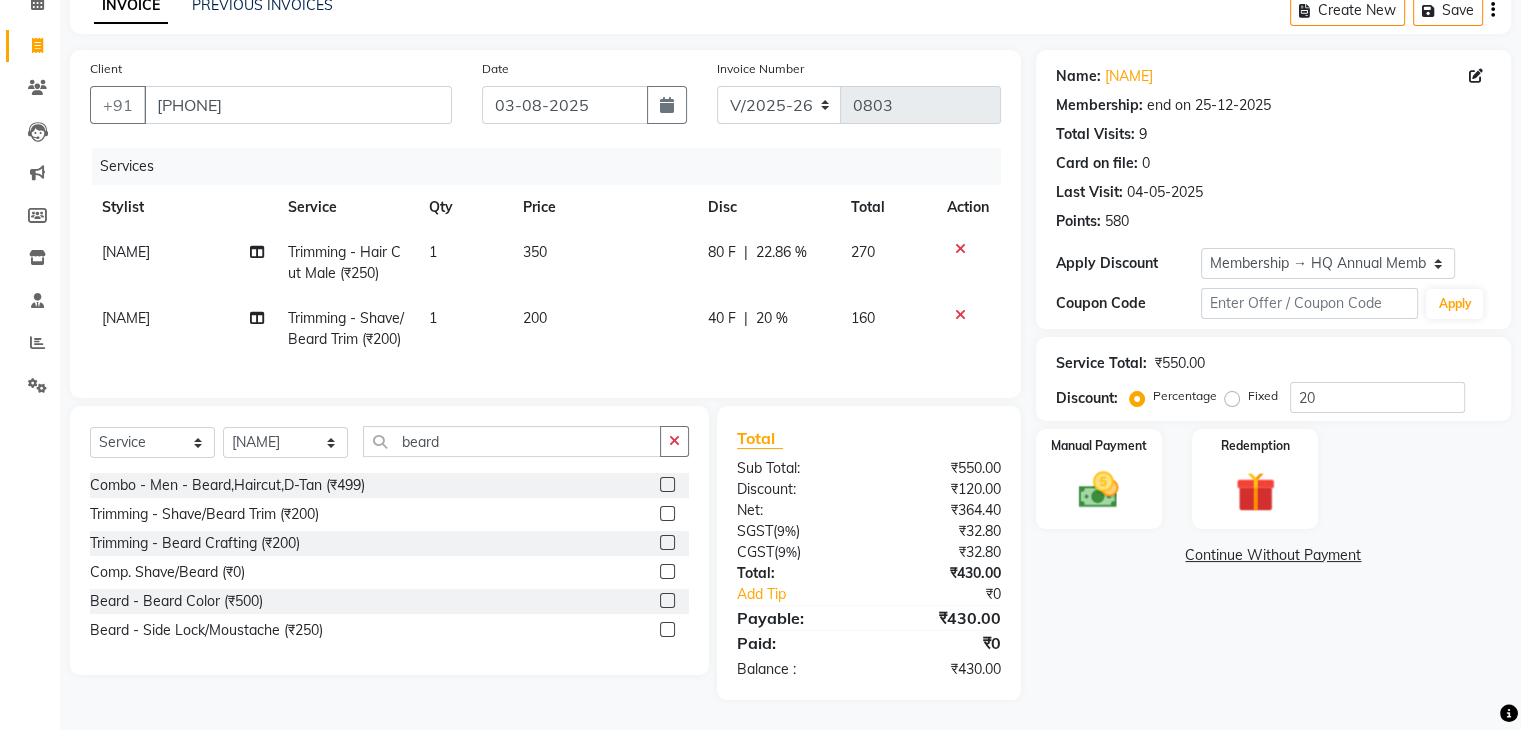click on "Name: [NAME] Membership: end on 25-12-2025 Total Visits: 9 Card on file: 0 Last Visit: 04-05-2025 Points: 580 Apply Discount Select Membership → HQ Annual Membership Coupon Code Apply Service Total: ₹550.00 Discount: Percentage Fixed 20 Manual Payment Redemption Continue Without Payment" 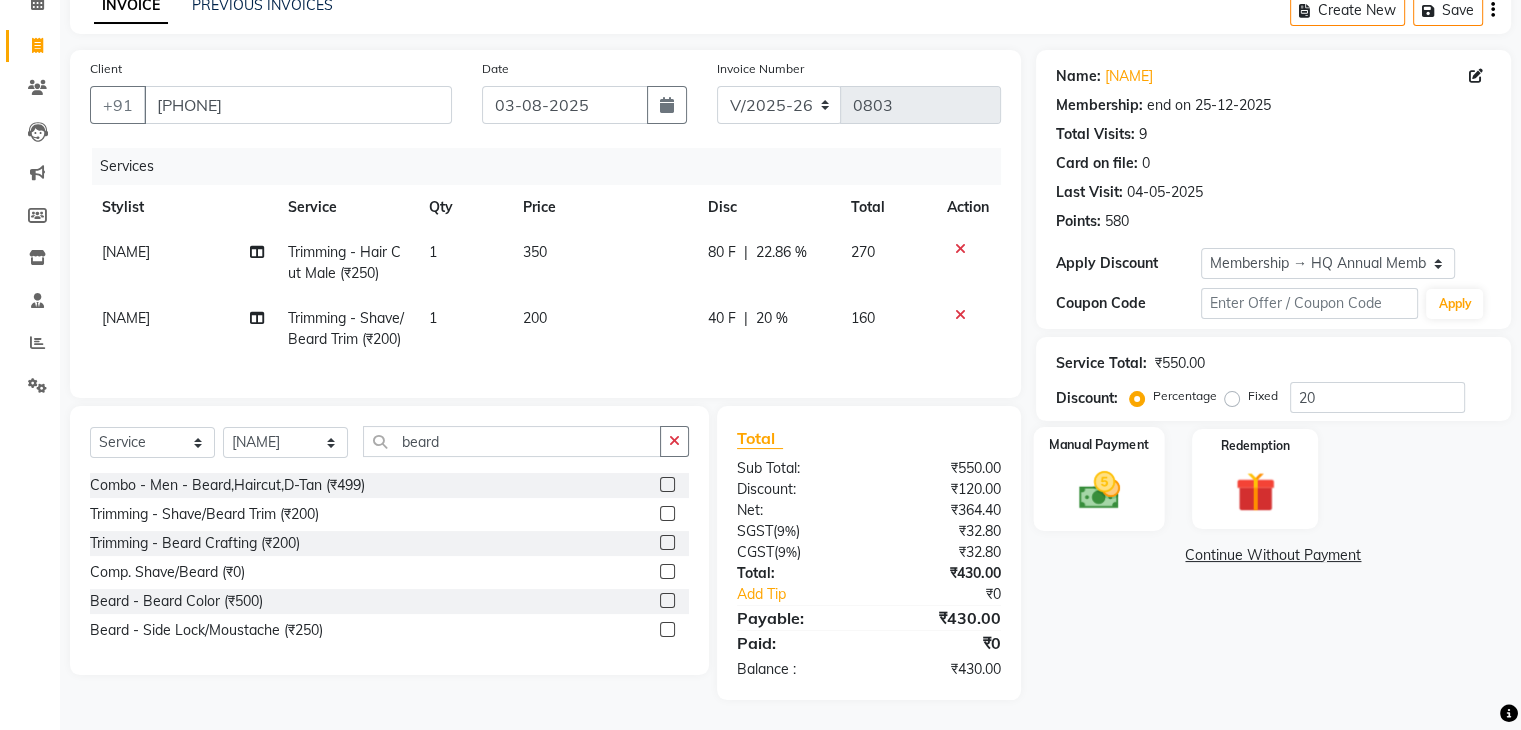 click 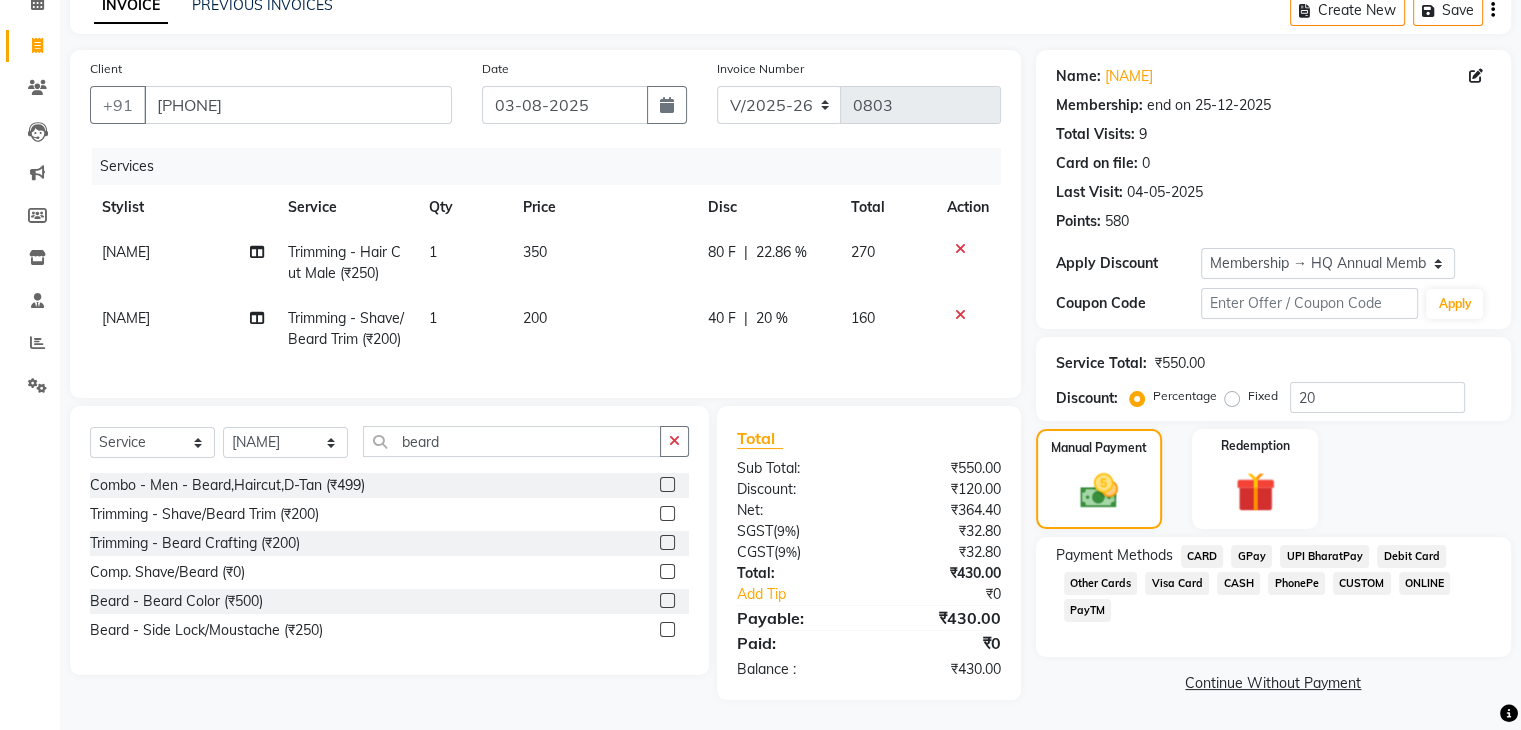 click on "GPay" 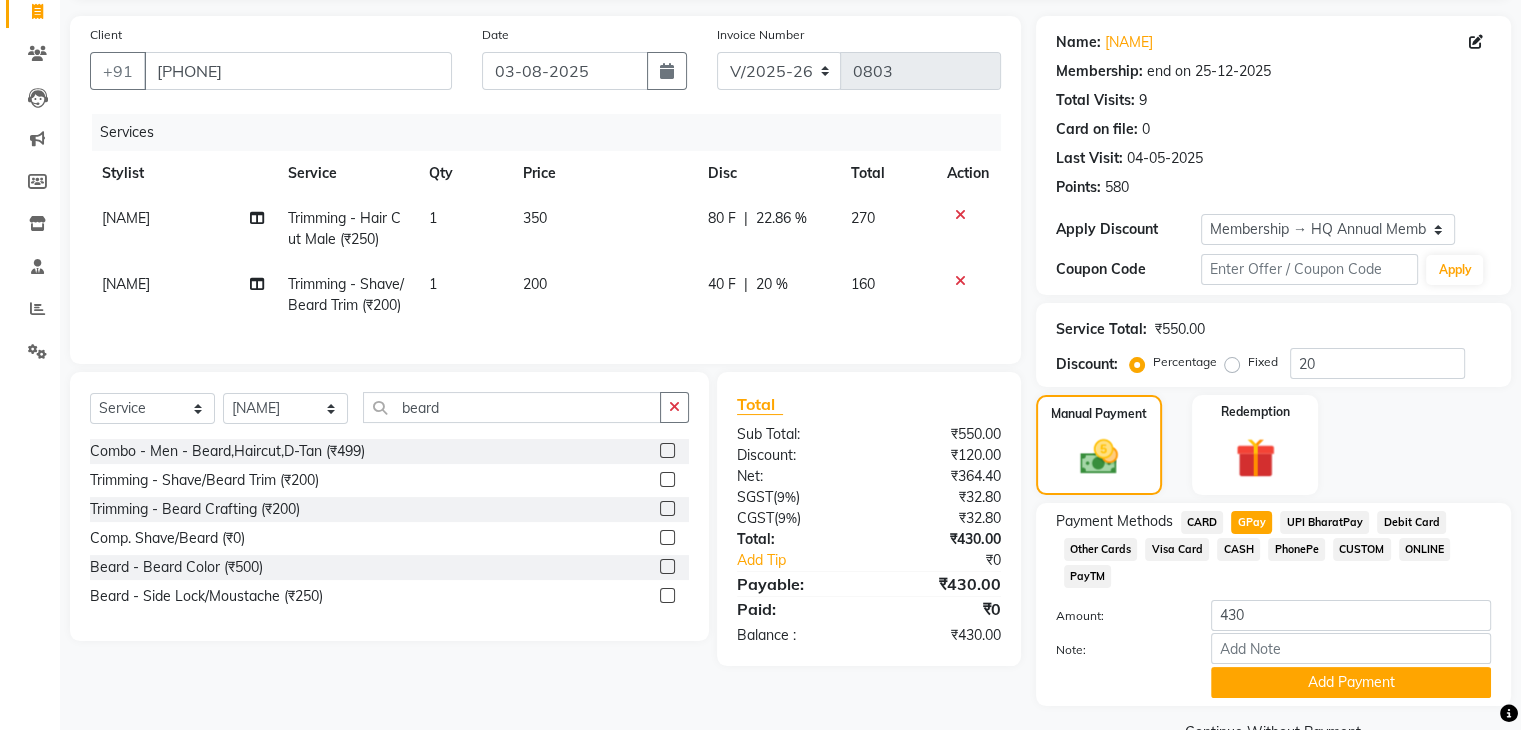 scroll, scrollTop: 184, scrollLeft: 0, axis: vertical 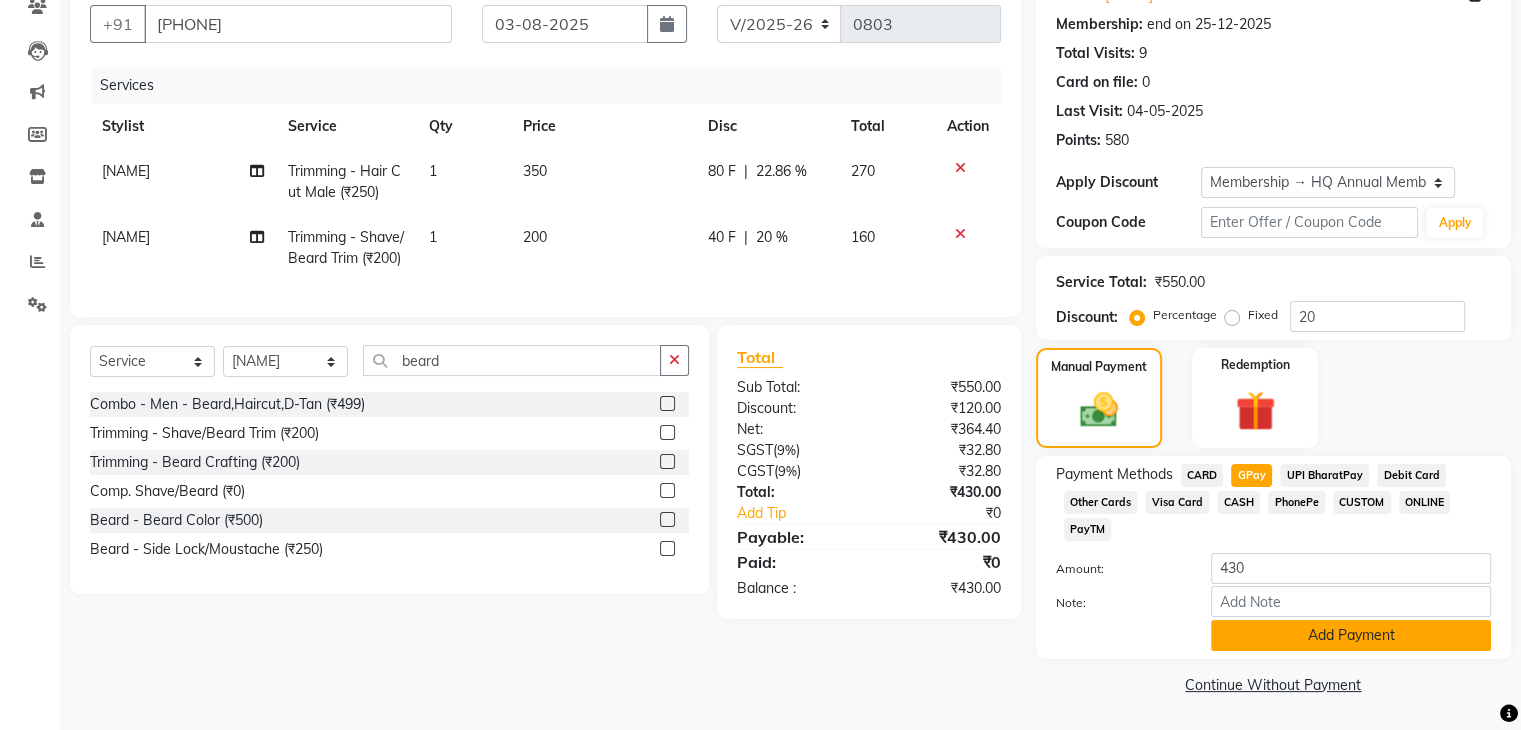 click on "Add Payment" 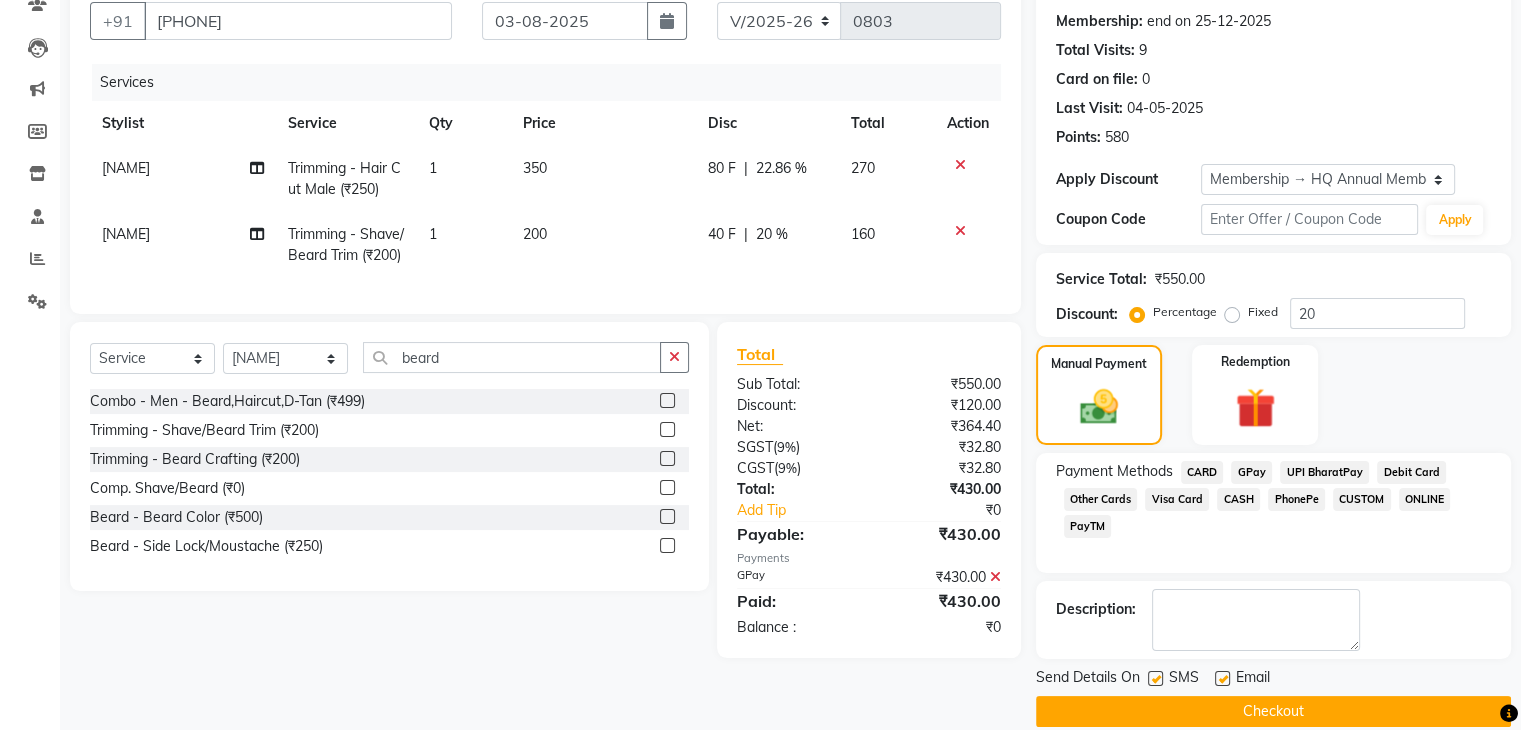 scroll, scrollTop: 209, scrollLeft: 0, axis: vertical 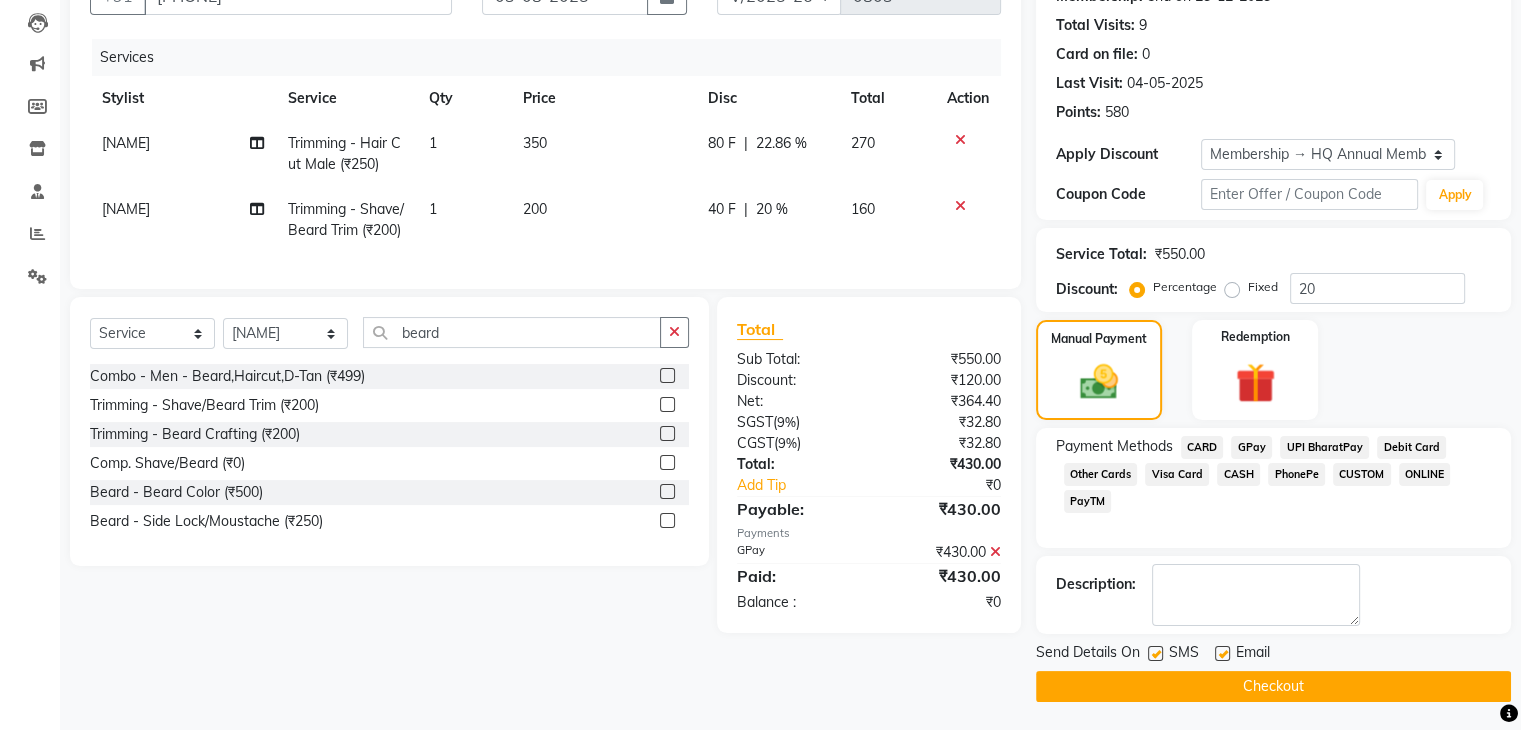 click on "Checkout" 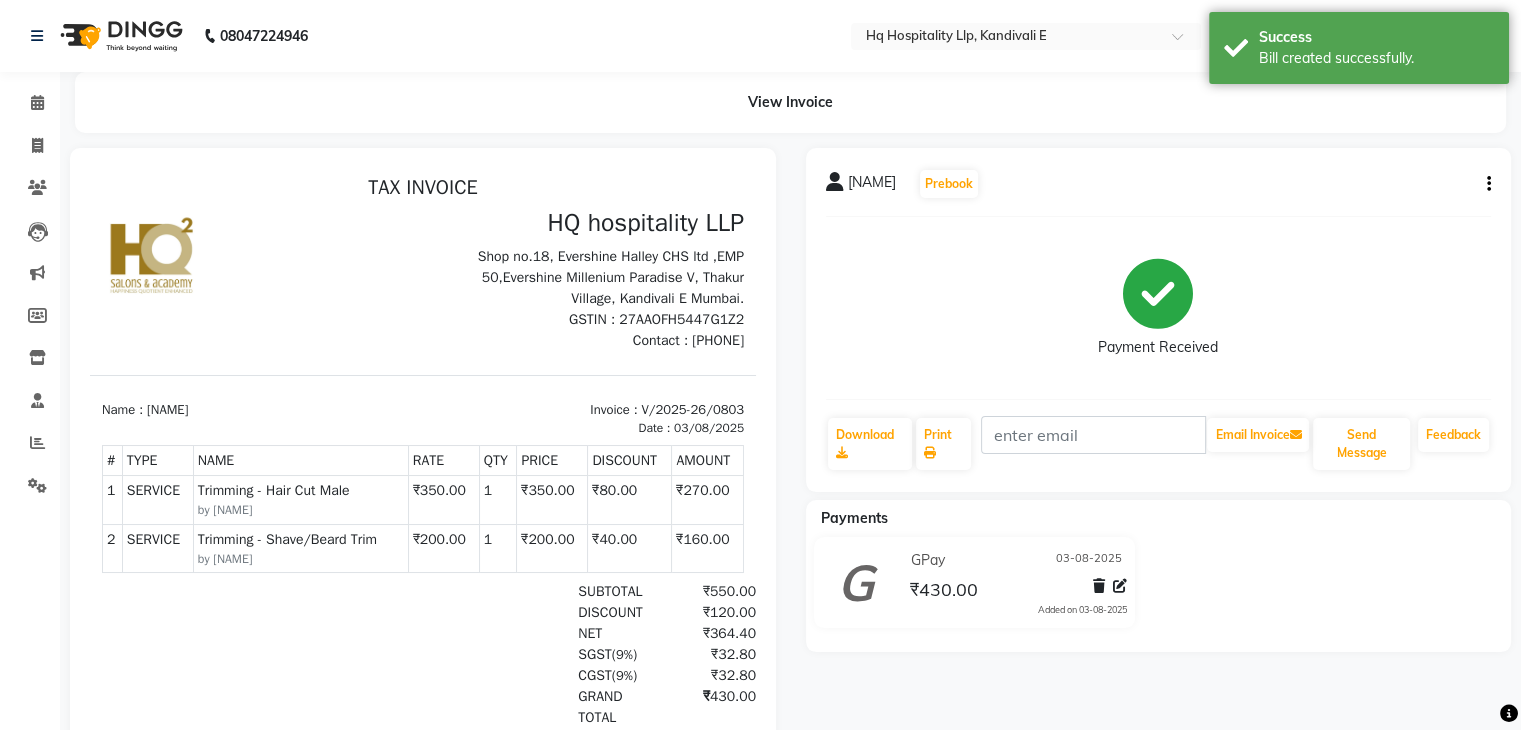 scroll, scrollTop: 0, scrollLeft: 0, axis: both 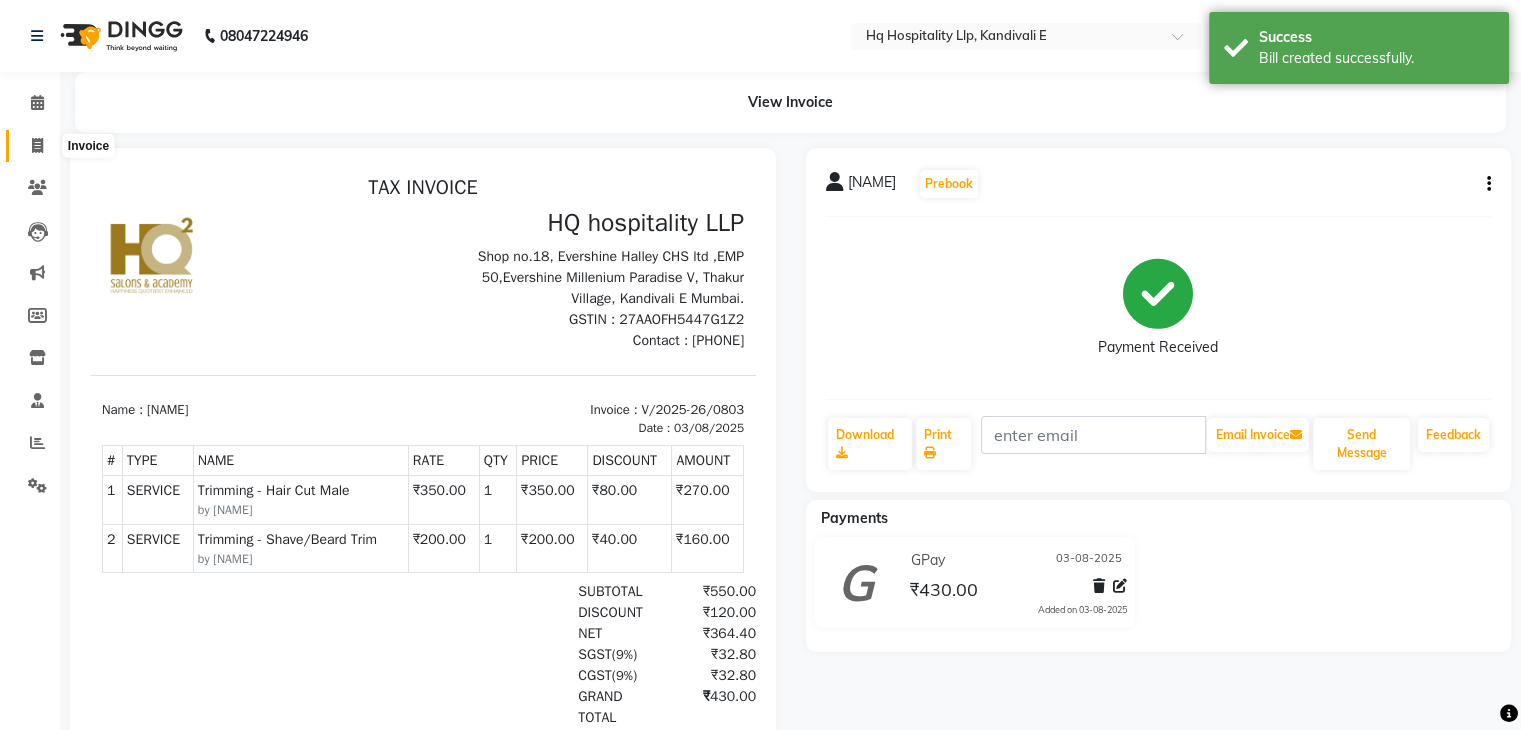 click 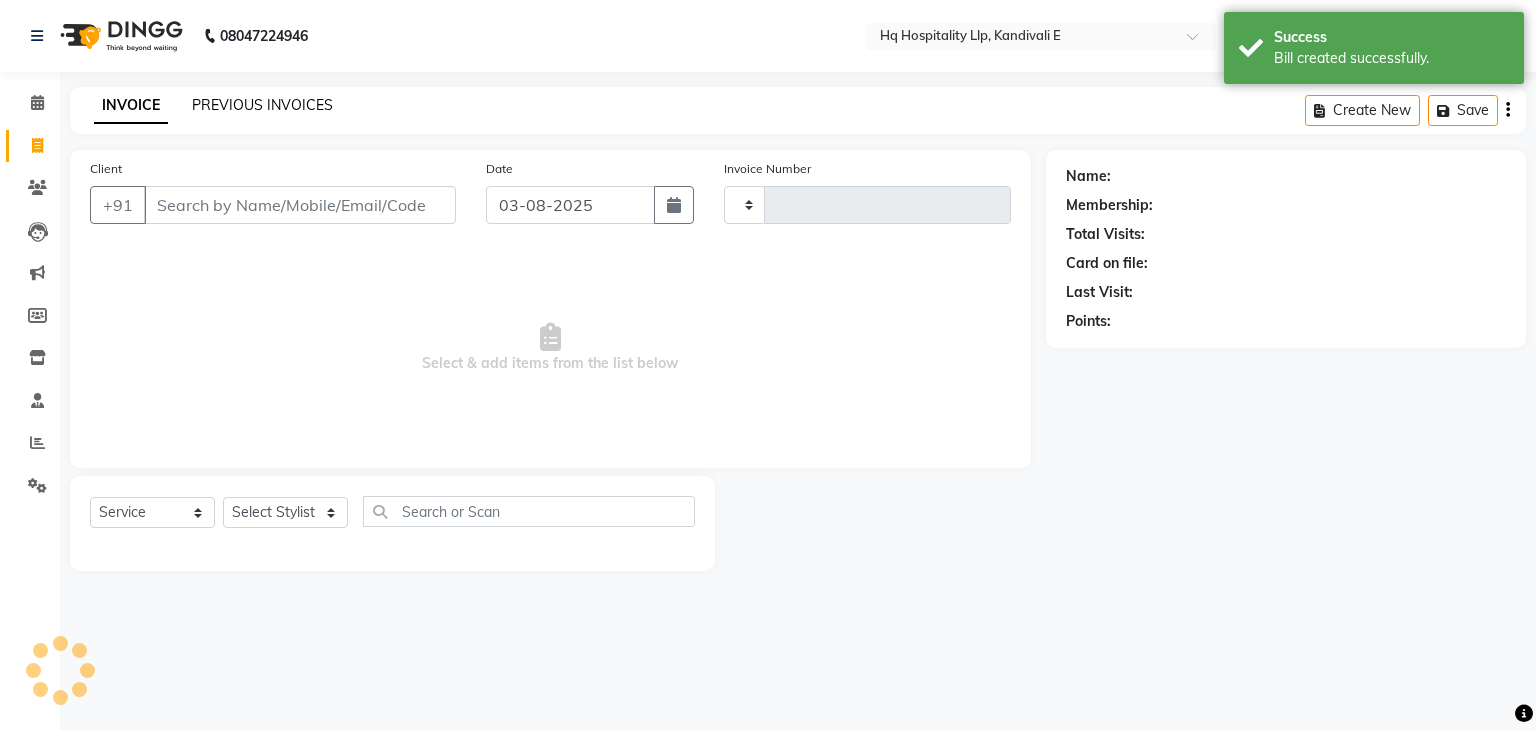type on "0804" 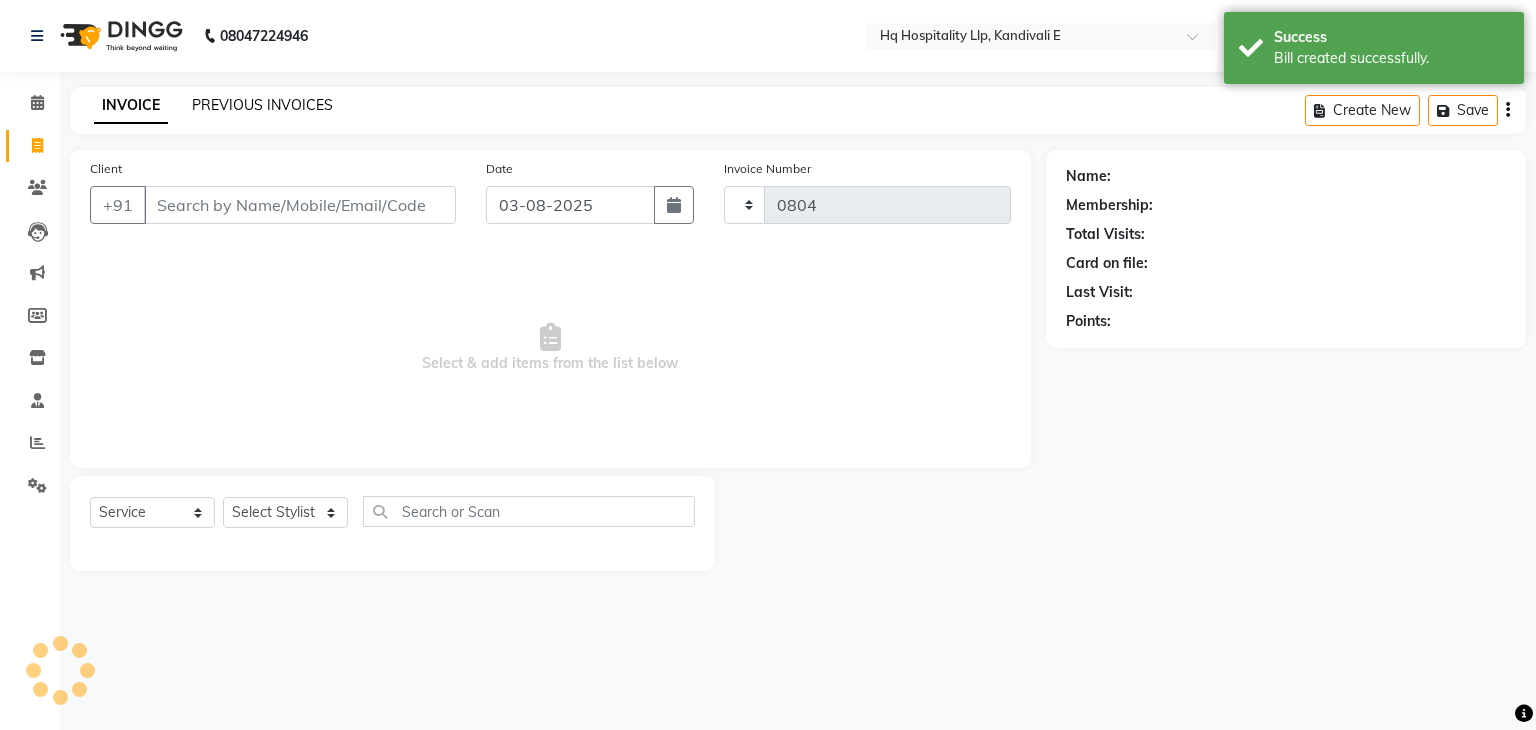 select on "5407" 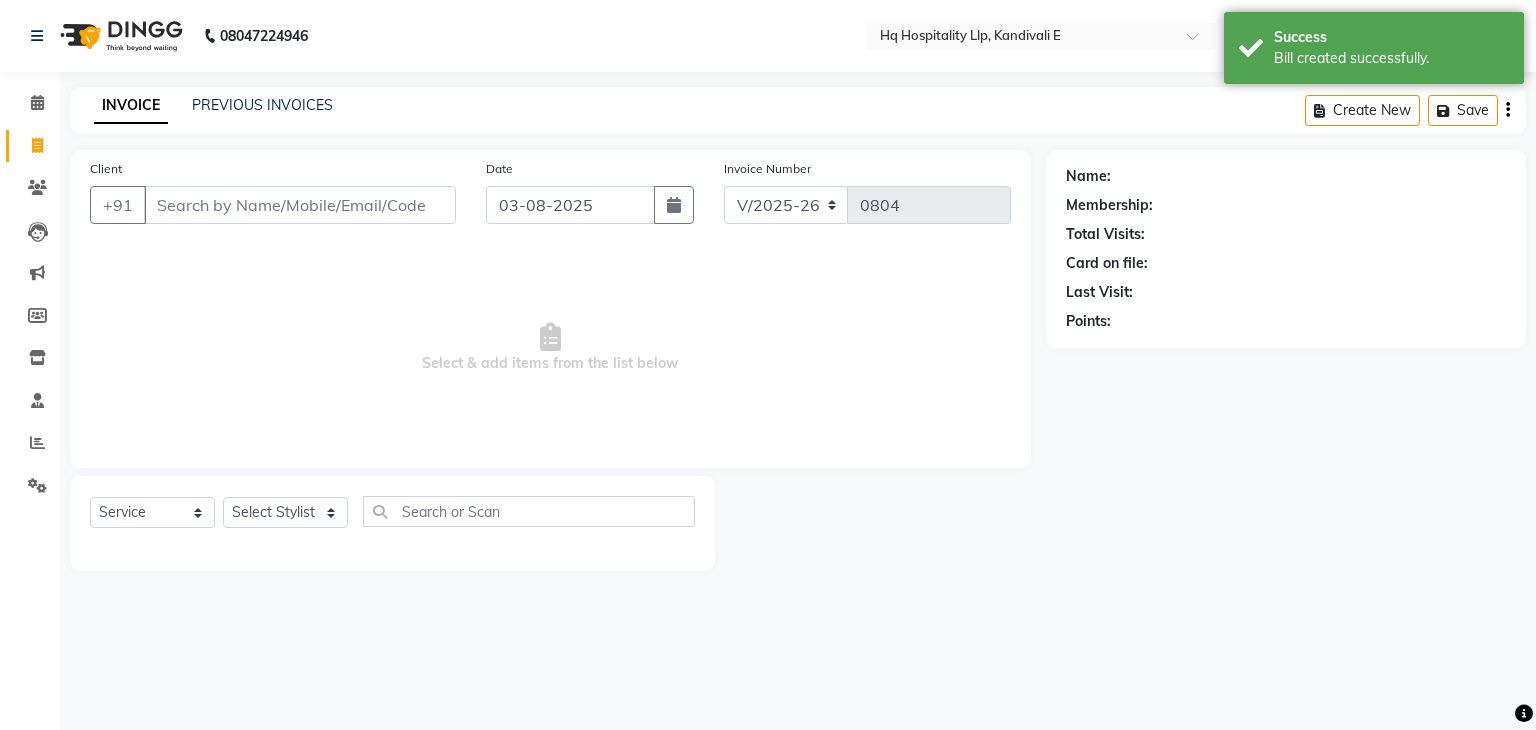 click on "Client" at bounding box center (300, 205) 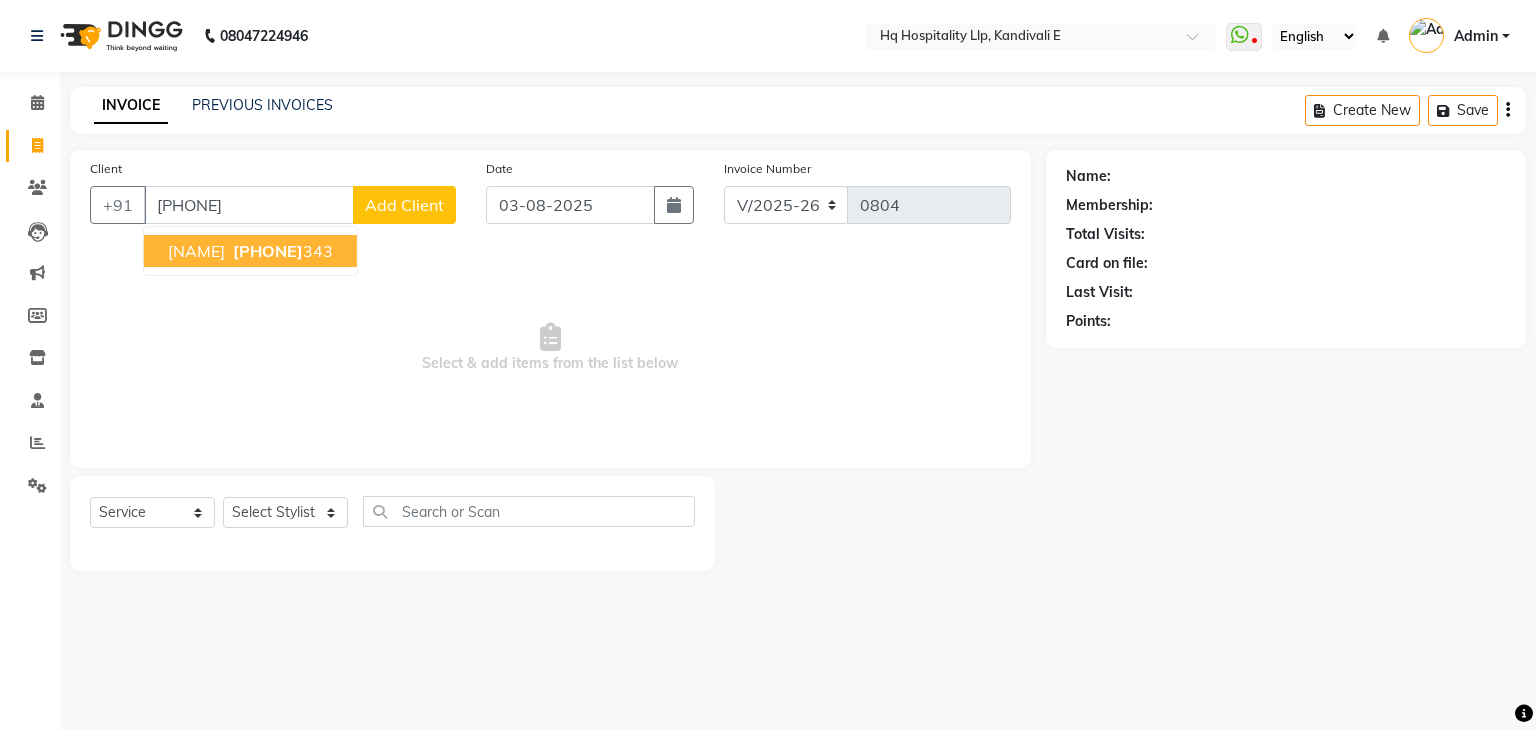 click on "[PHONE]" at bounding box center [268, 251] 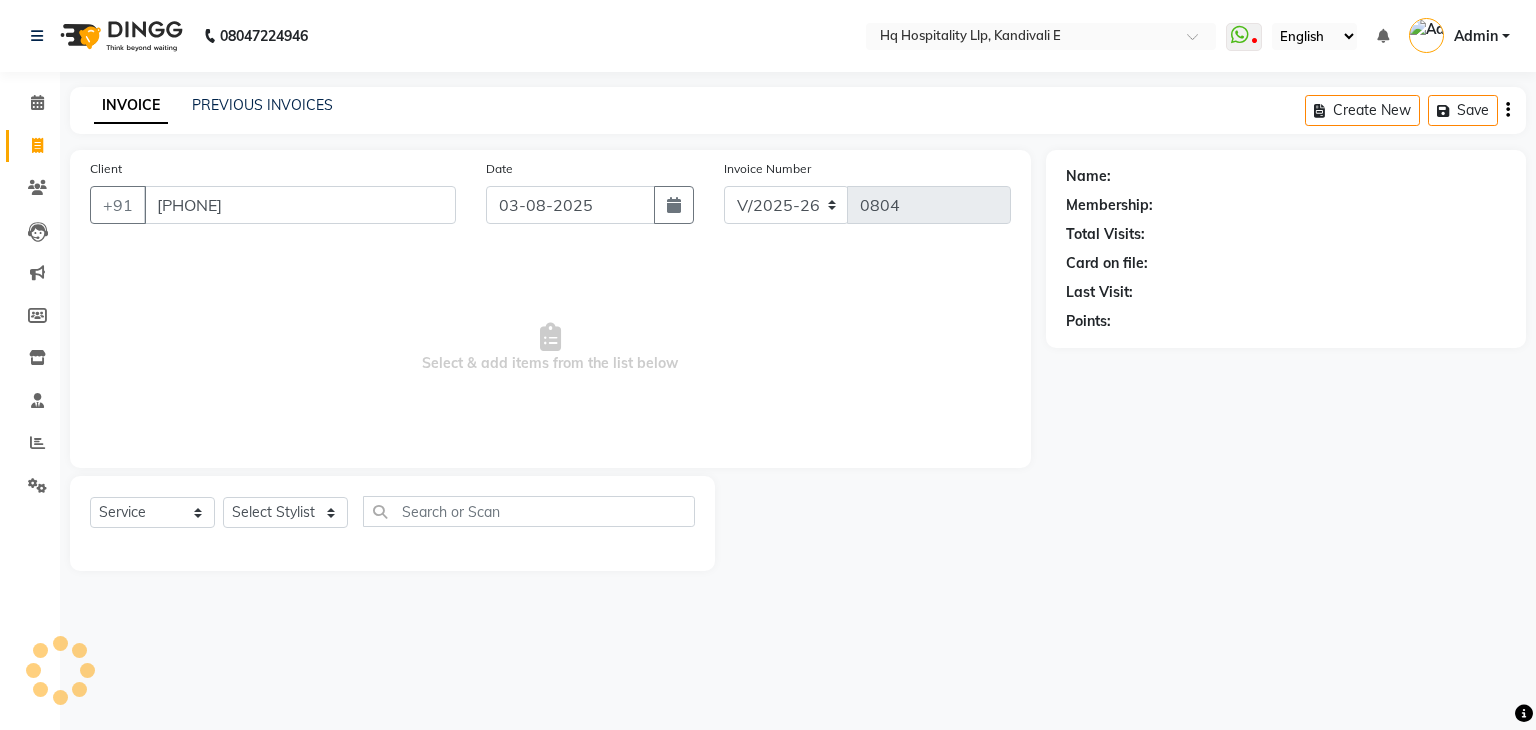 type on "[PHONE]" 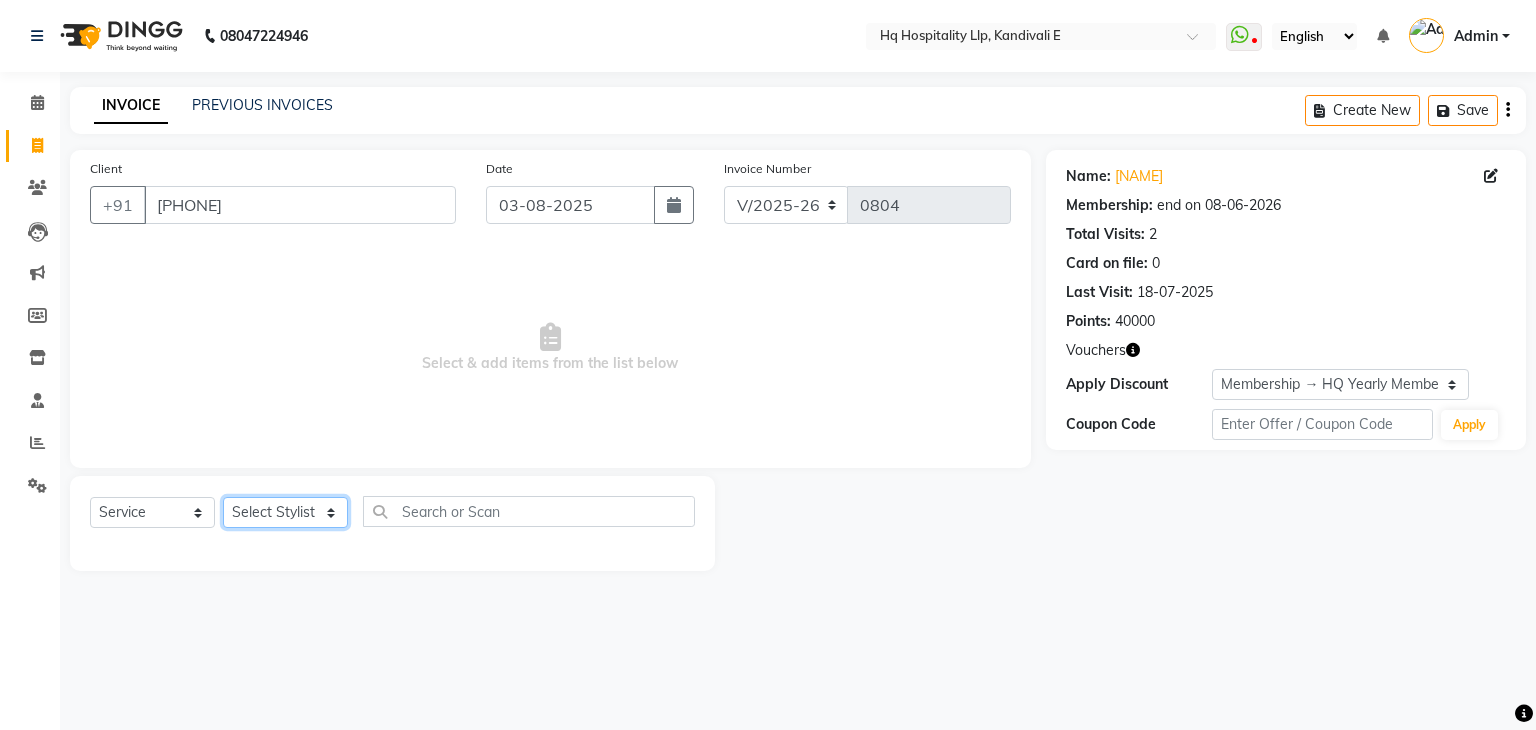 click on "Select Stylist Ankit DIPALI HQ SHOP jyoti Omkar [NAME] Salman Sameer Ahmad Sapana Suhail Swaroop Thakur Village HQ2" 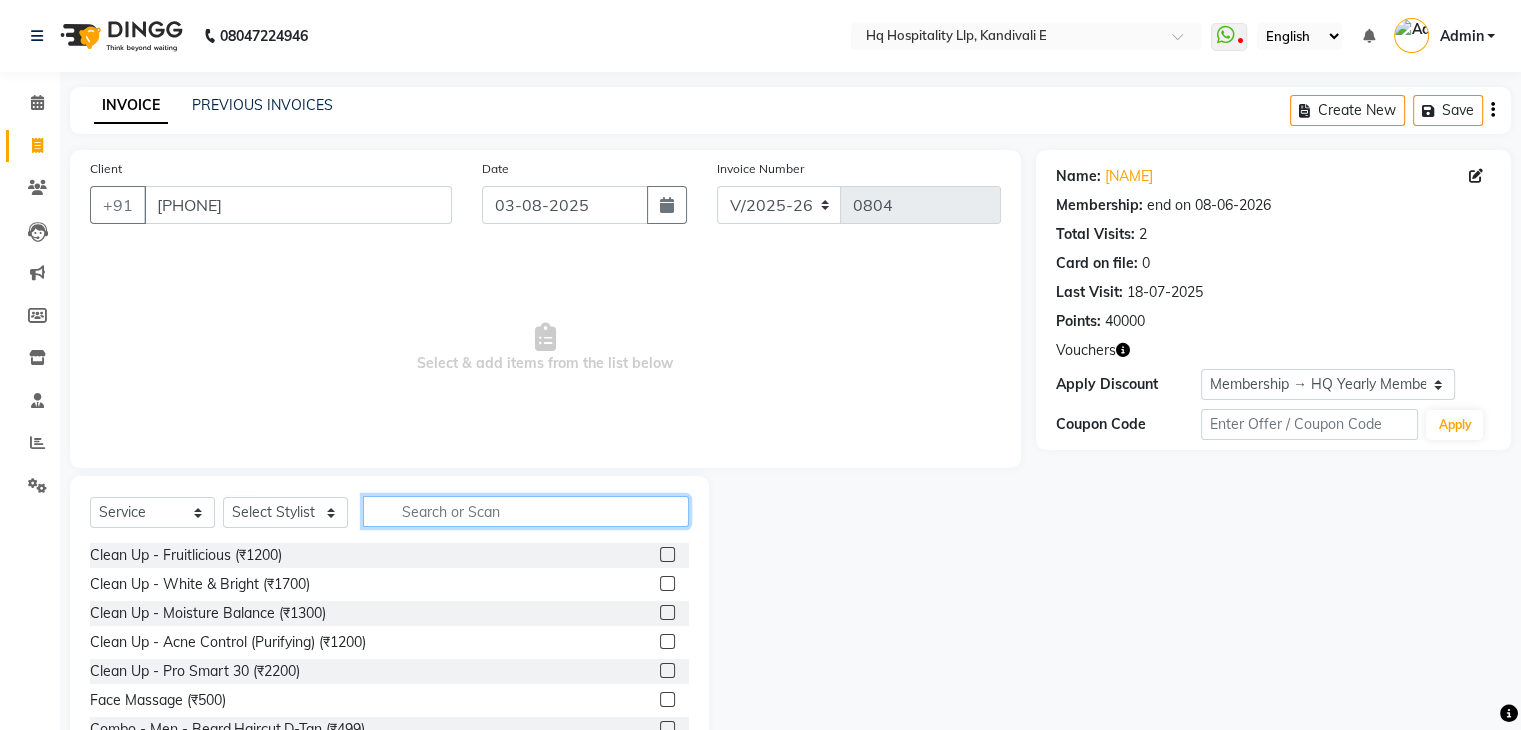 click 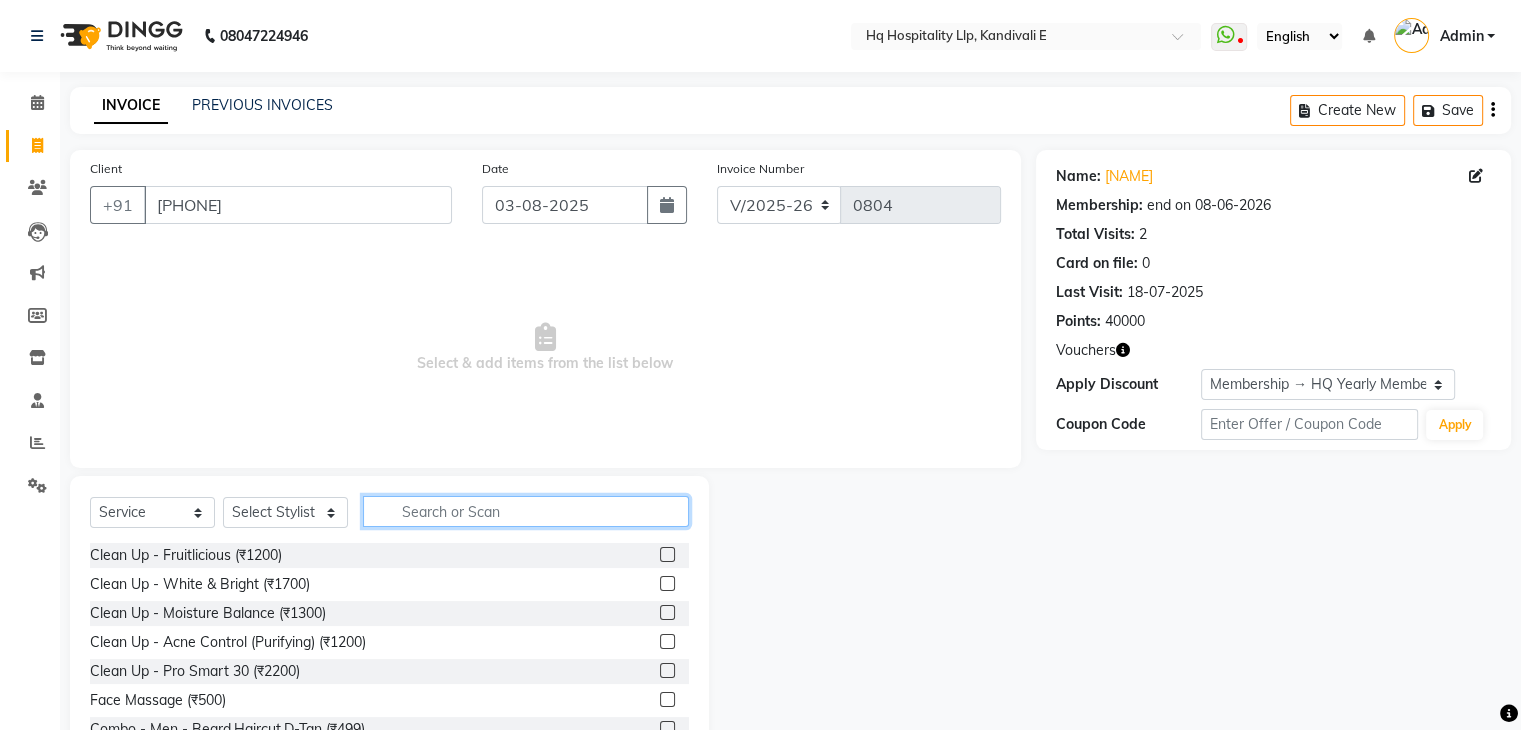 type on "c" 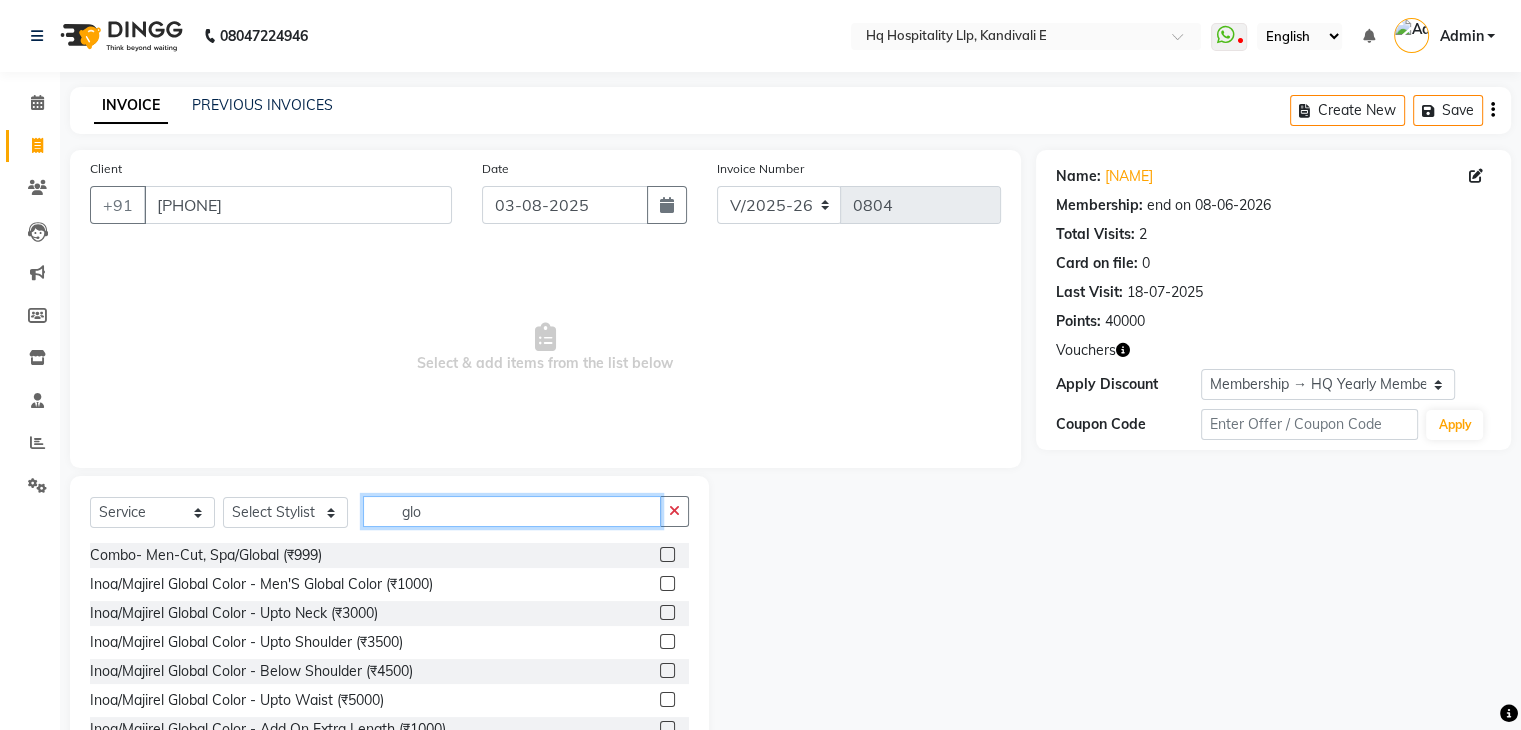 type on "glo" 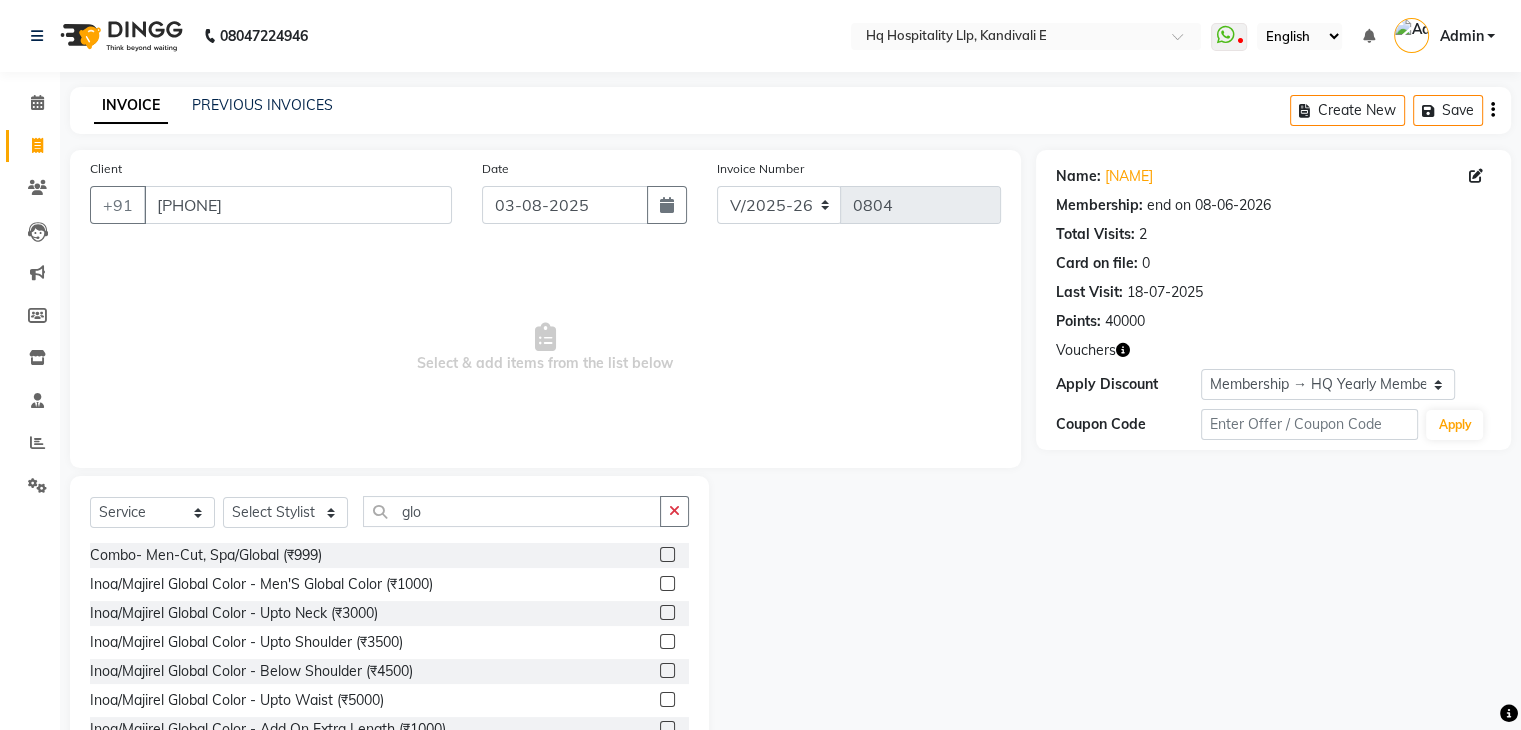 click 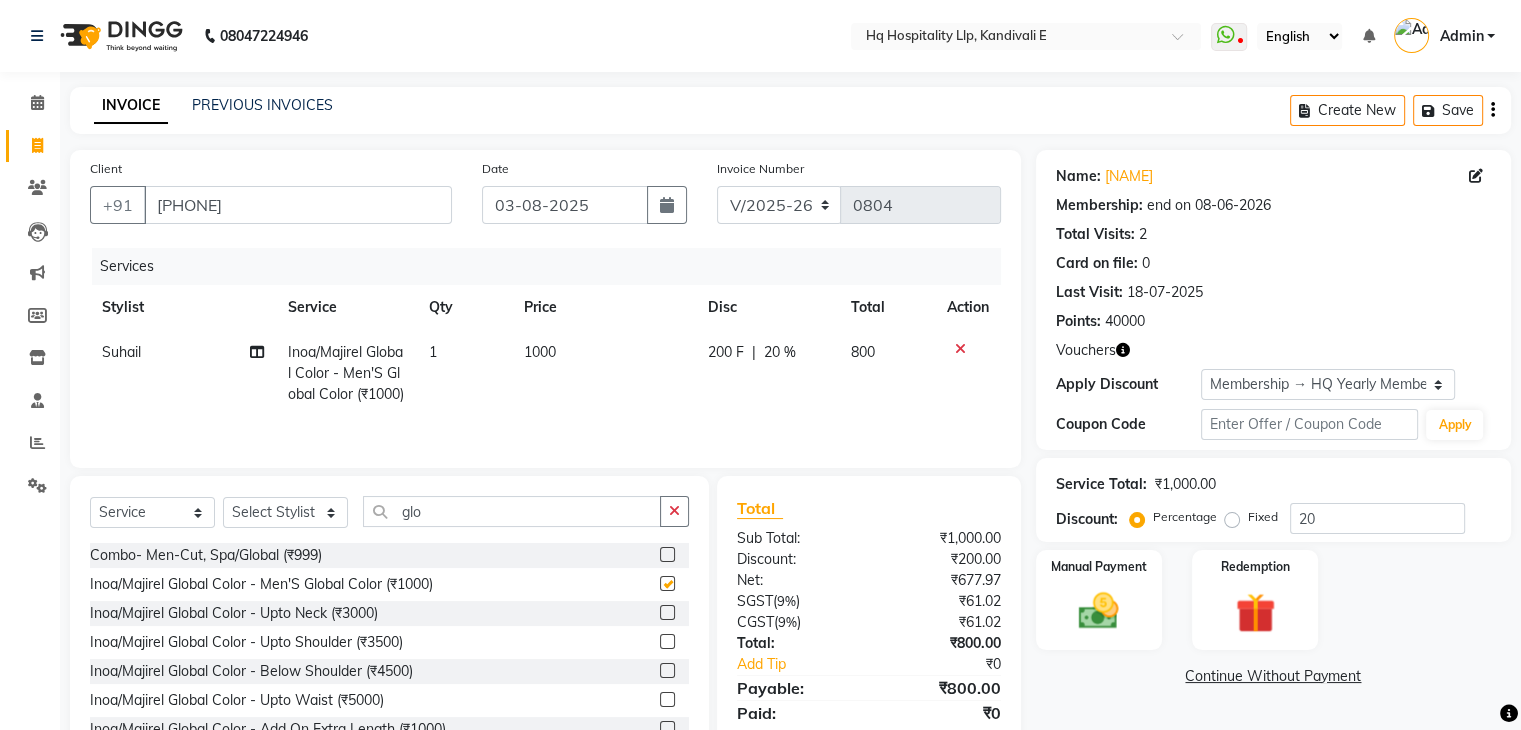 checkbox on "false" 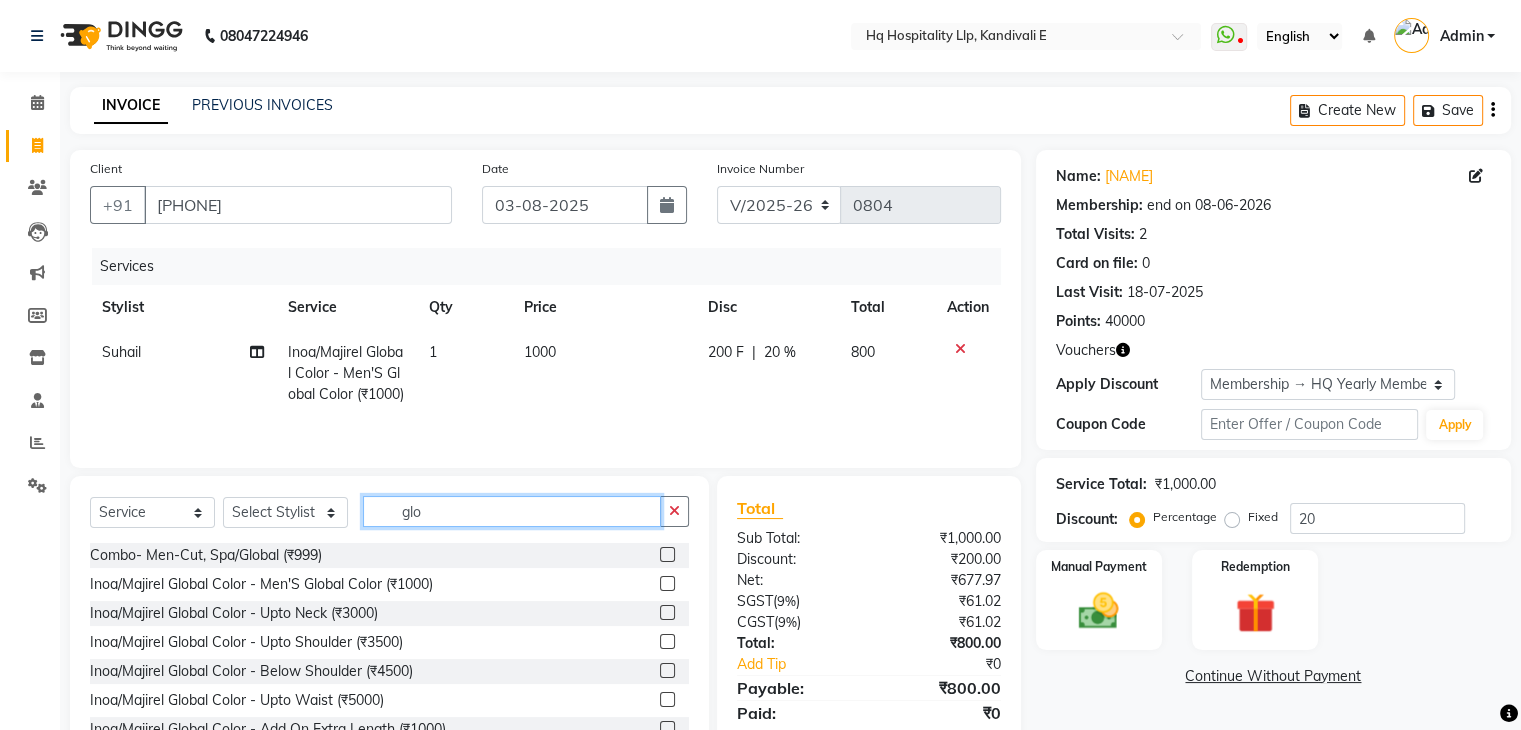click on "glo" 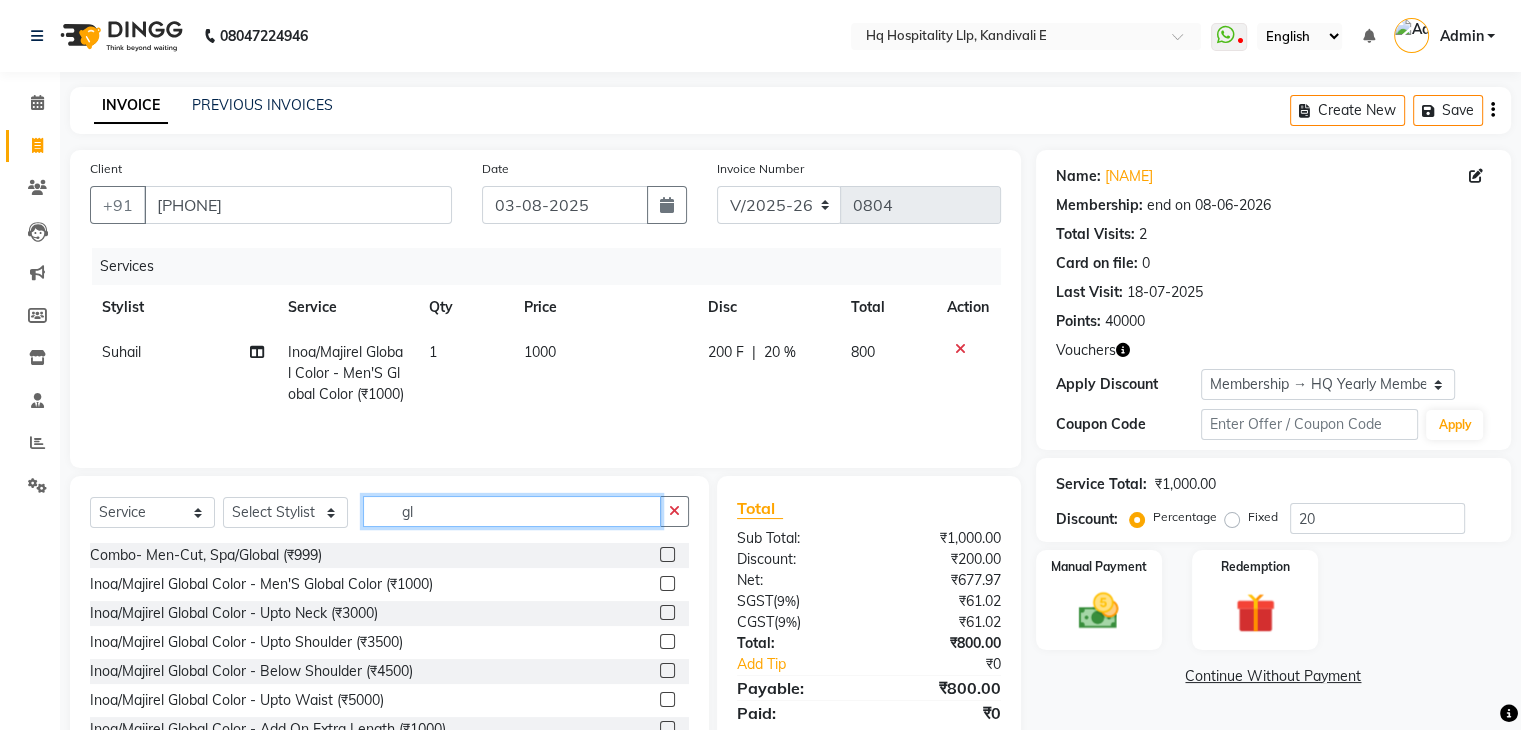 type on "g" 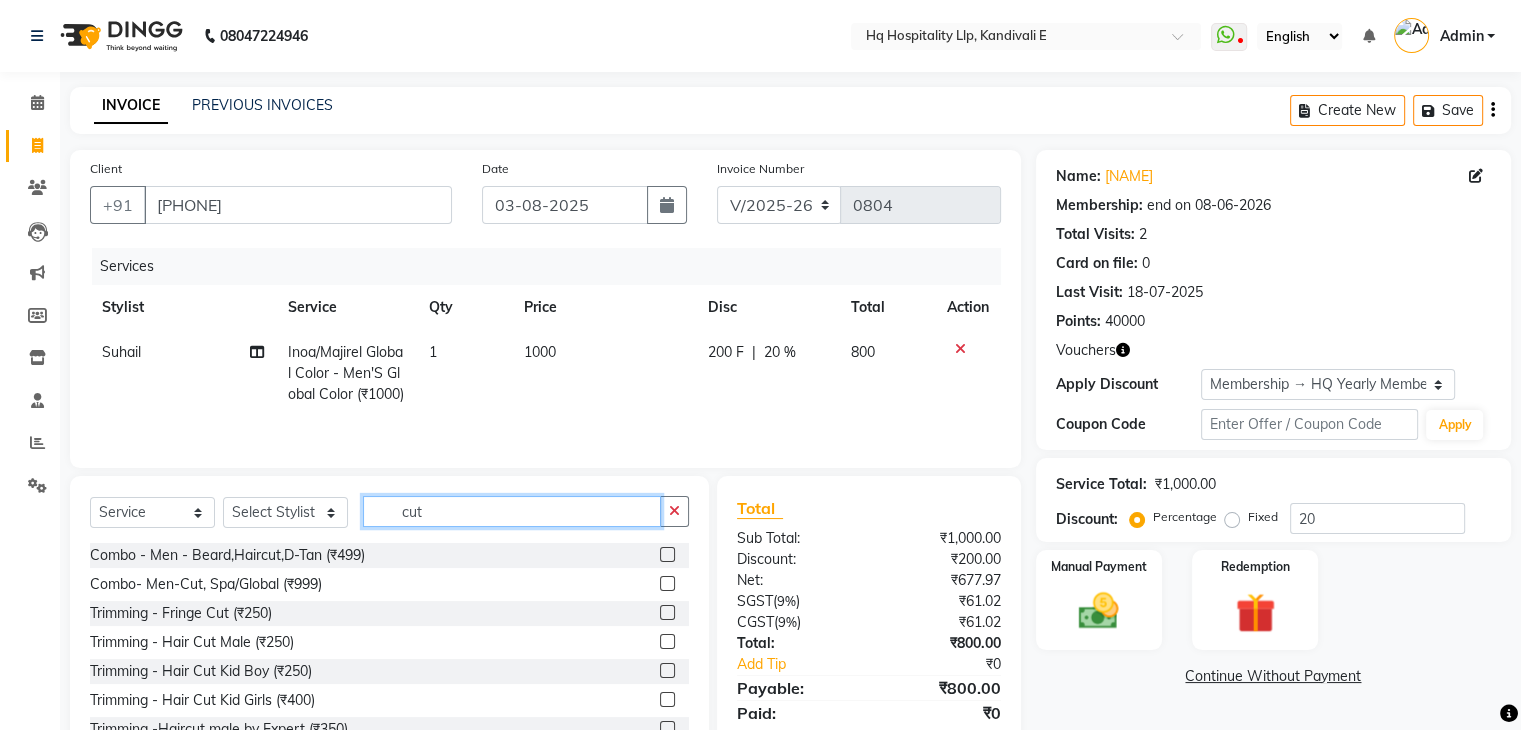 type on "cut" 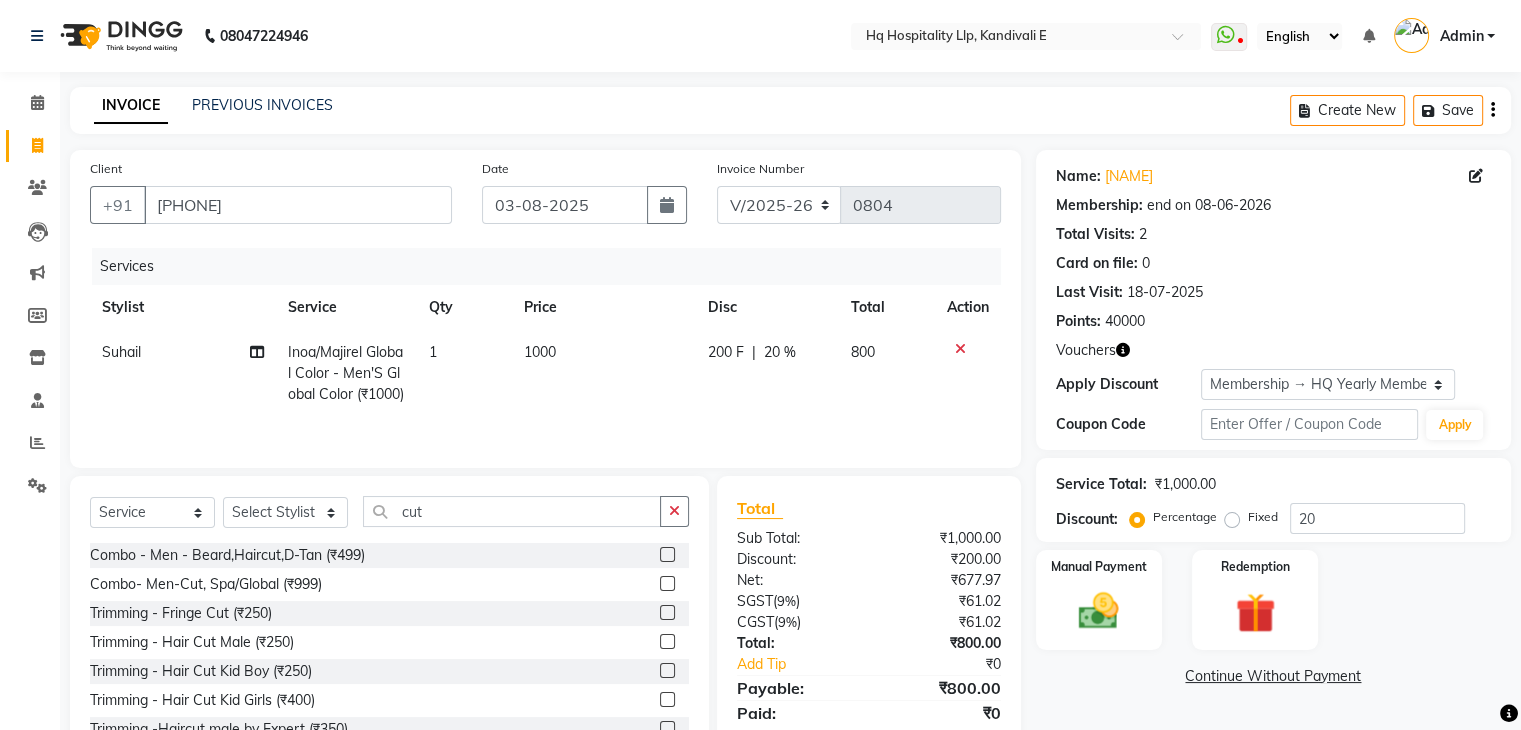 click 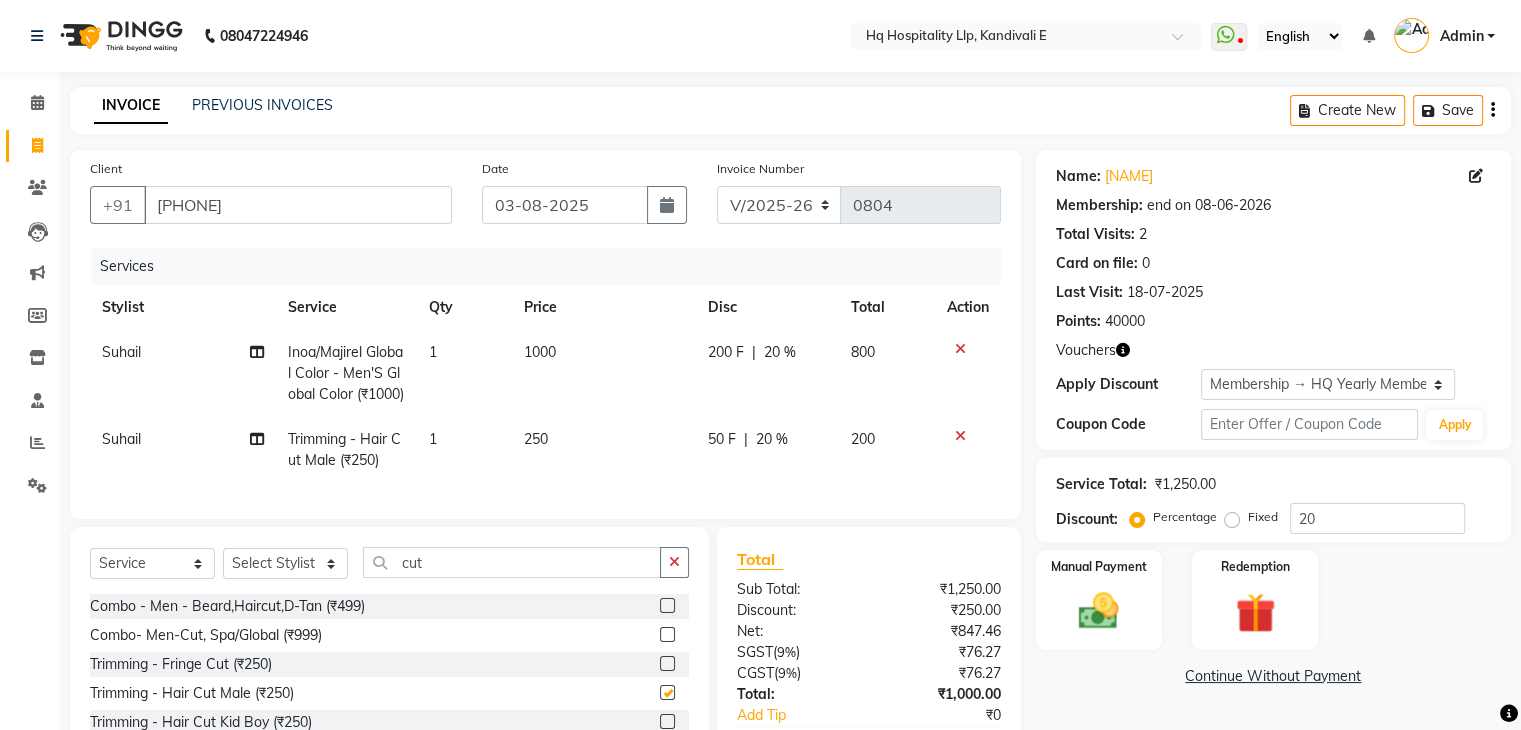 checkbox on "false" 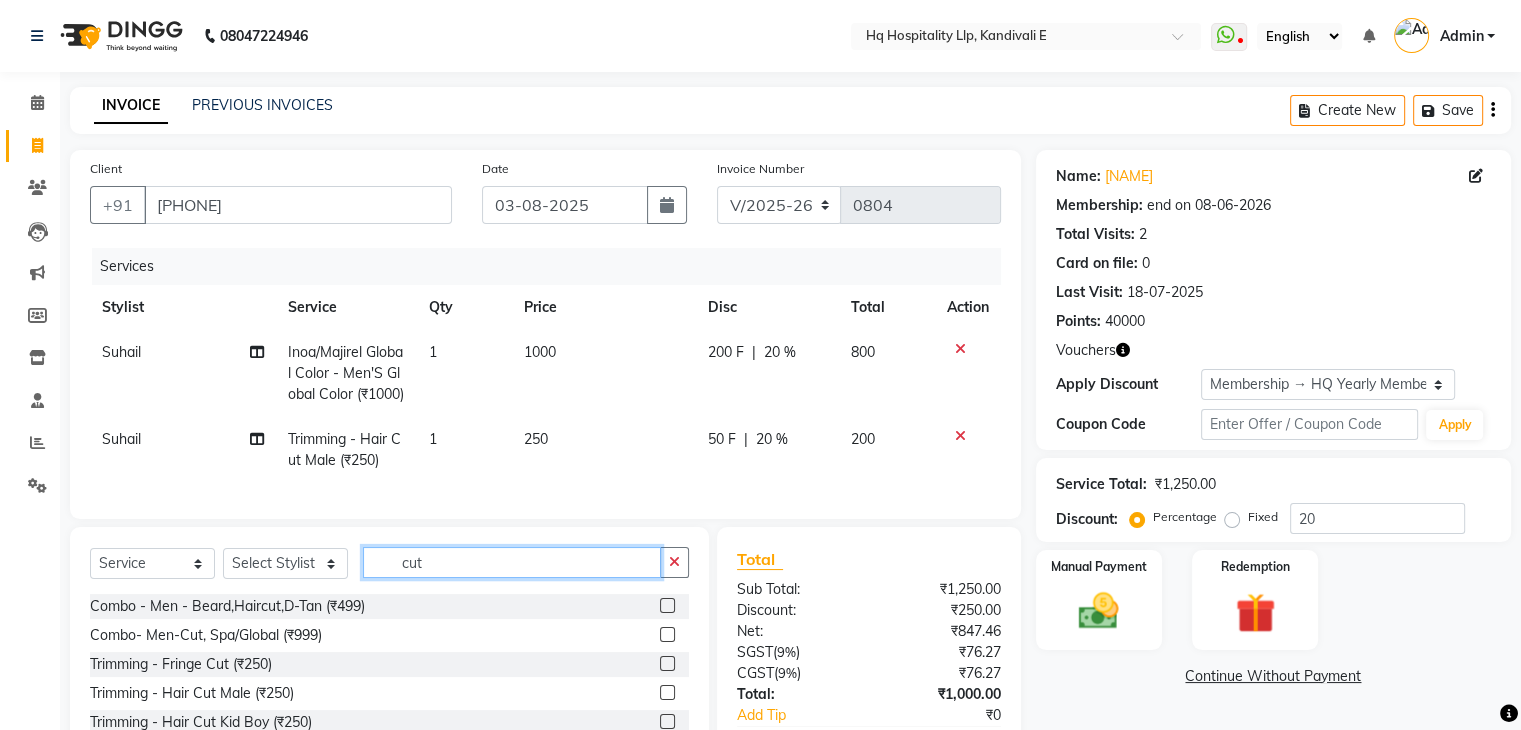 click on "cut" 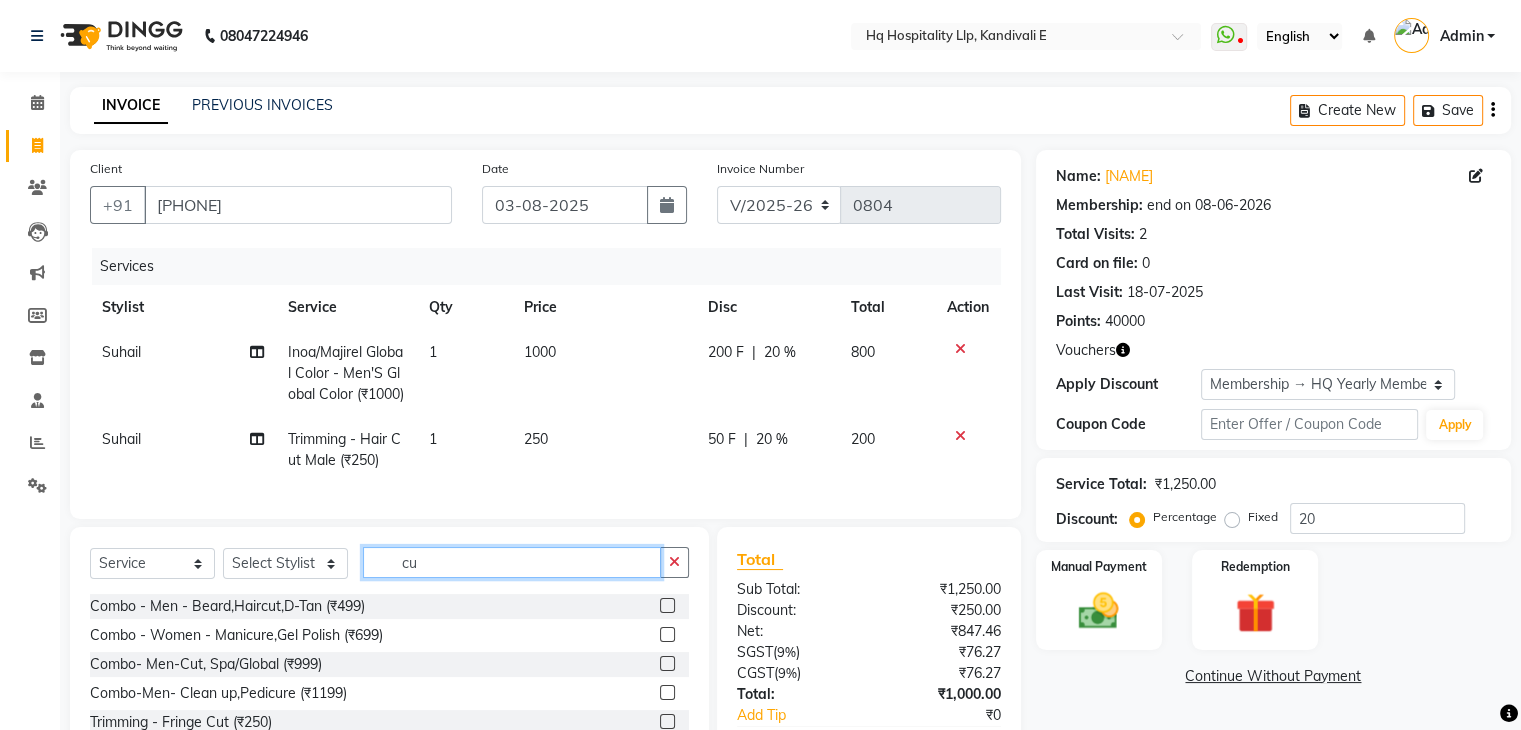 type on "c" 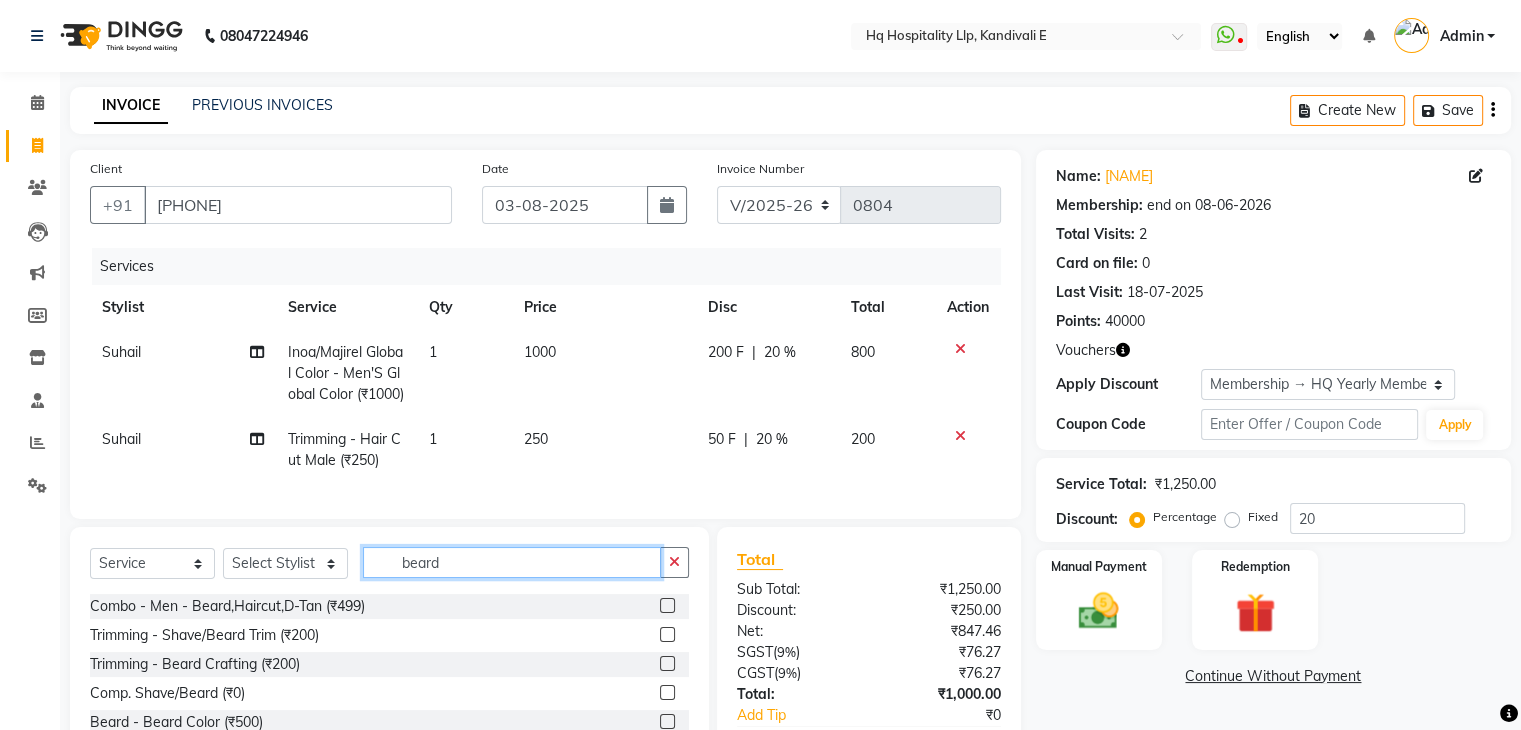 type on "beard" 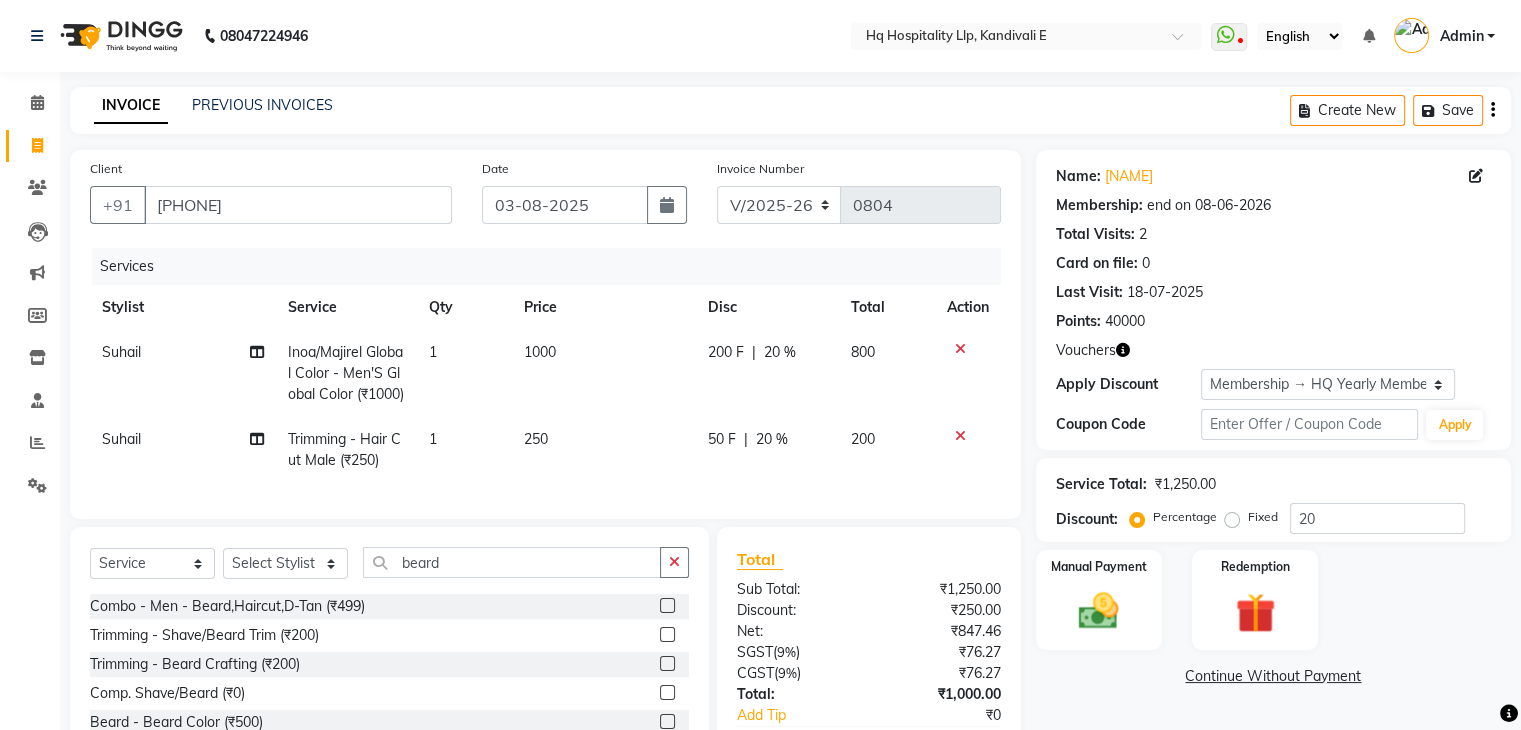 click 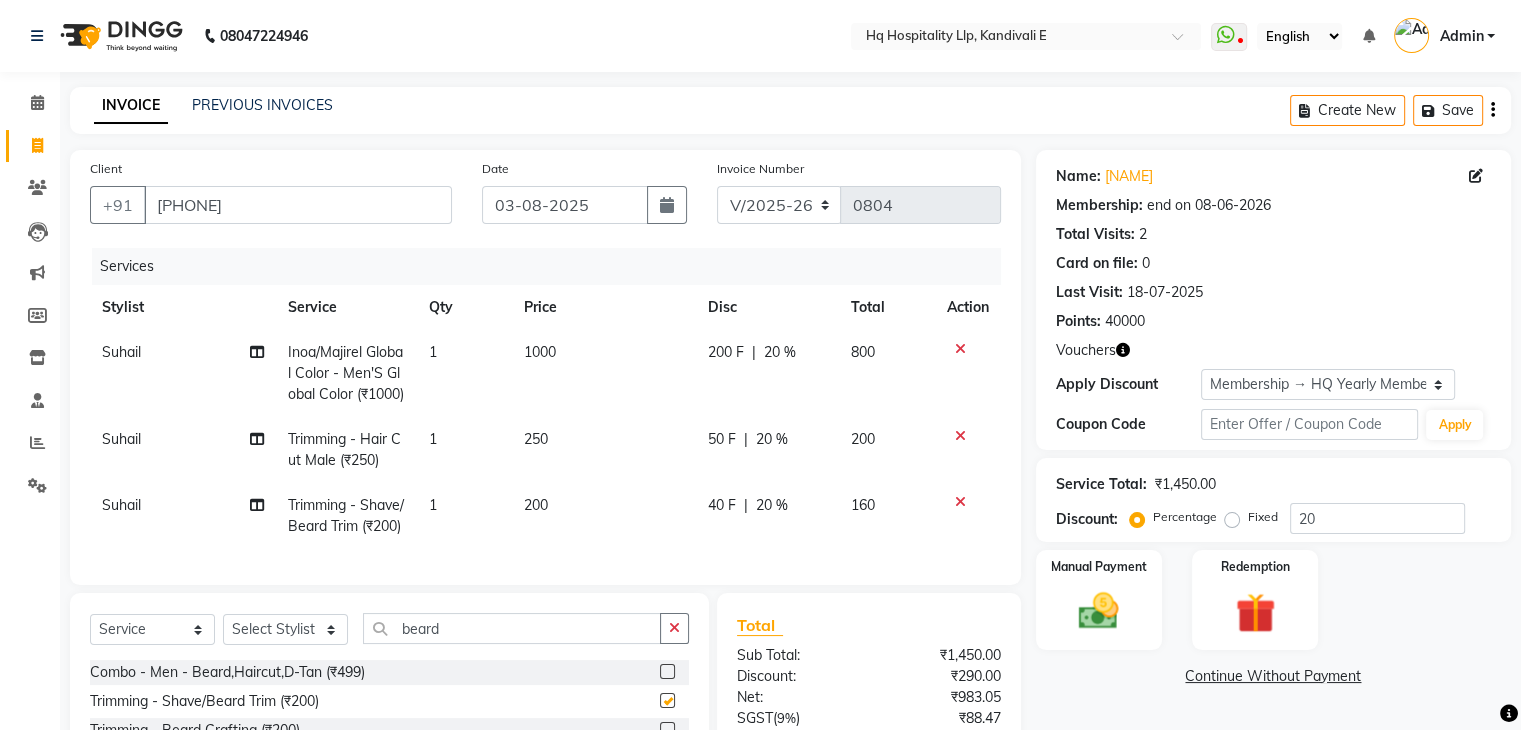 checkbox on "false" 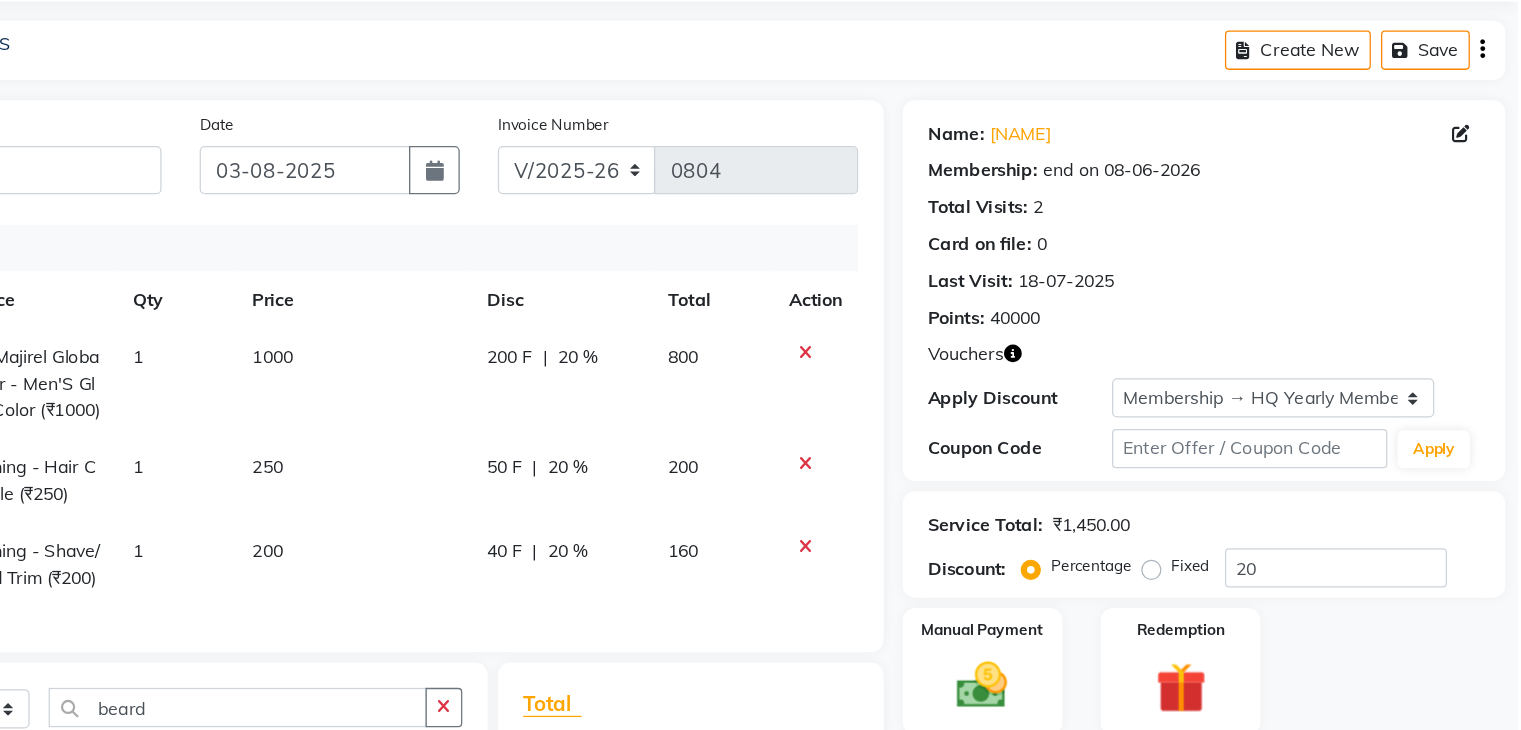 scroll, scrollTop: 245, scrollLeft: 0, axis: vertical 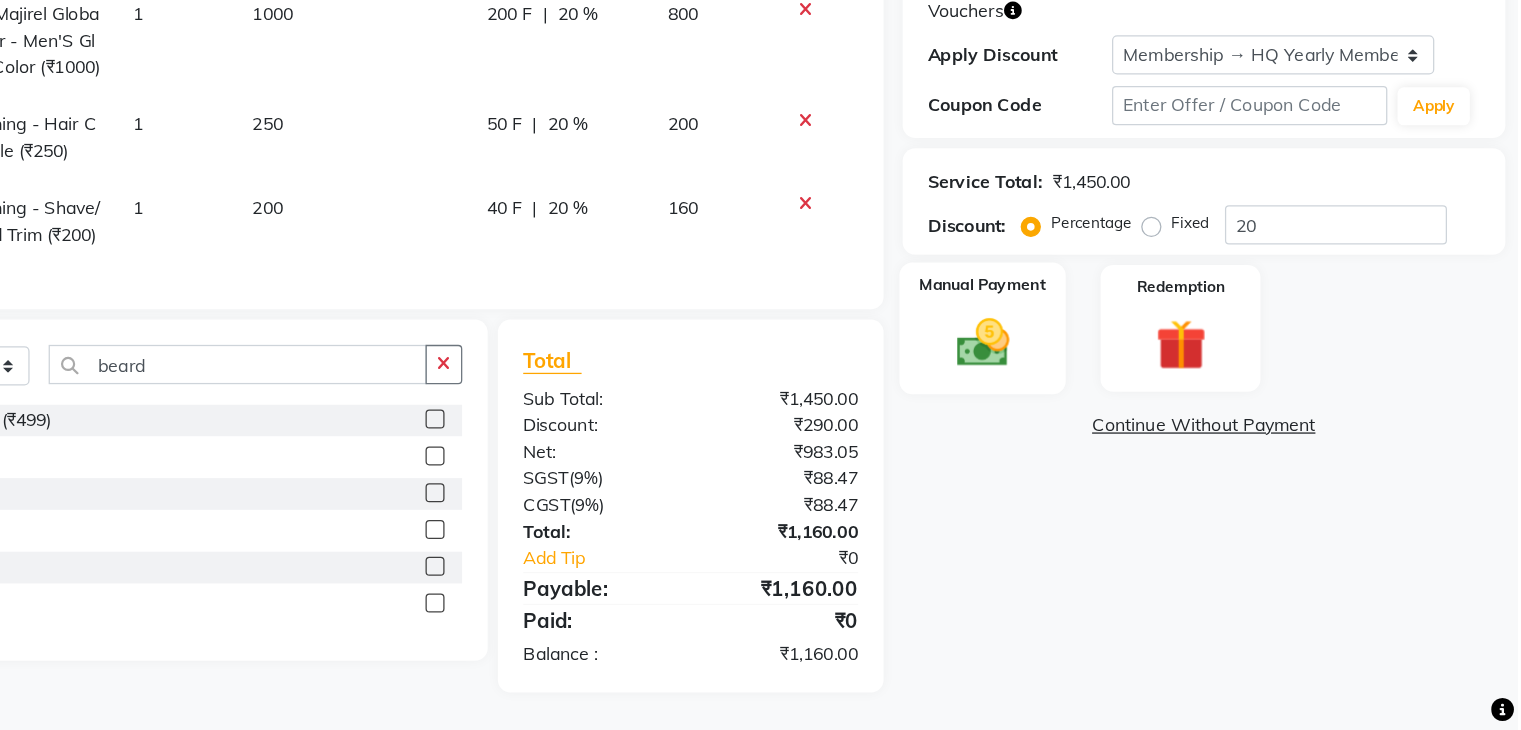 click 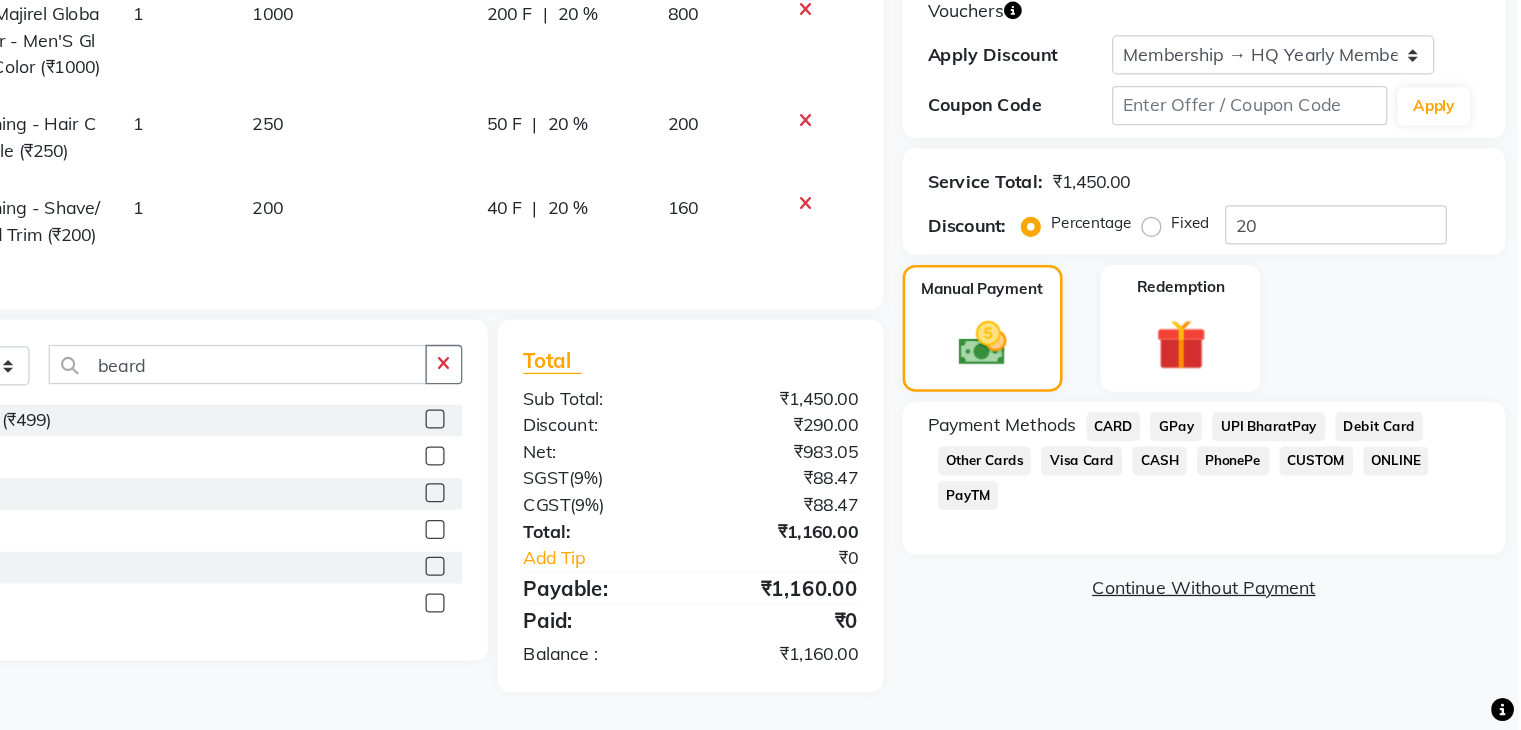 click on "CASH" 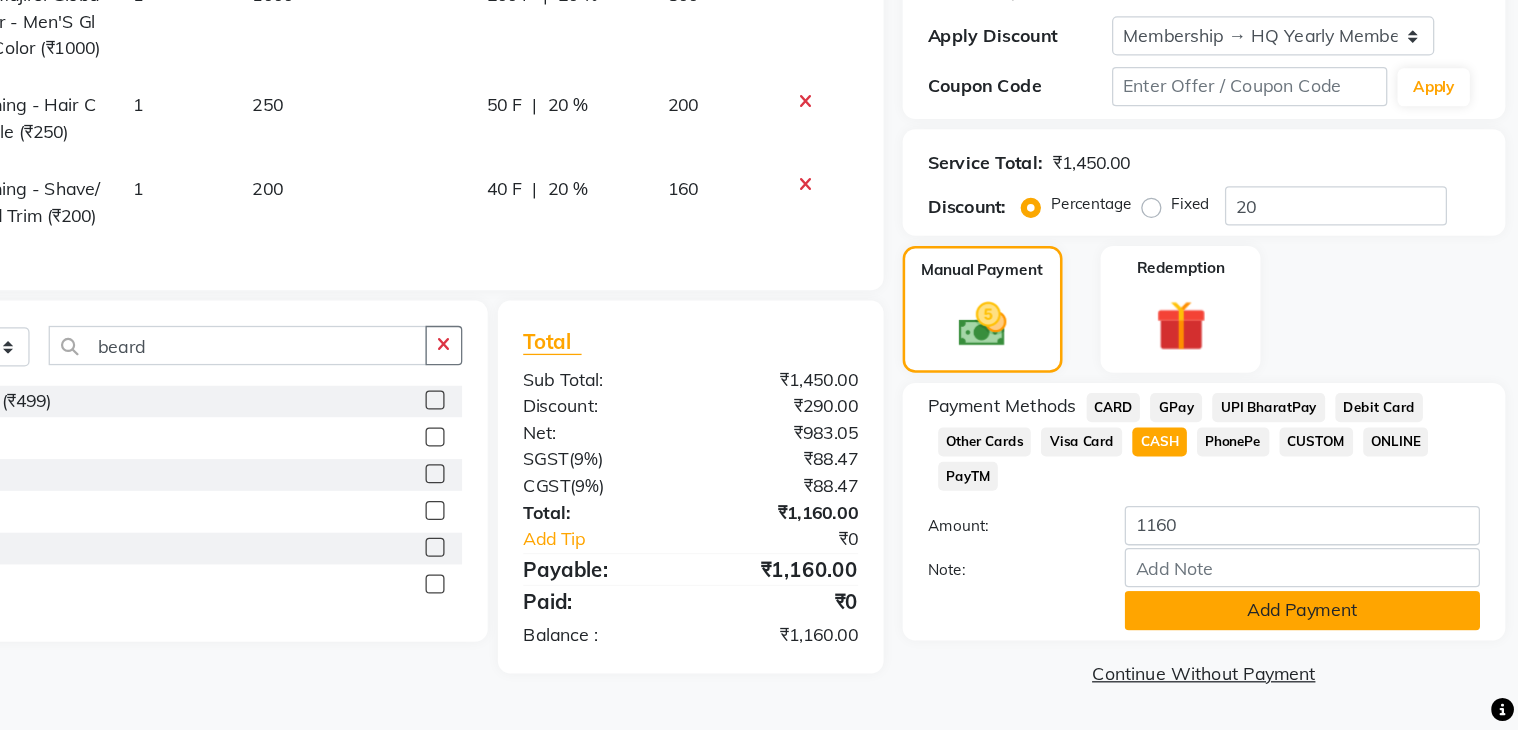 click on "Add Payment" 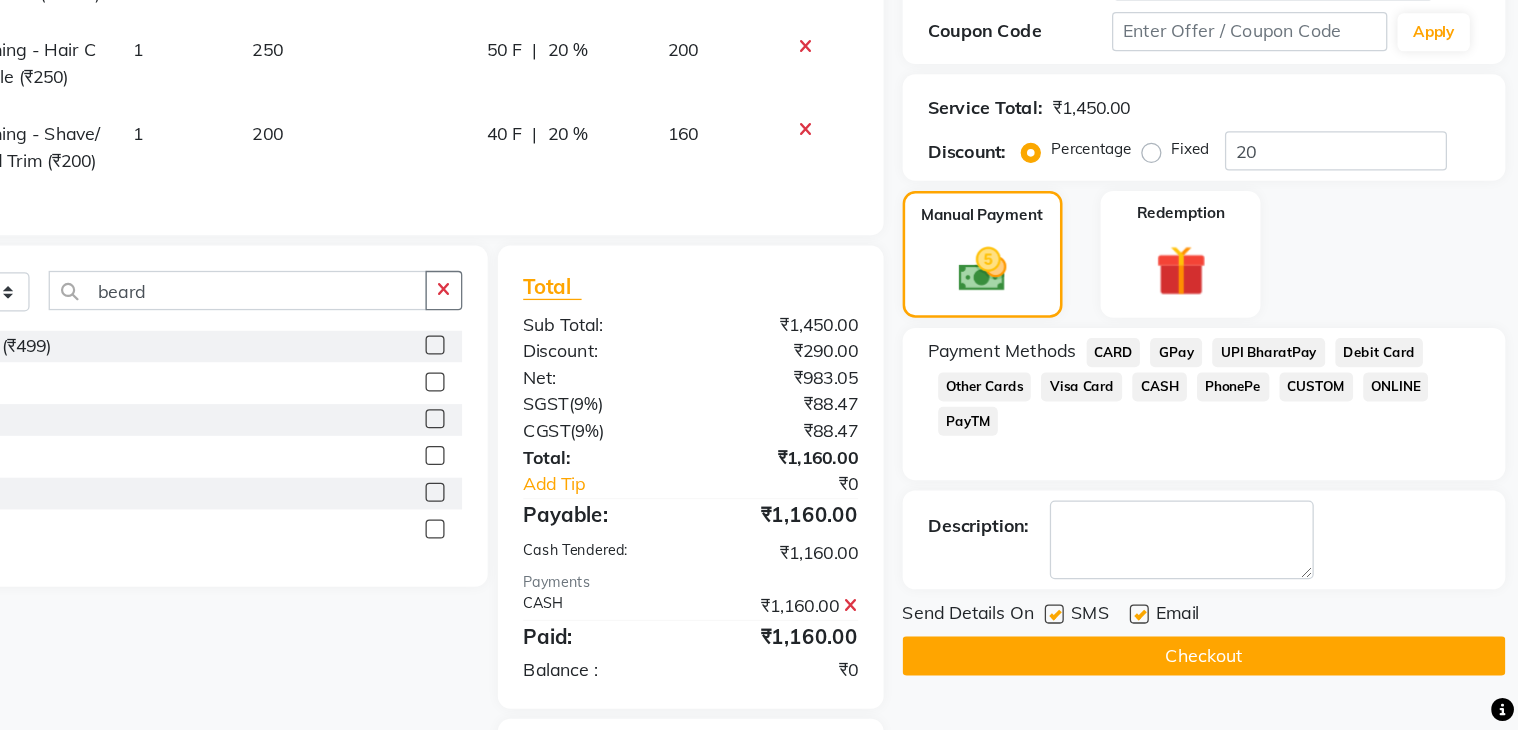 scroll, scrollTop: 467, scrollLeft: 0, axis: vertical 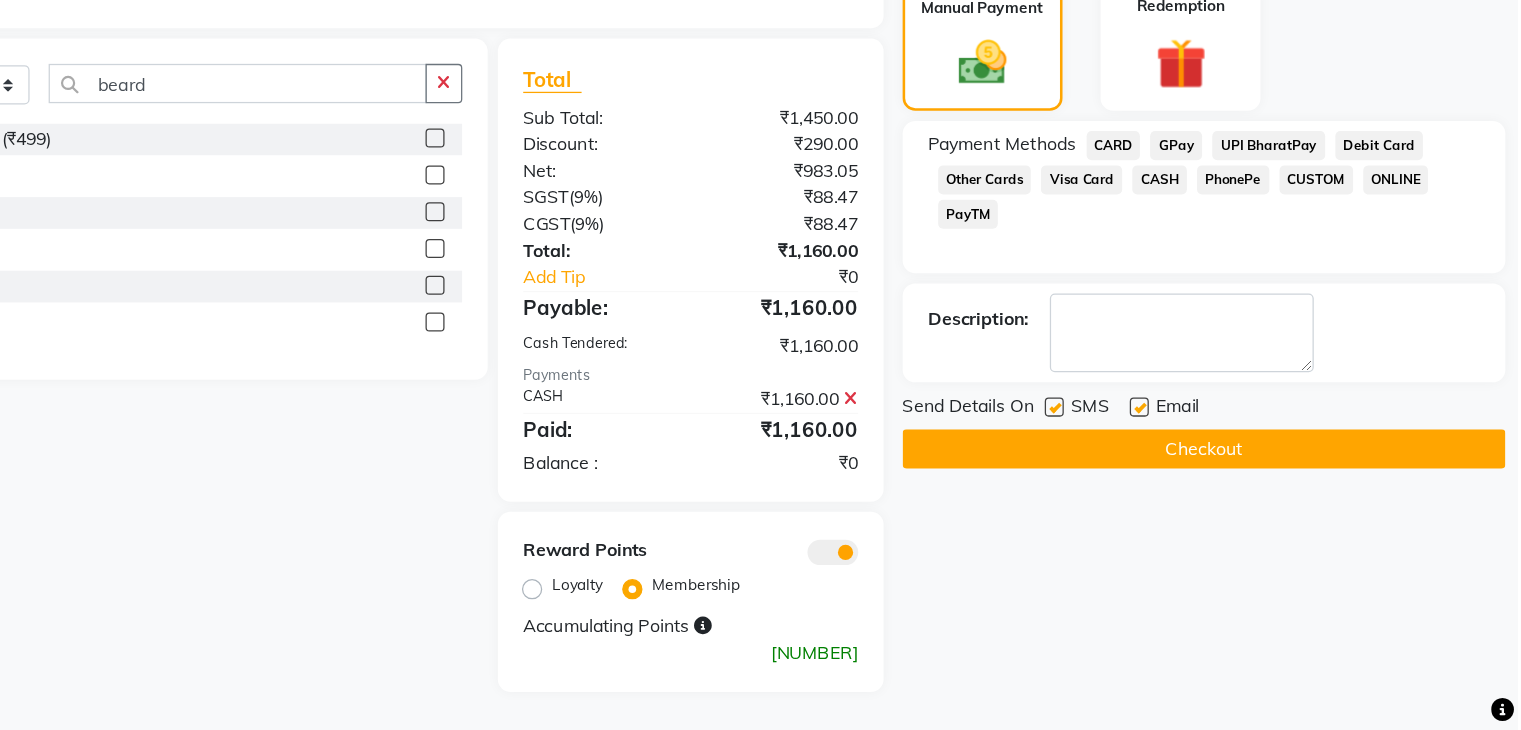 click 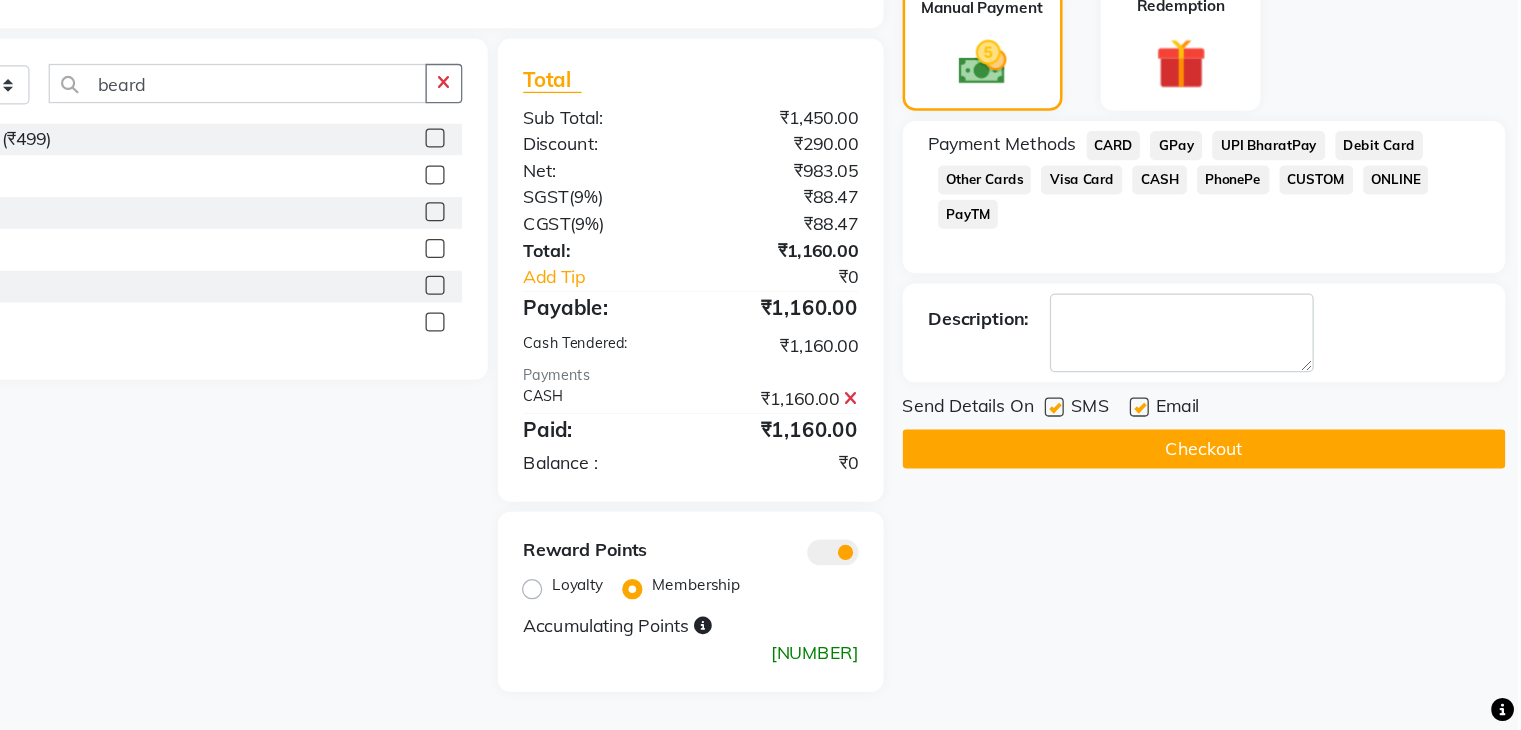 click 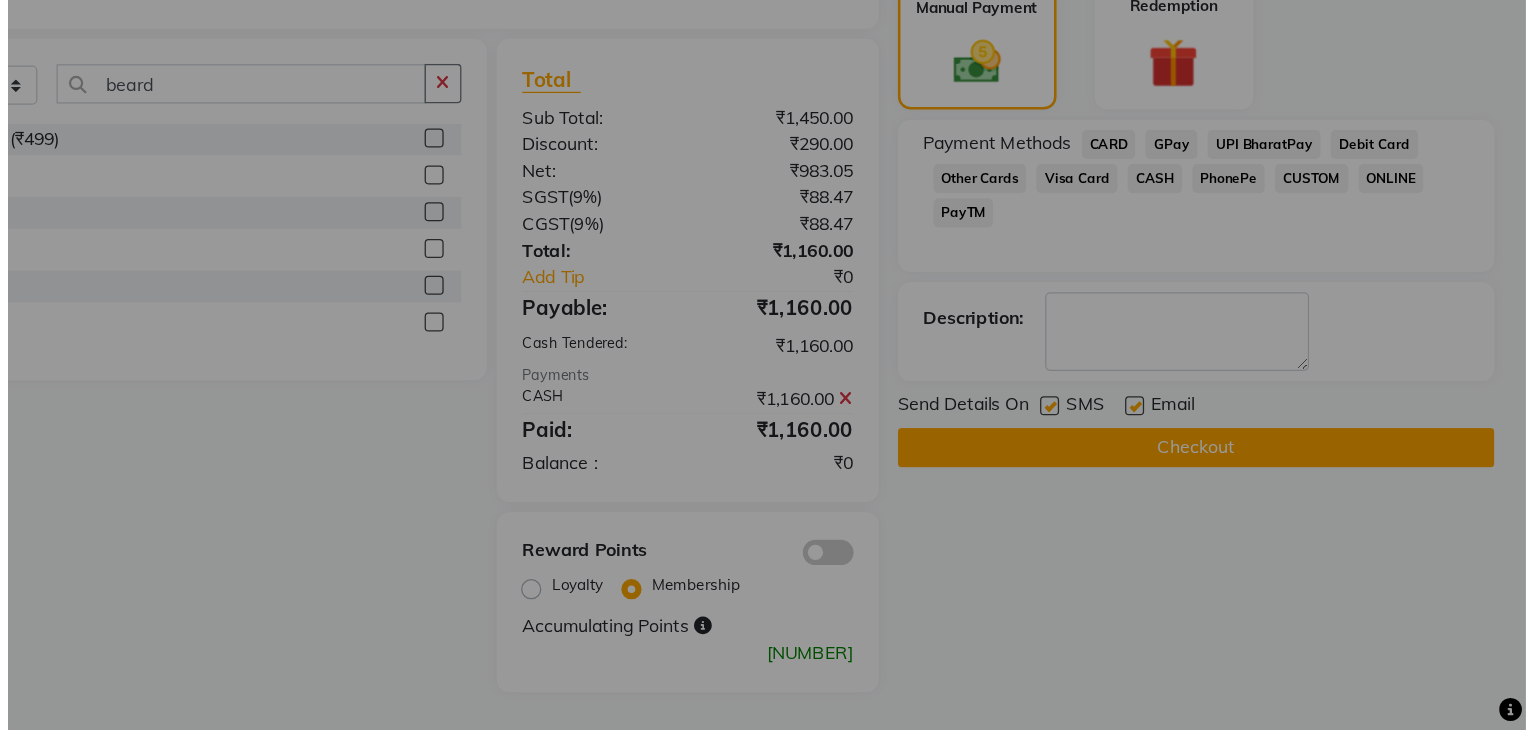 scroll, scrollTop: 425, scrollLeft: 0, axis: vertical 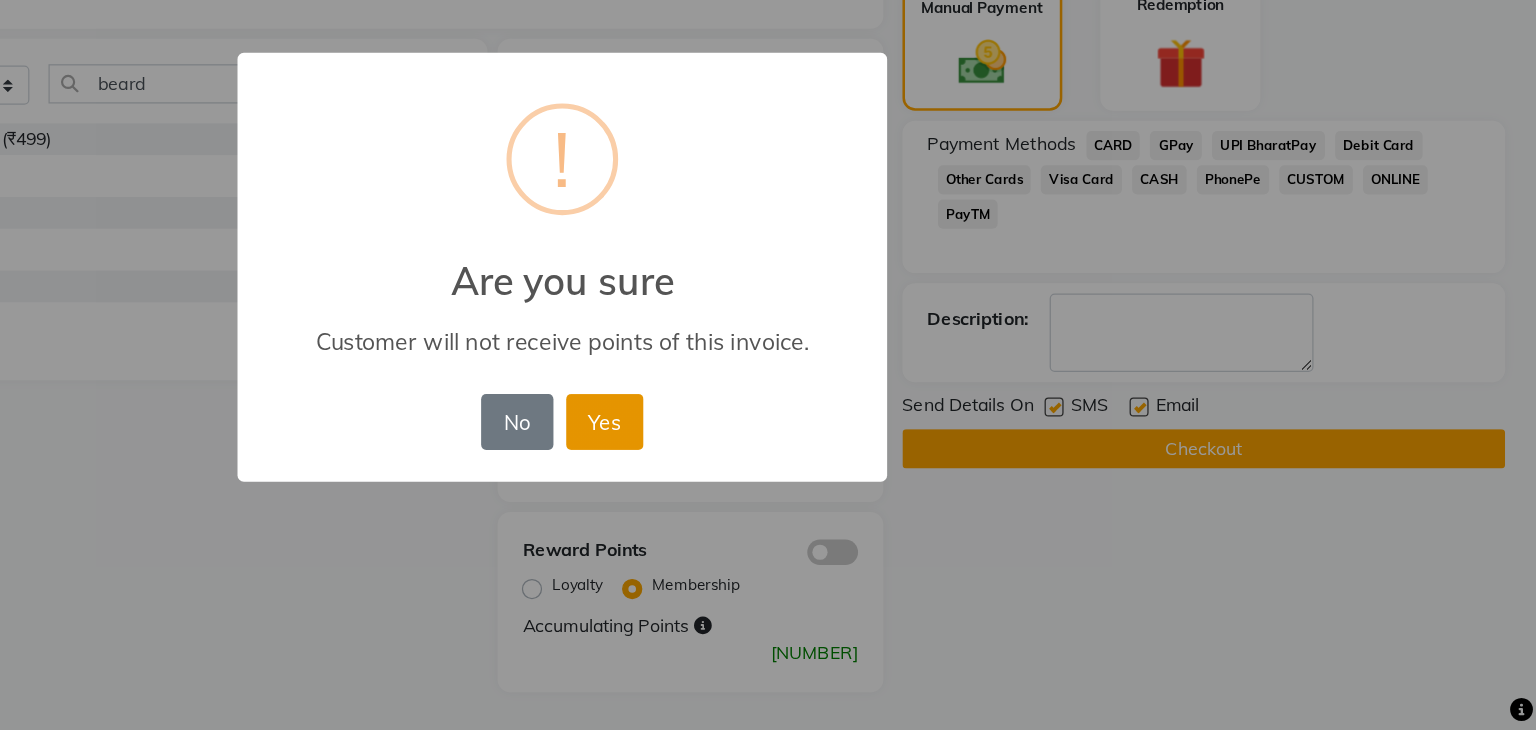 click on "Yes" at bounding box center [801, 487] 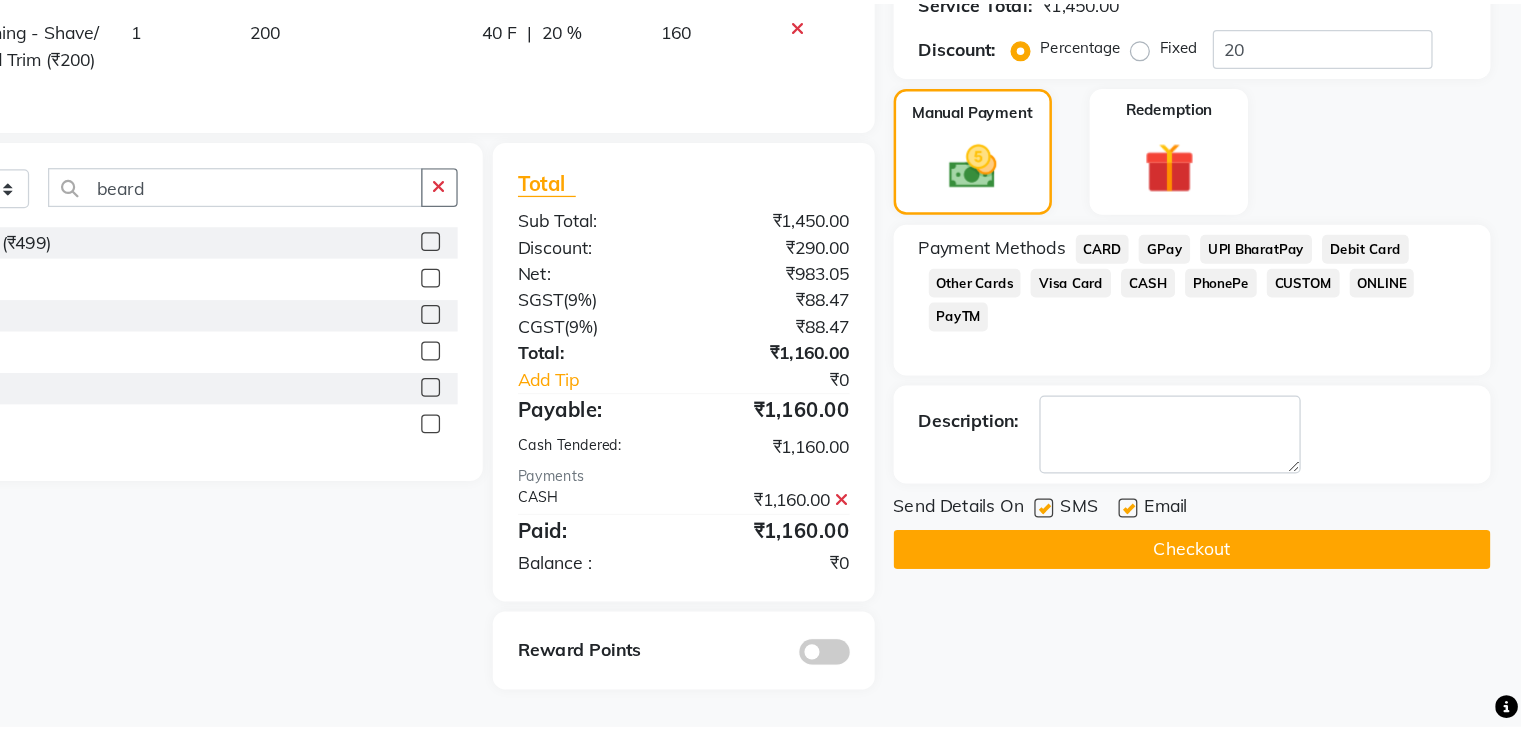 scroll, scrollTop: 345, scrollLeft: 0, axis: vertical 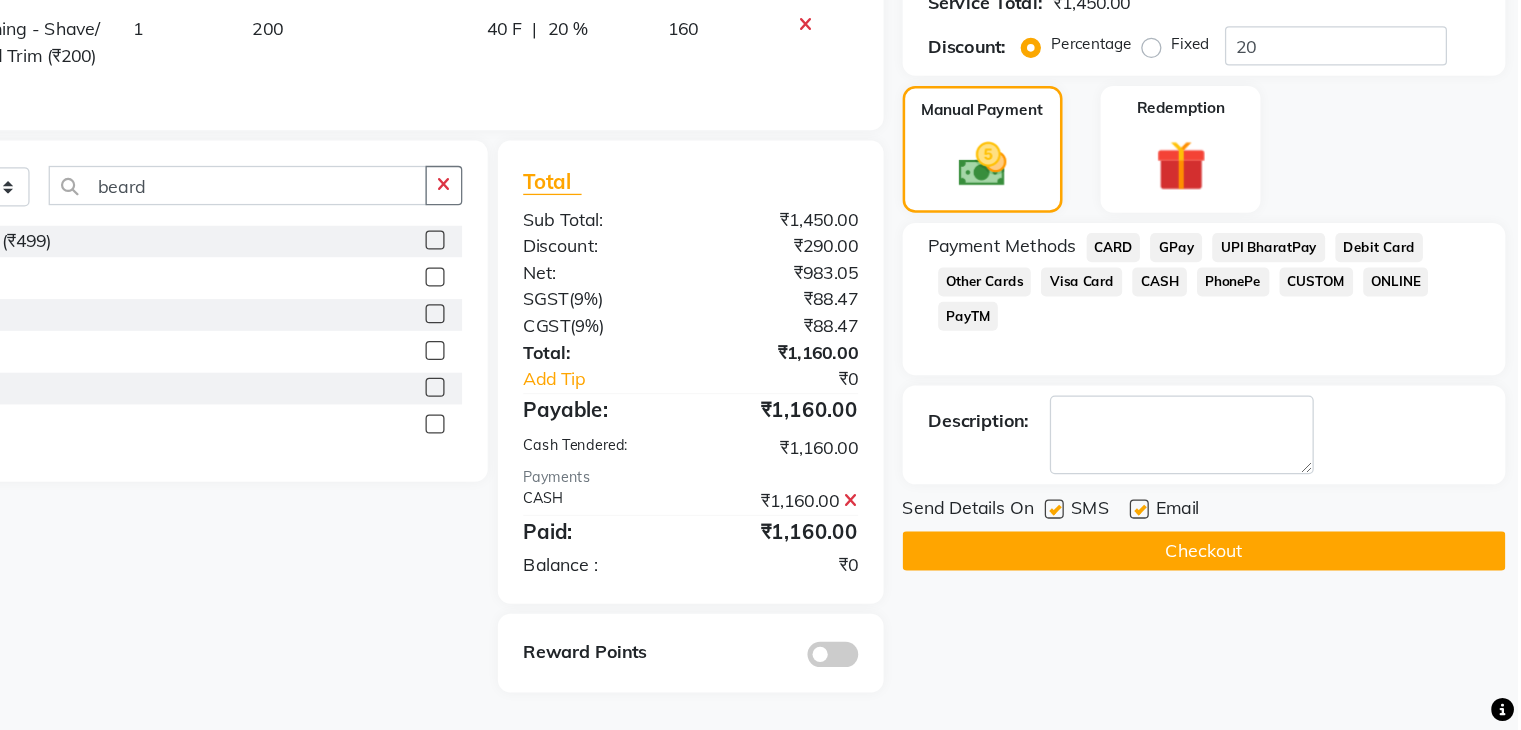 click on "Checkout" 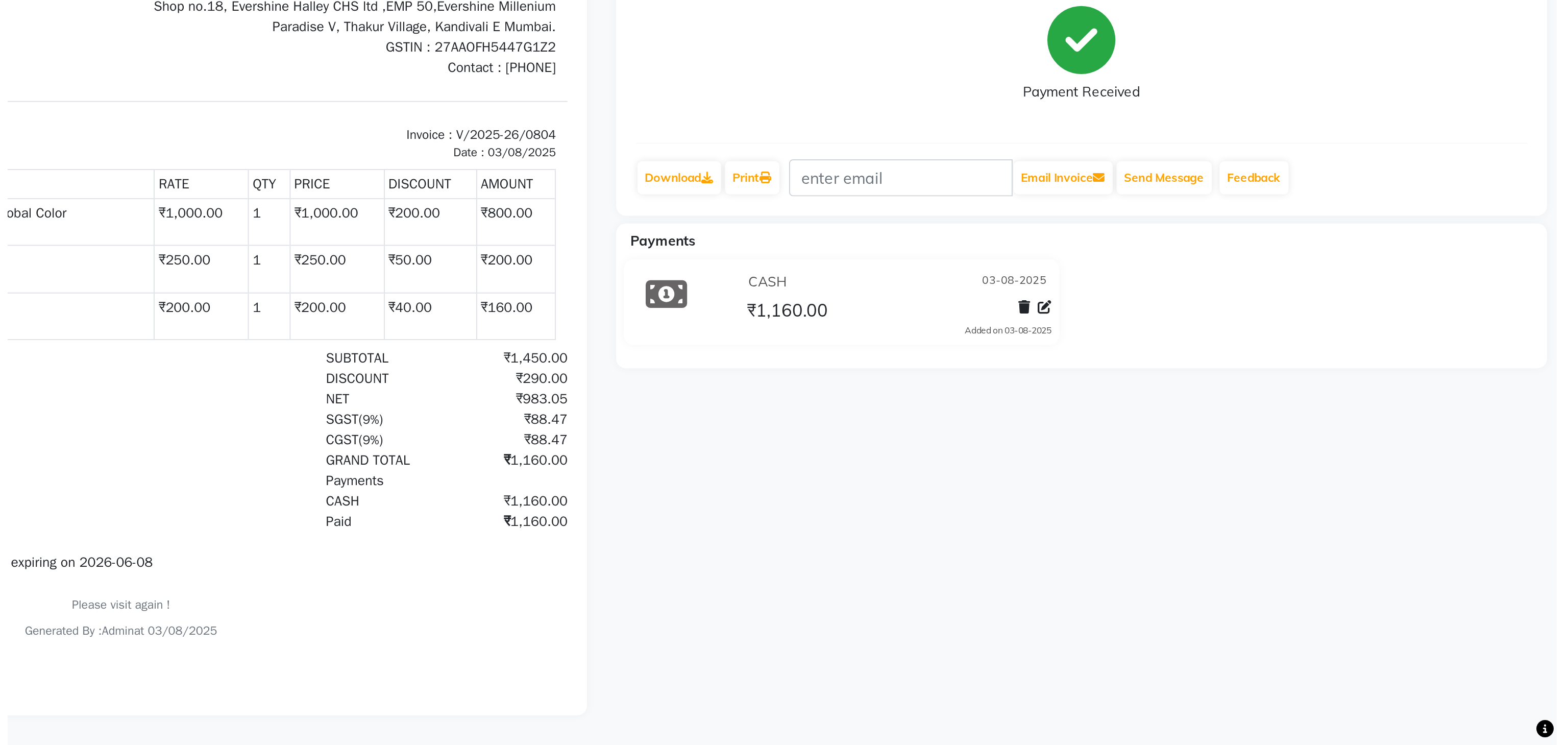 scroll, scrollTop: 0, scrollLeft: 0, axis: both 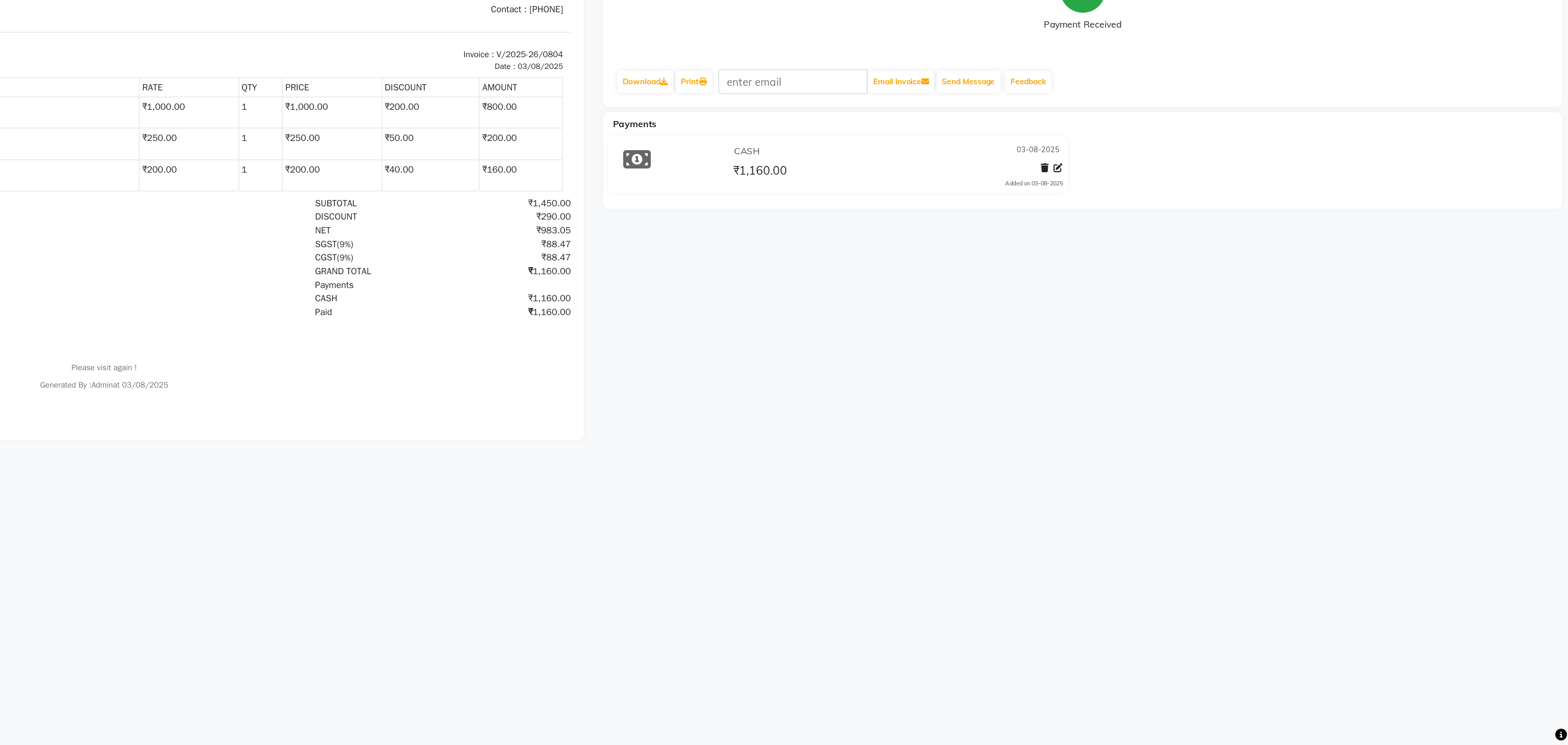 drag, startPoint x: 771, startPoint y: 80, endPoint x: 1310, endPoint y: 408, distance: 630.9556 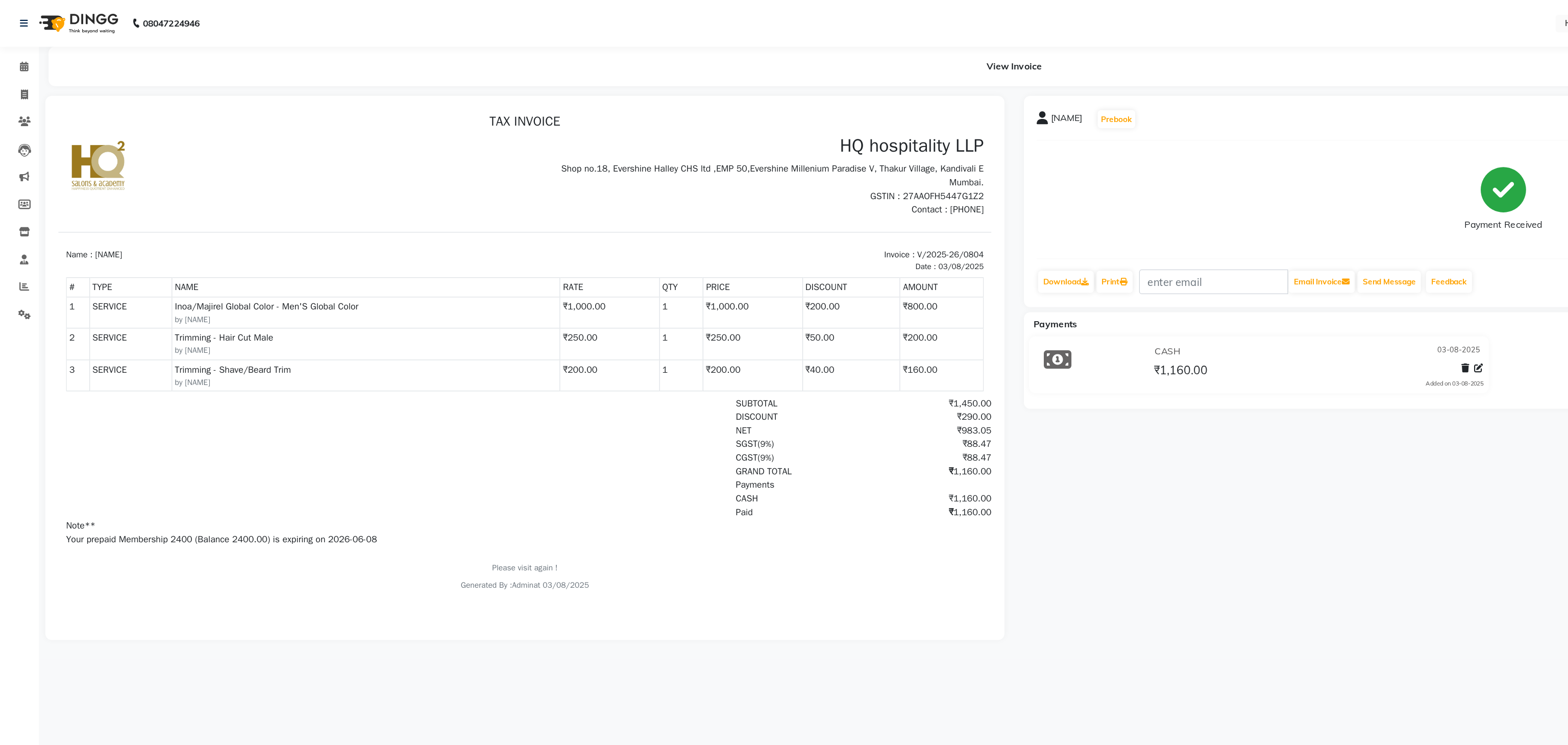 select on "service" 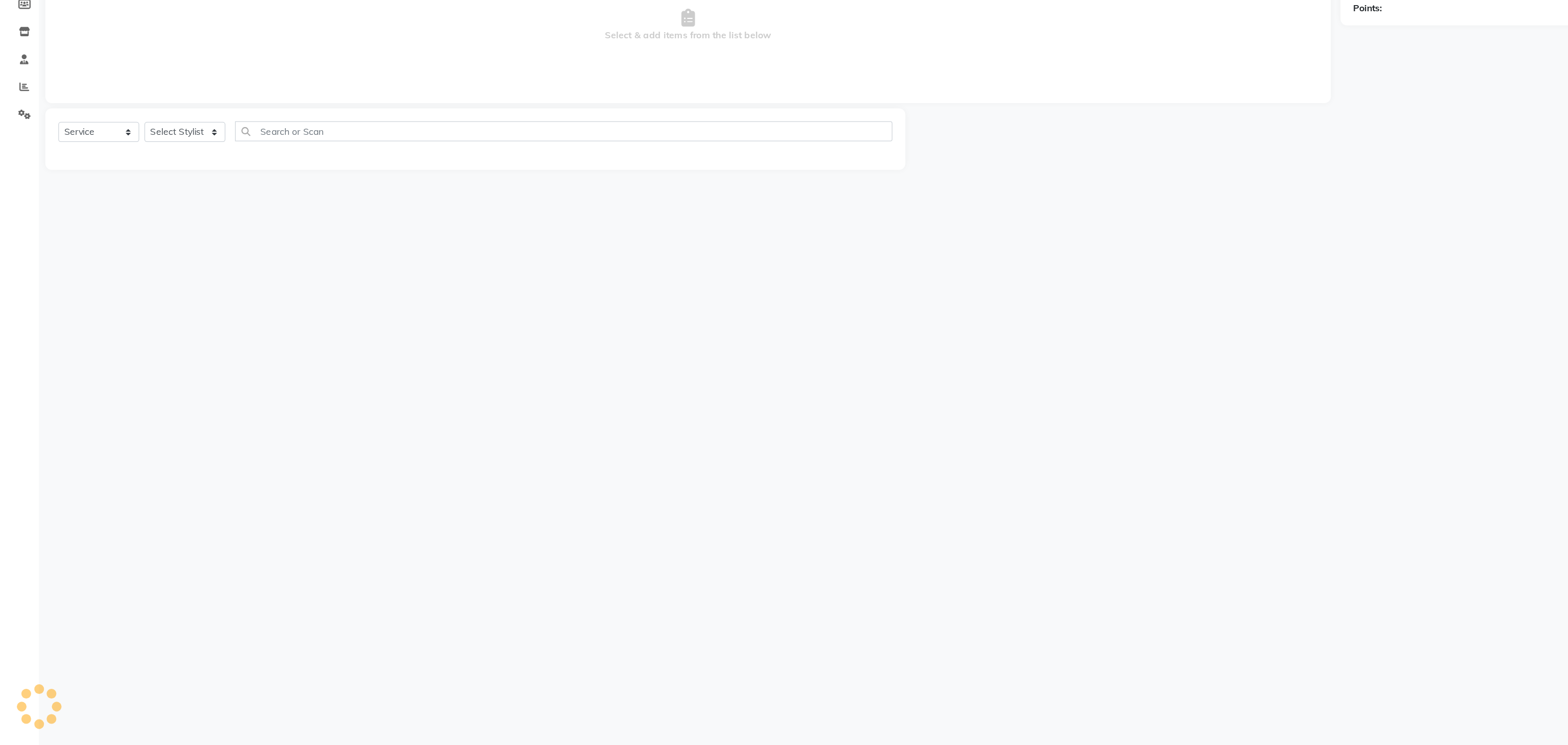 type on "0805" 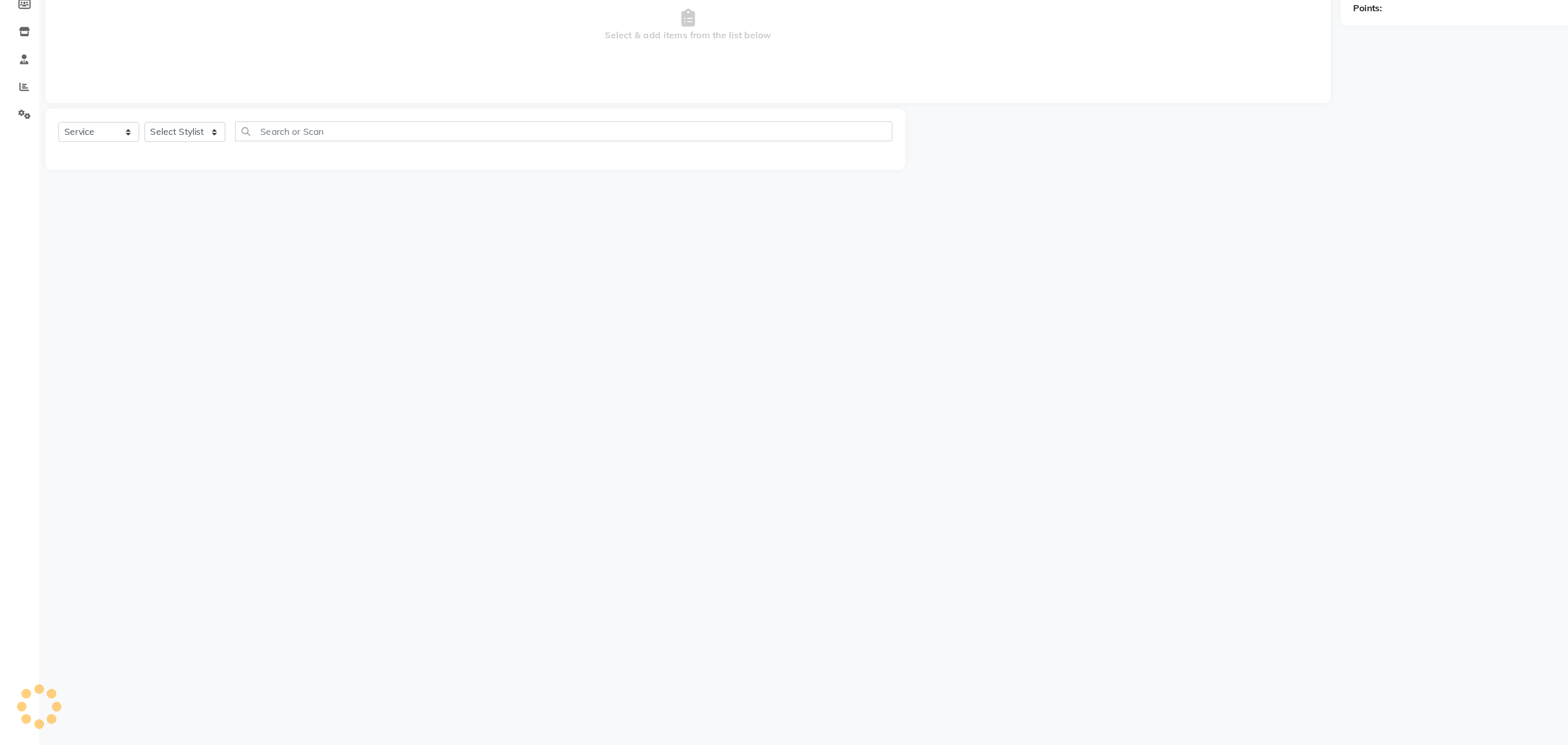 select on "5407" 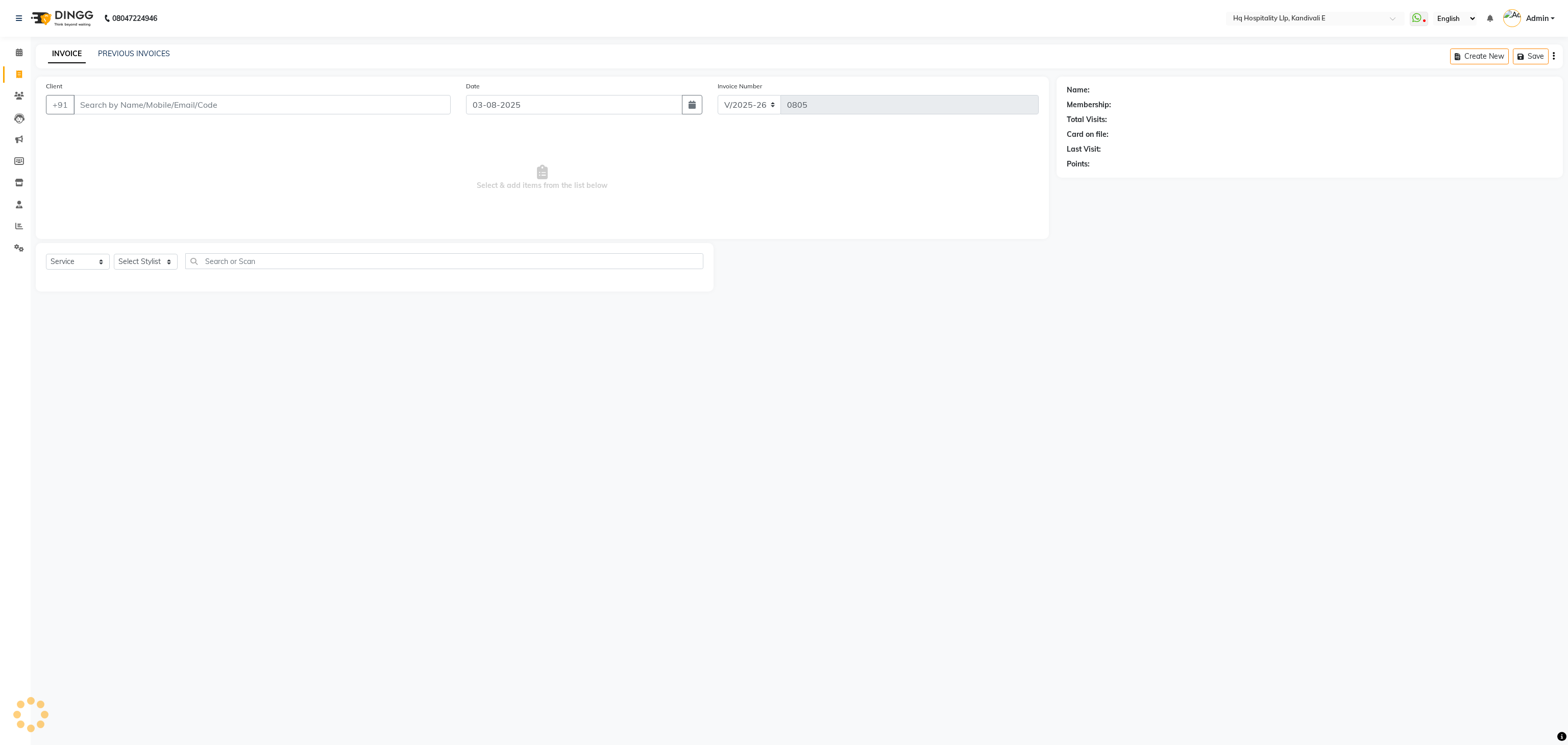 select on "5407" 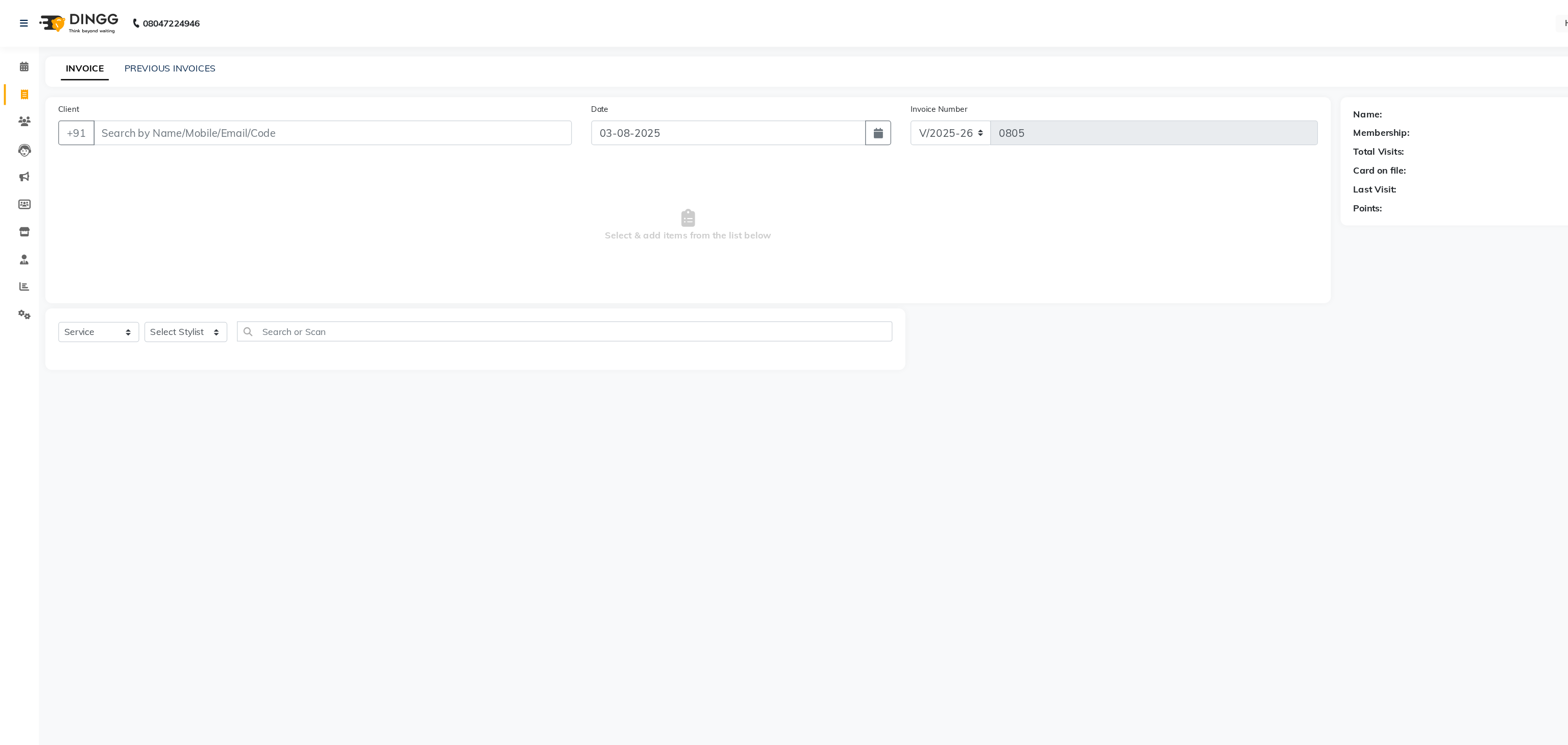 scroll, scrollTop: 0, scrollLeft: 0, axis: both 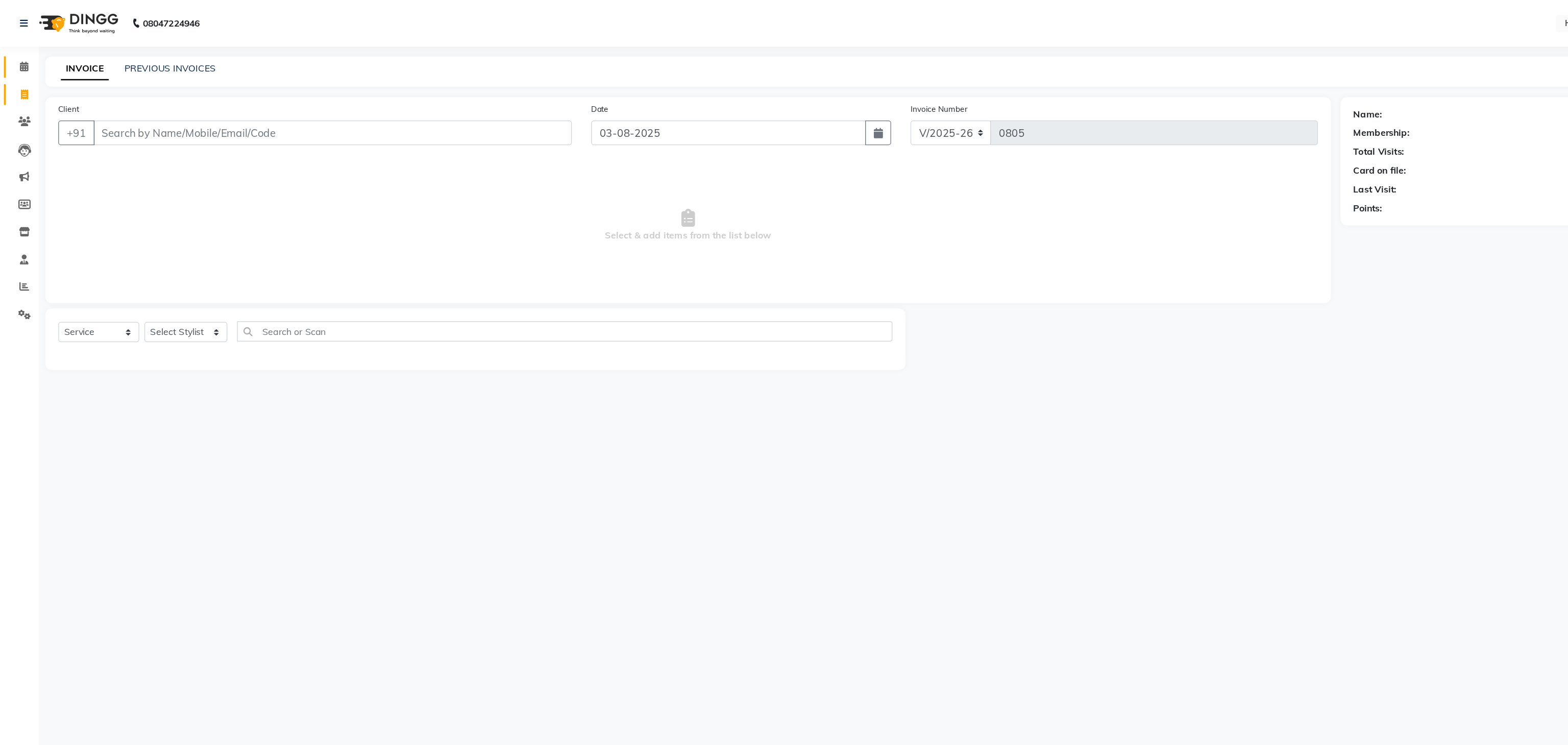 click on "Calendar" 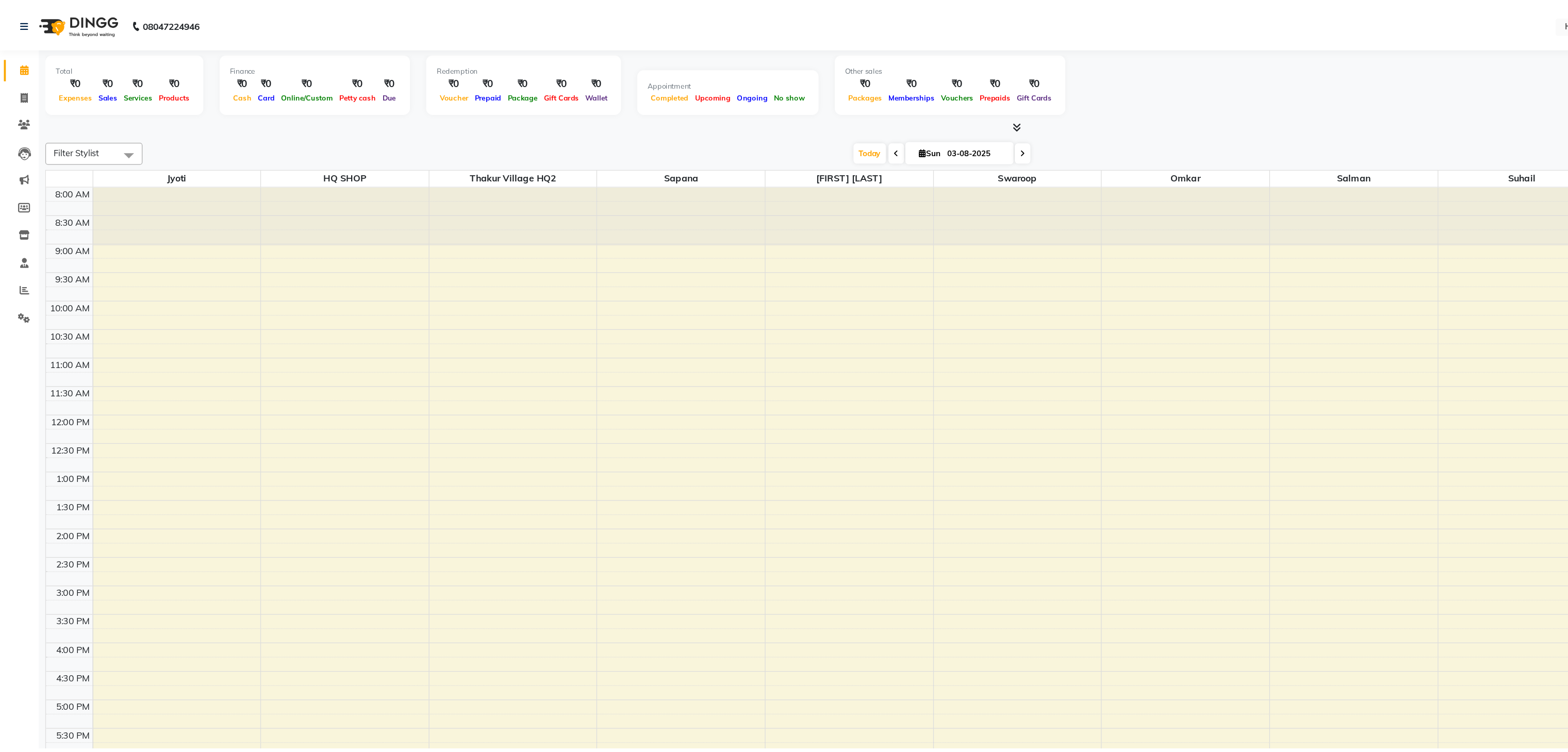 scroll, scrollTop: 0, scrollLeft: 0, axis: both 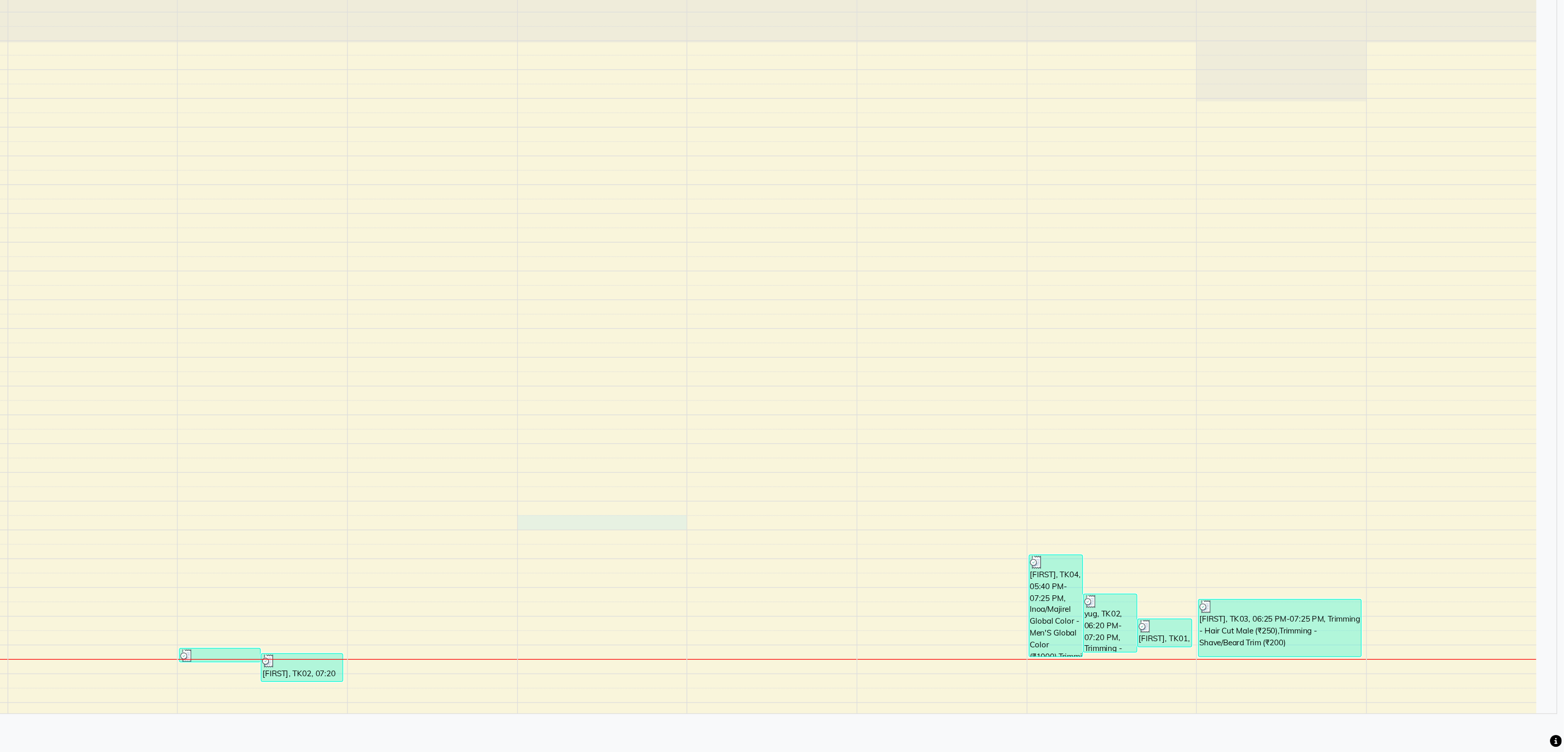 click on "8:00 AM 8:30 AM 9:00 AM 9:30 AM 10:00 AM 10:30 AM 11:00 AM 11:30 AM 12:00 PM 12:30 PM 1:00 PM 1:30 PM 2:00 PM 2:30 PM 3:00 PM 3:30 PM 4:00 PM 4:30 PM 5:00 PM 5:30 PM 6:00 PM 6:30 PM 7:00 PM 7:30 PM 8:00 PM 8:30 PM 9:00 PM 9:30 PM 10:00 PM 10:30 PM 11:00 PM 11:30 PM     Ujawala, TK01, 07:15 PM-07:30 PM, Threading - Eyebrows / Upperlip / Chin / Forehead (₹70)     yug, TK02, 07:20 PM-07:50 PM, Trimming - Hair Wash Male (₹200)     Soni Chauhan, TK04, 05:40 PM-07:25 PM, Inoa/Majirel Global Color - Men'S Global Color (₹1000),Trimming - Hair Cut Male (₹250),Trimming - Shave/Beard Trim (₹200)     yug, TK02, 06:20 PM-07:20 PM, Trimming - Hair Cut Male (₹250),Trimming - Shave/Beard Trim (₹200)     Ujawala, TK01, 06:45 PM-07:15 PM, Trimming - Hair Cut Male (₹250)     sohag, TK03, 06:25 PM-07:25 PM, Trimming - Hair Cut Male (₹250),Trimming - Shave/Beard Trim (₹200)" at bounding box center [791, 509] 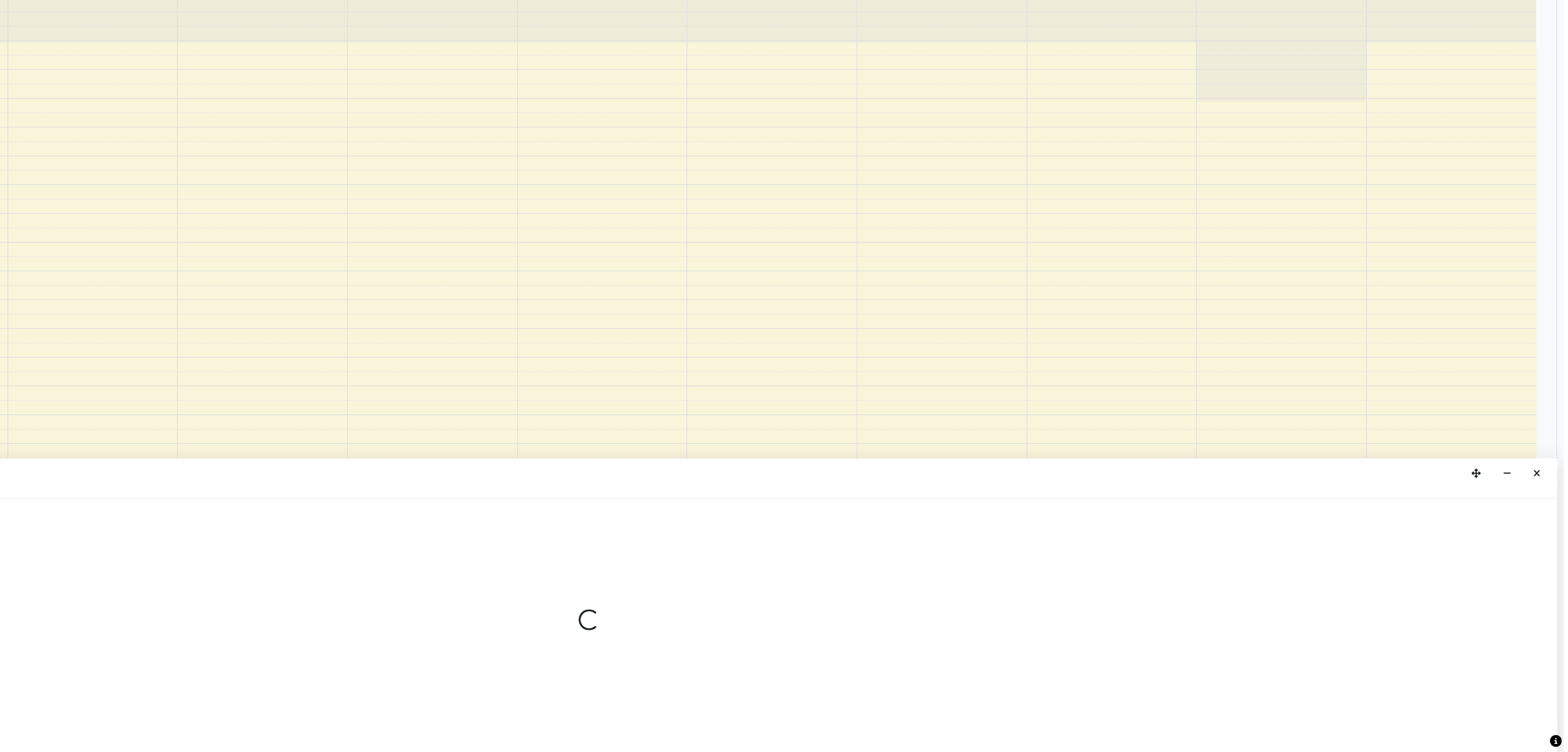 scroll, scrollTop: 1, scrollLeft: 0, axis: vertical 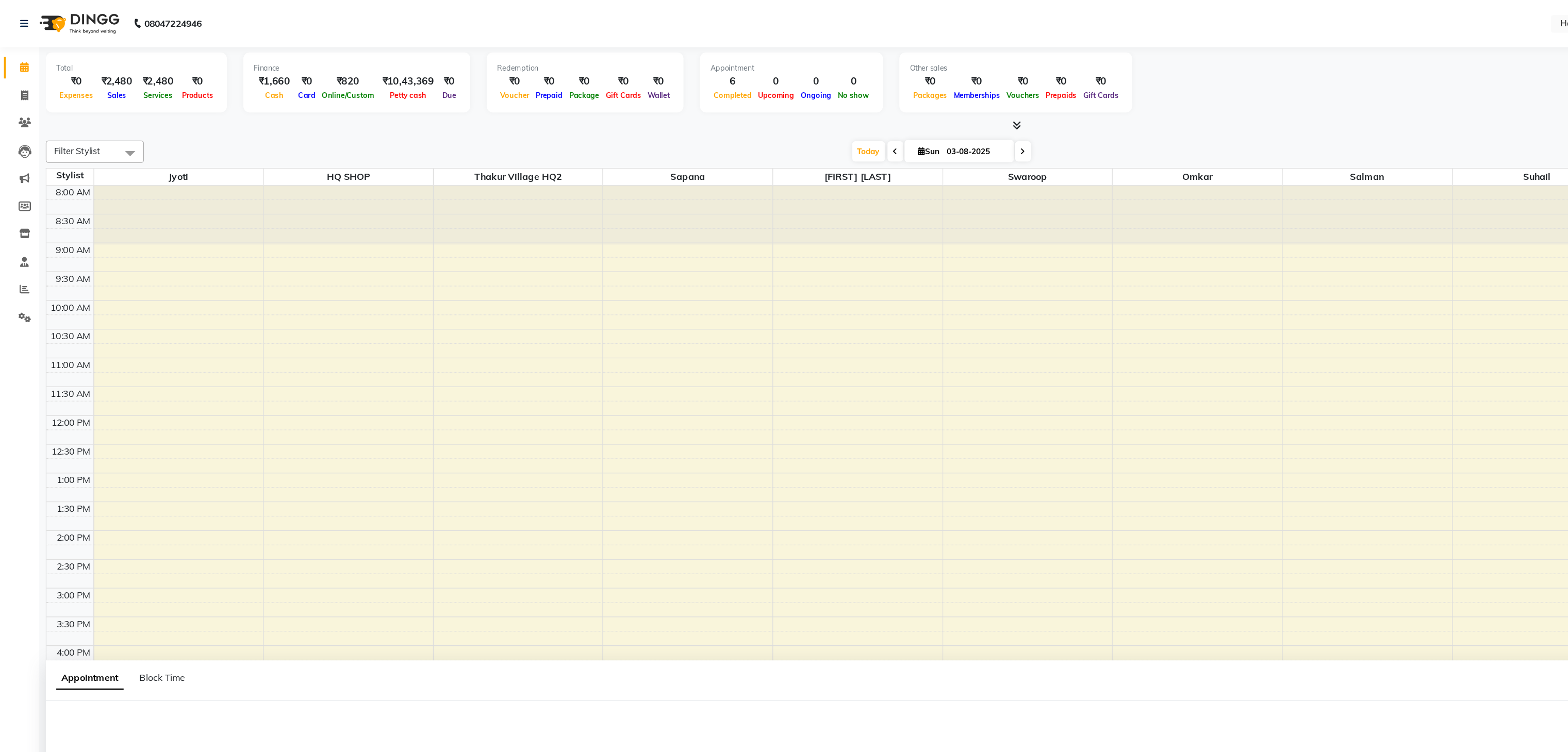 select on "83683" 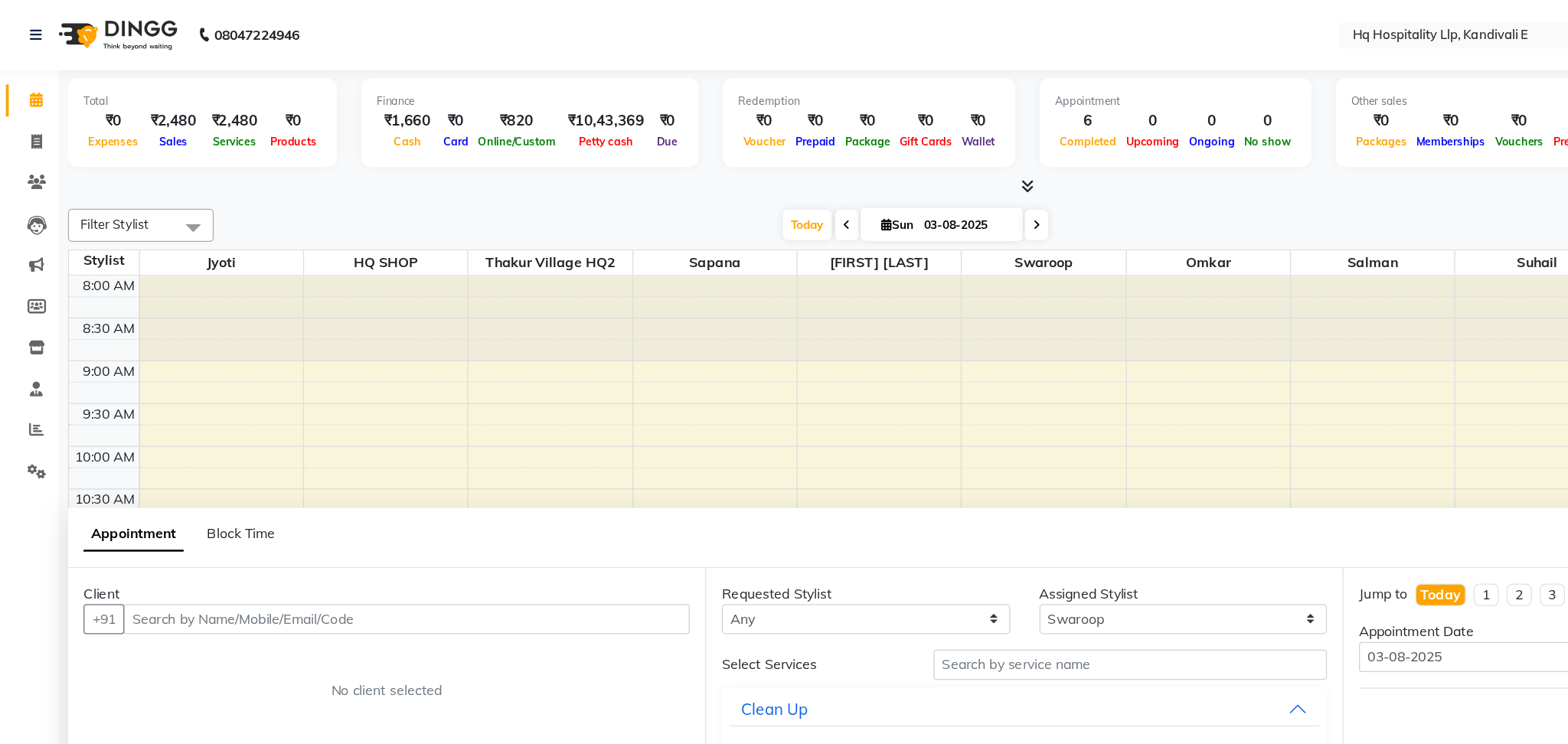 drag, startPoint x: 1852, startPoint y: 2, endPoint x: 562, endPoint y: 255, distance: 1314.576 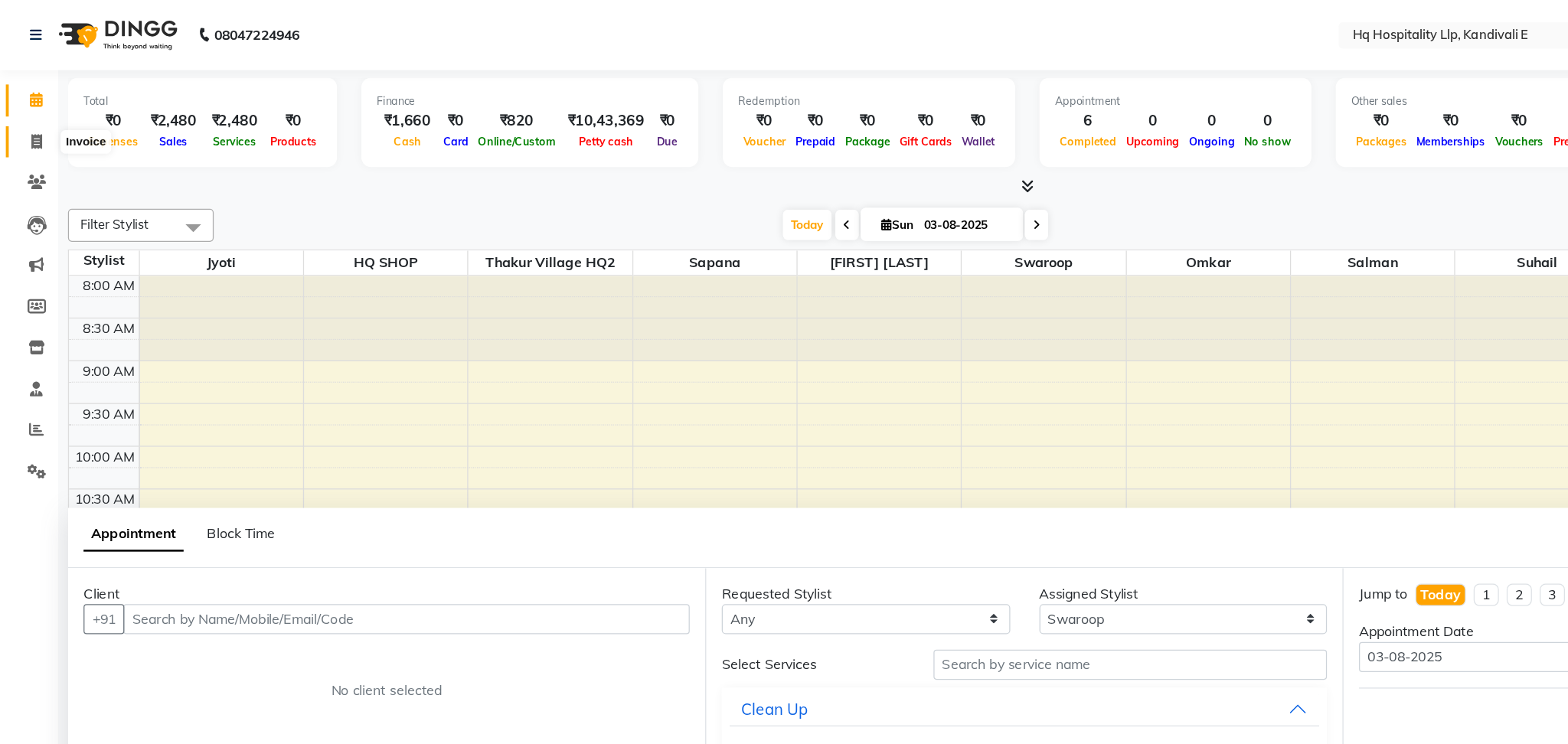 click 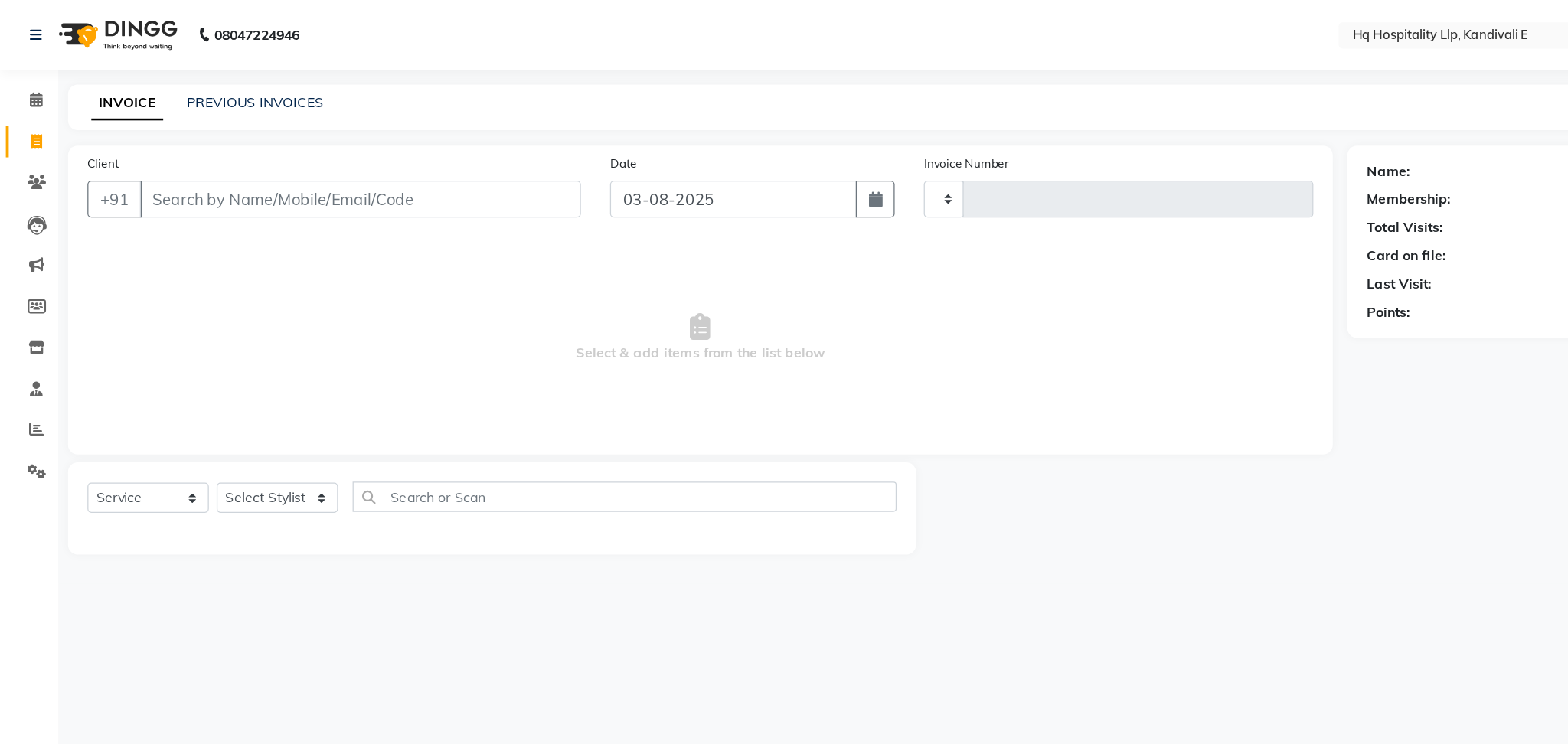 type on "0805" 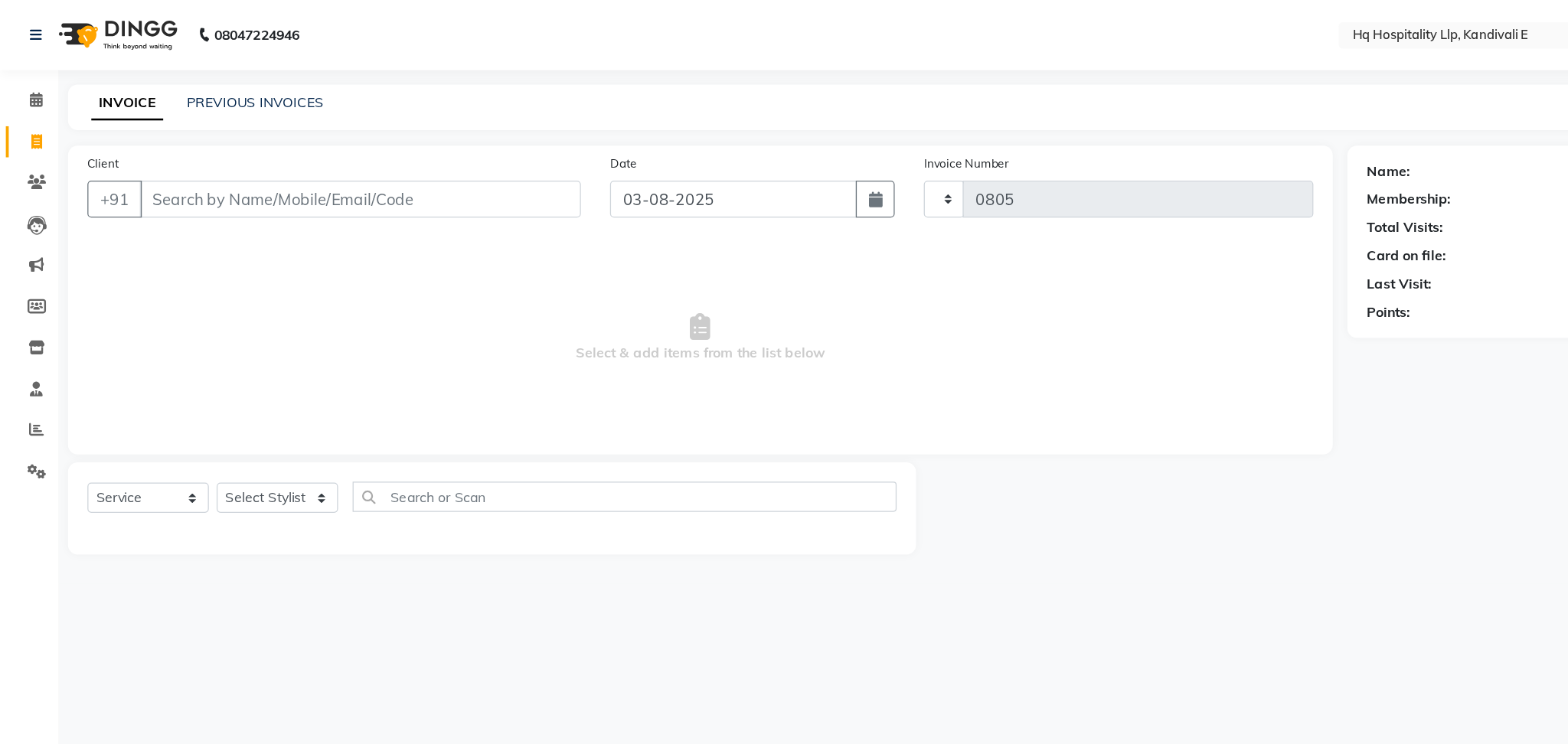 select on "5407" 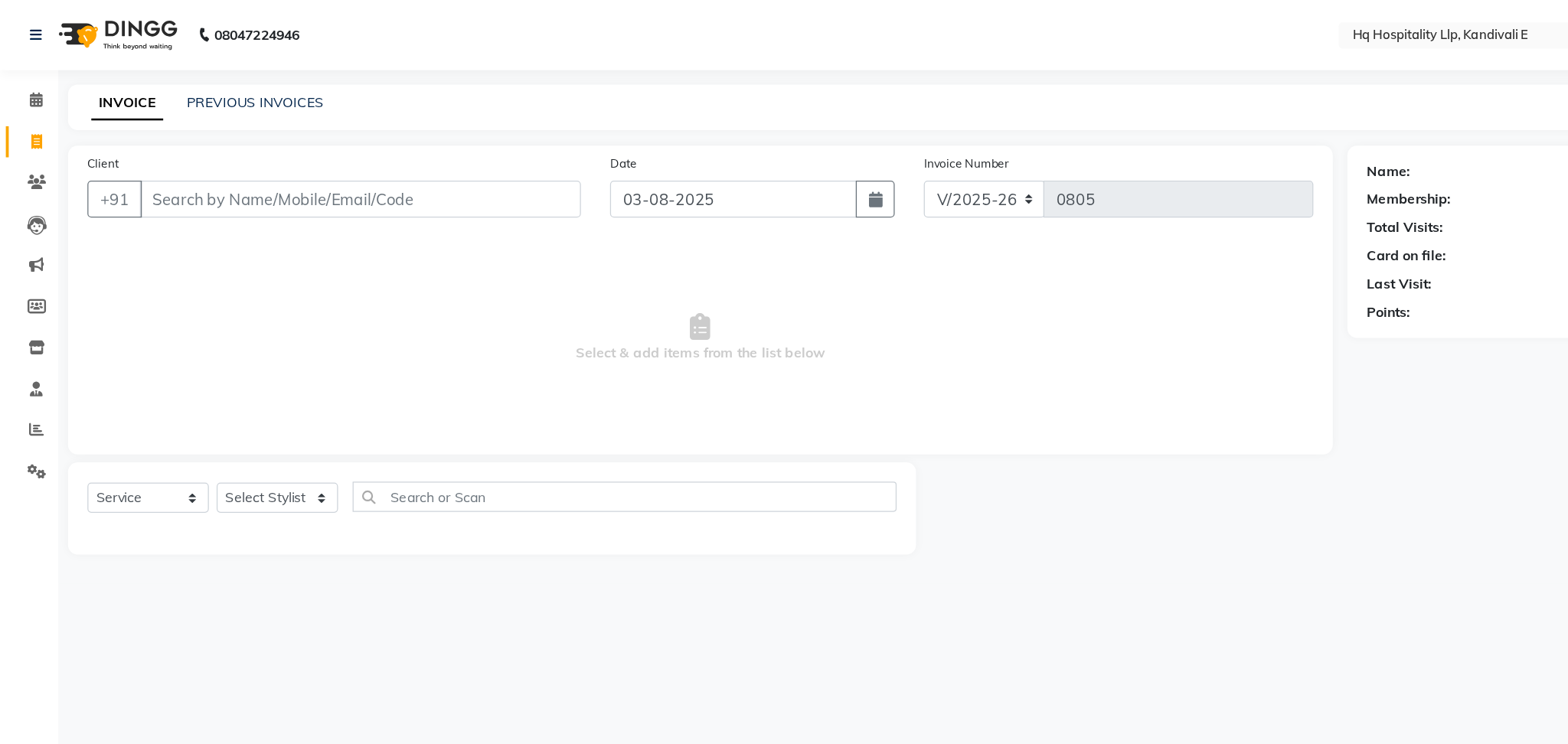 click on "Client" at bounding box center (284, 157) 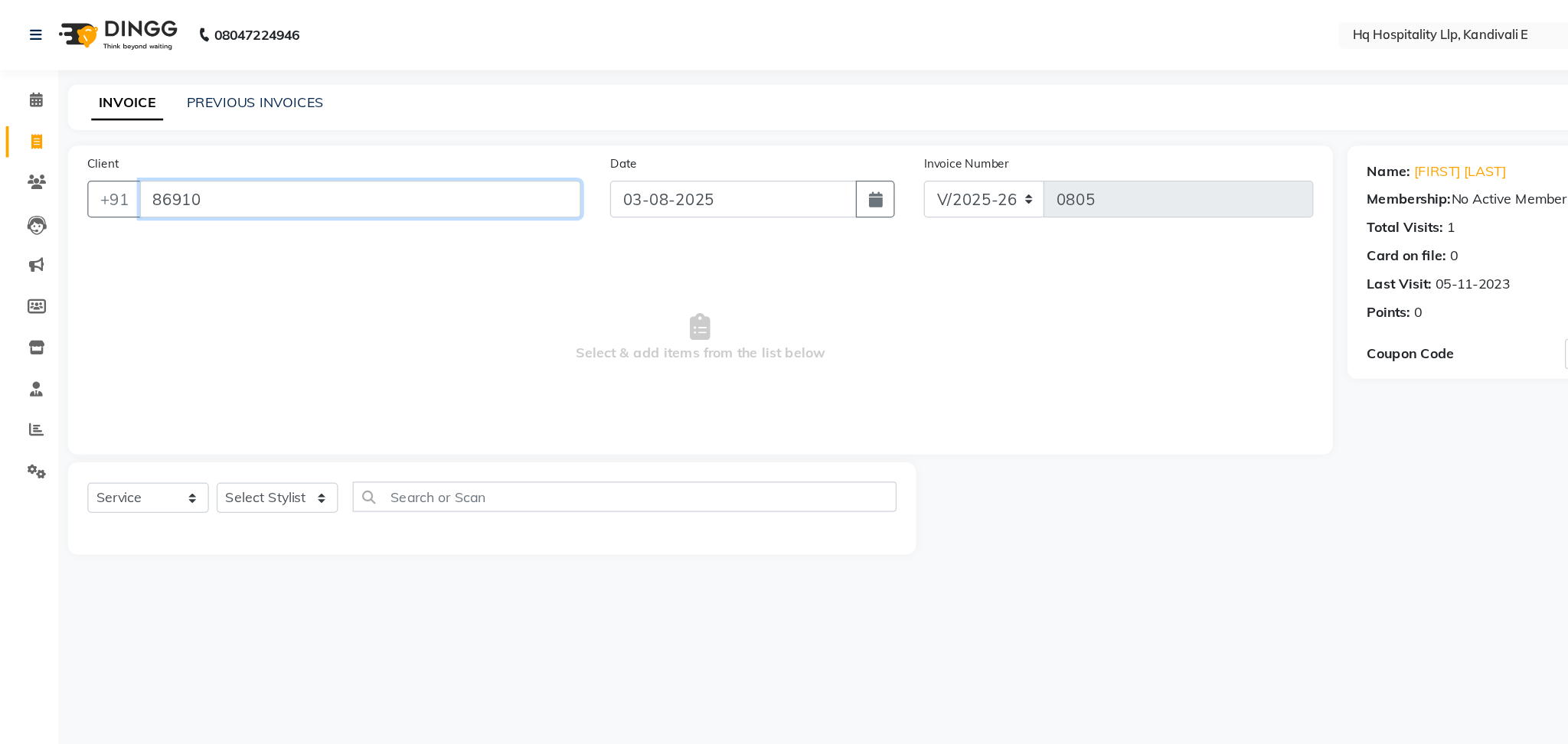 click on "86910" at bounding box center (284, 157) 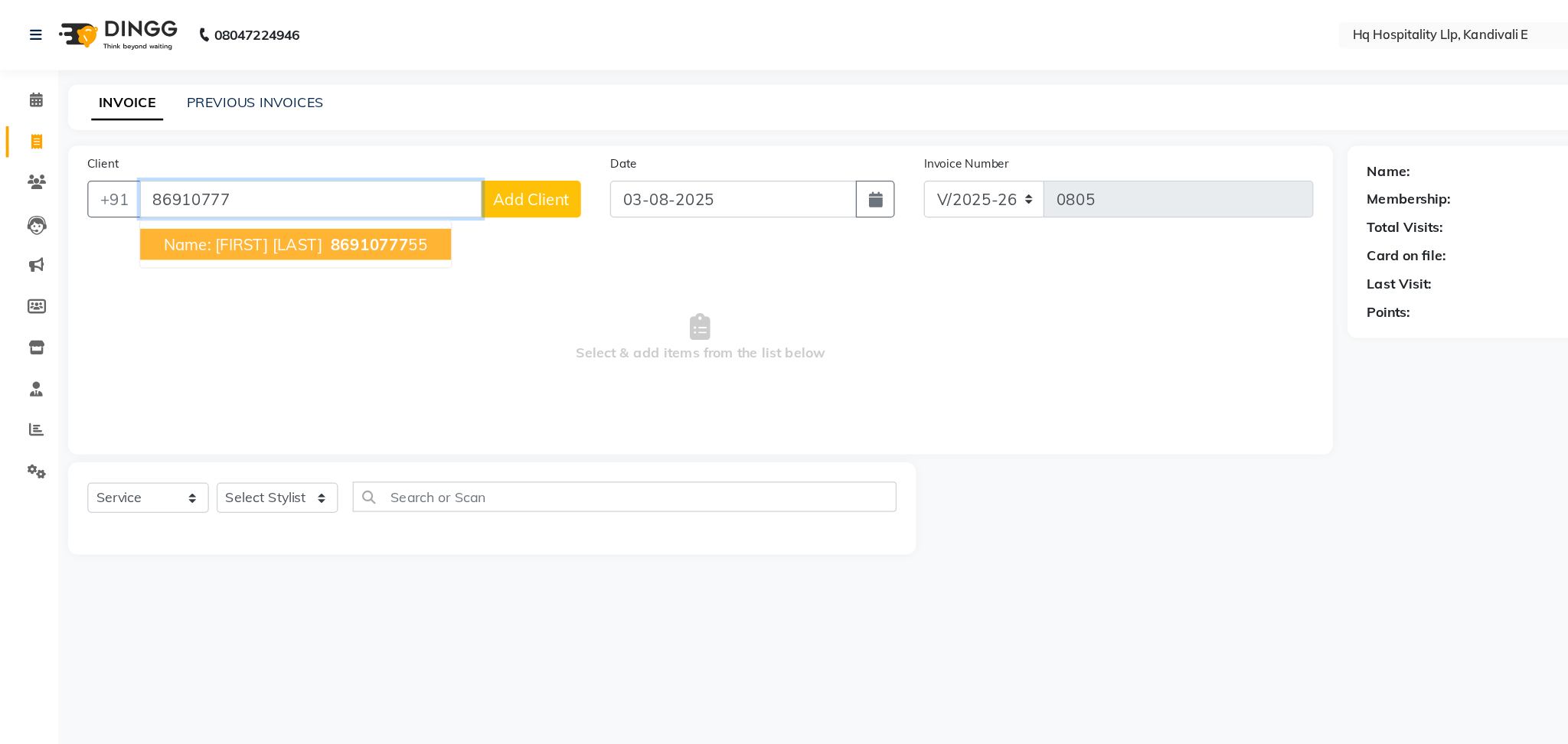 click on "ANAND KUMAR" at bounding box center (191, 193) 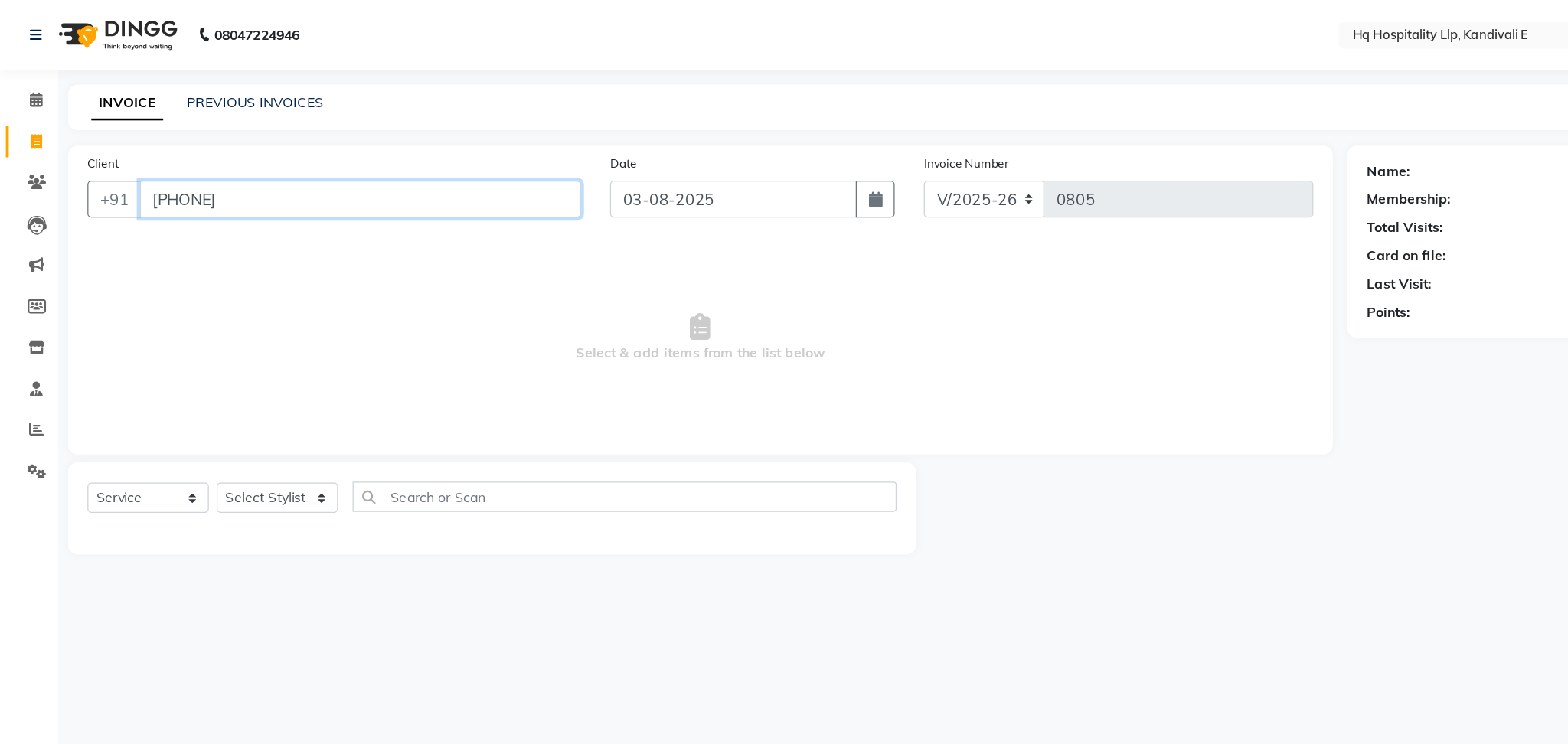 type on "8691077755" 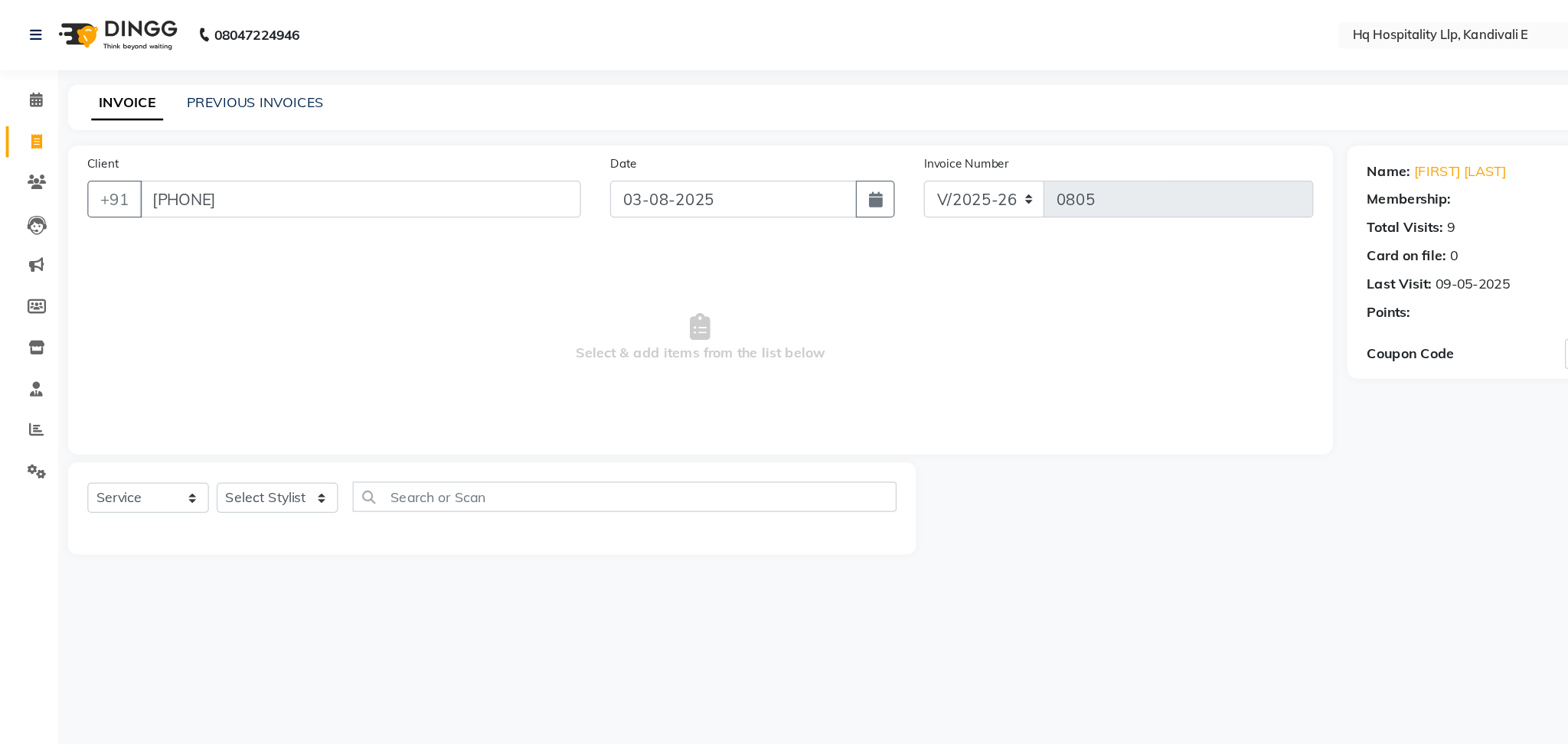 select on "1: Object" 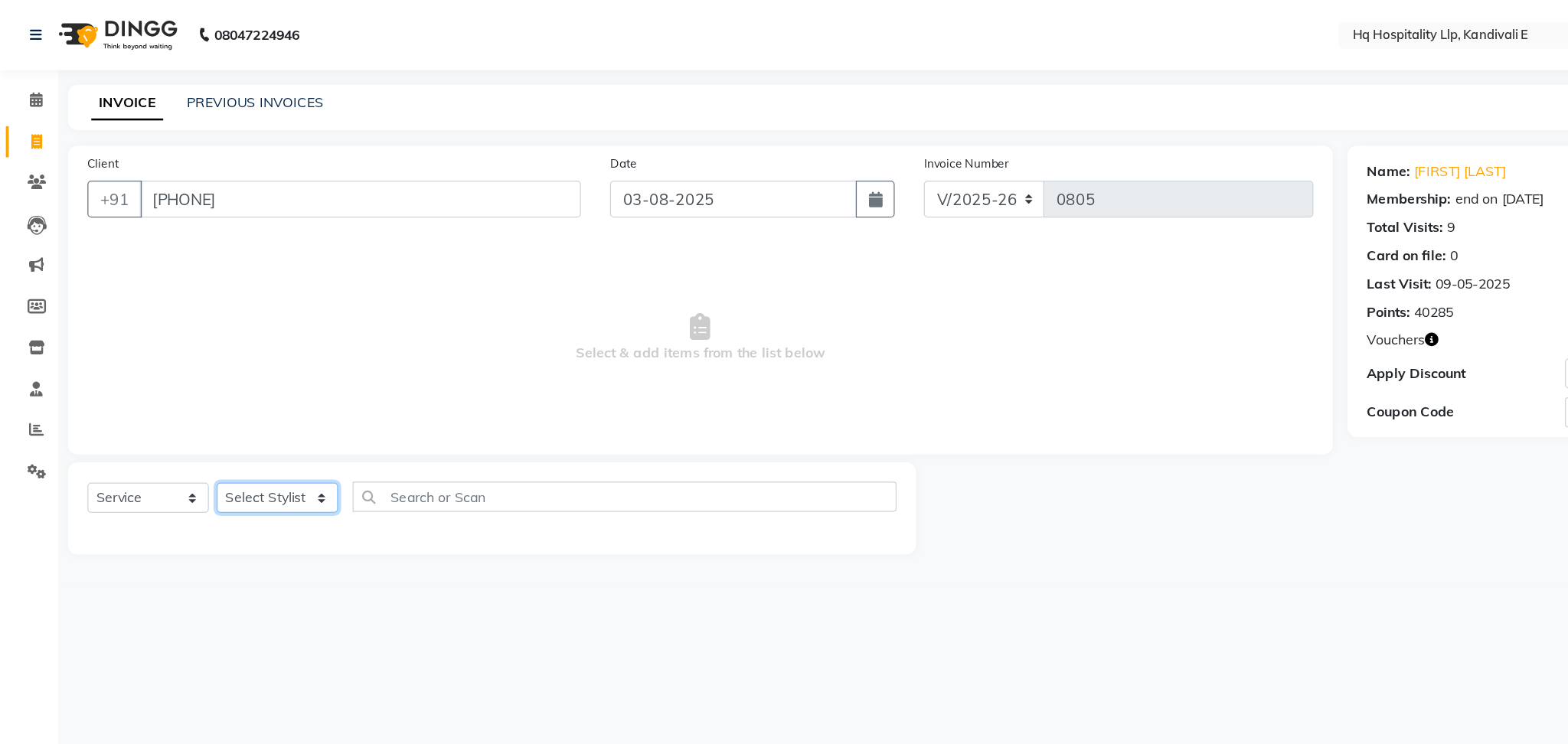 click on "Select Stylist Ankit DIPALI HQ SHOP jyoti Omkar [NAME] Salman Sameer Ahmad Sapana Suhail Swaroop Thakur Village HQ2" 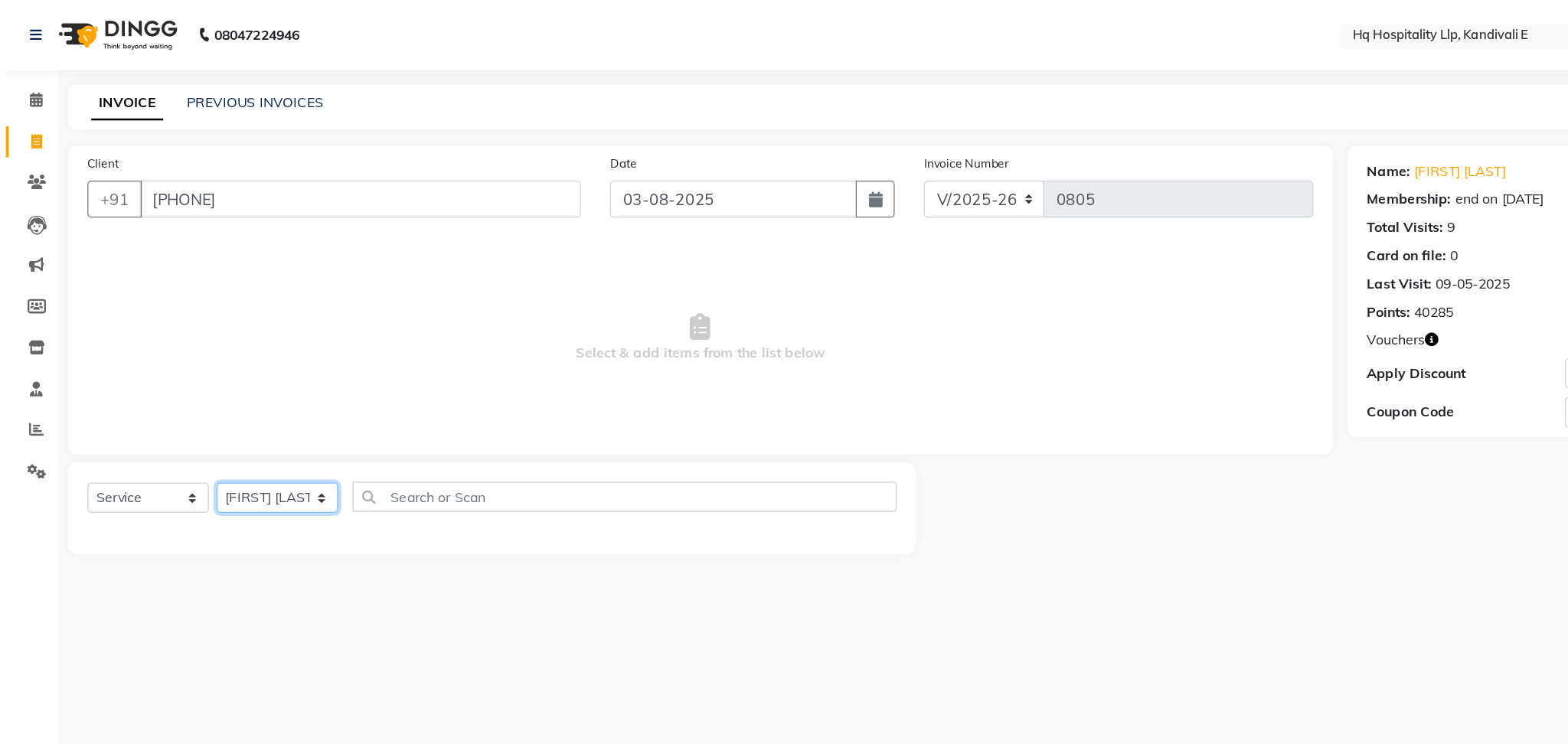 click on "Select Stylist Ankit DIPALI HQ SHOP jyoti Omkar [NAME] Salman Sameer Ahmad Sapana Suhail Swaroop Thakur Village HQ2" 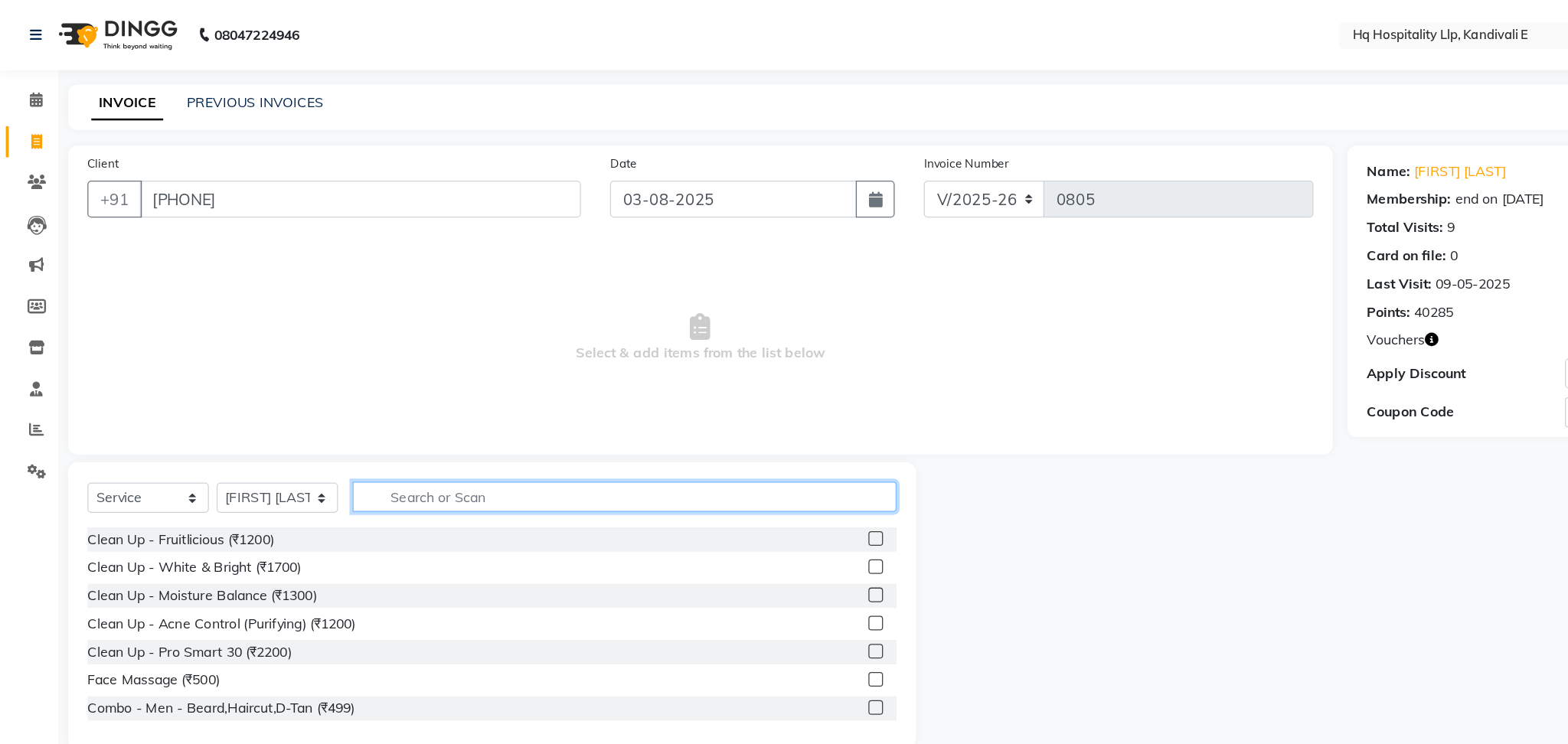 click 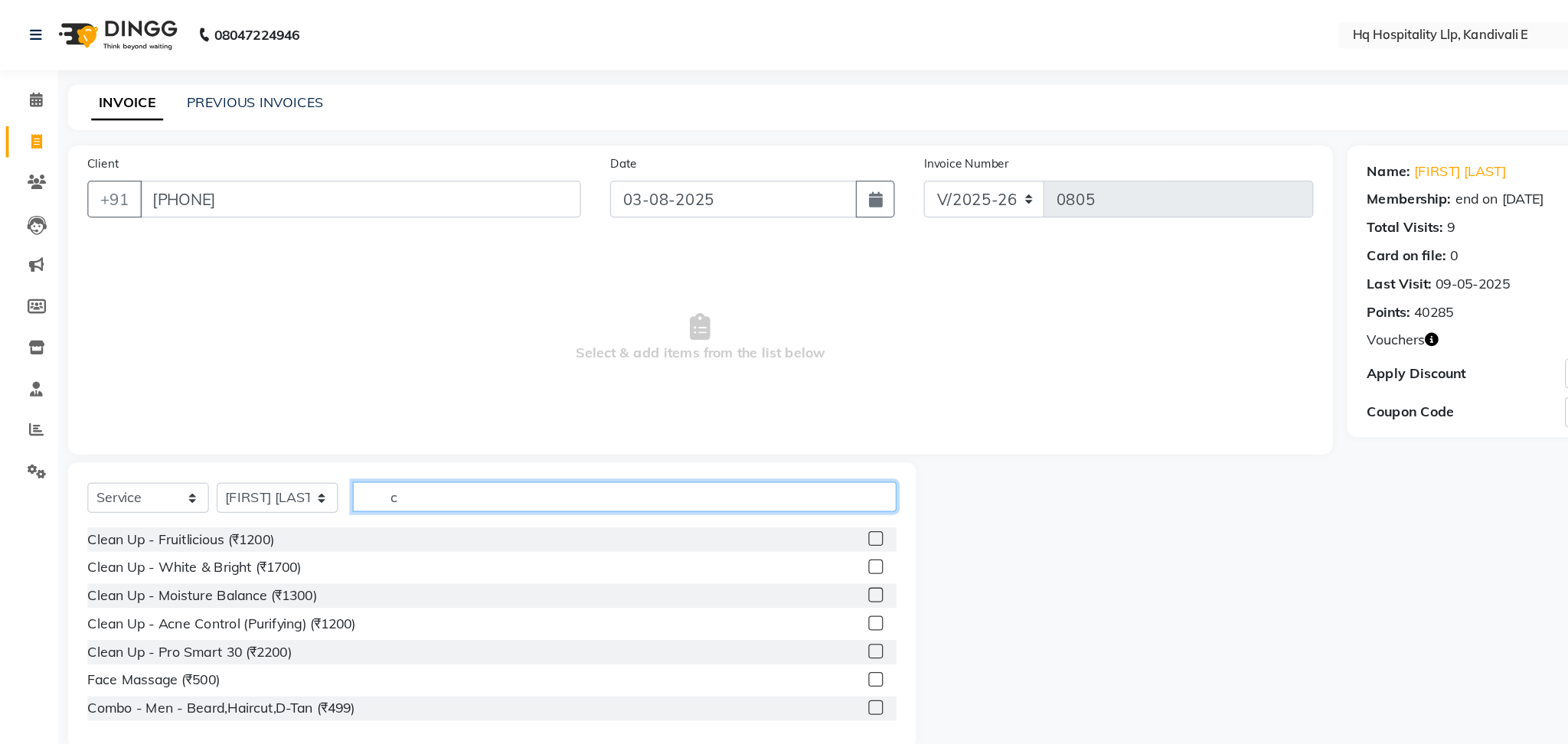click on "c" 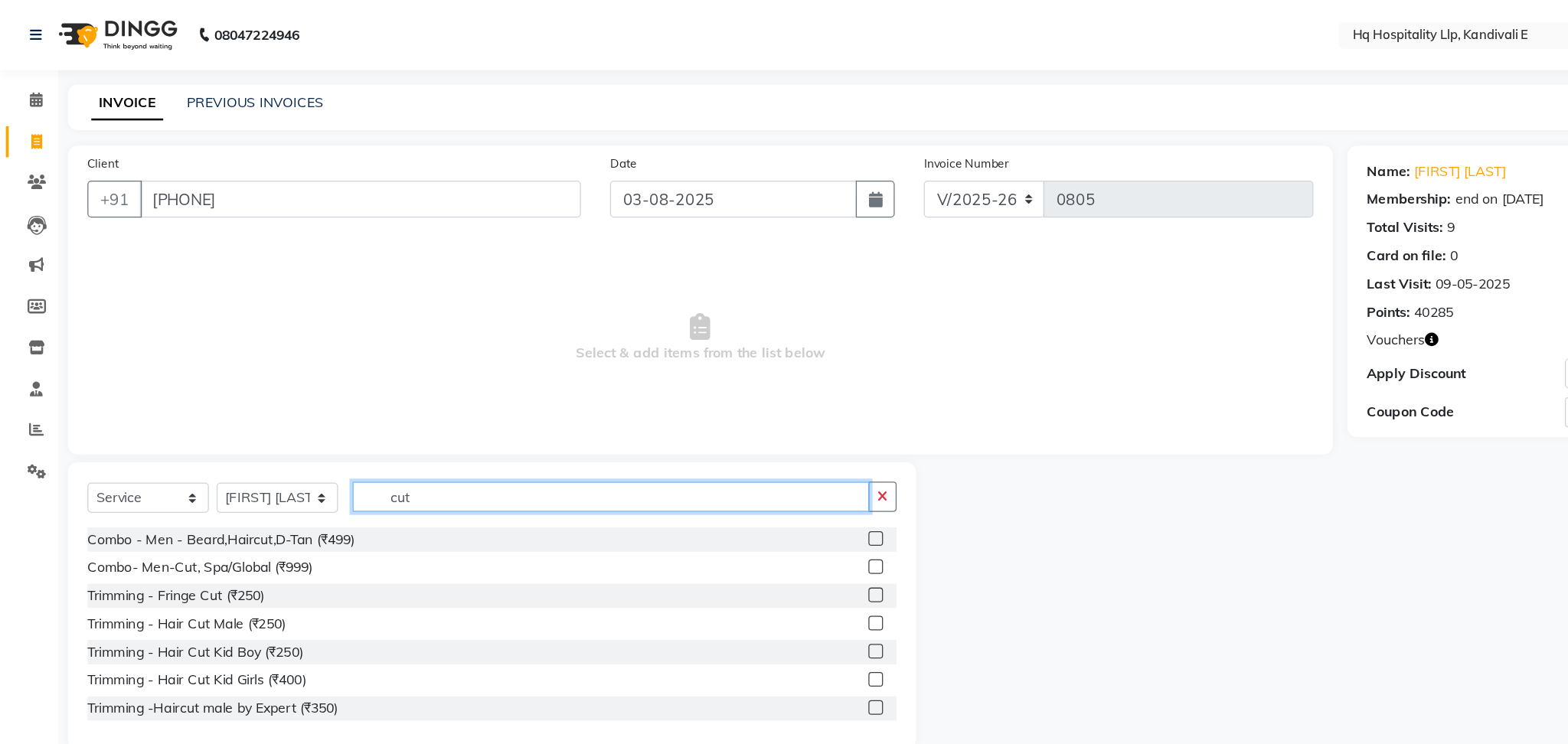 type on "cut" 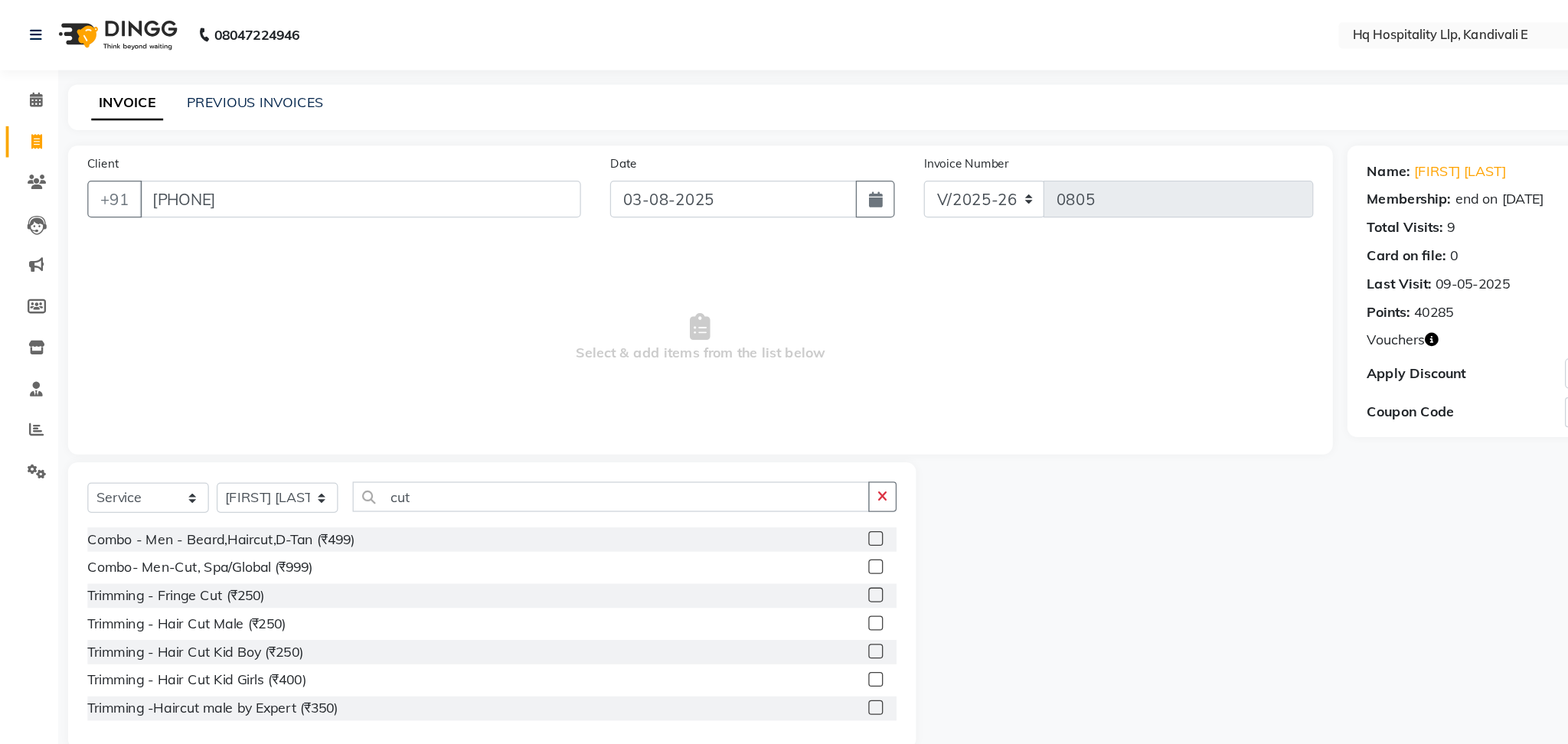 click 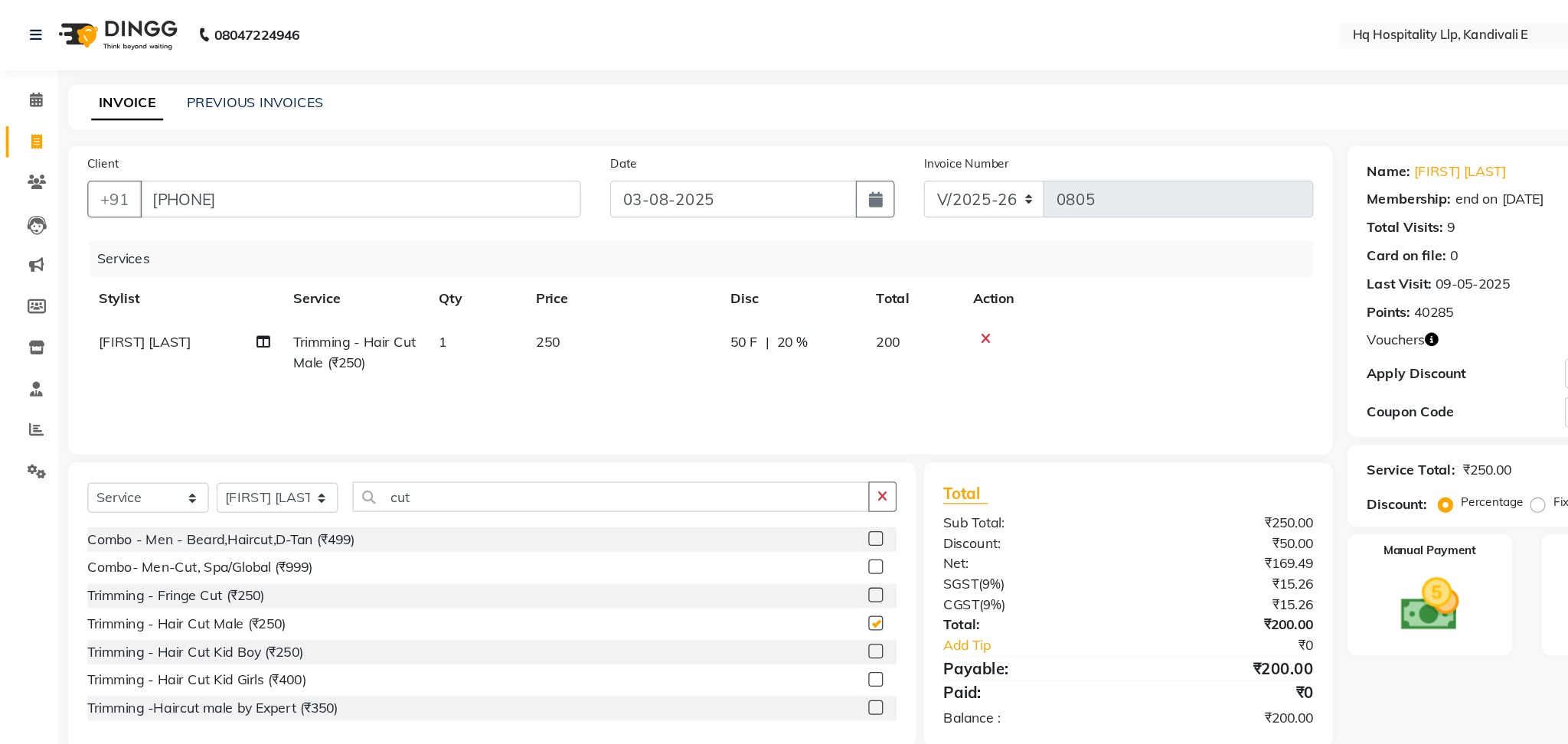 checkbox on "false" 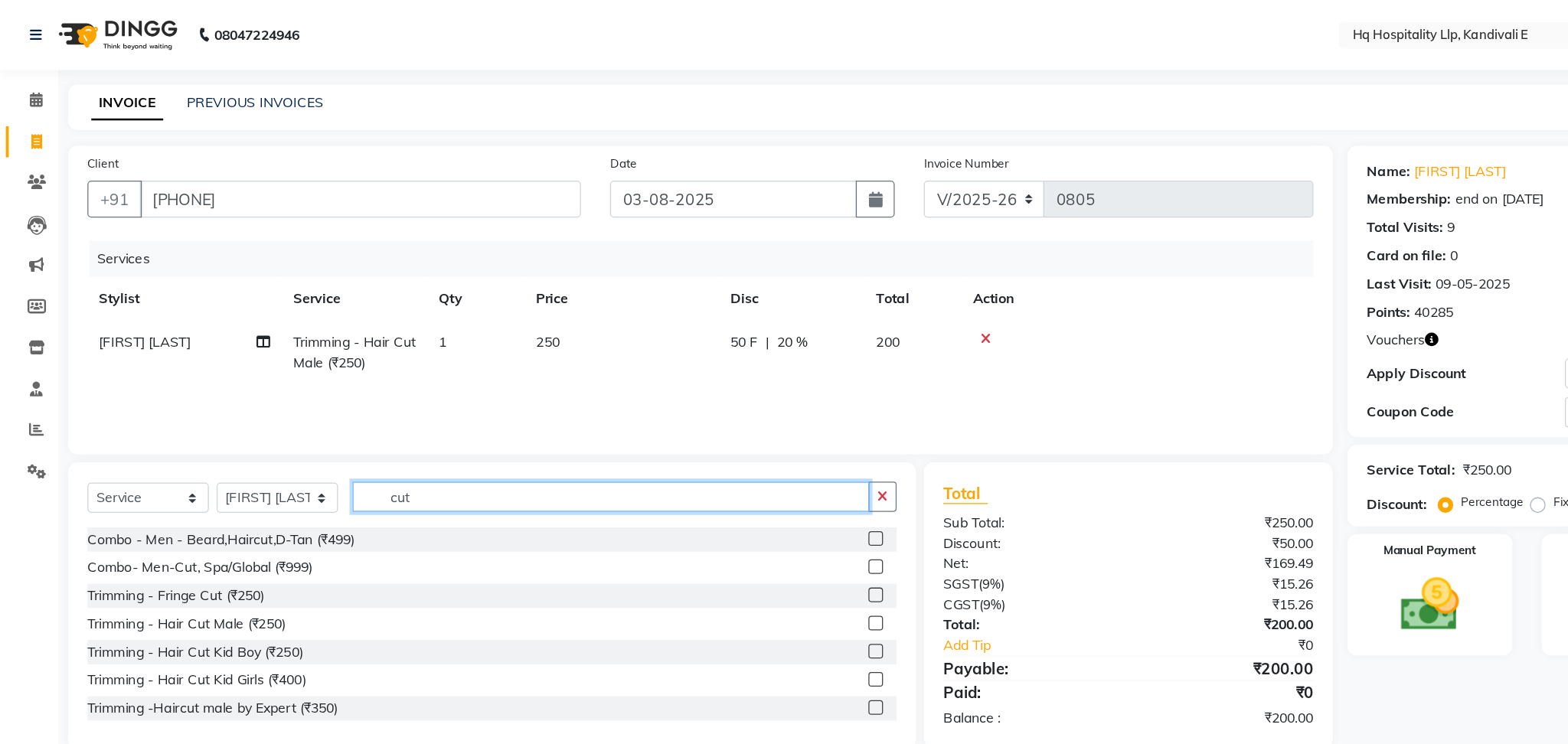 click on "cut" 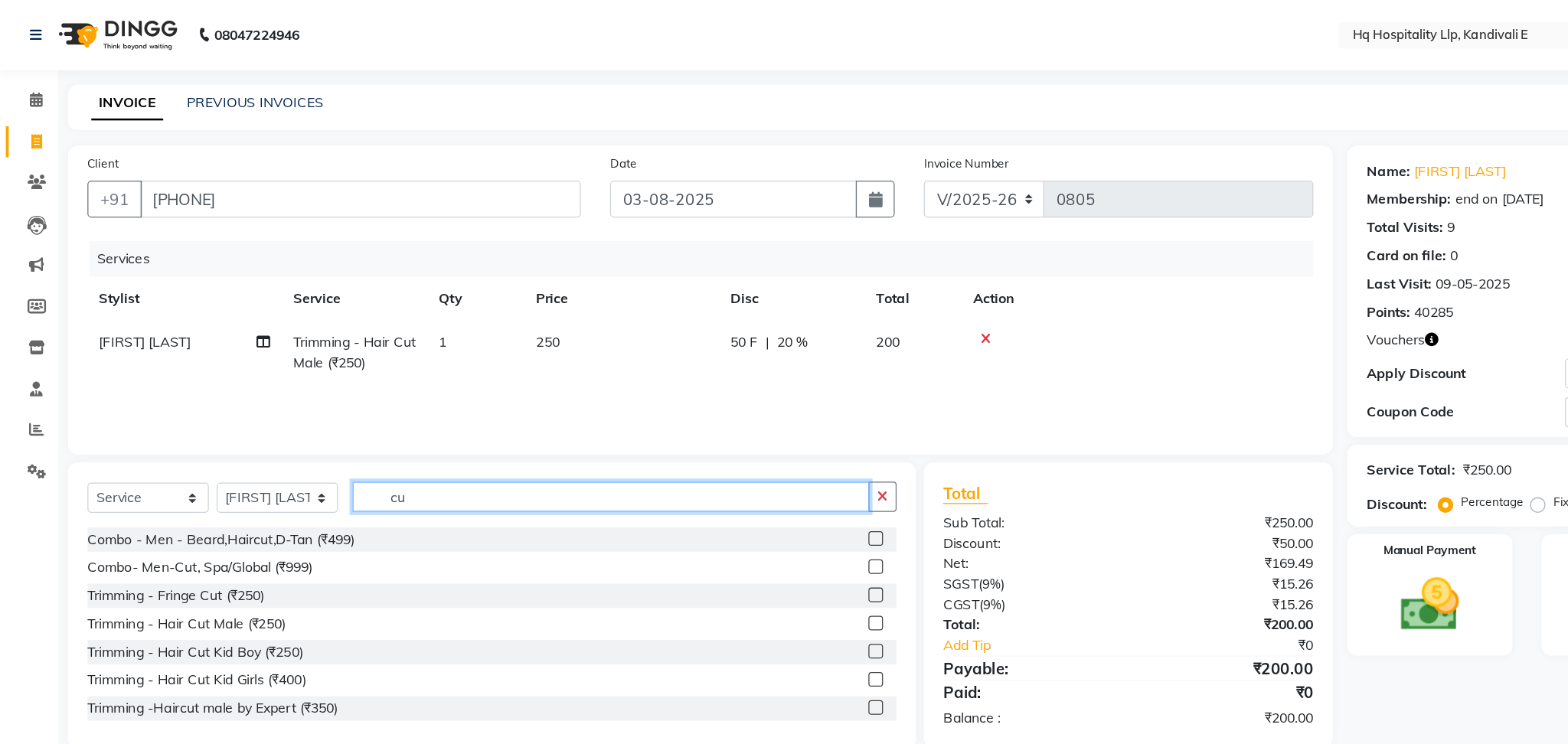 type on "c" 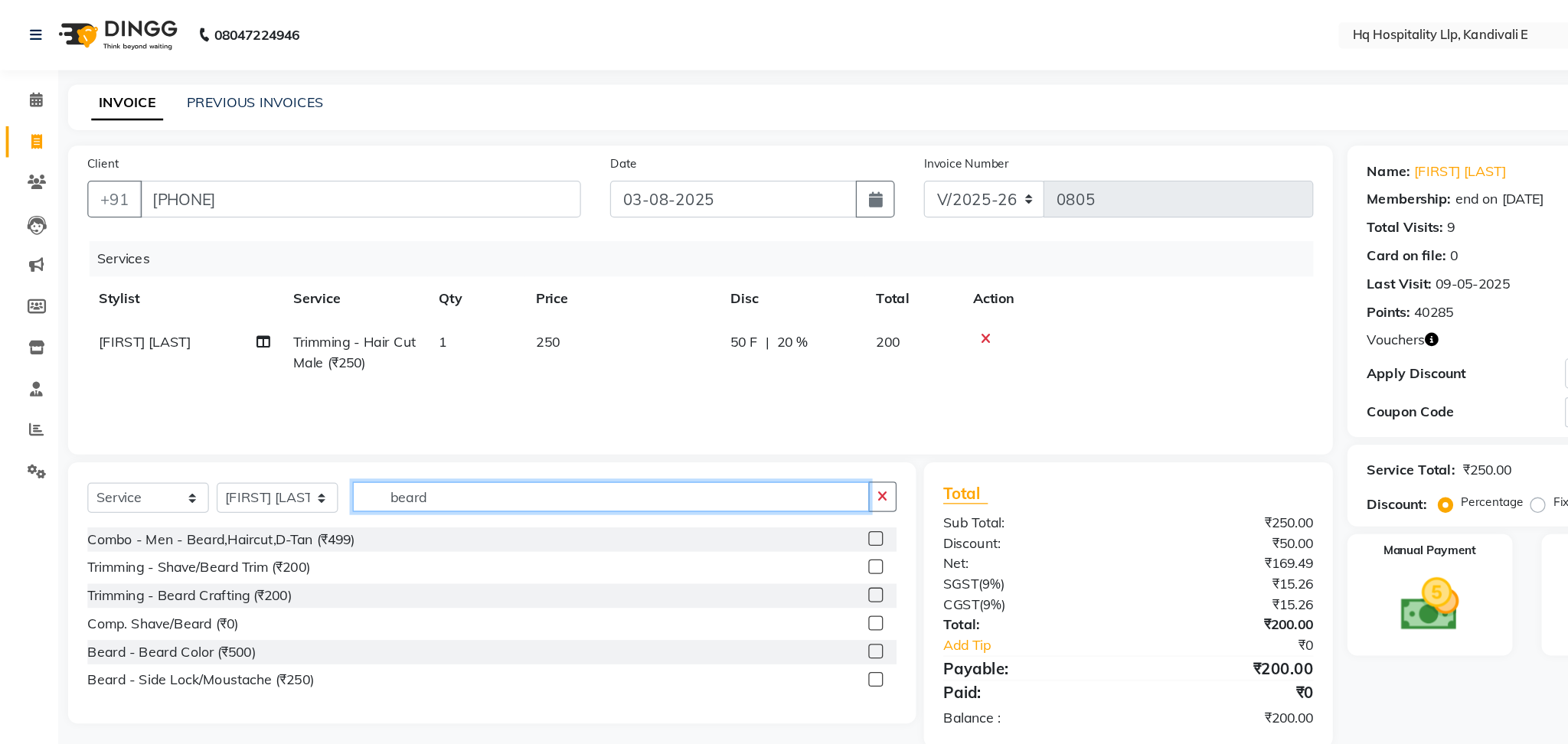 type on "beard" 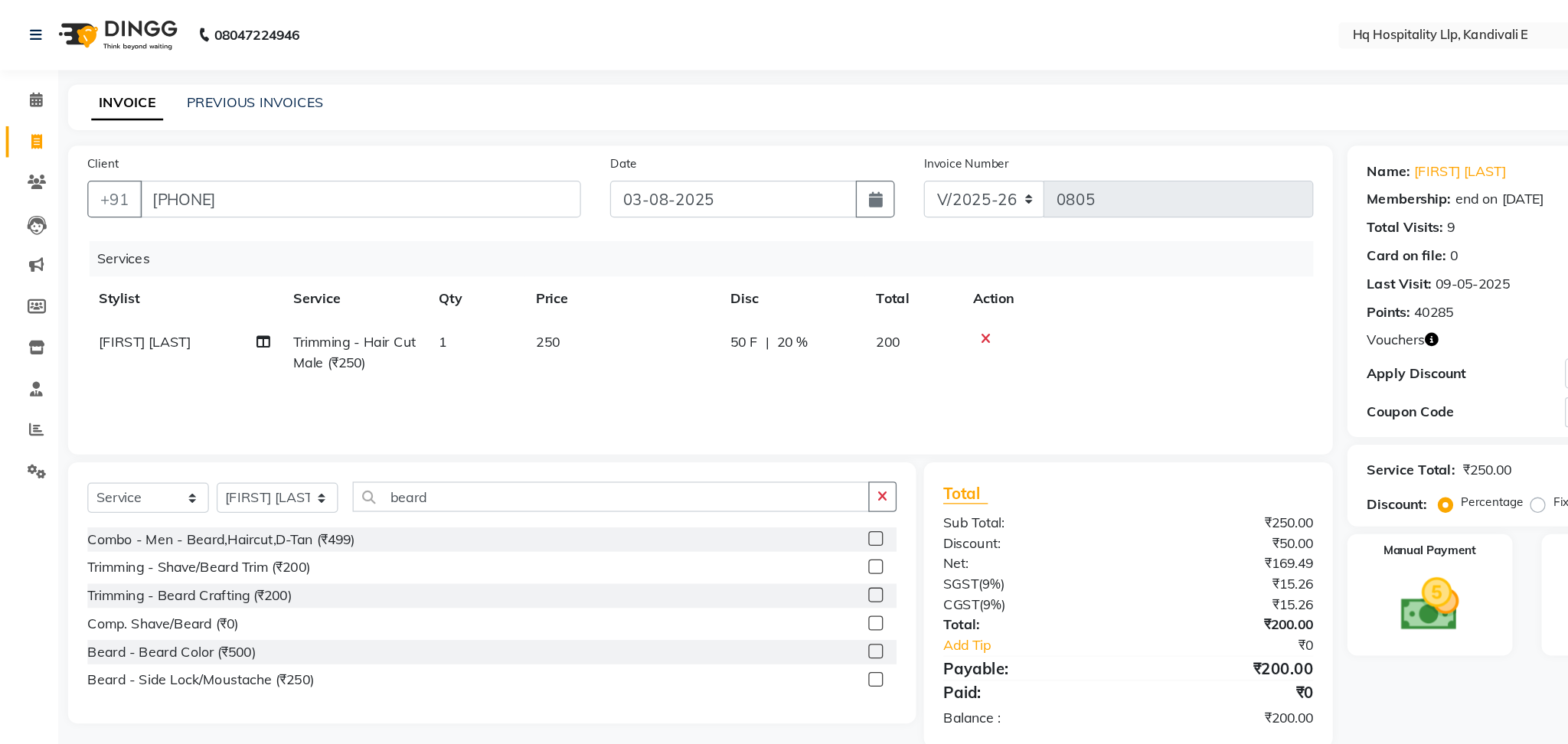 click 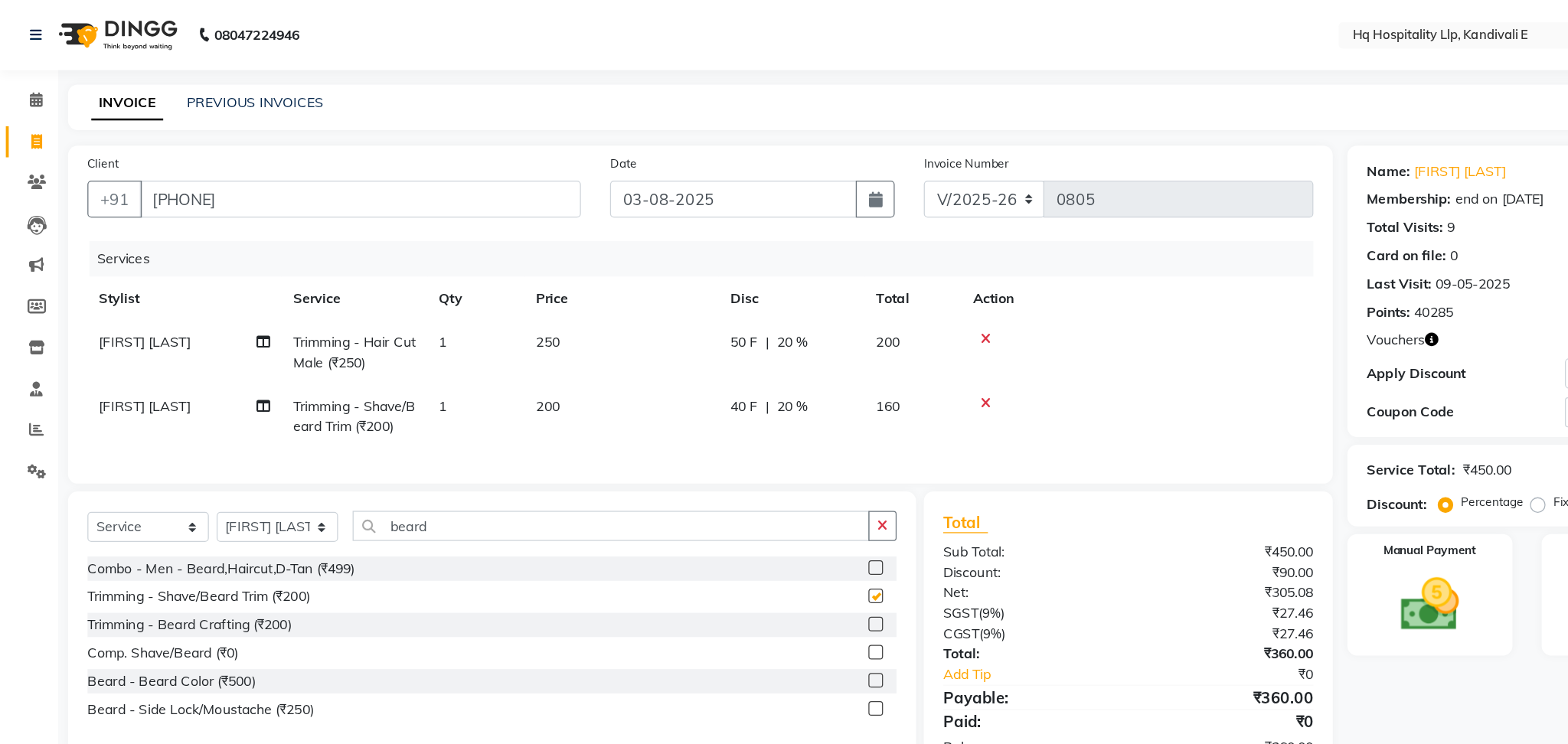 checkbox on "false" 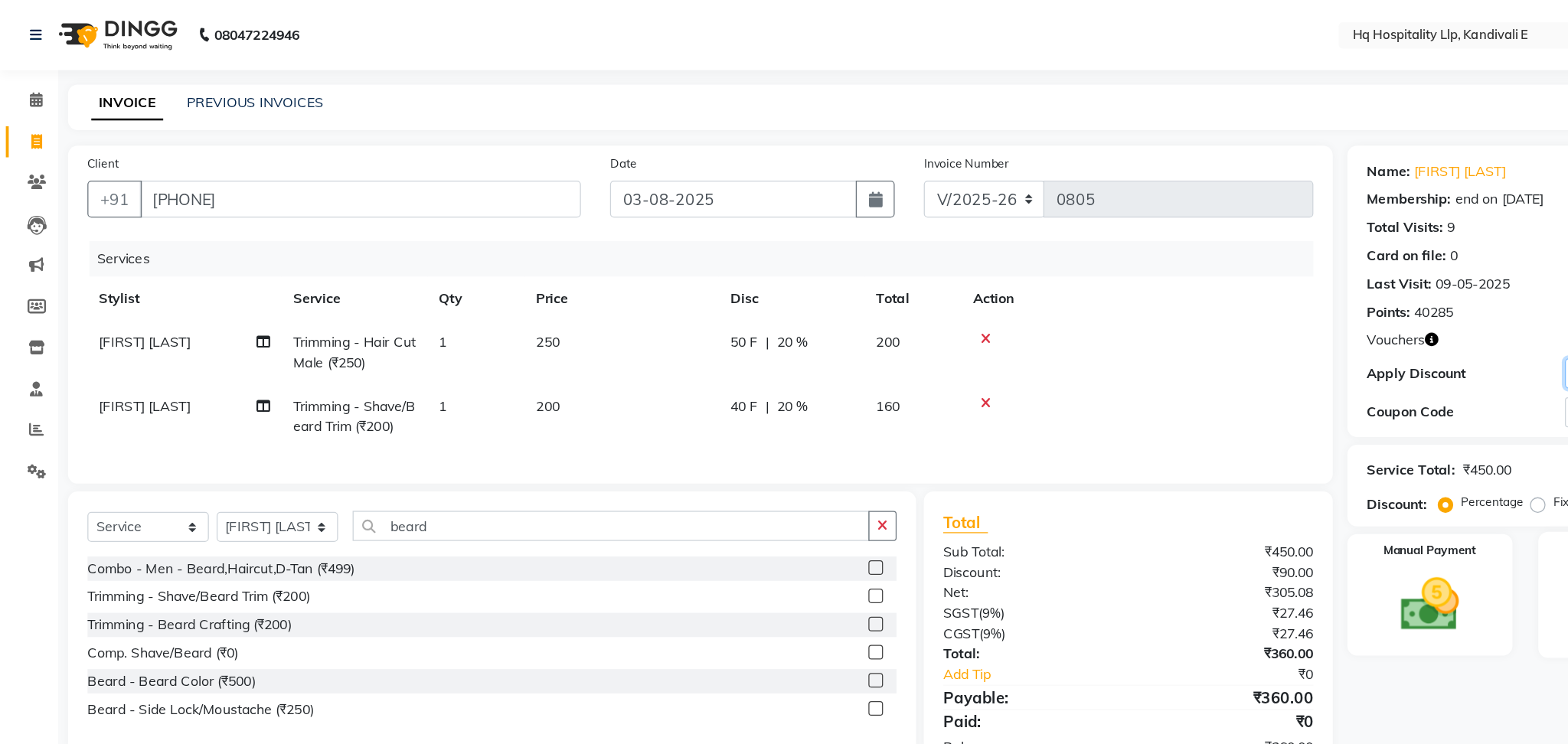 drag, startPoint x: 1235, startPoint y: 290, endPoint x: 1235, endPoint y: 478, distance: 188 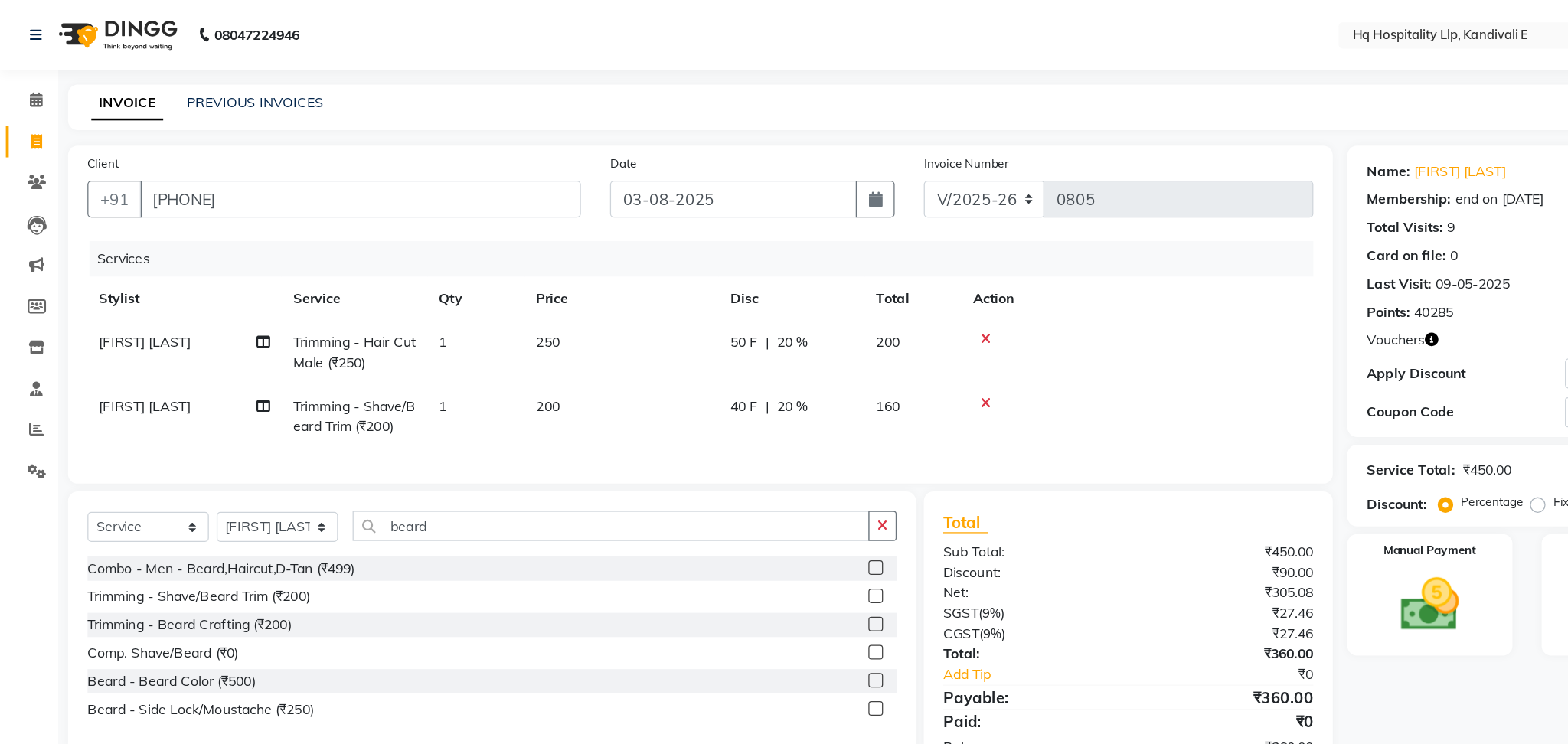 click 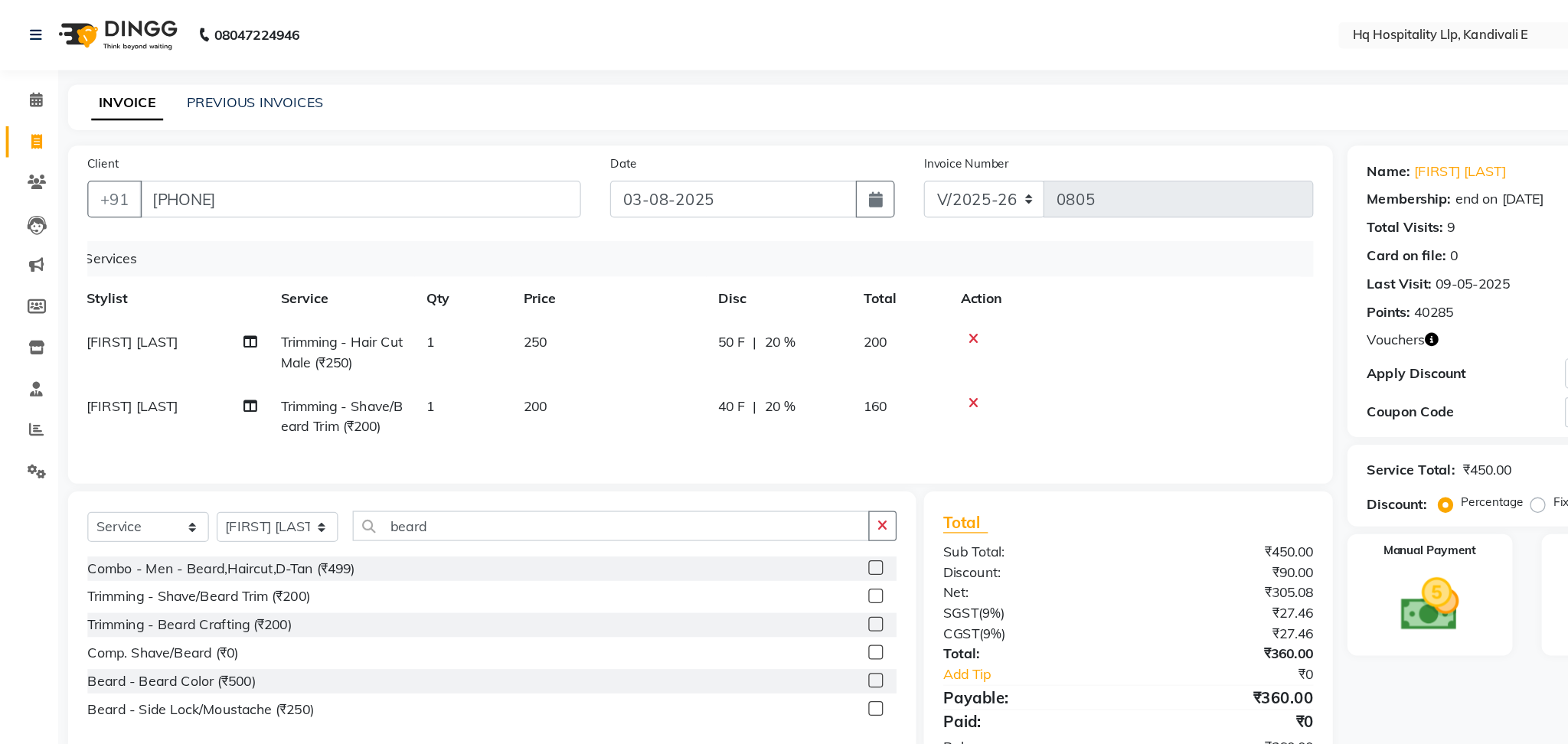 scroll, scrollTop: 0, scrollLeft: 11, axis: horizontal 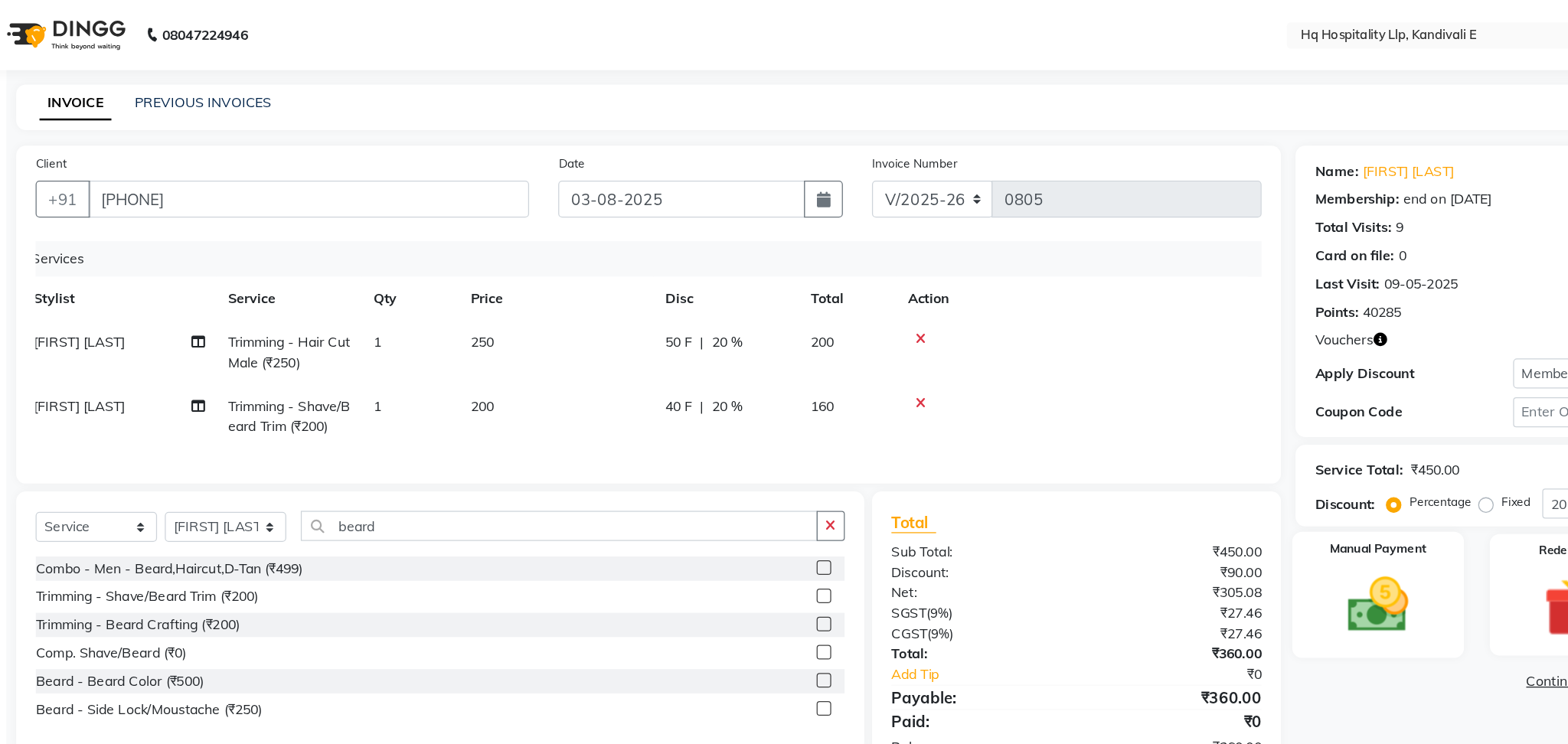 click 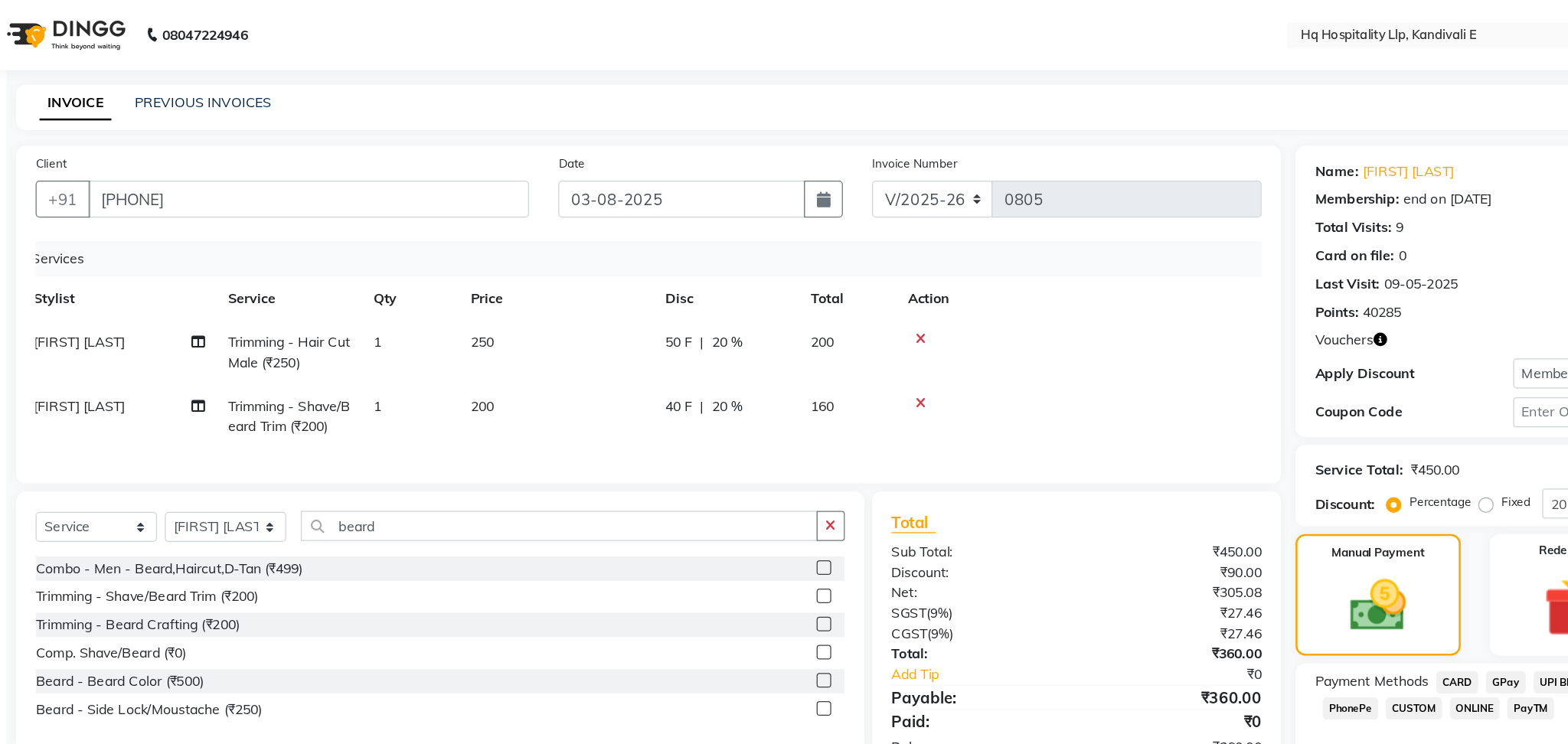 click on "GPay" 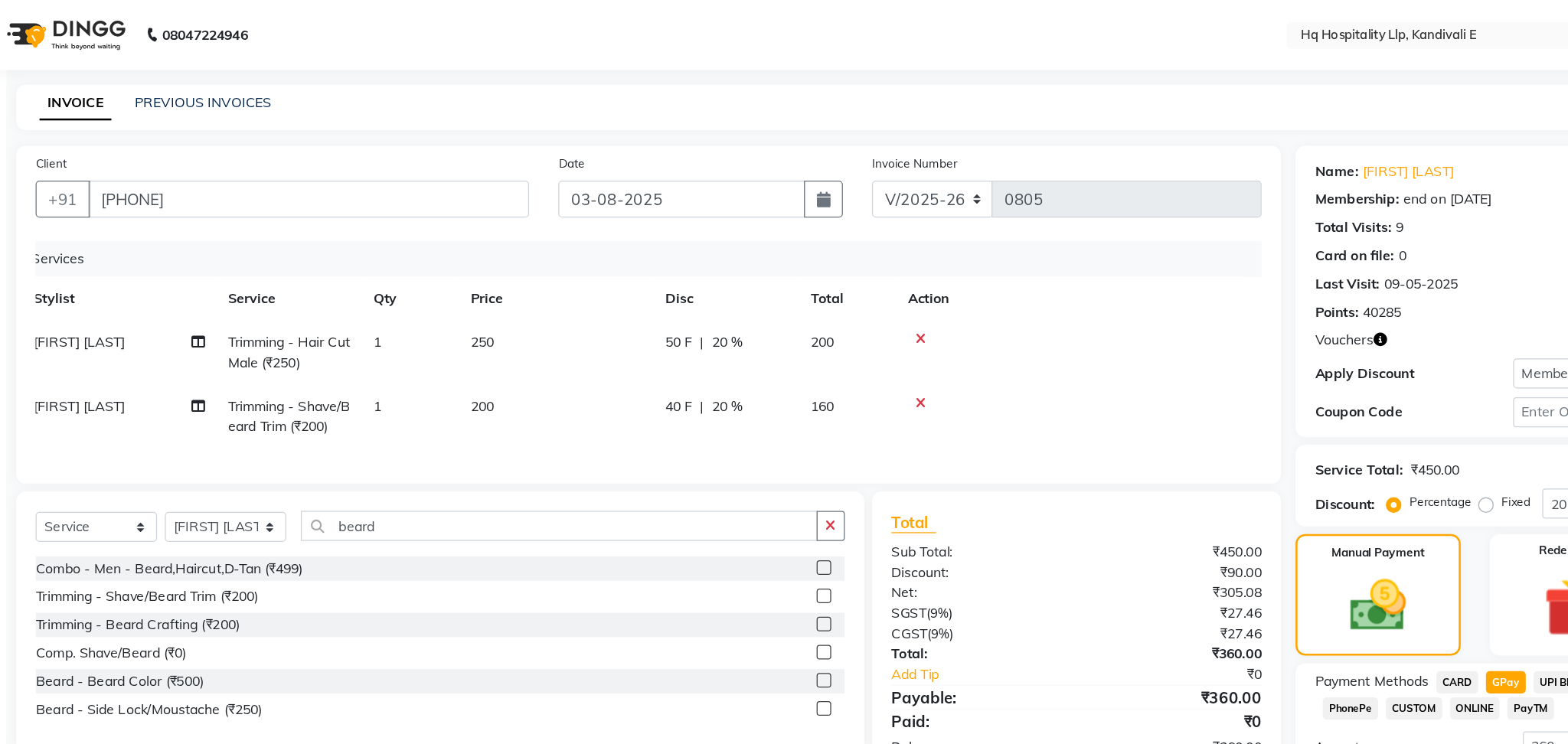 click on "Client +91 8691077755 Date 03-08-2025 Invoice Number V/2025 V/2025-26 0805 Services Stylist Service Qty Price Disc Total Action Sameer Ahmad Trimming - Hair Cut Male (₹250) 1 250 50 F | 20 % 200 Sameer Ahmad Trimming - Shave/Beard Trim (₹200) 1 200 40 F | 20 % 160 Select  Service  Product  Membership  Package Voucher Prepaid Gift Card  Select Stylist Ankit DIPALI HQ SHOP jyoti Omkar Reshma Mustari Salman Sameer Ahmad Sapana Suhail Swaroop Thakur Village HQ2 beard Combo - Men - Beard,Haircut,D-Tan (₹499)  Trimming - Shave/Beard Trim (₹200)  Trimming - Beard Crafting (₹200)  Comp. Shave/Beard (₹0)  Beard - Beard Color (₹500)  Beard - Side Lock/Moustache (₹250)  Total Sub Total: ₹450.00 Discount: ₹90.00 Net: ₹305.08 SGST  ( 9% ) ₹27.46 CGST  ( 9% ) ₹27.46 Total: ₹360.00 Add Tip ₹0 Payable: ₹360.00 Paid: ₹0 Balance   : ₹360.00" 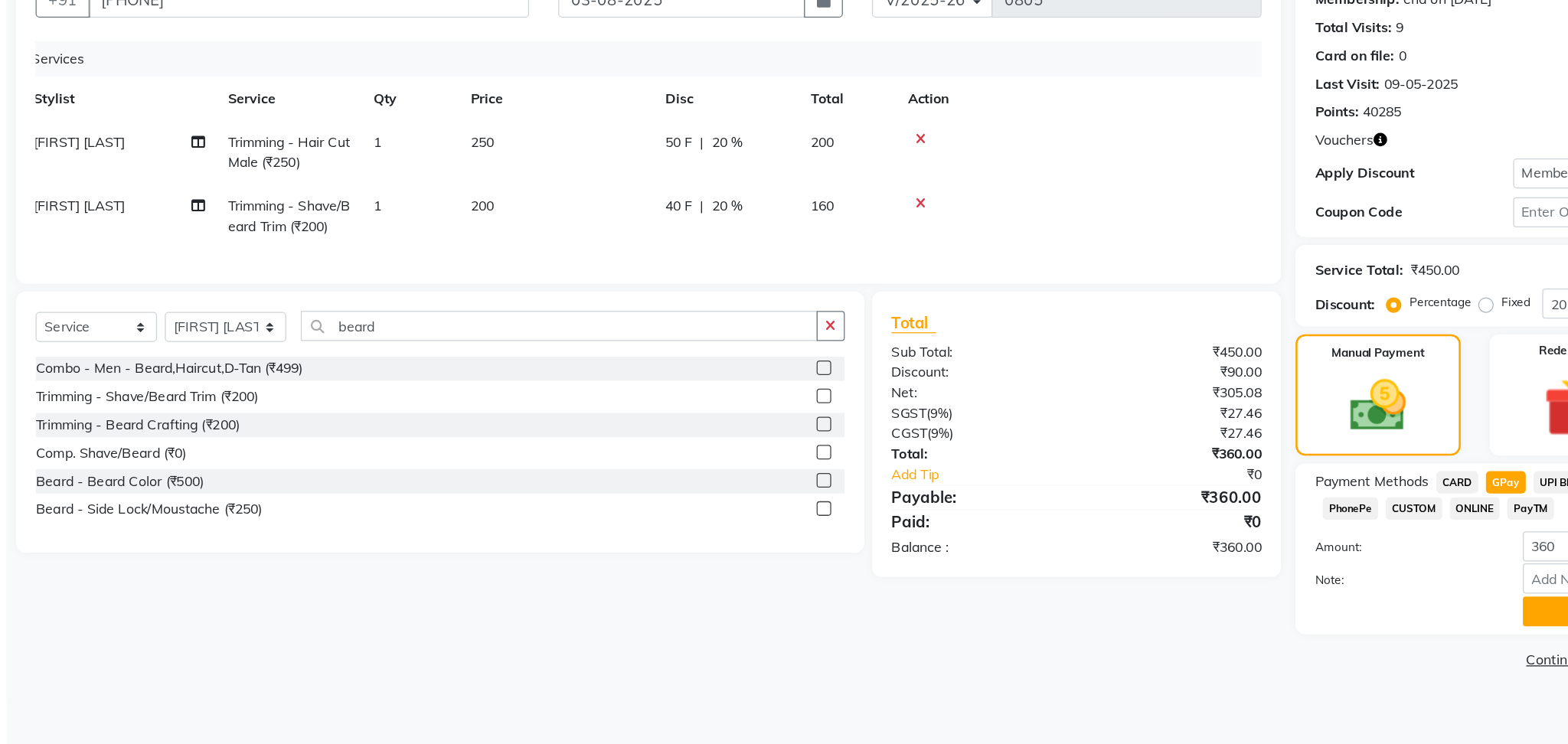 click on "Add Payment" 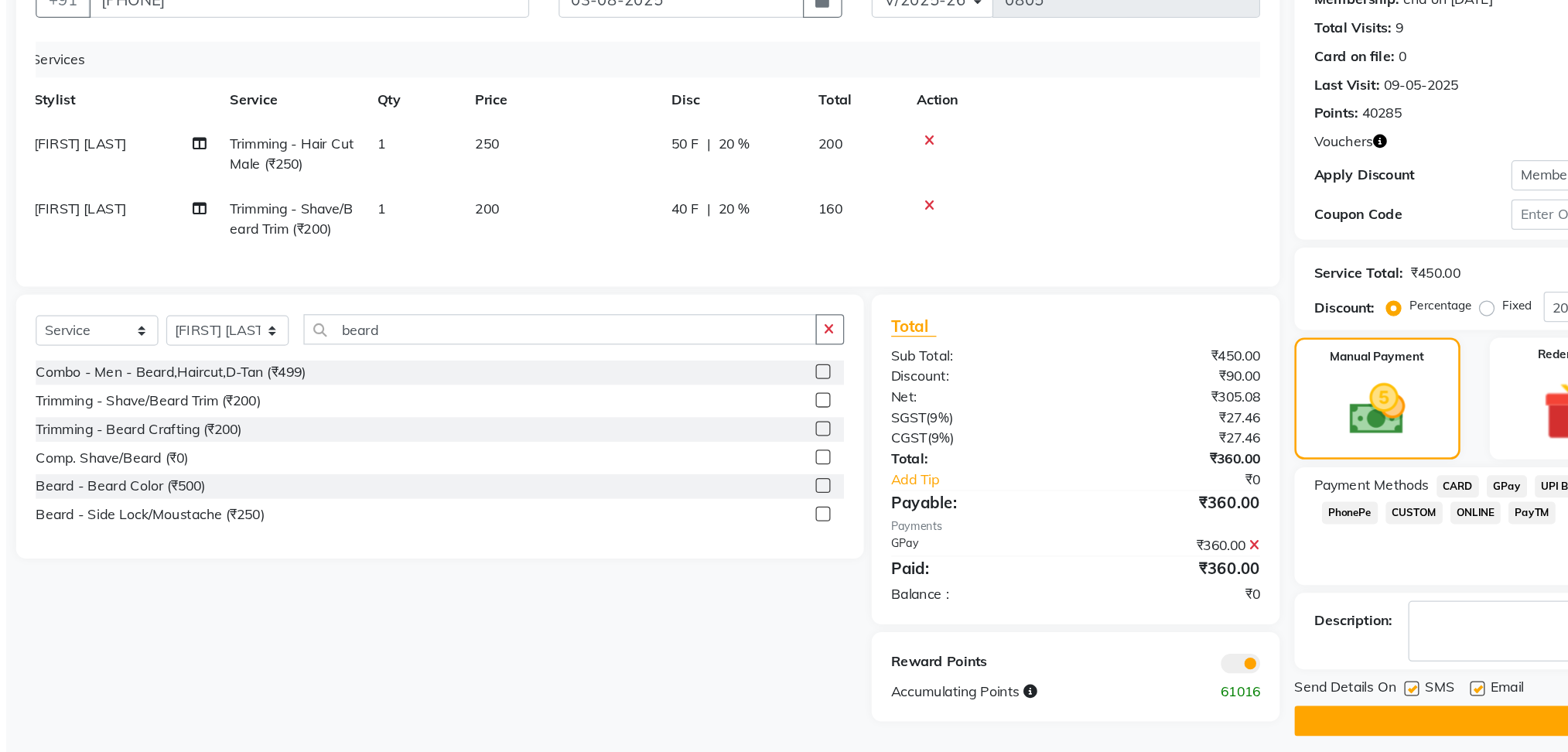 click 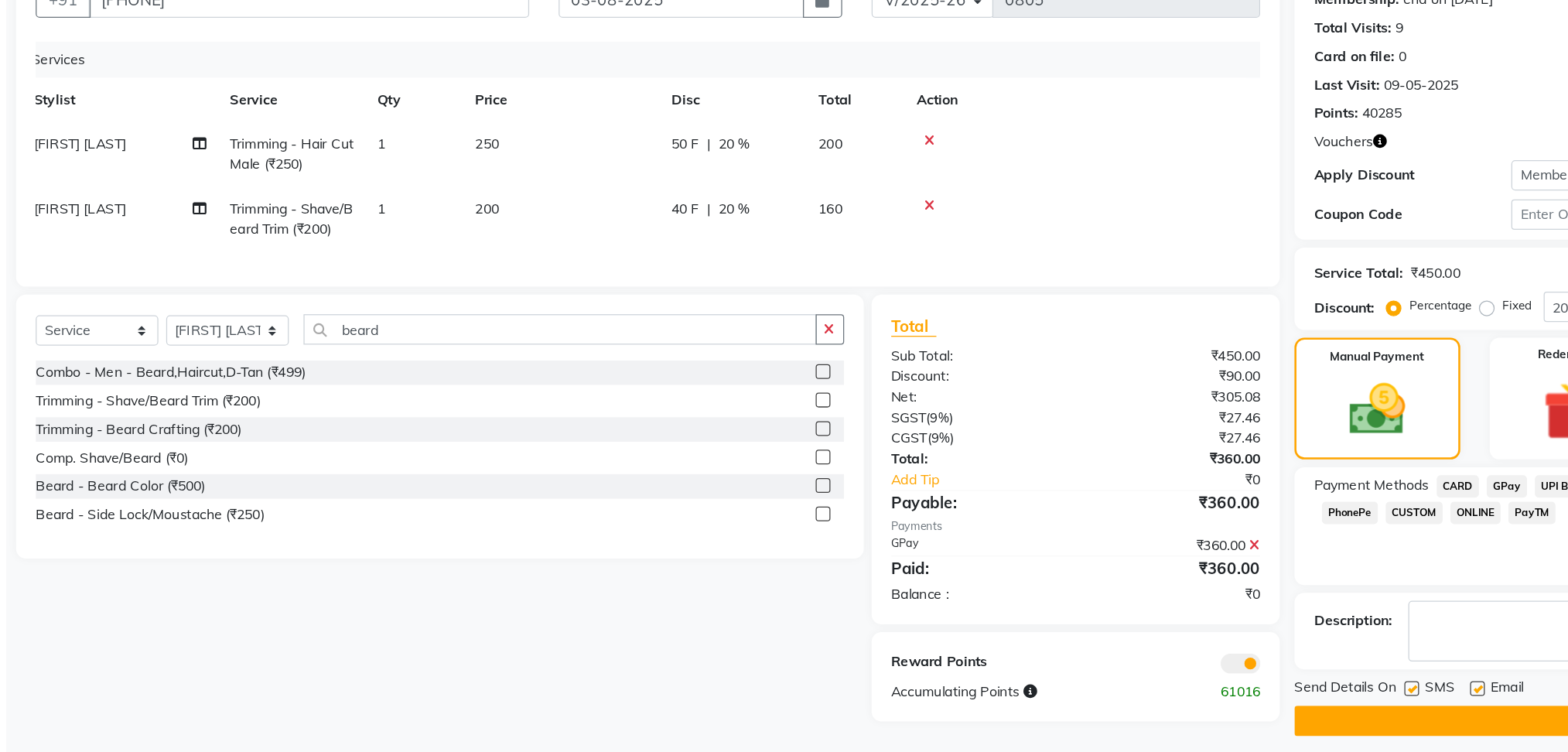 click 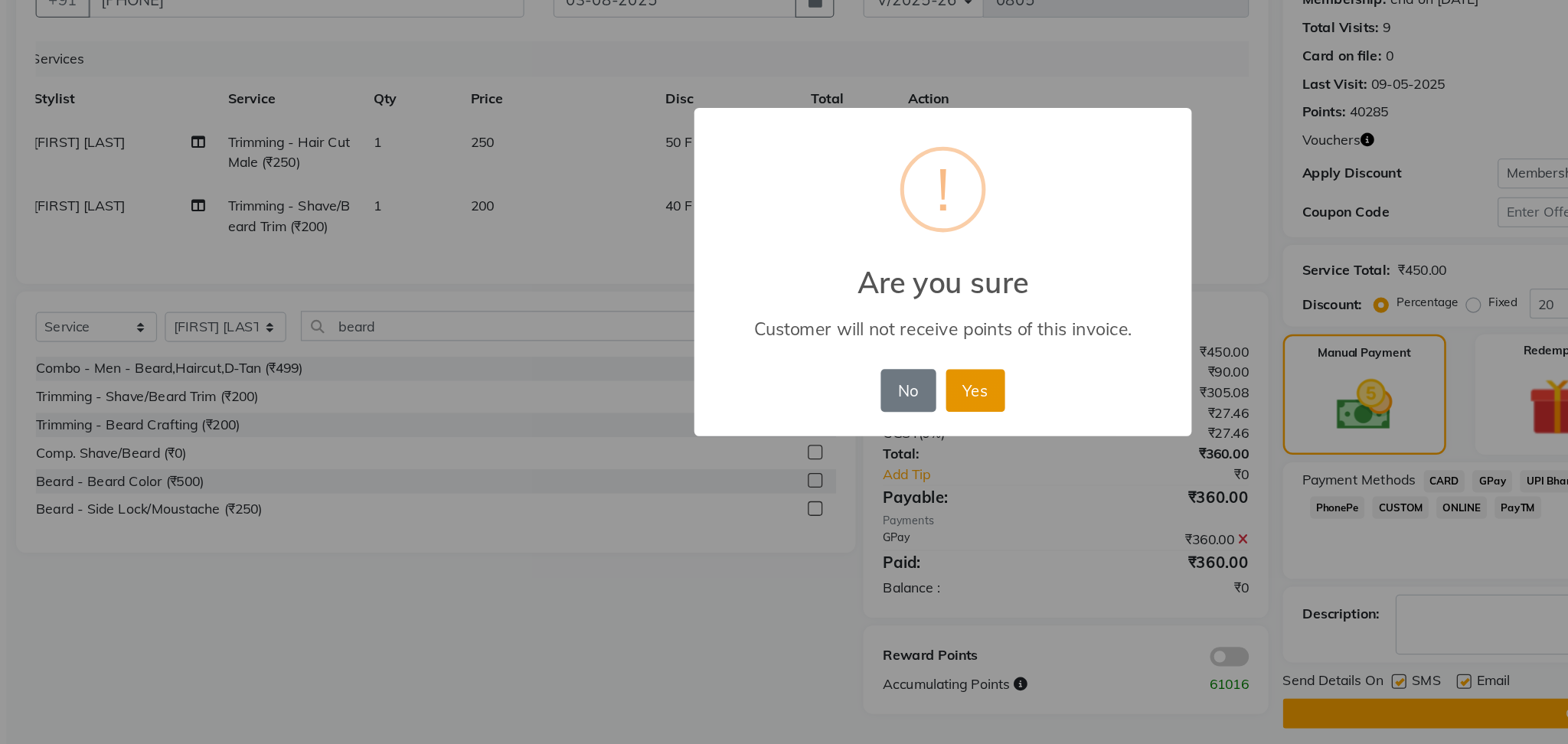 click on "Yes" at bounding box center [809, 465] 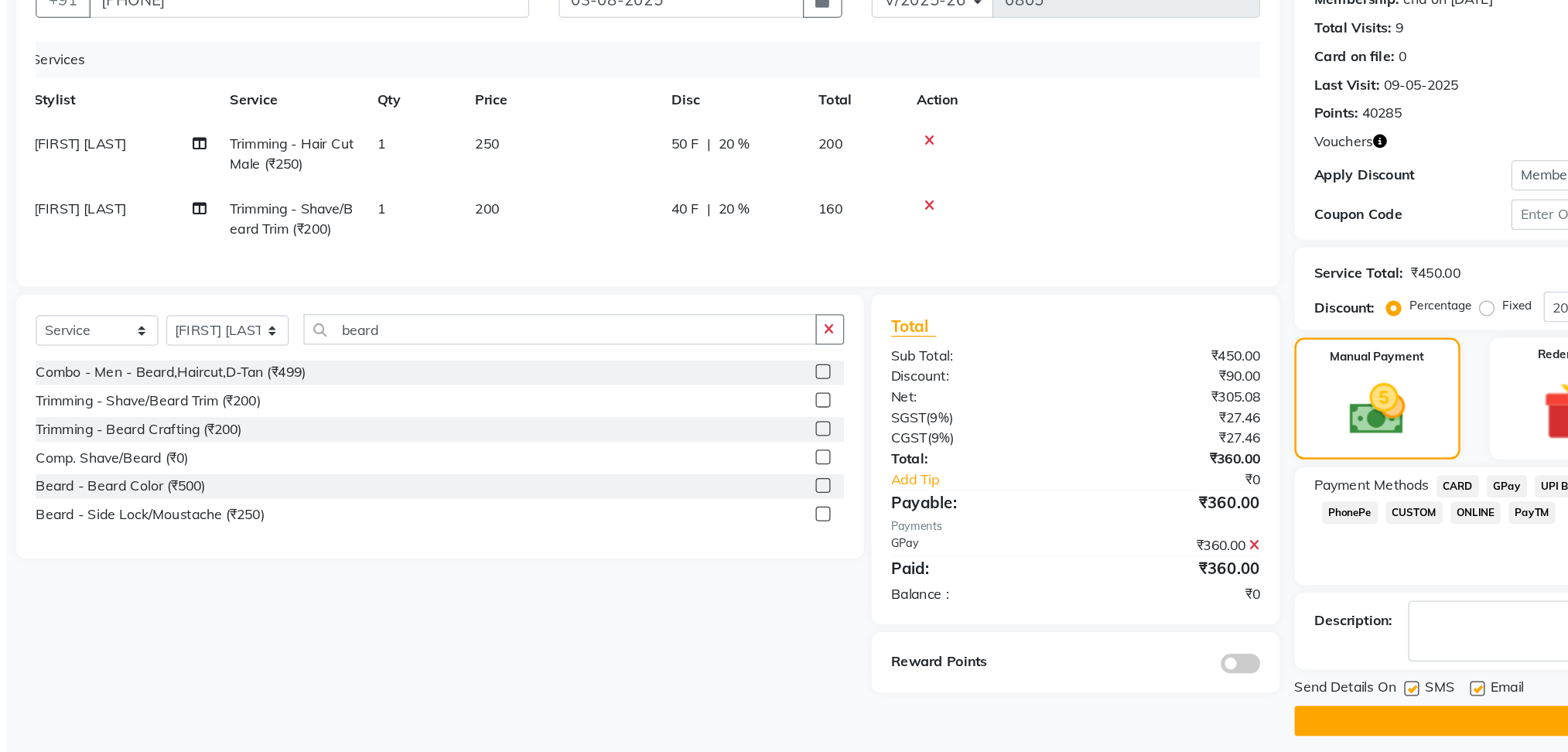 click on "Checkout" 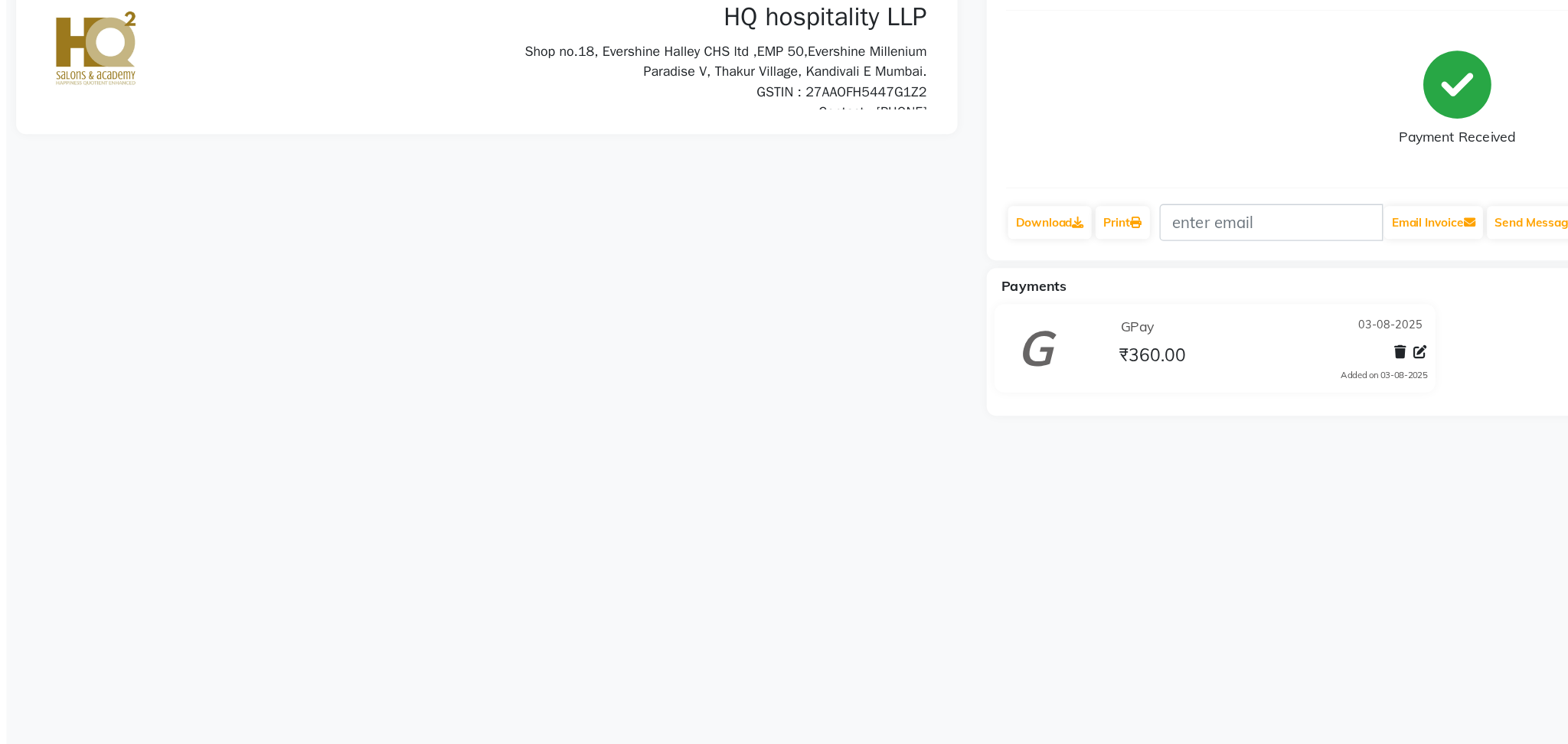 scroll, scrollTop: 0, scrollLeft: 0, axis: both 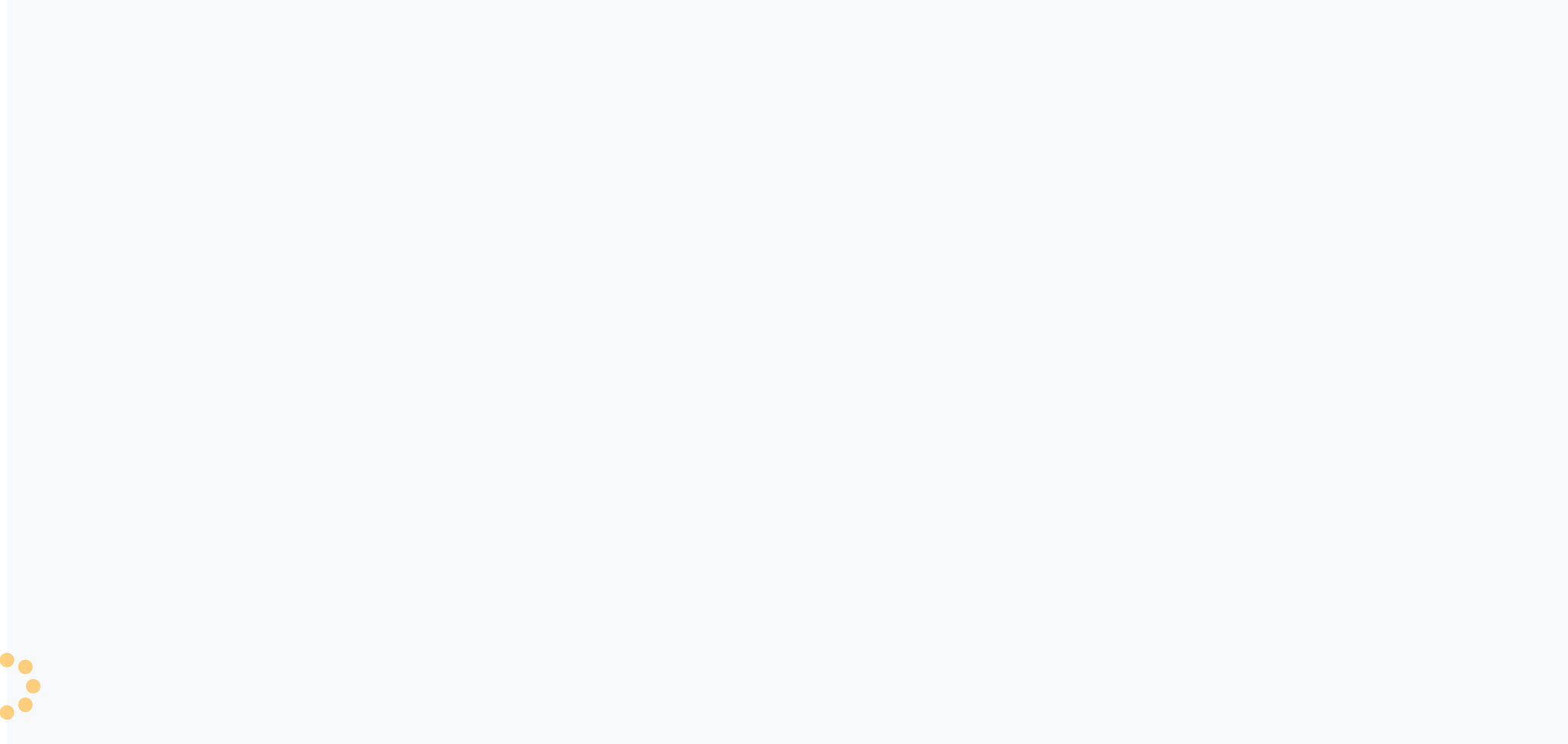 select on "en" 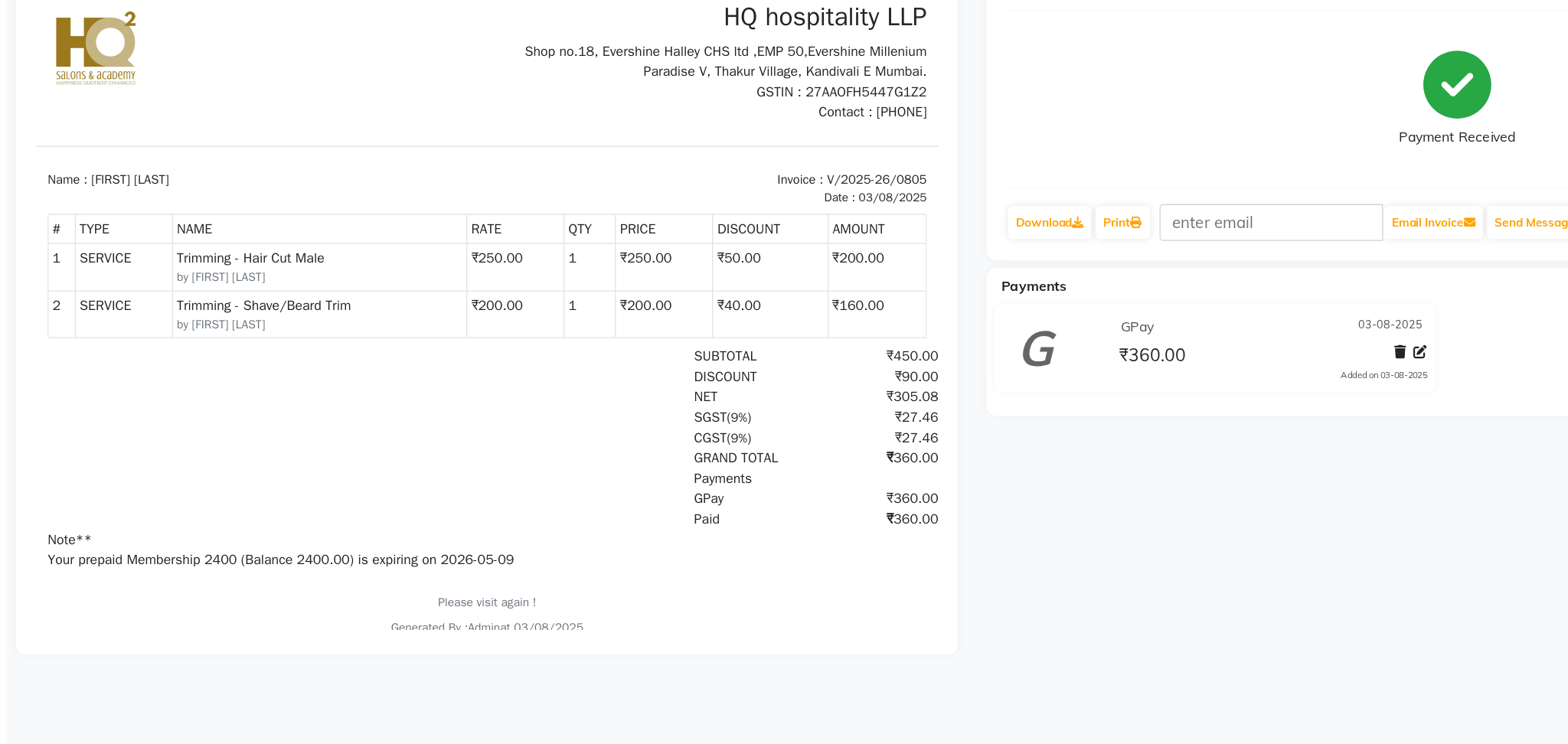 scroll, scrollTop: 0, scrollLeft: 0, axis: both 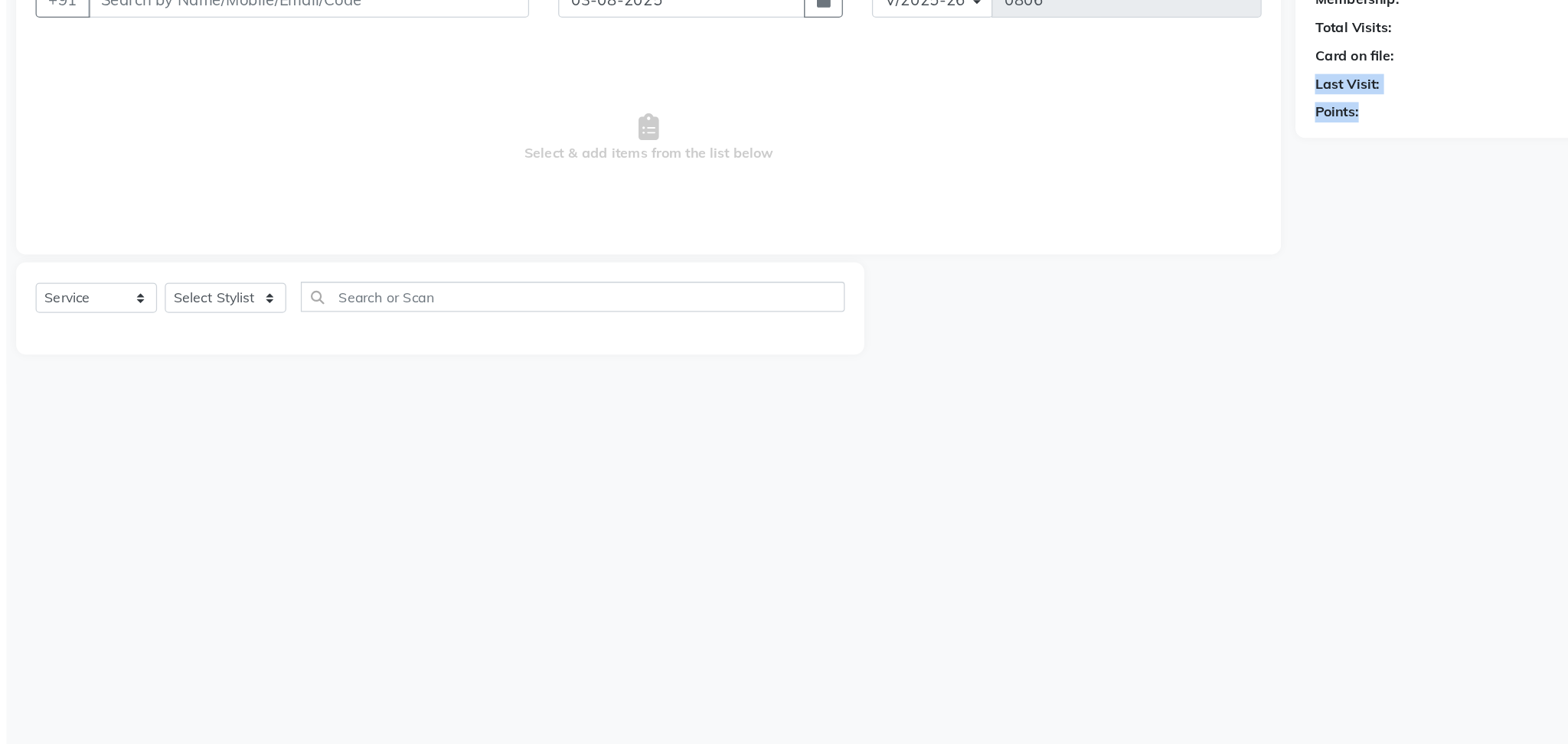 drag, startPoint x: 1274, startPoint y: 449, endPoint x: 1276, endPoint y: 194, distance: 255.008 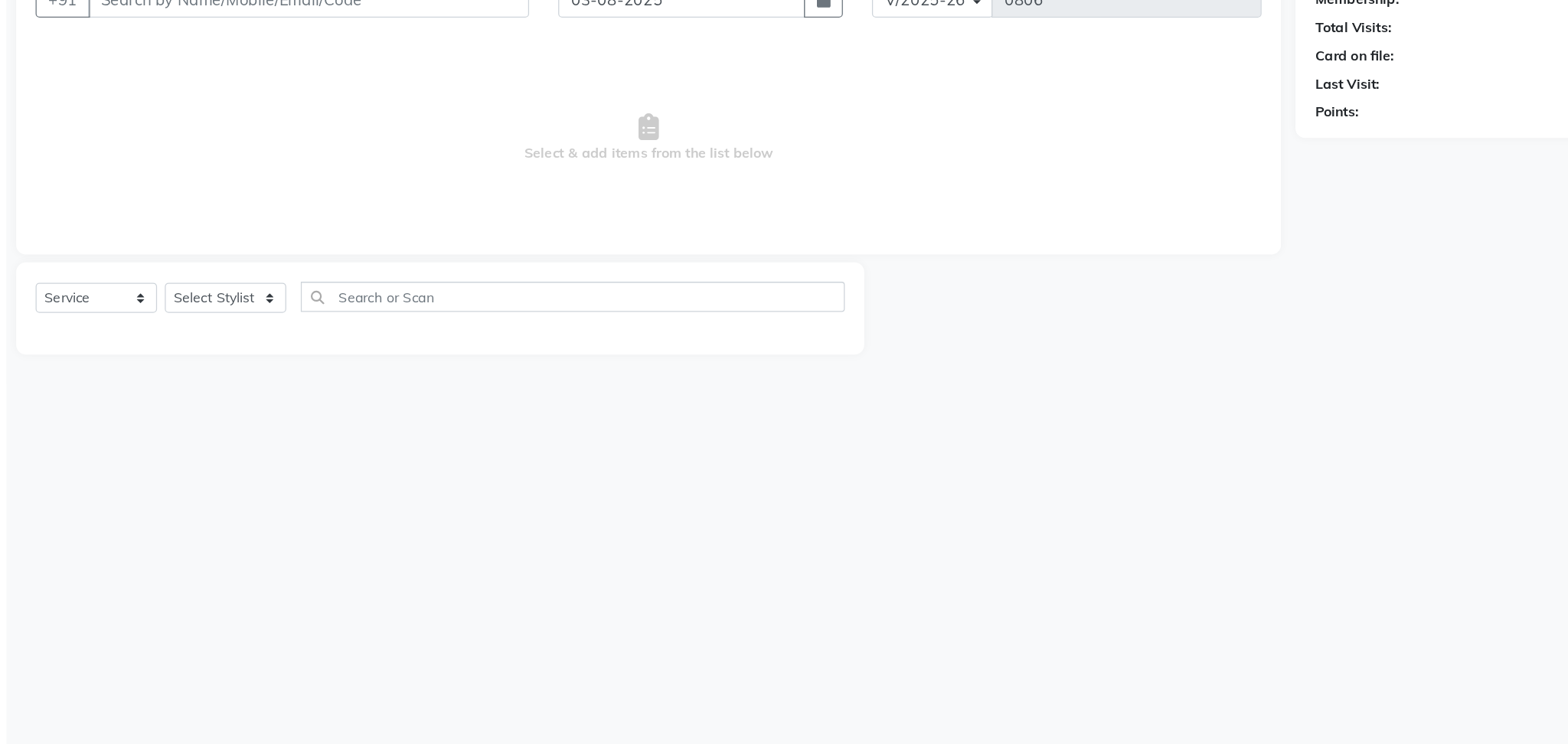 click on "Select & add items from the list below" at bounding box center (552, 266) 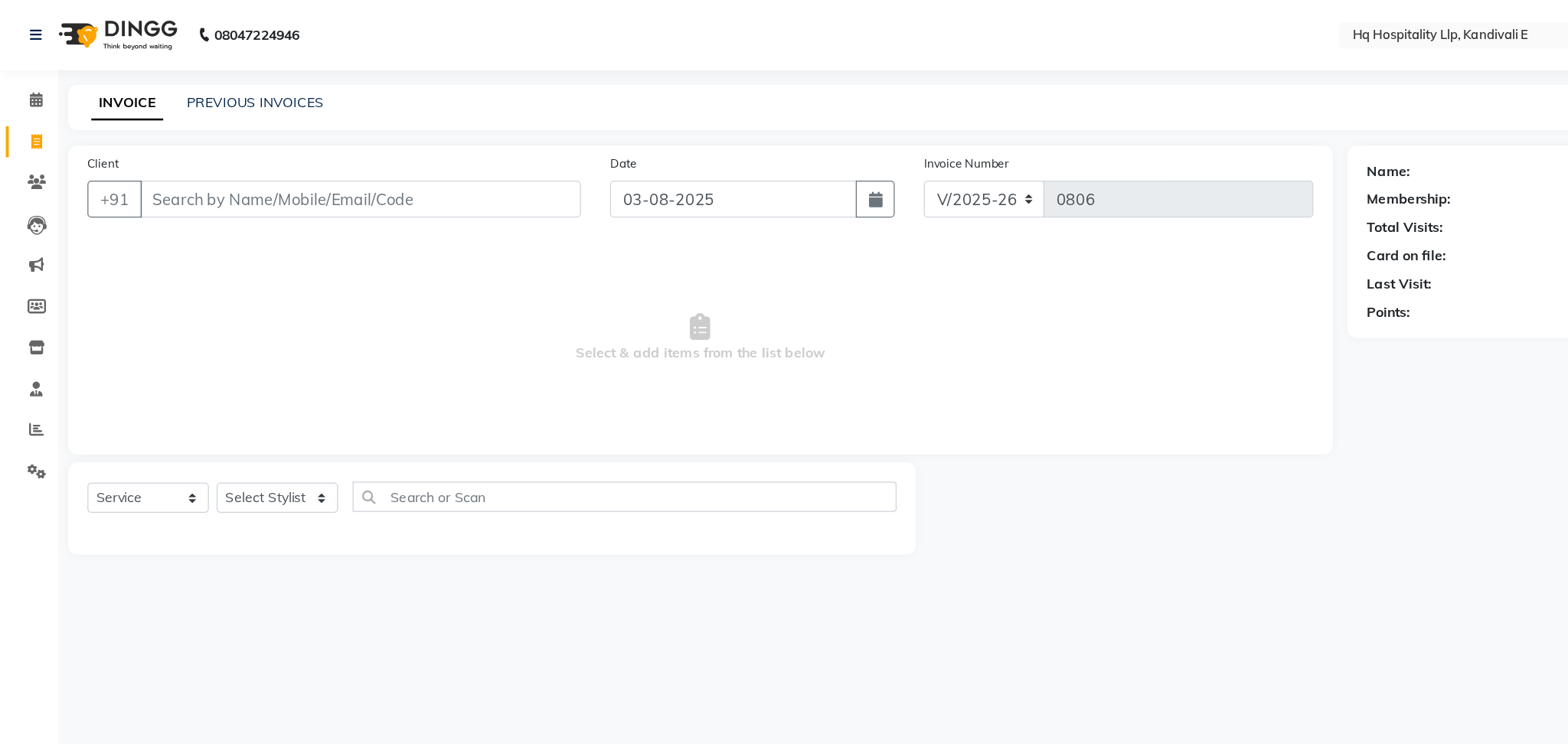 drag, startPoint x: 1143, startPoint y: 6, endPoint x: 906, endPoint y: 44, distance: 240.027 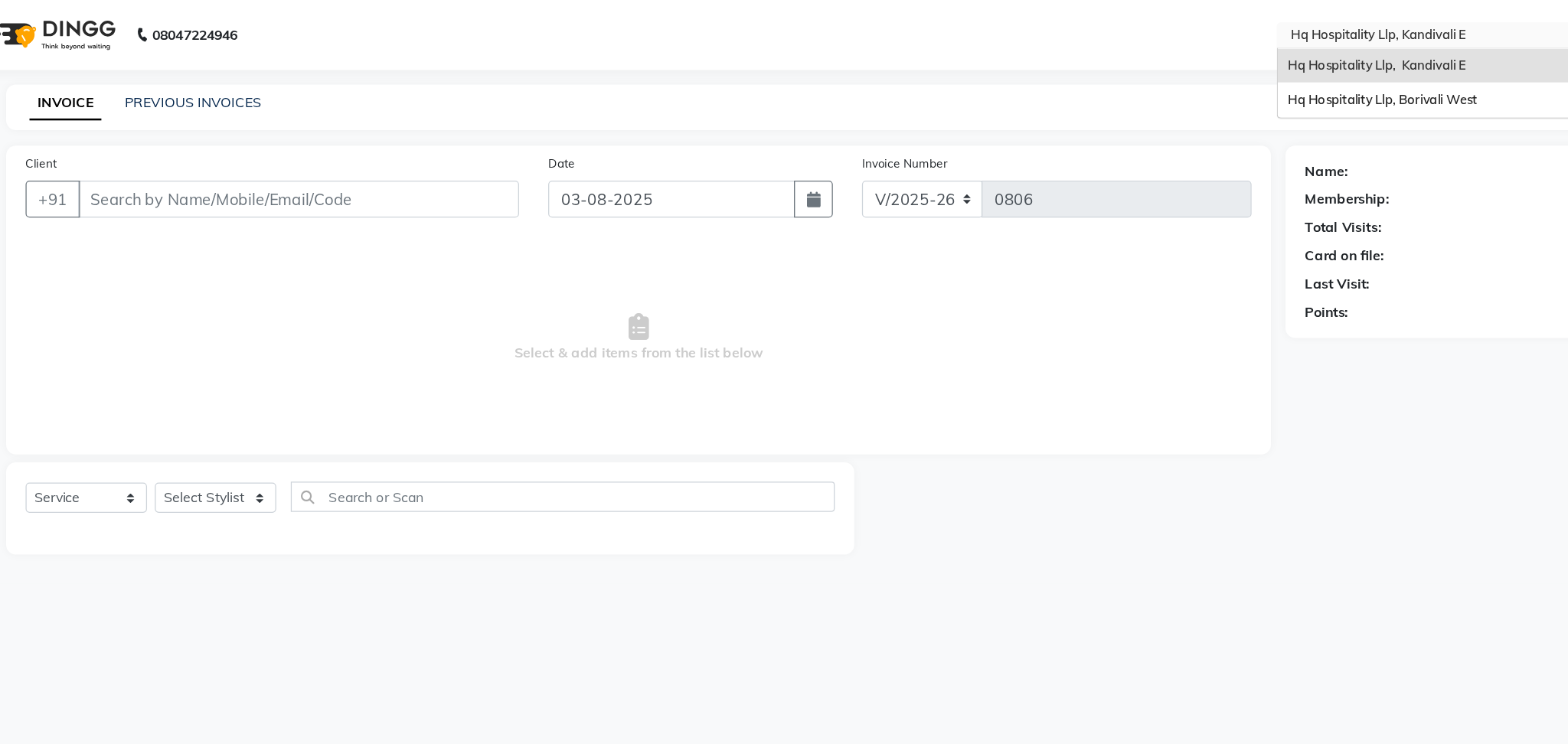 click at bounding box center [1174, 29] 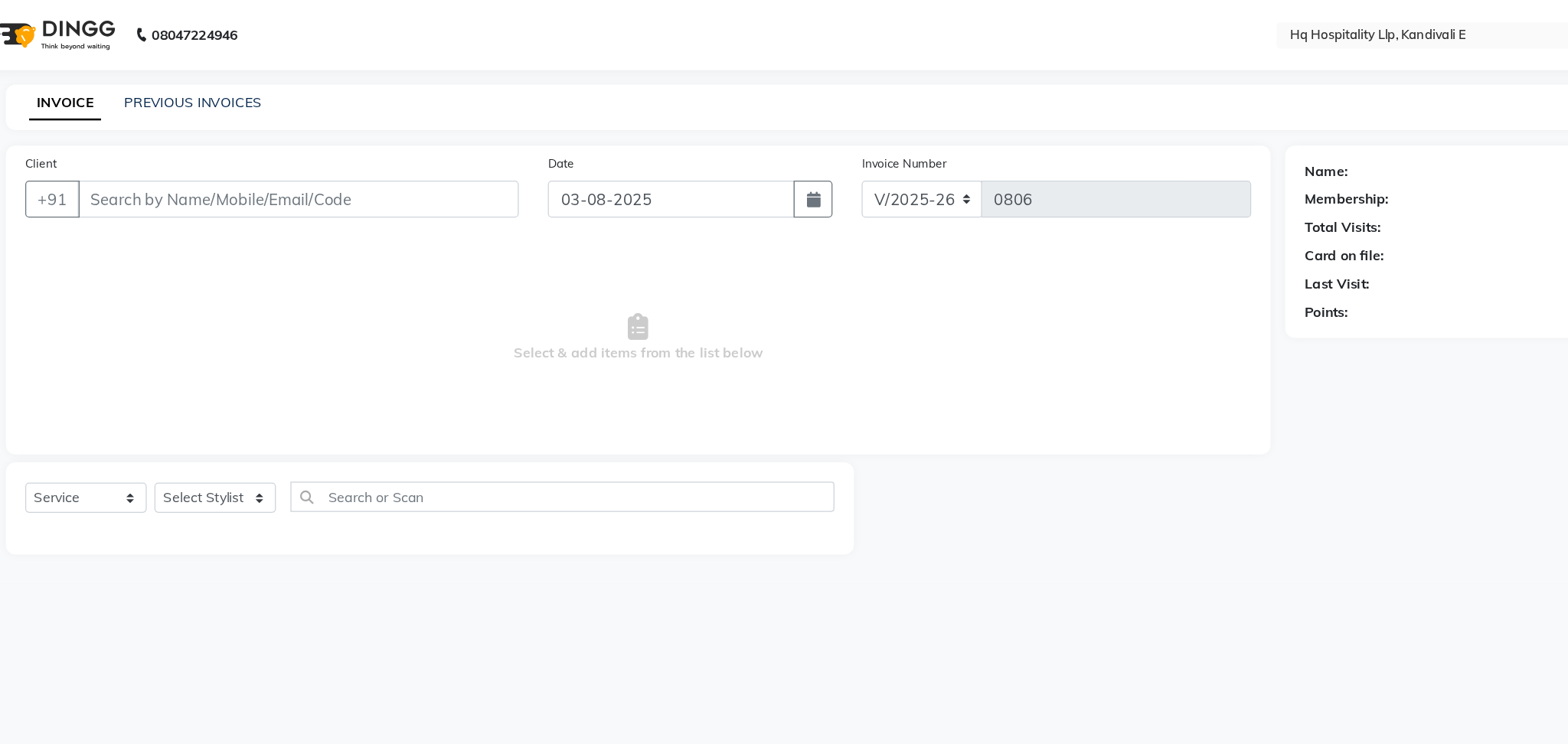 click on "INVOICE PREVIOUS INVOICES Create New   Save" 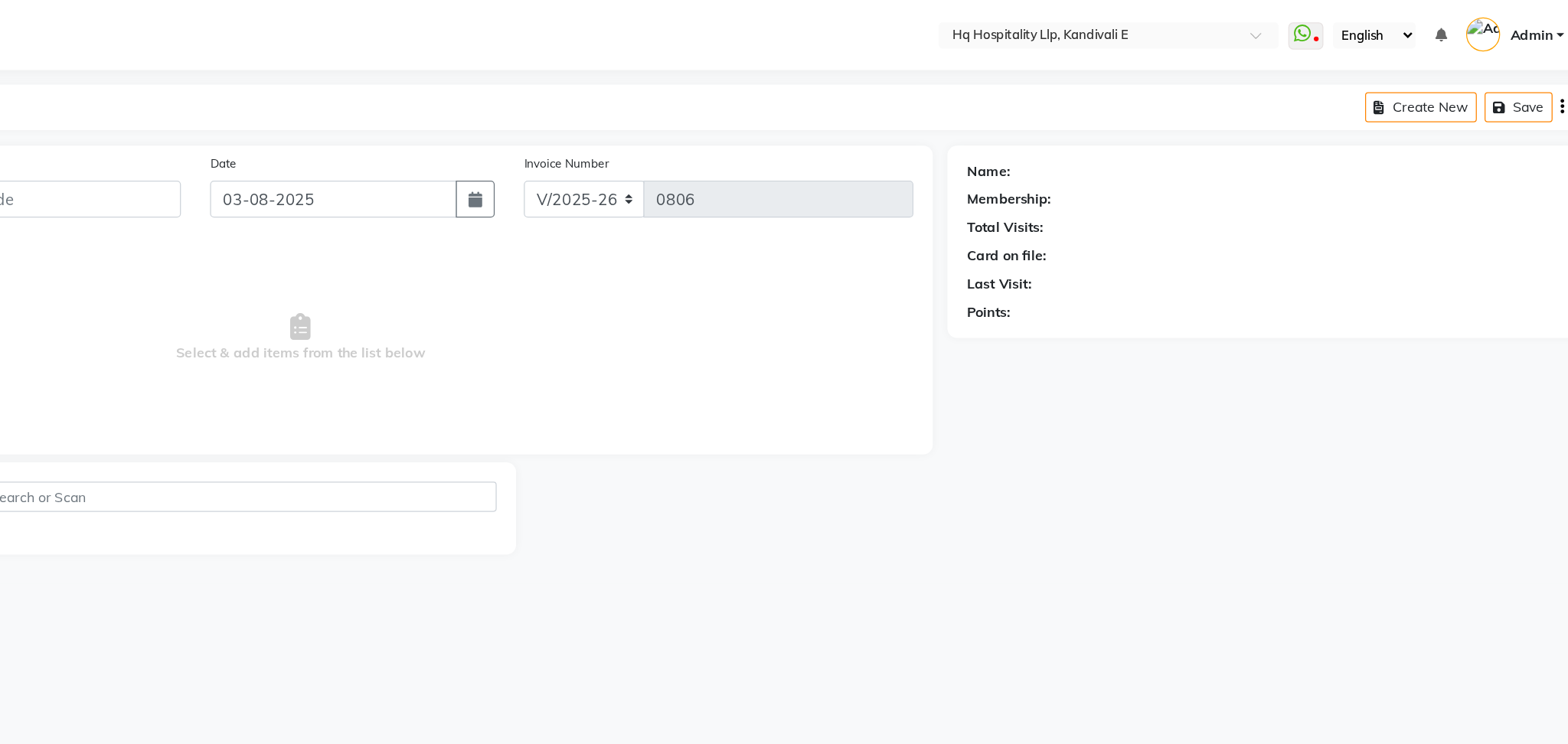 scroll, scrollTop: 0, scrollLeft: 0, axis: both 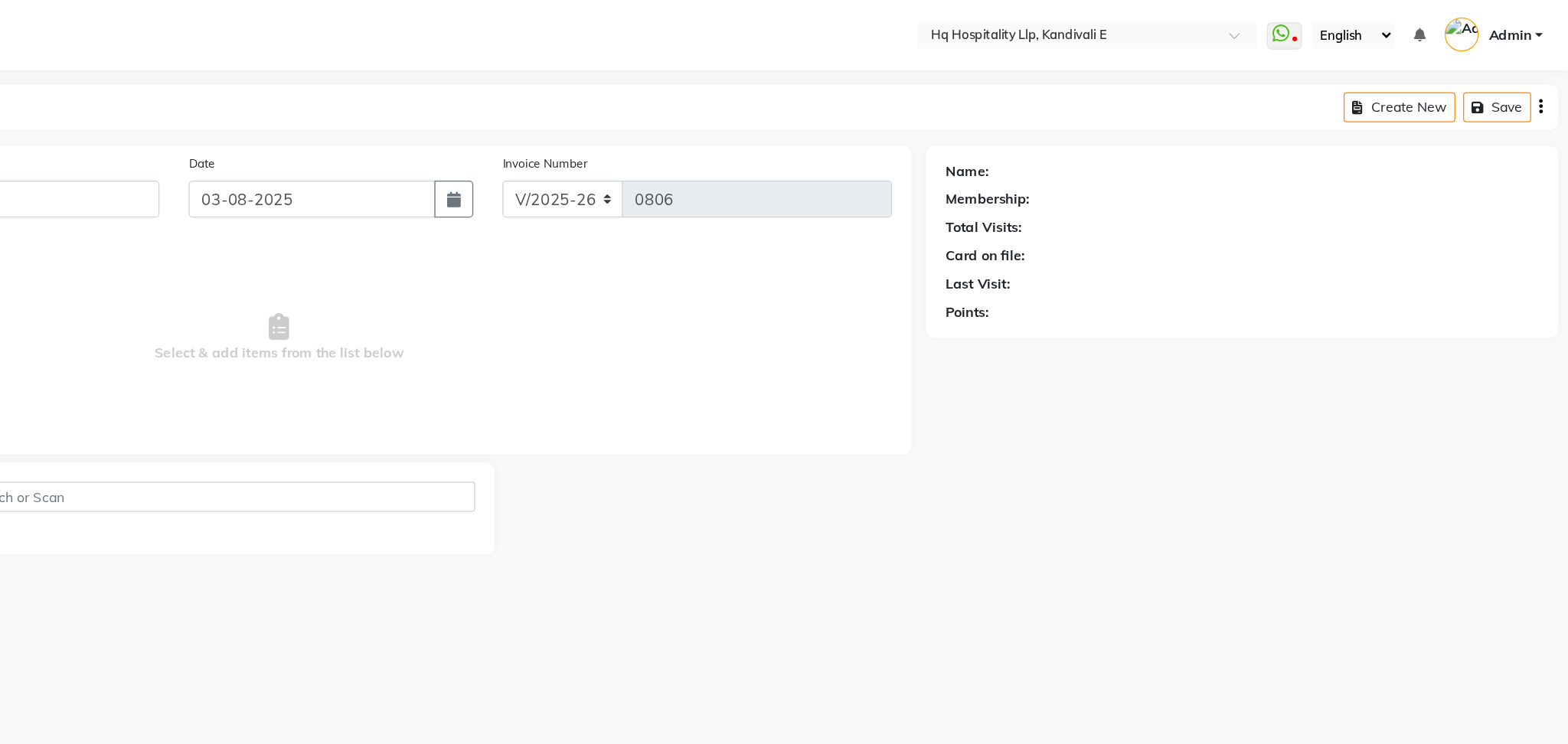 click on "Admin" at bounding box center [1522, 28] 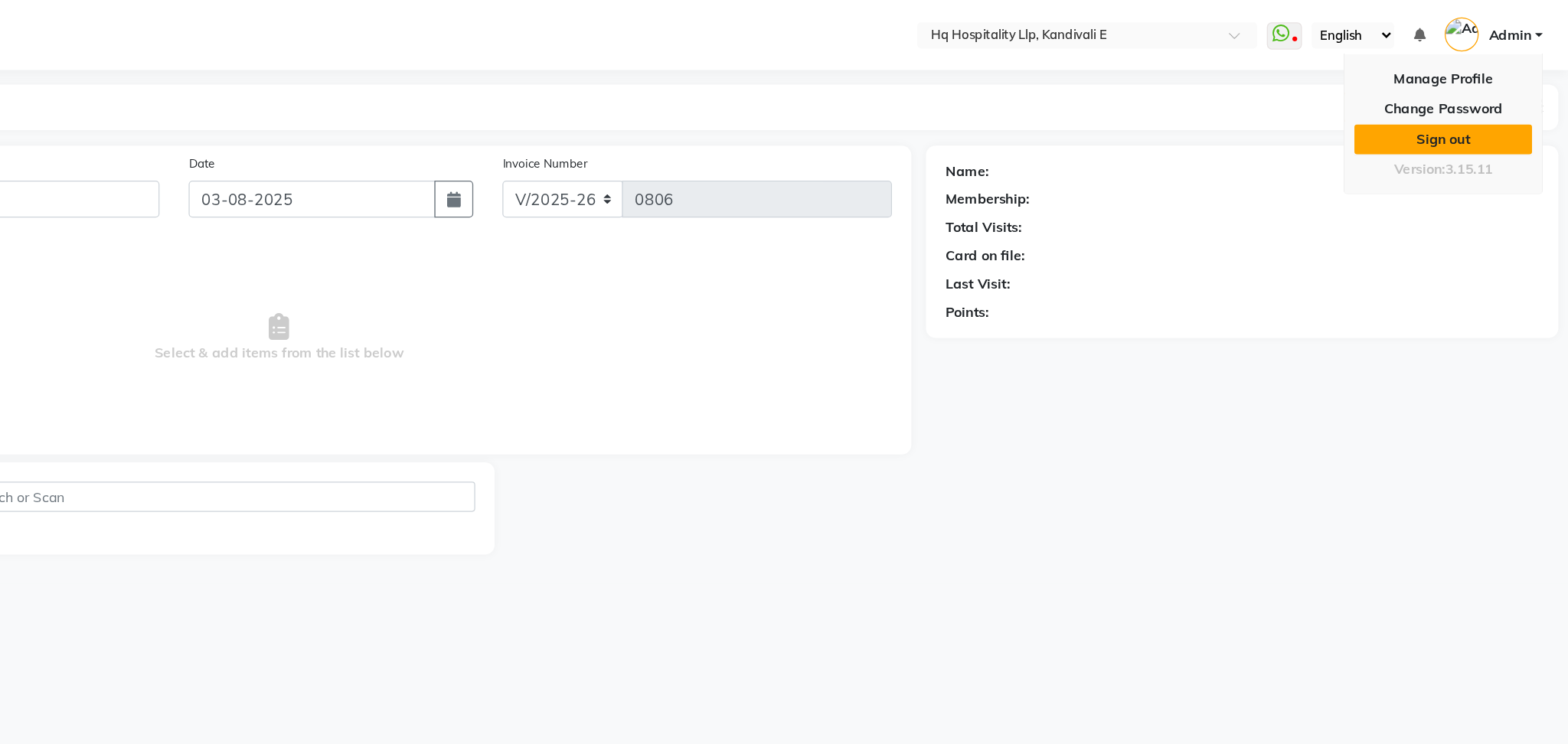 click on "Sign out" at bounding box center (1469, 109) 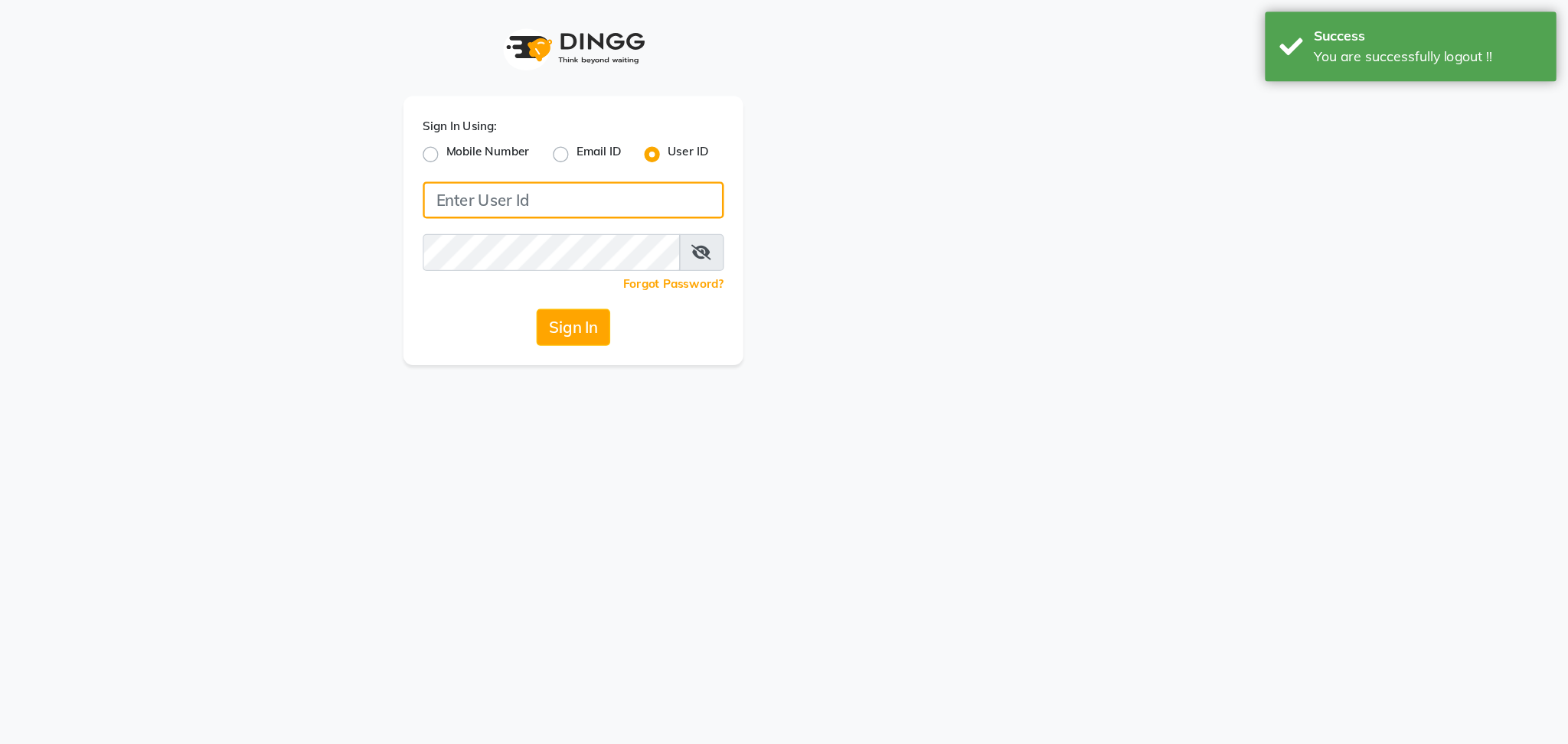 type on "7977414499" 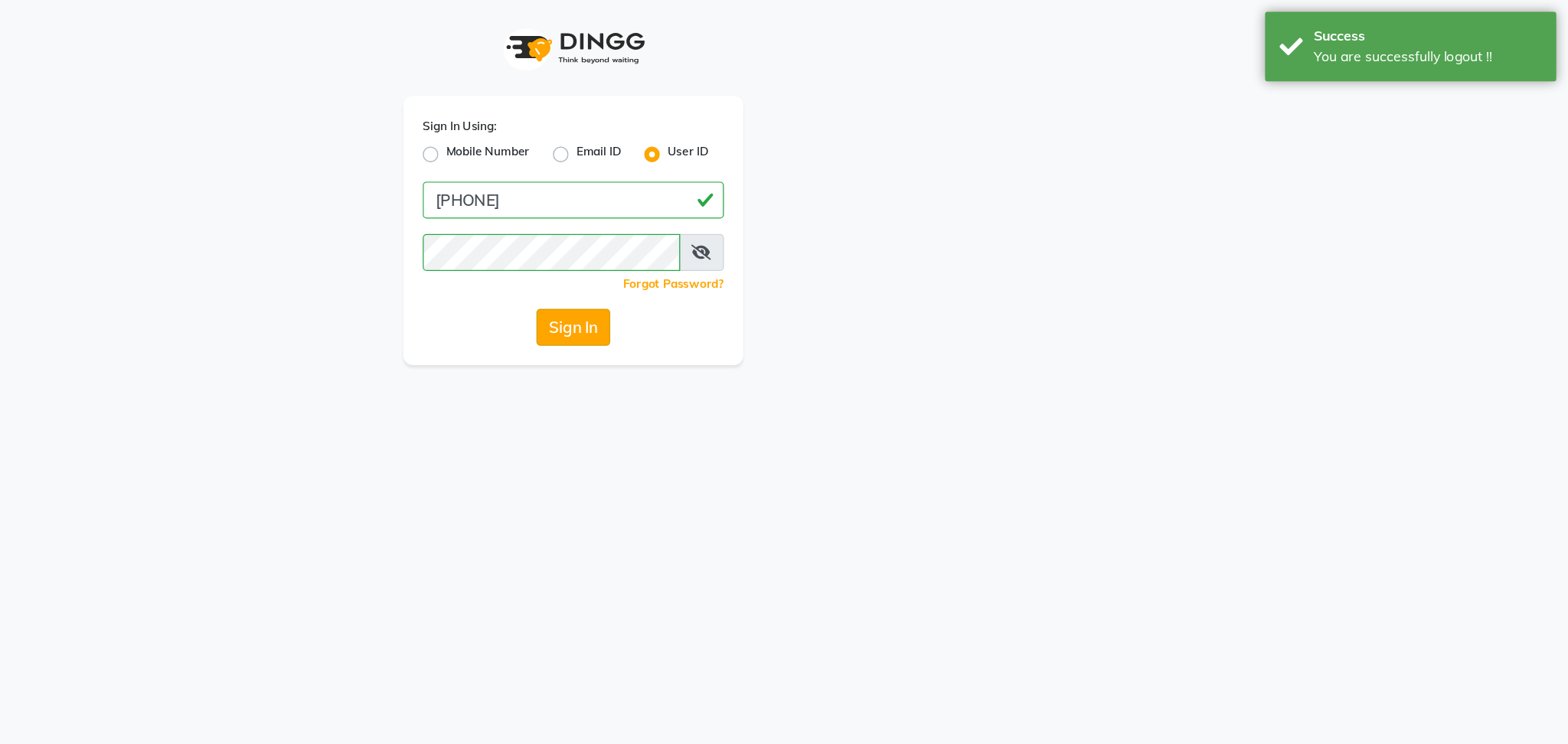 click on "Sign In" 